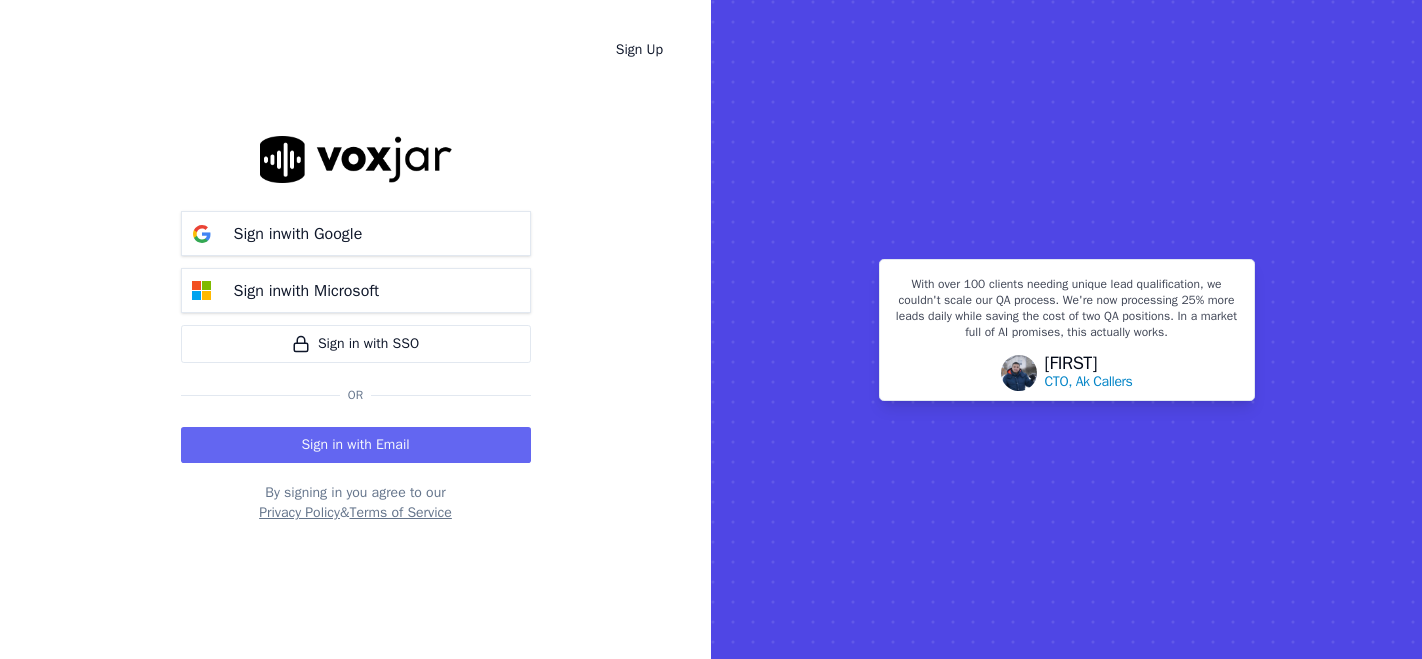 scroll, scrollTop: 0, scrollLeft: 0, axis: both 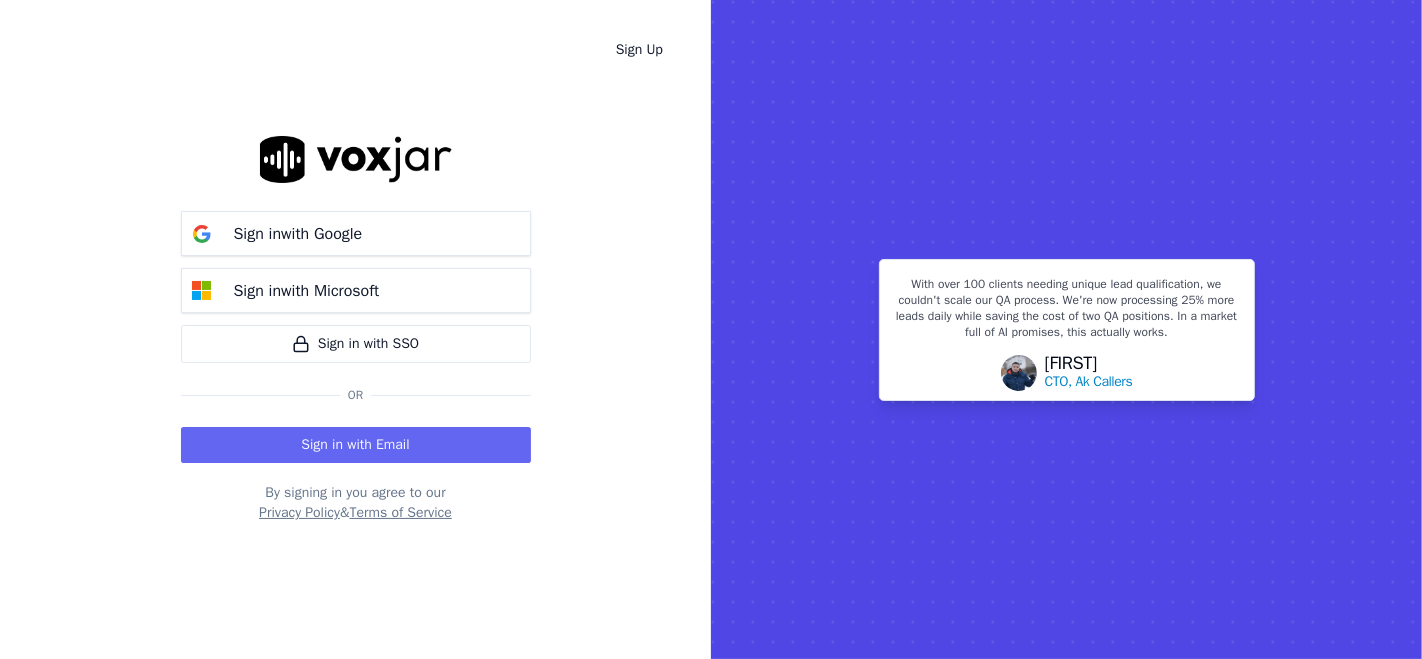 click on "Sign in with Email" at bounding box center (356, 445) 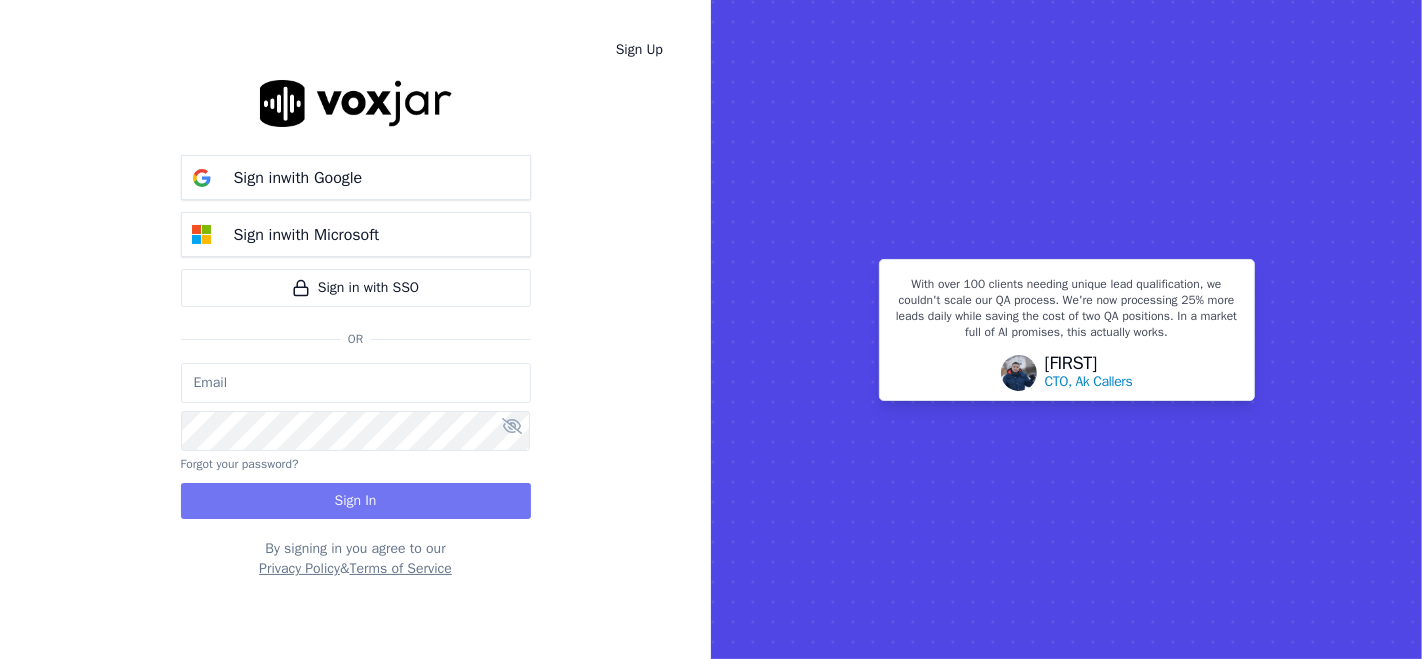type on "shadia.decastro01.baq@nwfg.net" 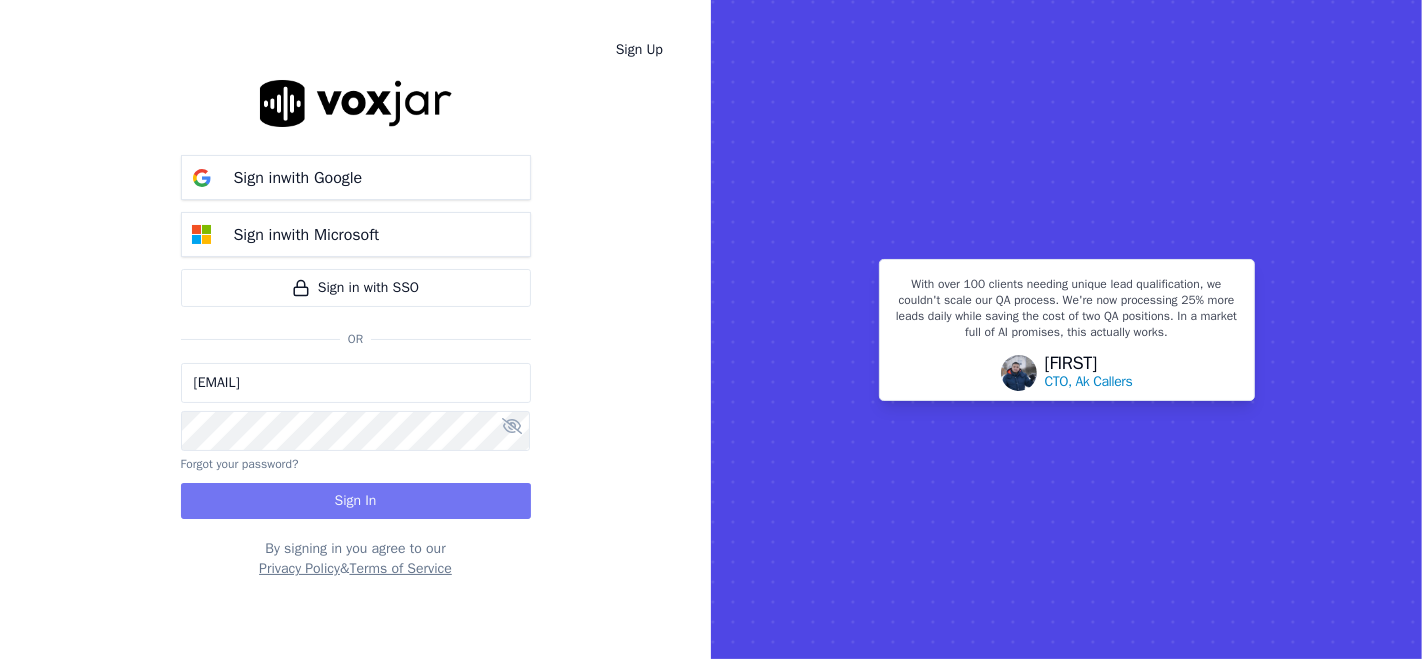 click on "Sign In" at bounding box center (356, 501) 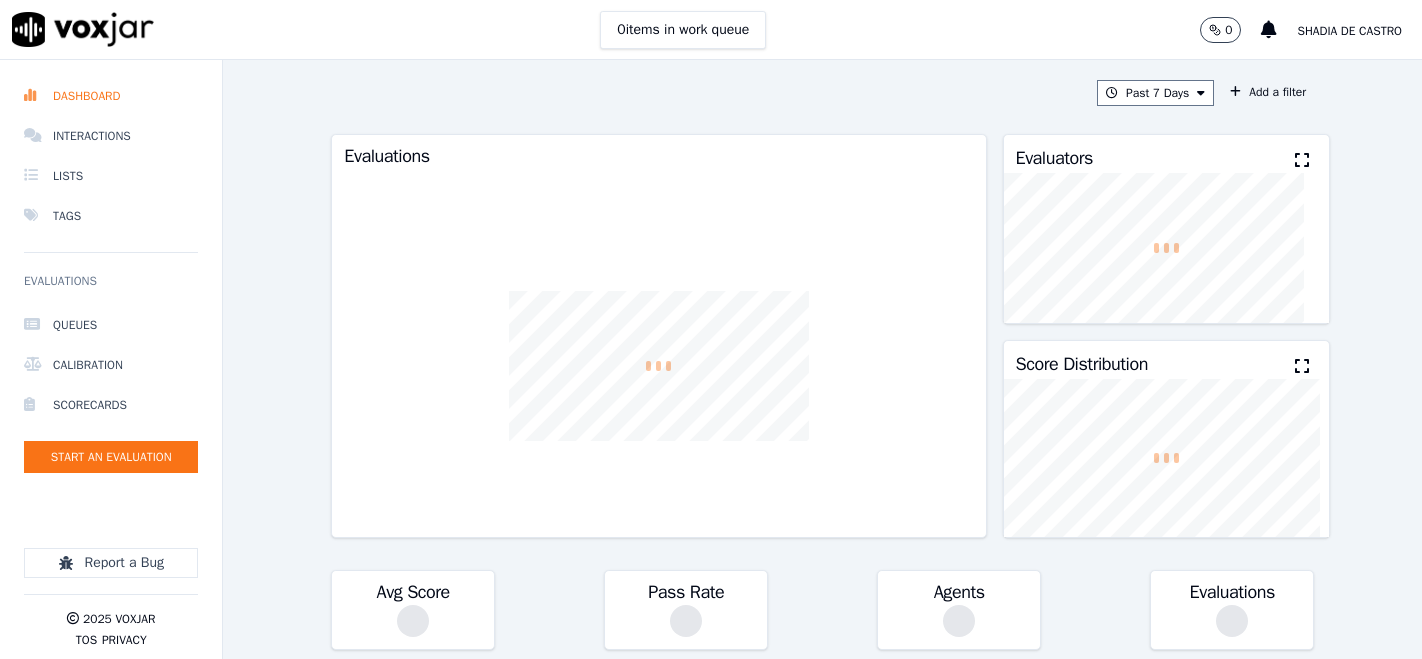 scroll, scrollTop: 0, scrollLeft: 0, axis: both 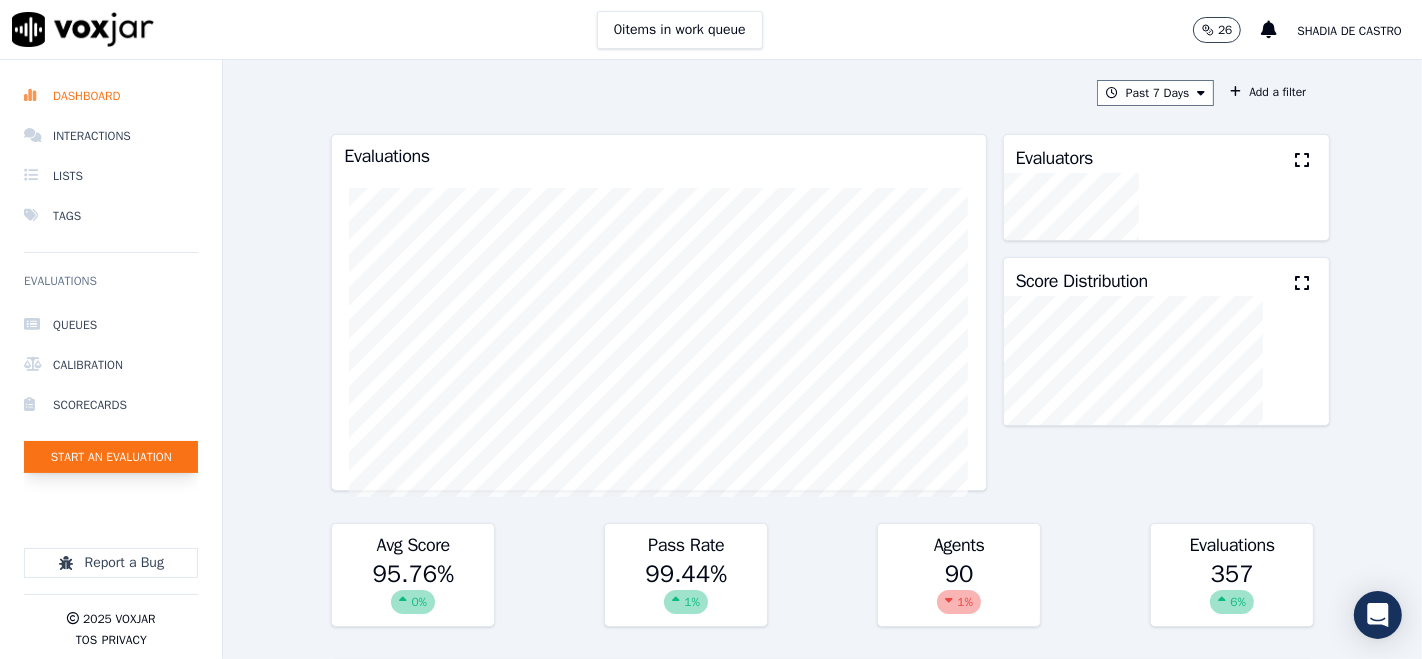 click on "Start an Evaluation" 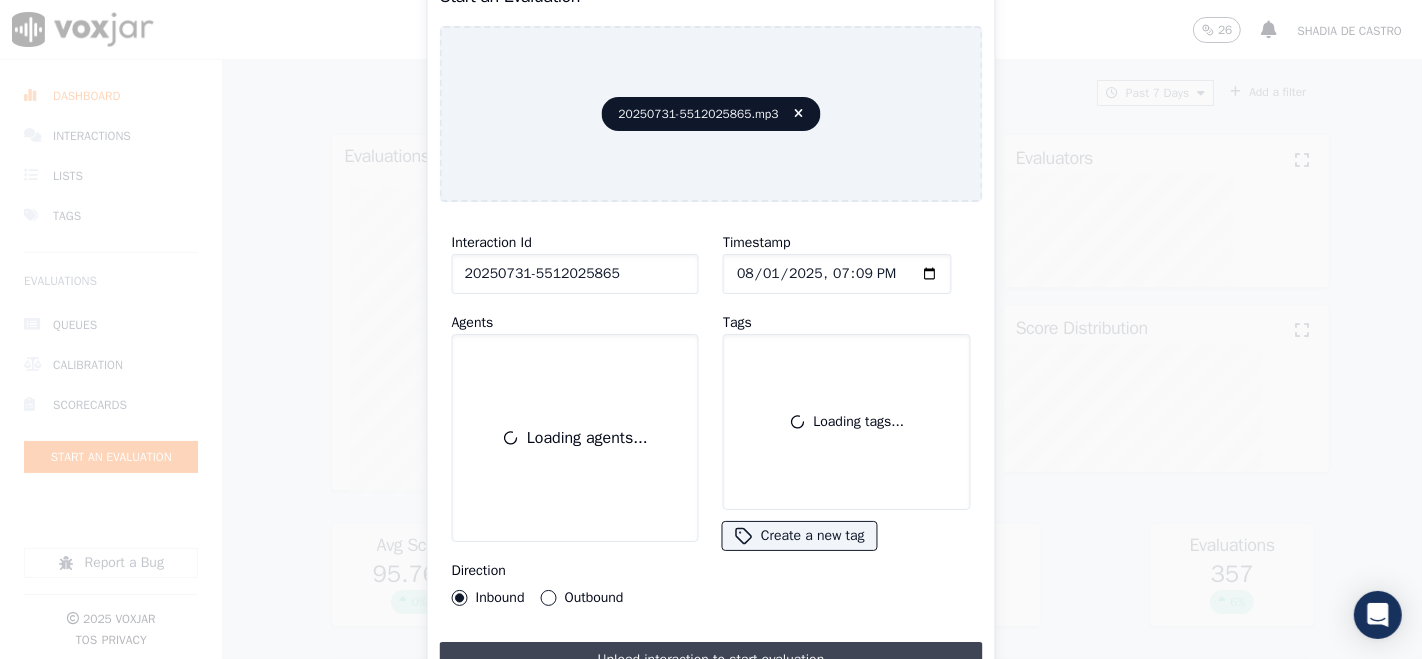 type on "20250731-5512025865" 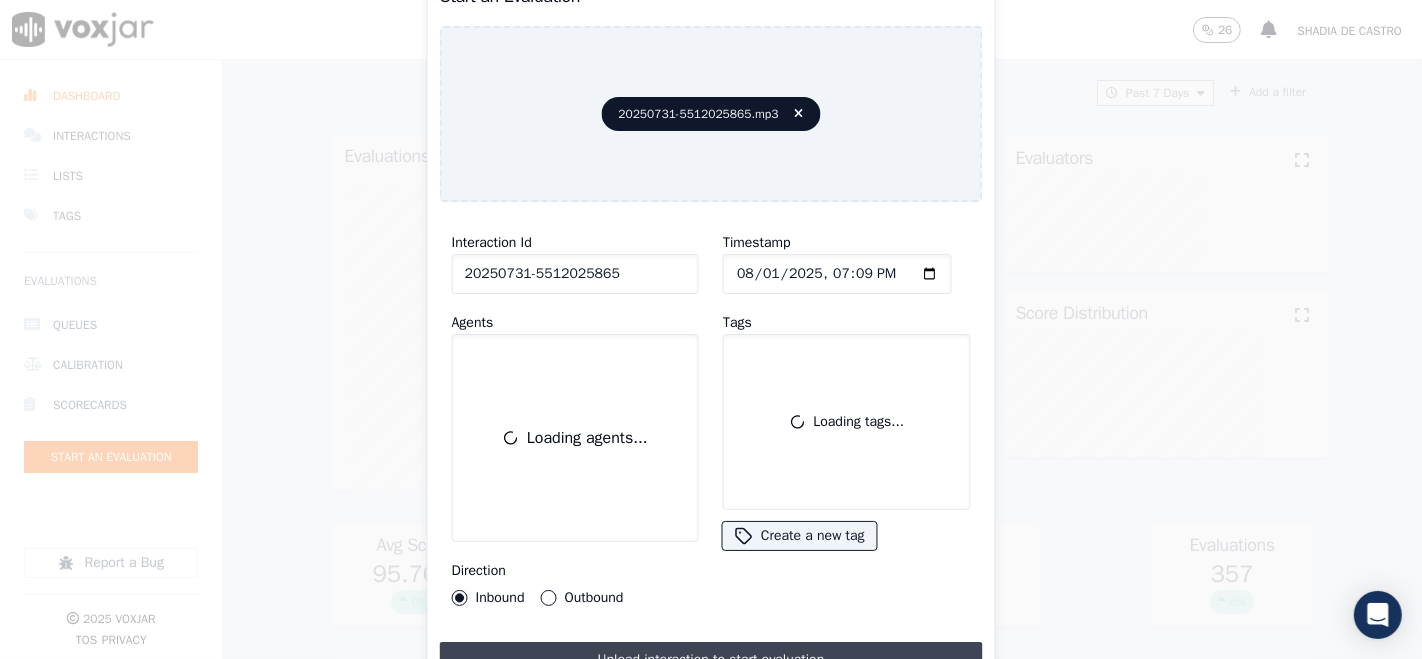 click on "Upload interaction to start evaluation" at bounding box center (711, 660) 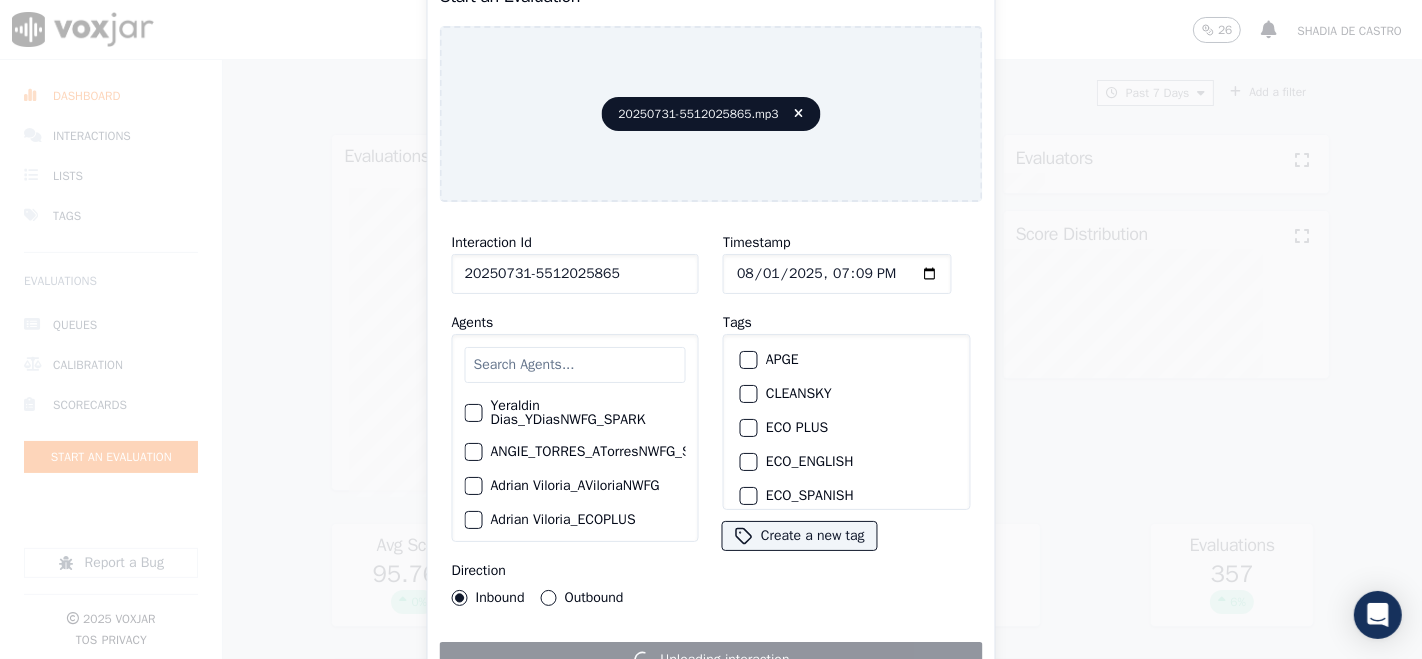 drag, startPoint x: 733, startPoint y: 387, endPoint x: 697, endPoint y: 475, distance: 95.07891 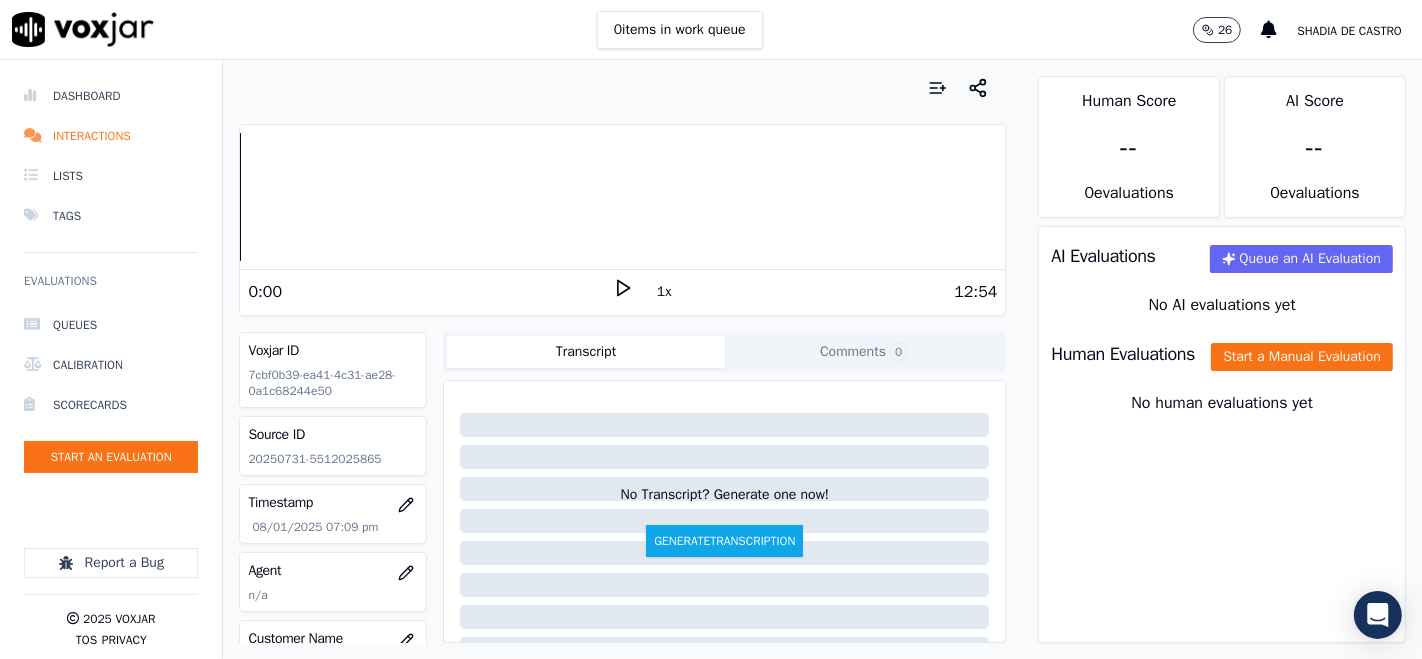 click 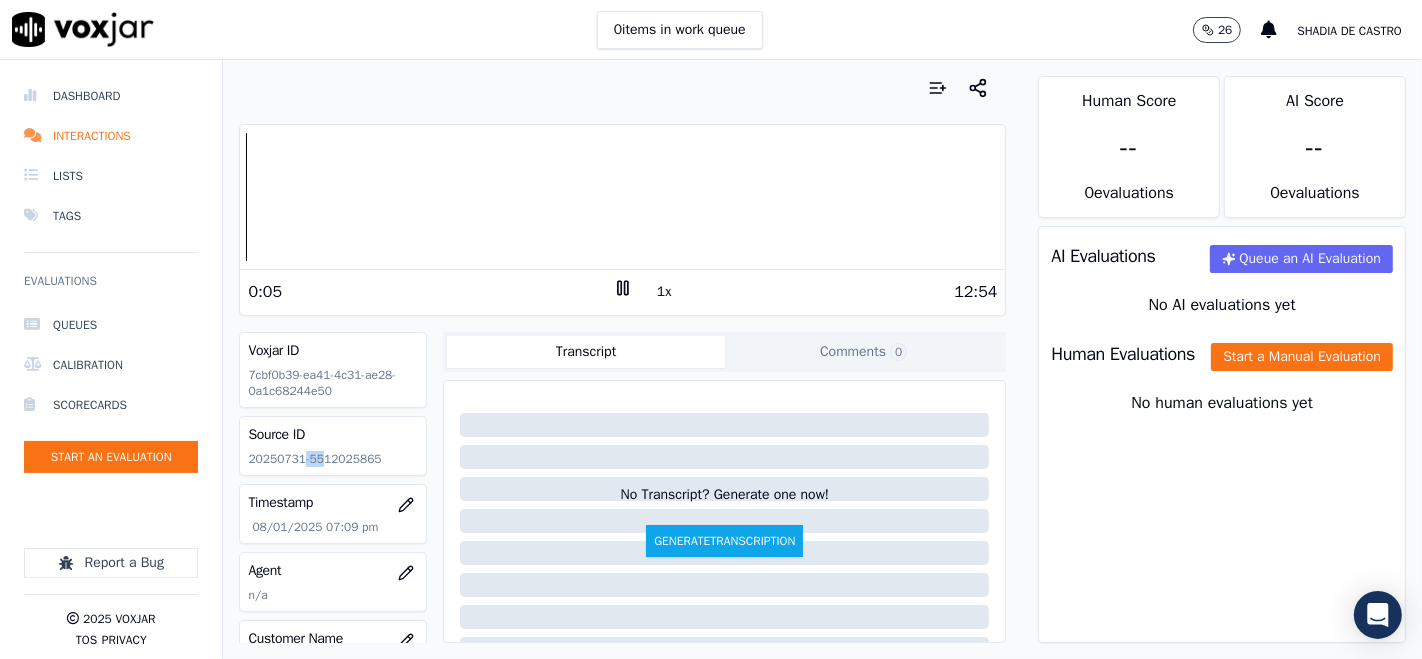 drag, startPoint x: 300, startPoint y: 456, endPoint x: 316, endPoint y: 459, distance: 16.27882 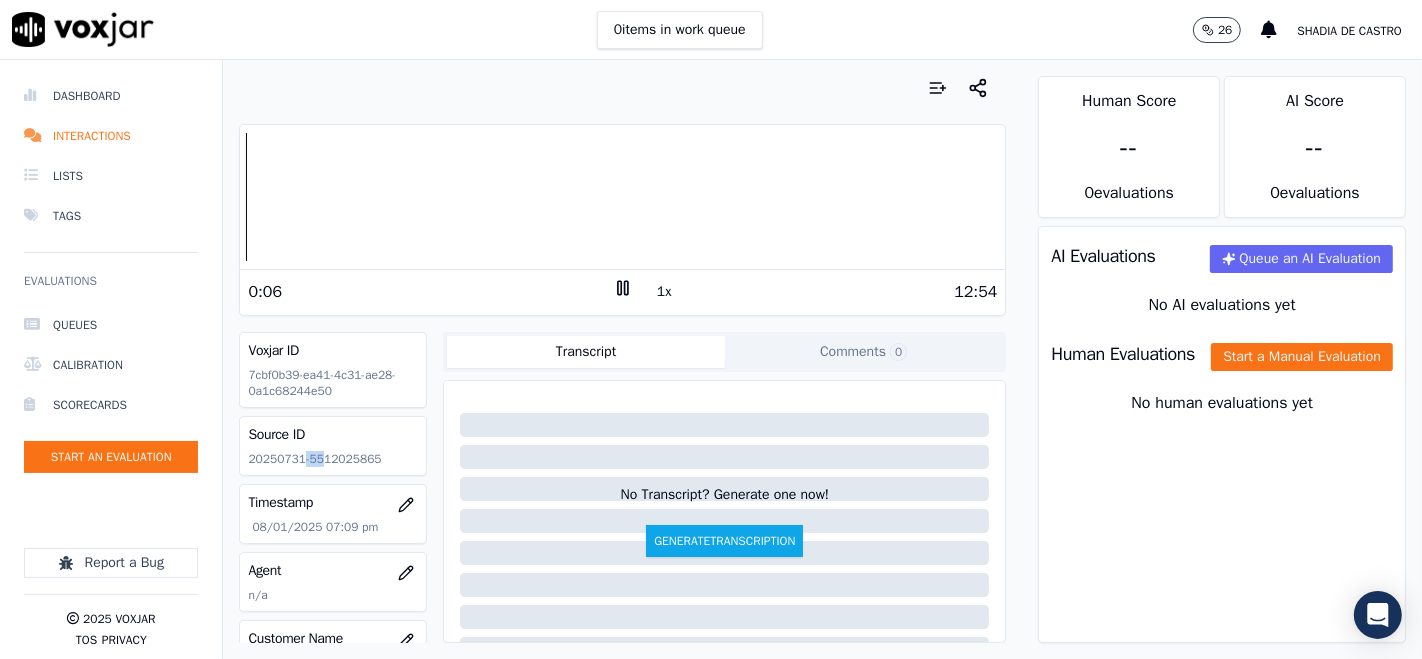 click on "Source ID   20250731-5512025865" at bounding box center [333, 446] 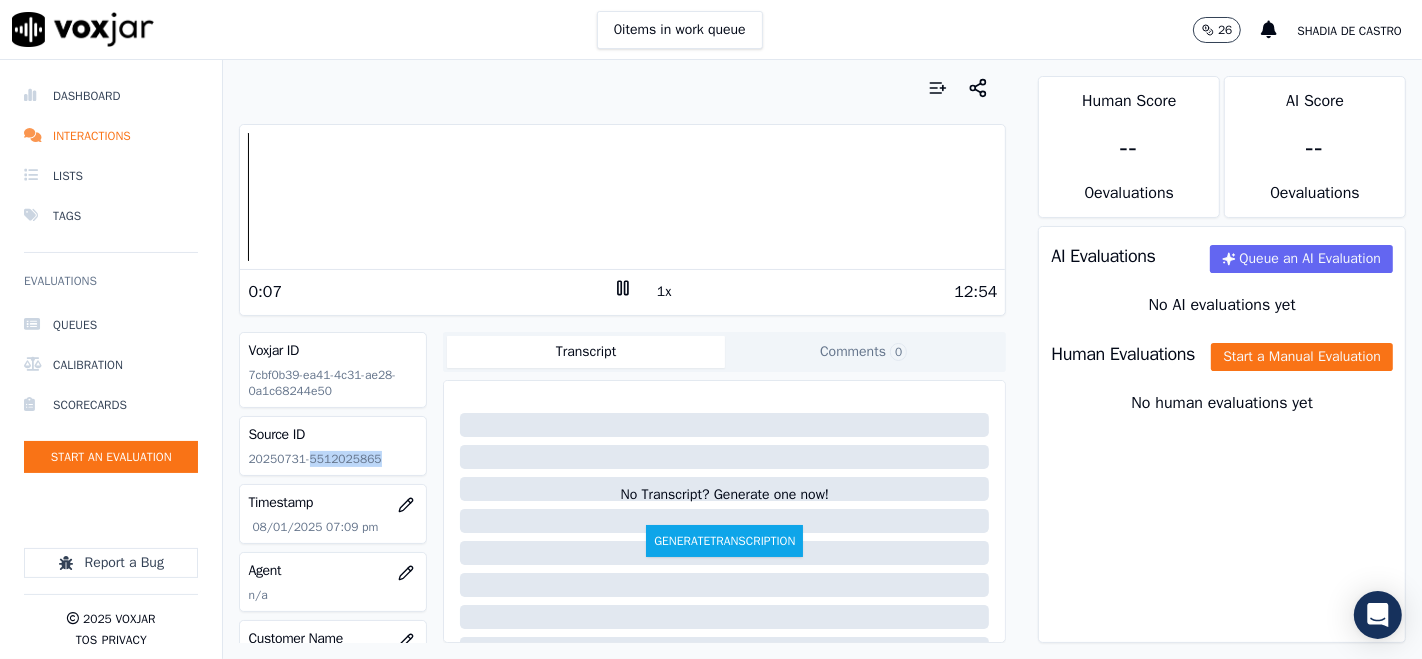 drag, startPoint x: 303, startPoint y: 458, endPoint x: 387, endPoint y: 474, distance: 85.51023 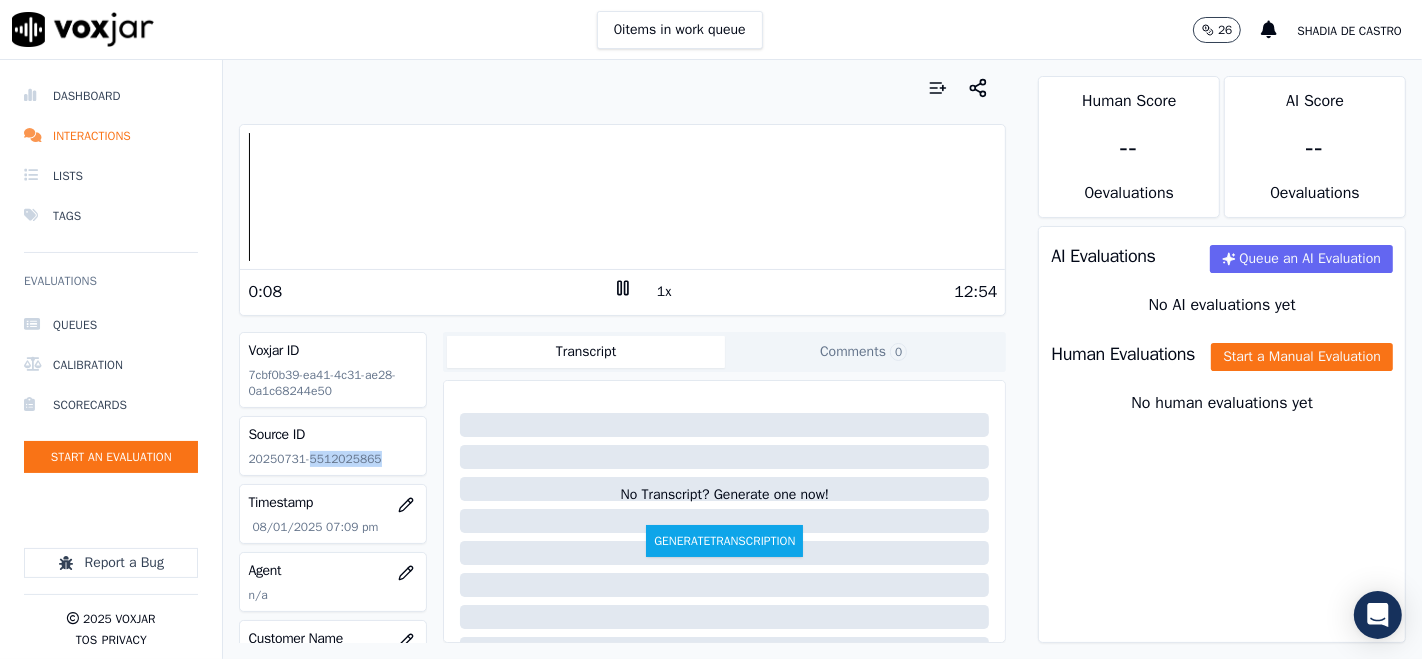copy on "[PHONE]" 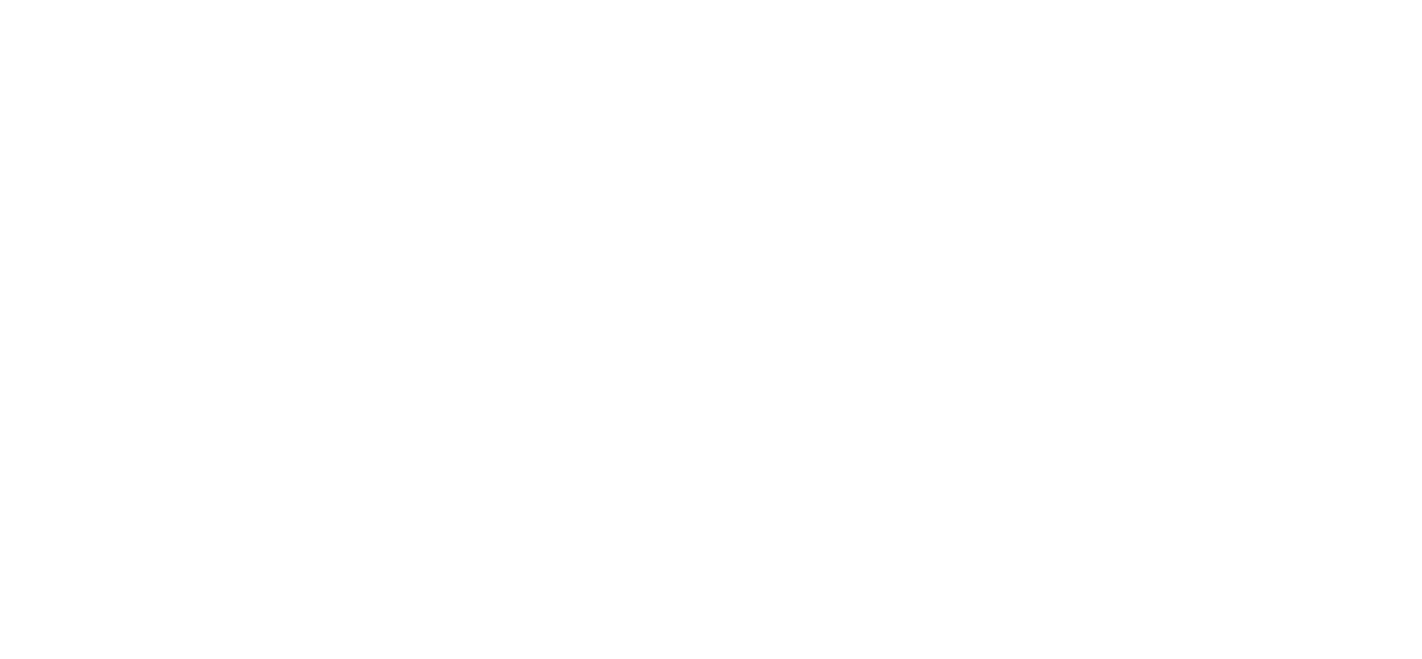 scroll, scrollTop: 0, scrollLeft: 0, axis: both 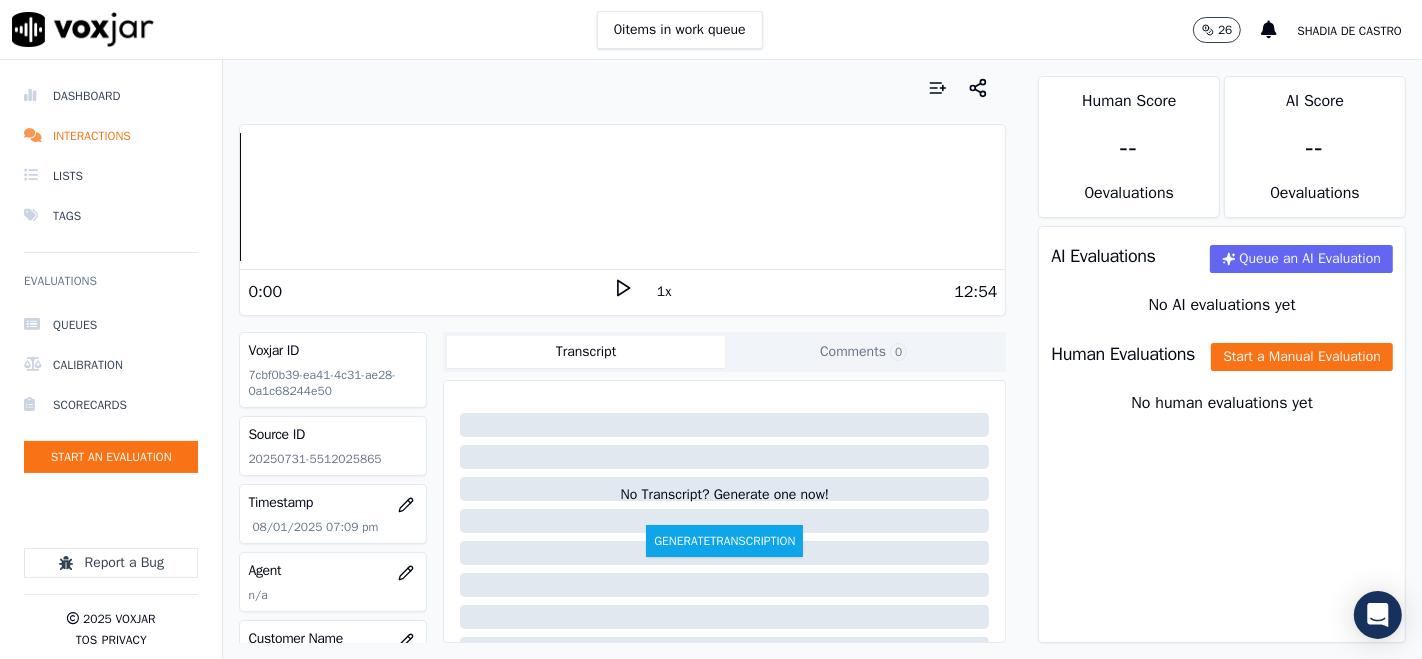 click on "12:54" at bounding box center (815, 292) 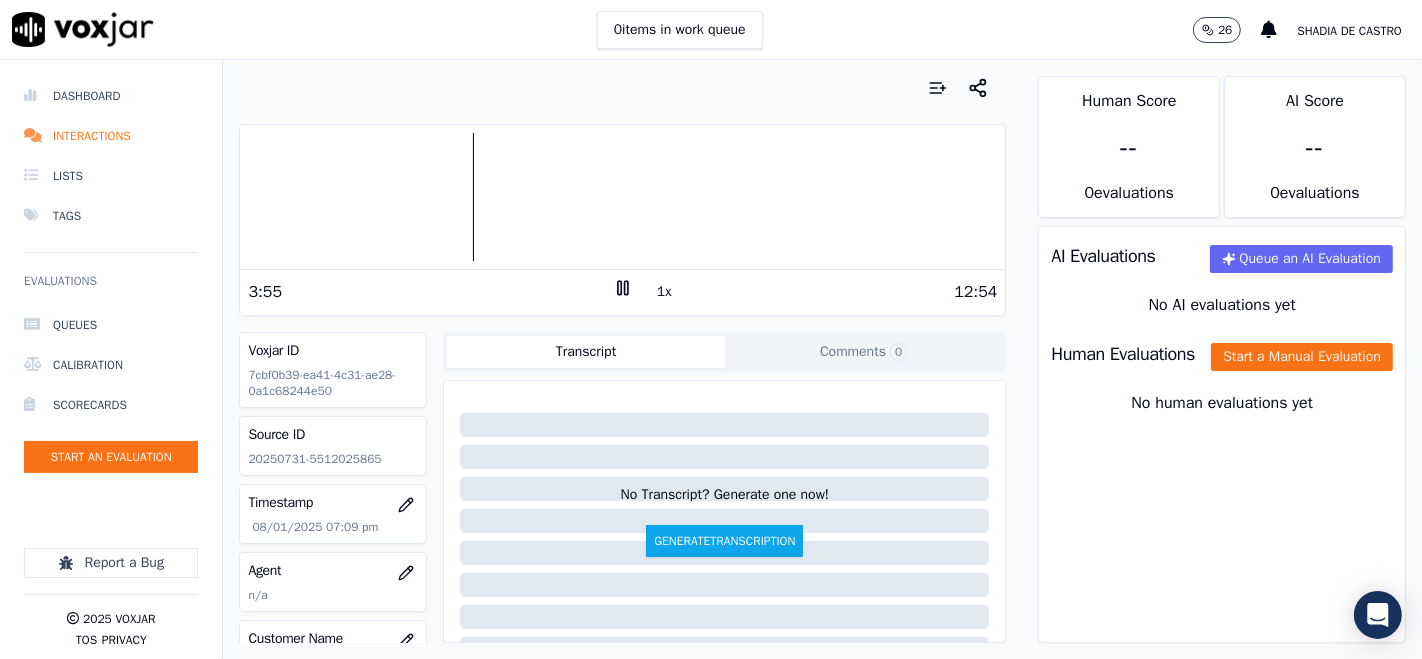 click on "Voxjar ID" at bounding box center [333, 351] 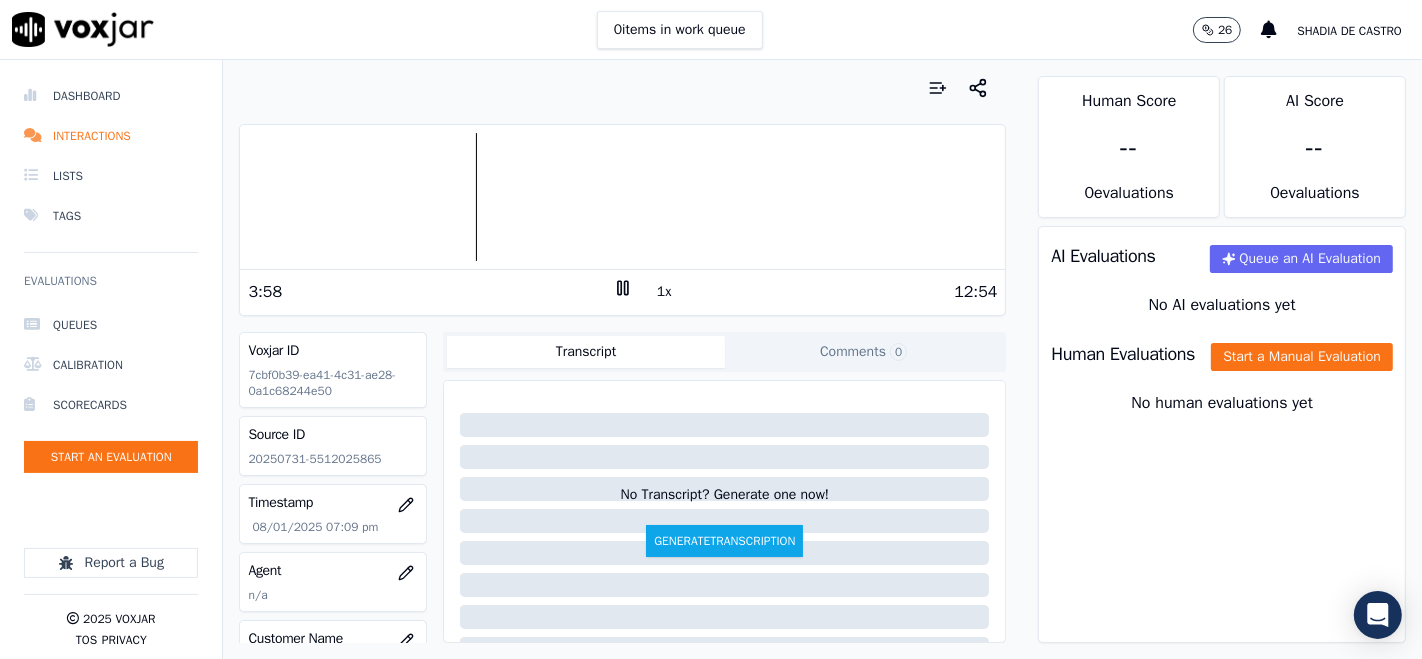 scroll, scrollTop: 15, scrollLeft: 0, axis: vertical 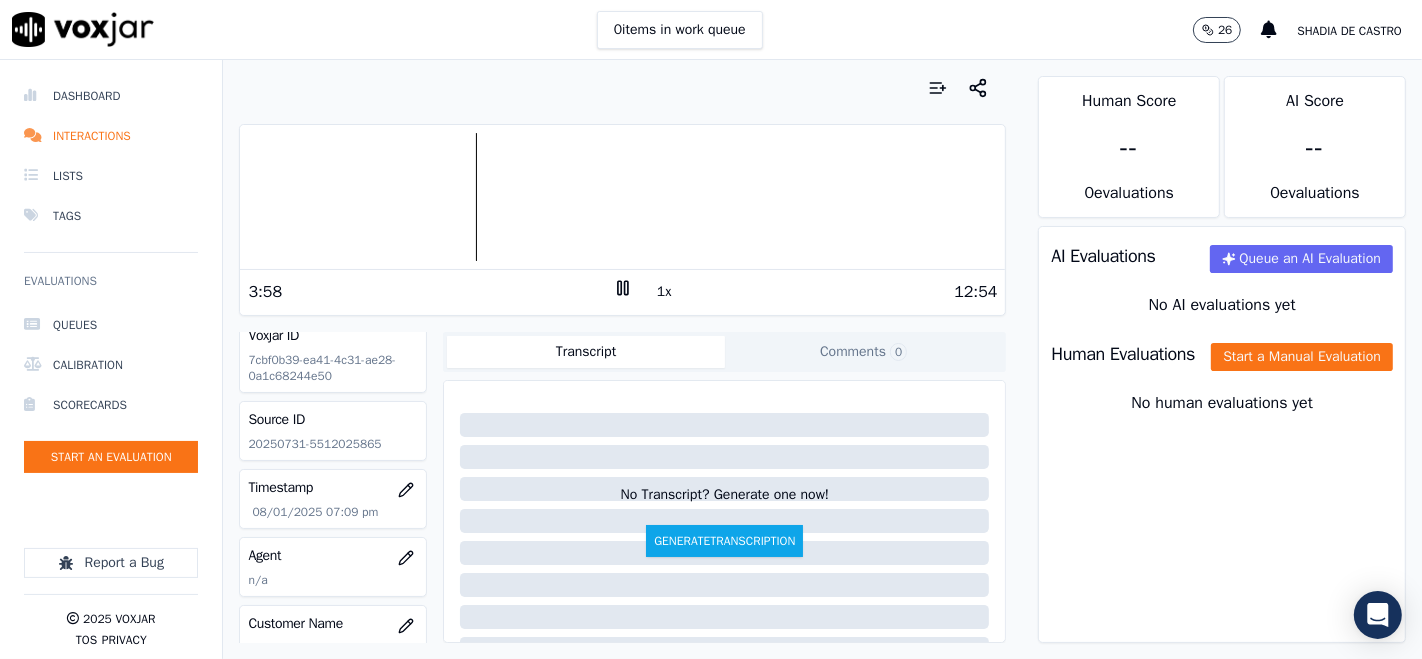 click on "Voxjar ID   7cbf0b39-ea41-4c31-ae28-0a1c68244e50" at bounding box center (333, 355) 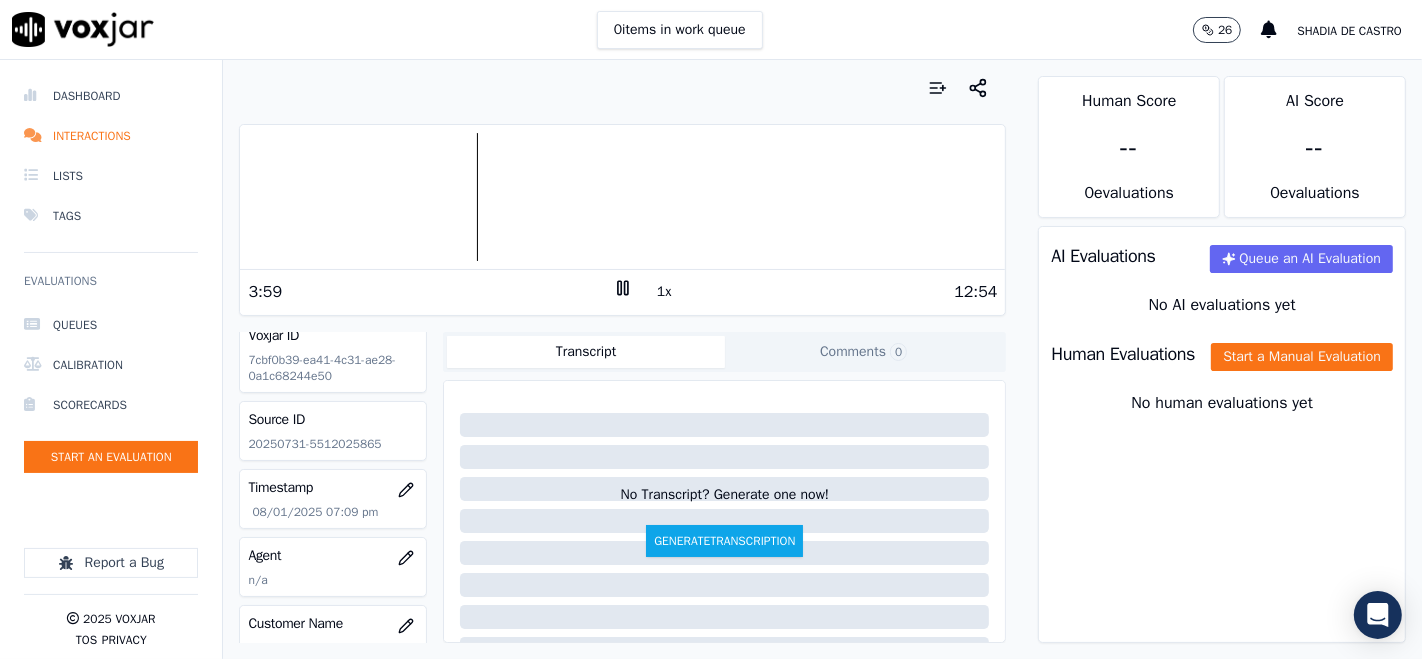 click on "Voxjar ID   7cbf0b39-ea41-4c31-ae28-0a1c68244e50" at bounding box center [333, 355] 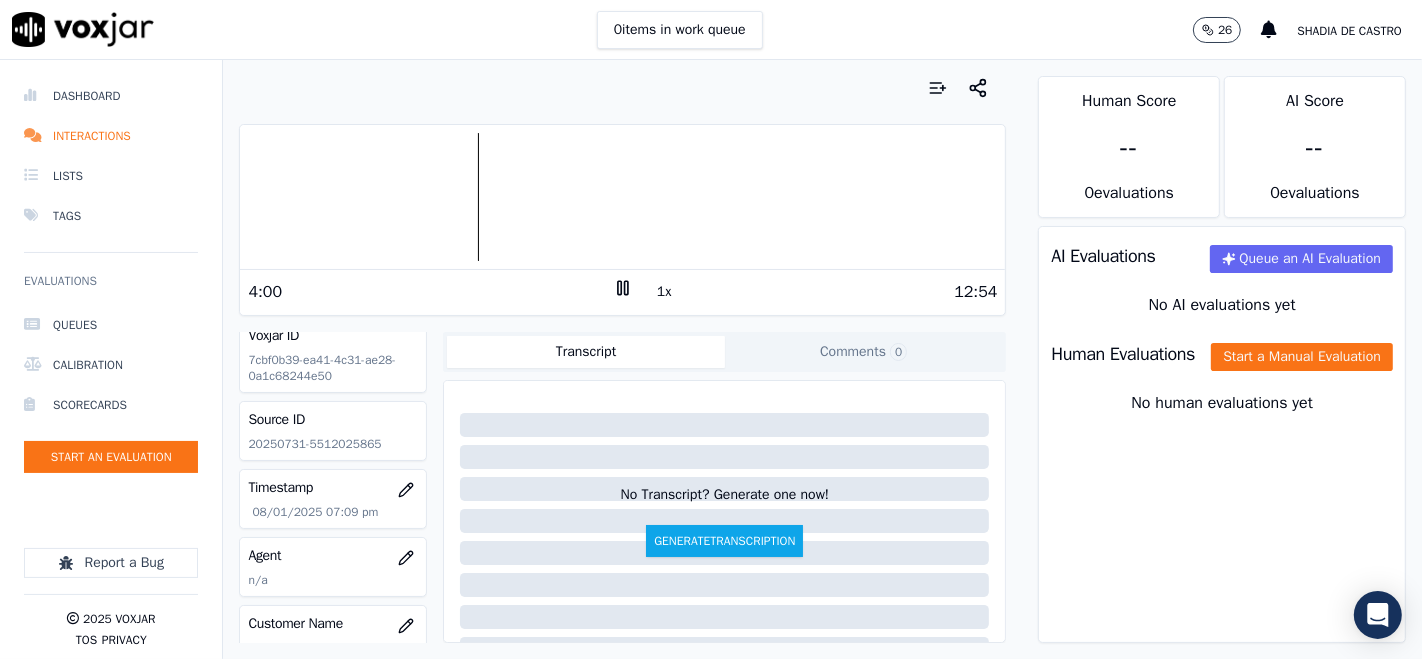 scroll, scrollTop: 0, scrollLeft: 0, axis: both 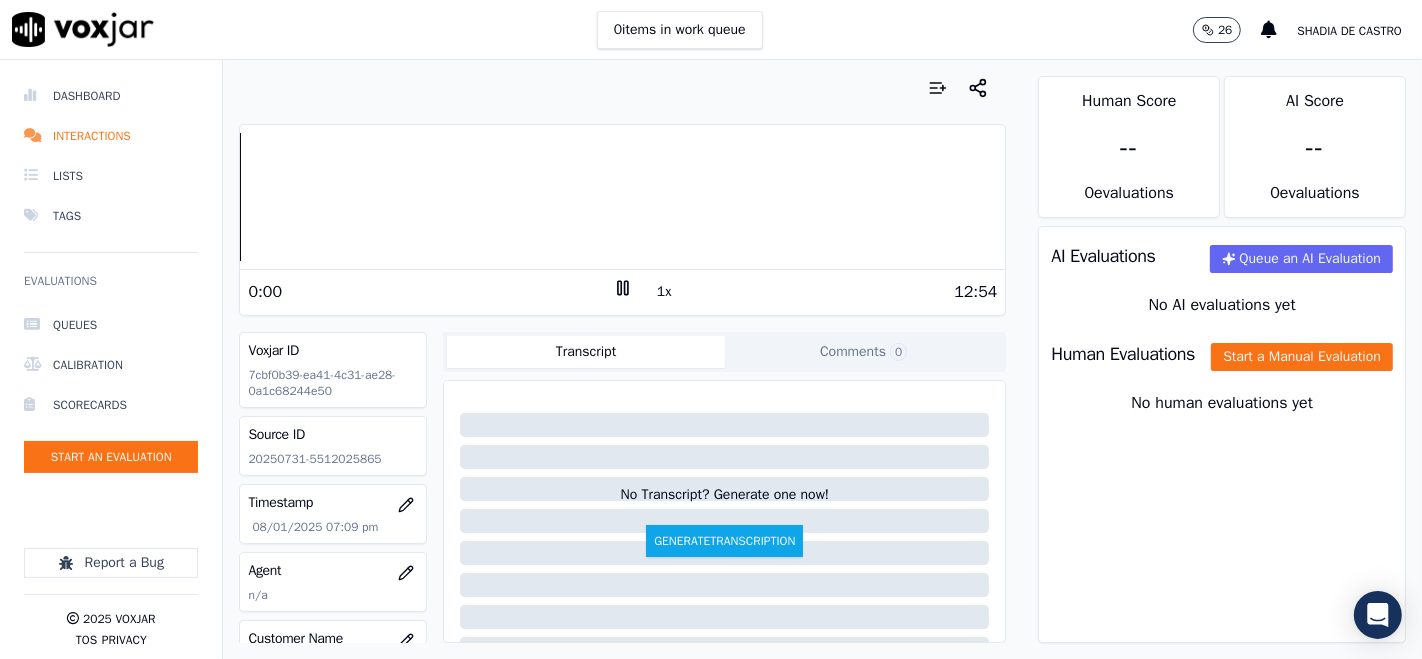 click on "Dashboard   Interactions   Lists   Tags       Evaluations     Queues   Calibration   Scorecards   Start an Evaluation
Report a Bug       2025   Voxjar   TOS   Privacy             Your browser does not support the audio element.   0:00     1x   12:54   Voxjar ID   7cbf0b39-ea41-4c31-ae28-0a1c68244e50   Source ID   20250731-5512025865   Timestamp
08/01/2025 07:09 pm     Agent
n/a     Customer Name     n/a     Customer Phone     n/a     Tags
CLEANSKY     Source     manualUpload   Type     AUDIO       Transcript   Comments  0   No Transcript? Generate one now!   Generate  Transcription         Add Comment   Scores   Transcript   Metadata   Comments         Human Score   --   0  evaluation s   AI Score   --   0  evaluation s     AI Evaluations
Queue an AI Evaluation   No AI evaluations yet   Human Evaluations   Start a Manual Evaluation   No human evaluations yet" at bounding box center [711, 359] 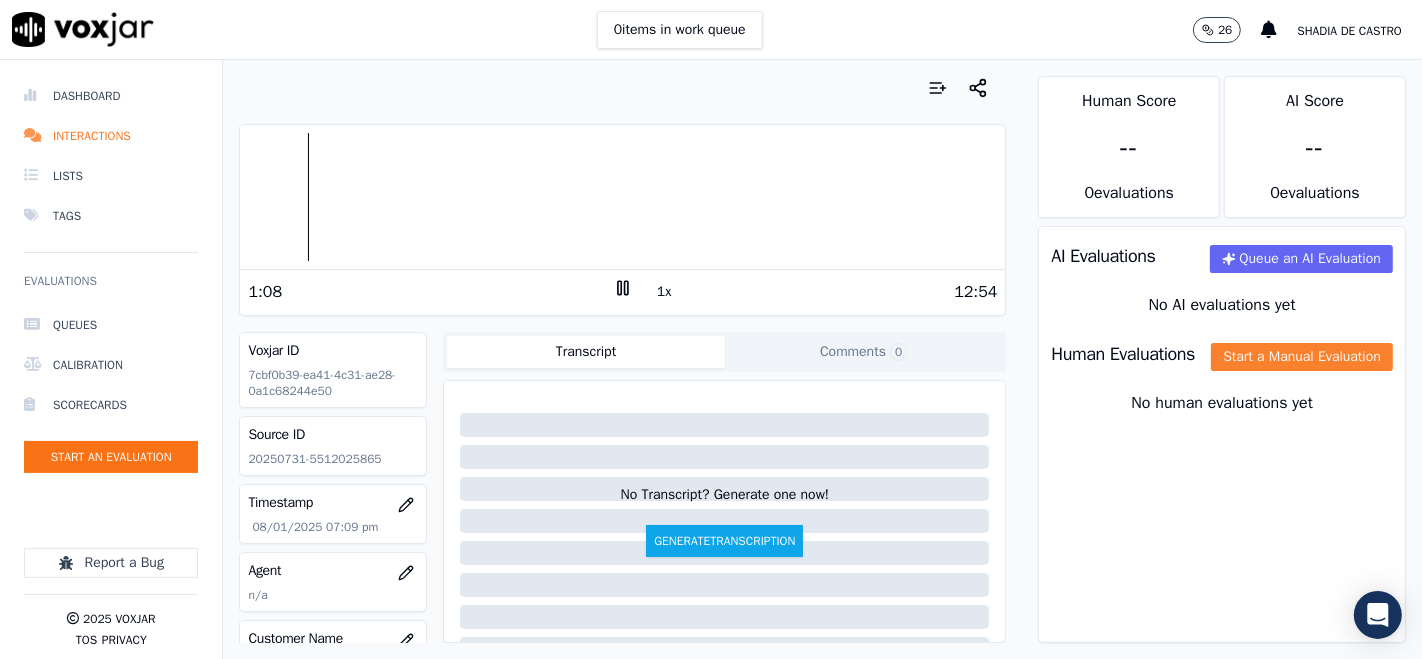 click on "Start a Manual Evaluation" 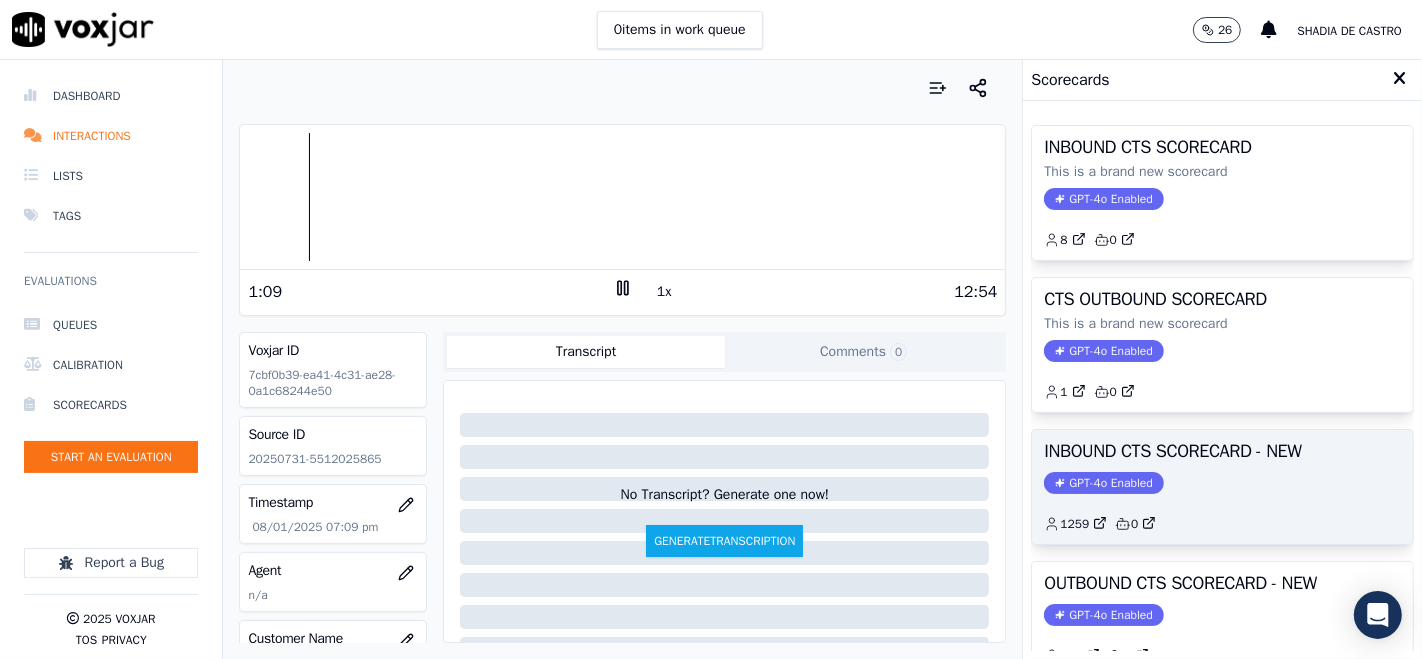 click on "1259         0" 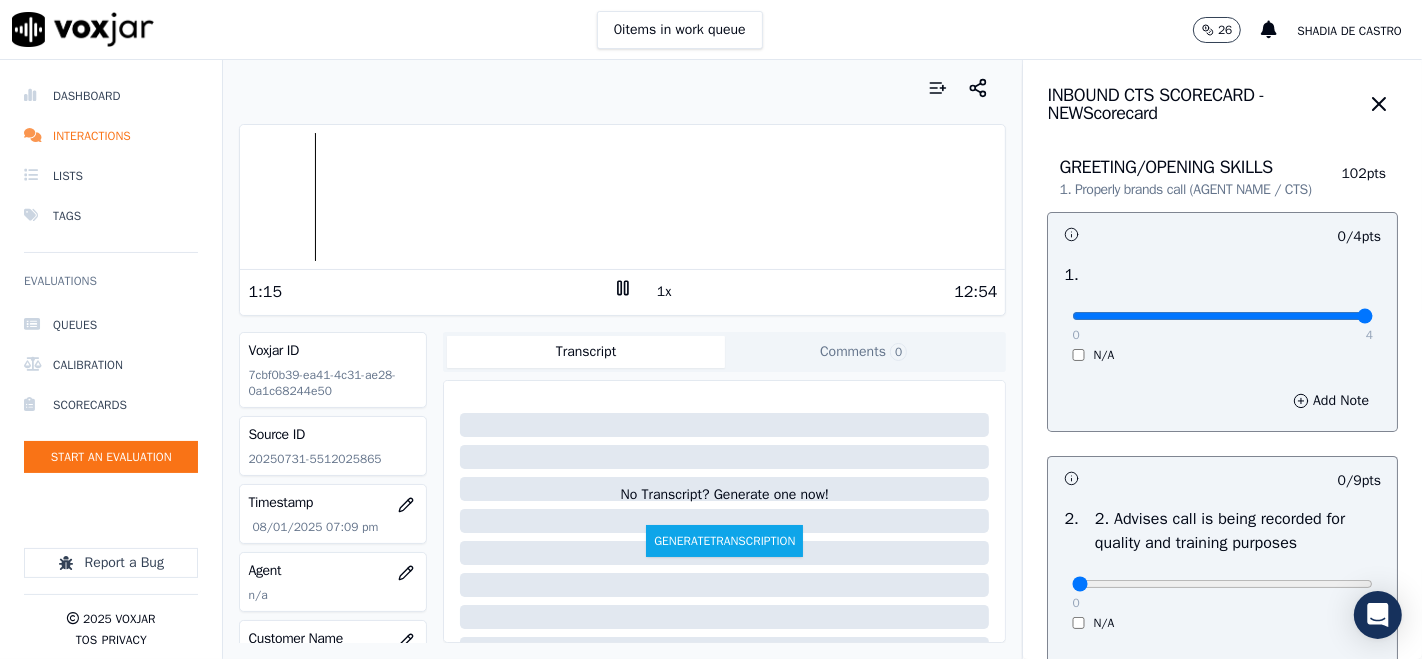 type on "4" 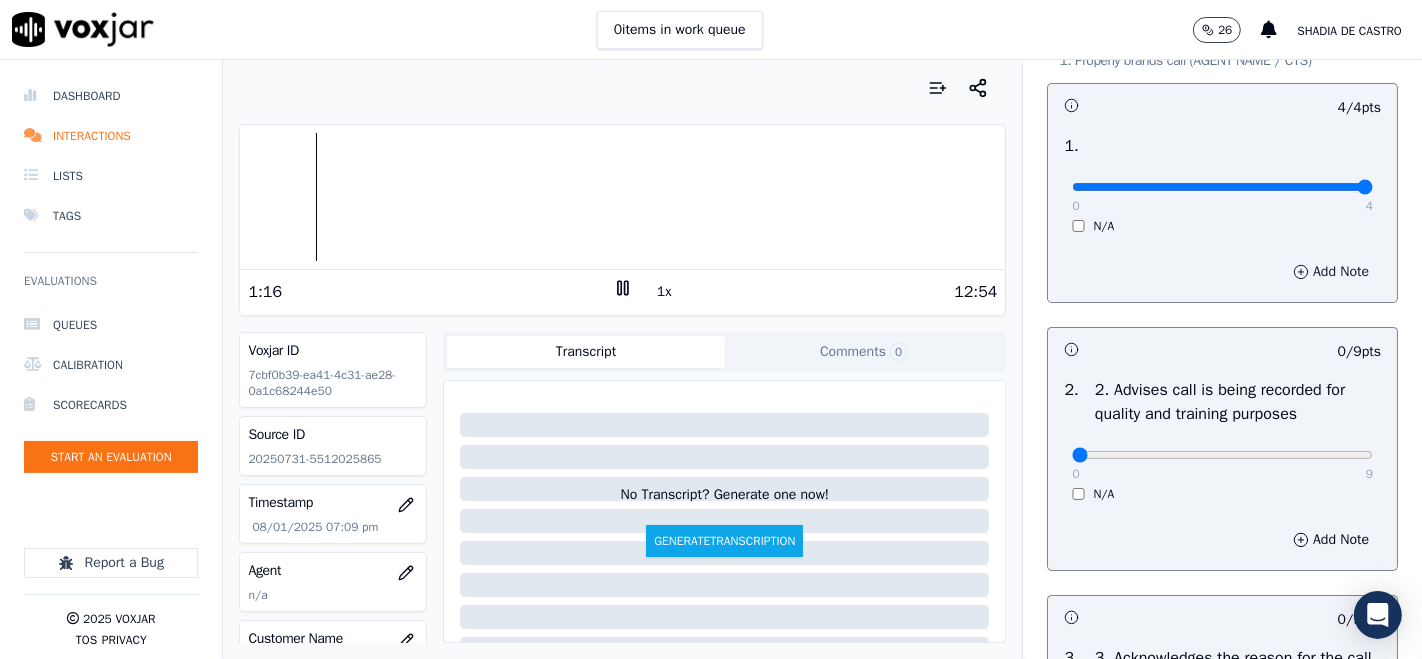scroll, scrollTop: 222, scrollLeft: 0, axis: vertical 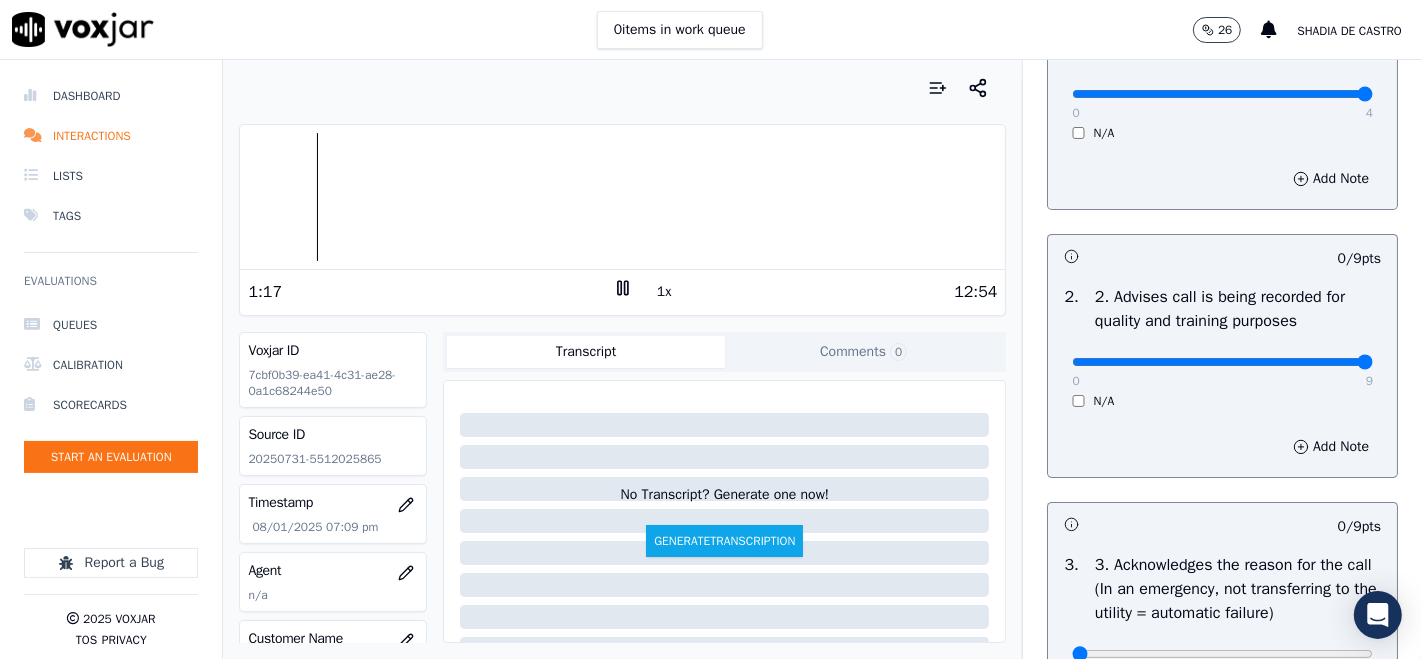 type on "9" 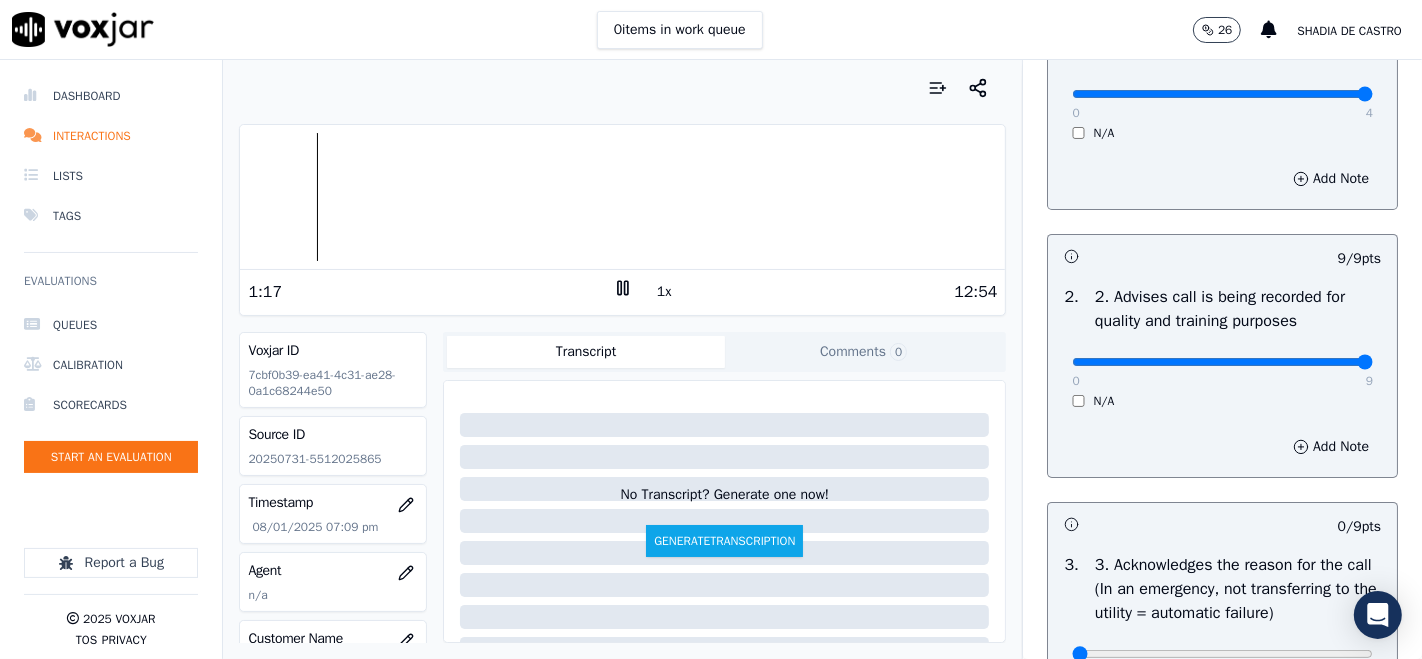 scroll, scrollTop: 666, scrollLeft: 0, axis: vertical 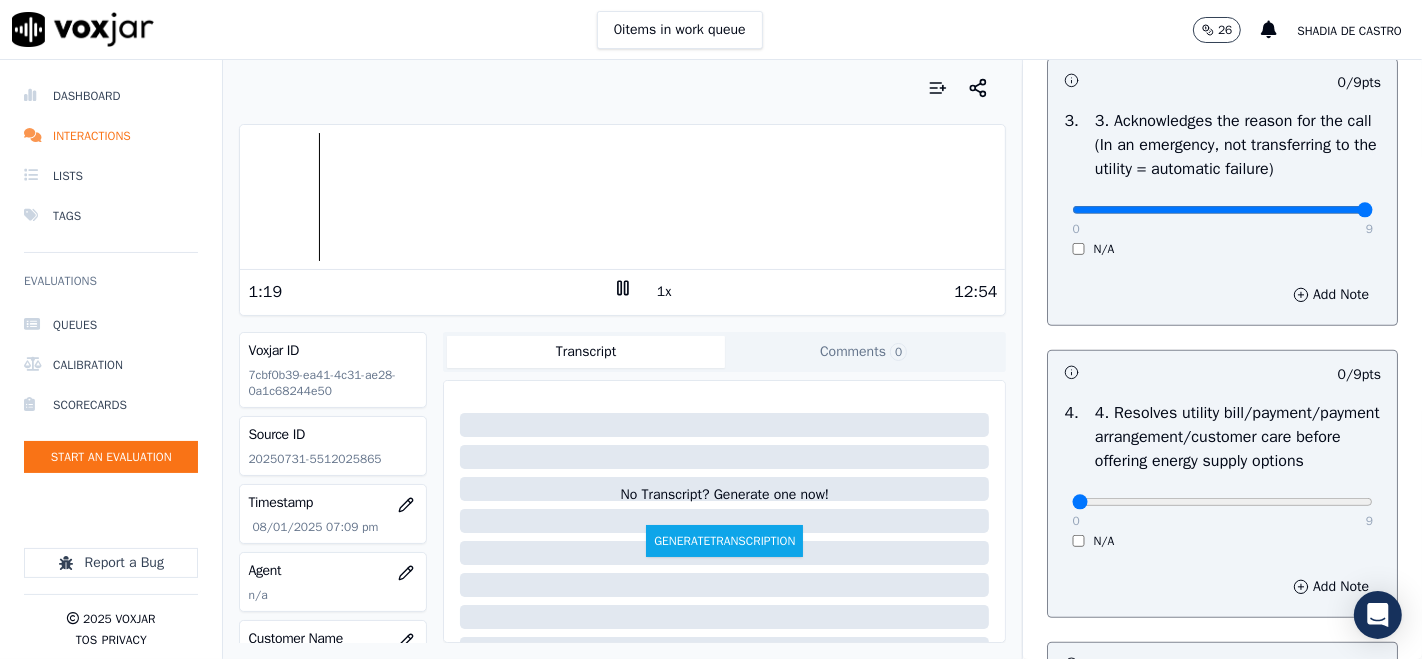 type on "9" 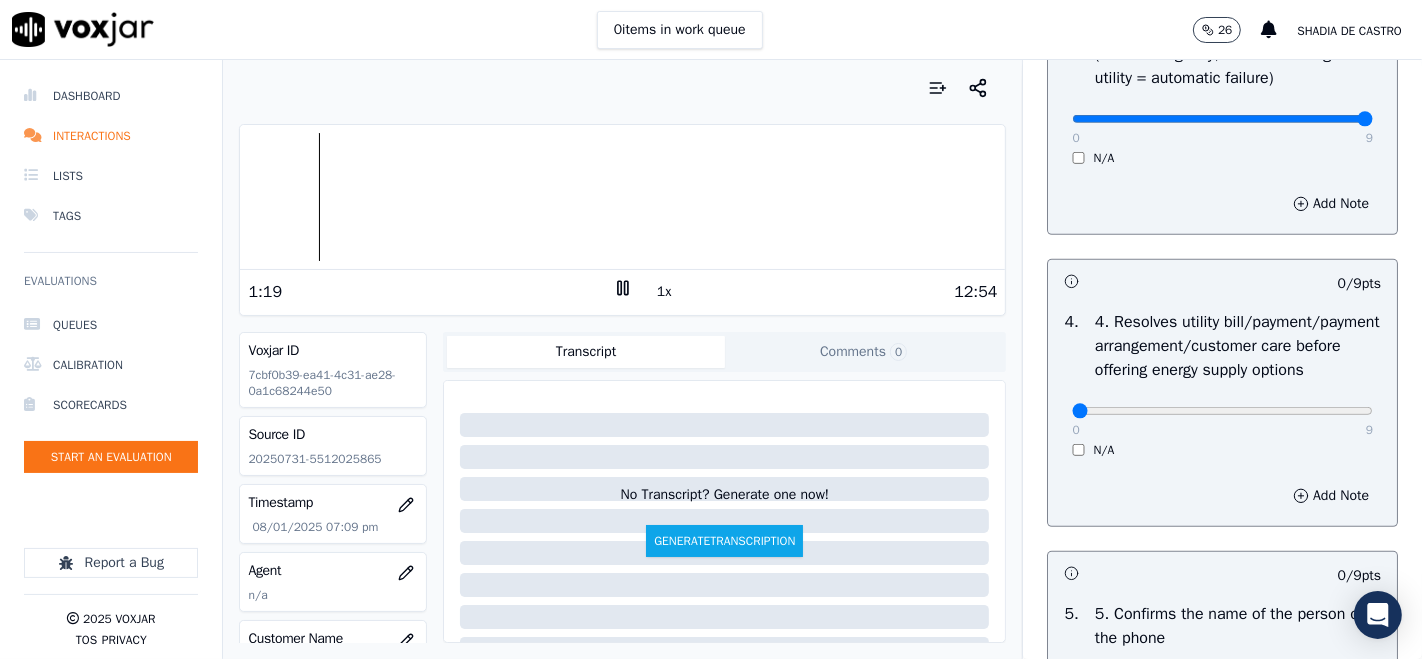 scroll, scrollTop: 888, scrollLeft: 0, axis: vertical 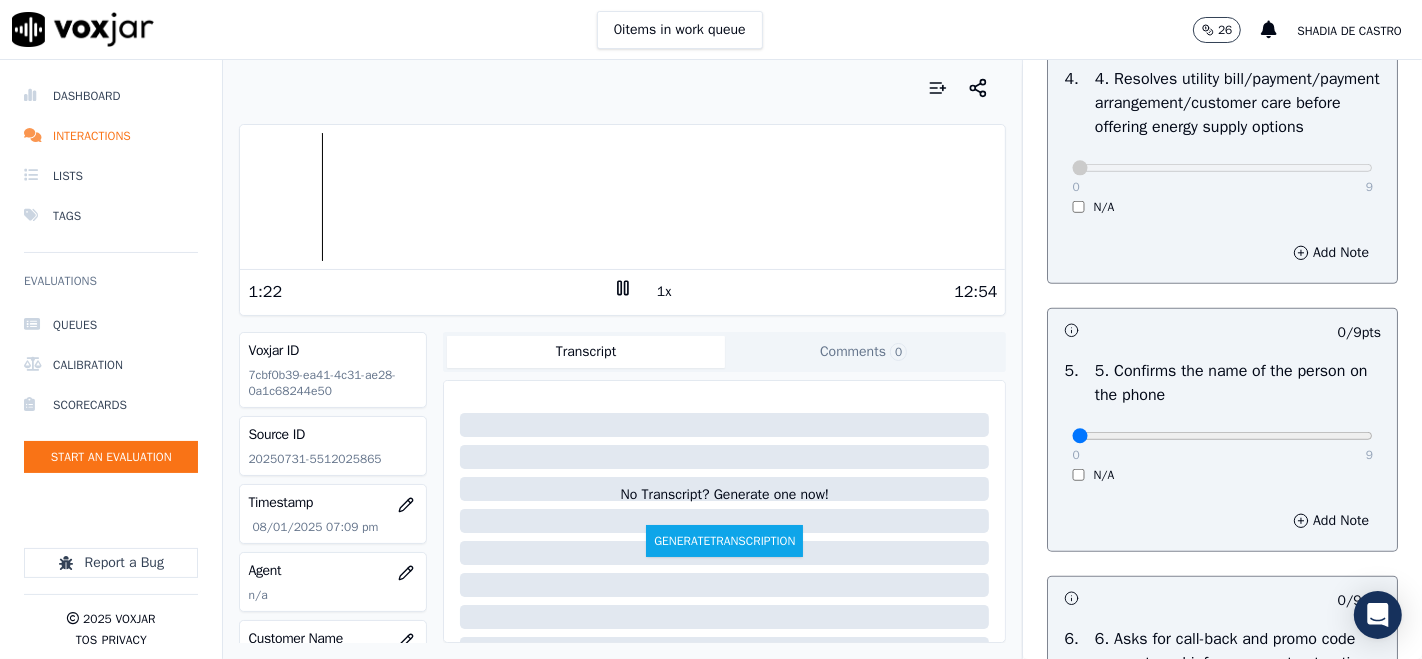 click on "0   9" at bounding box center (1222, 435) 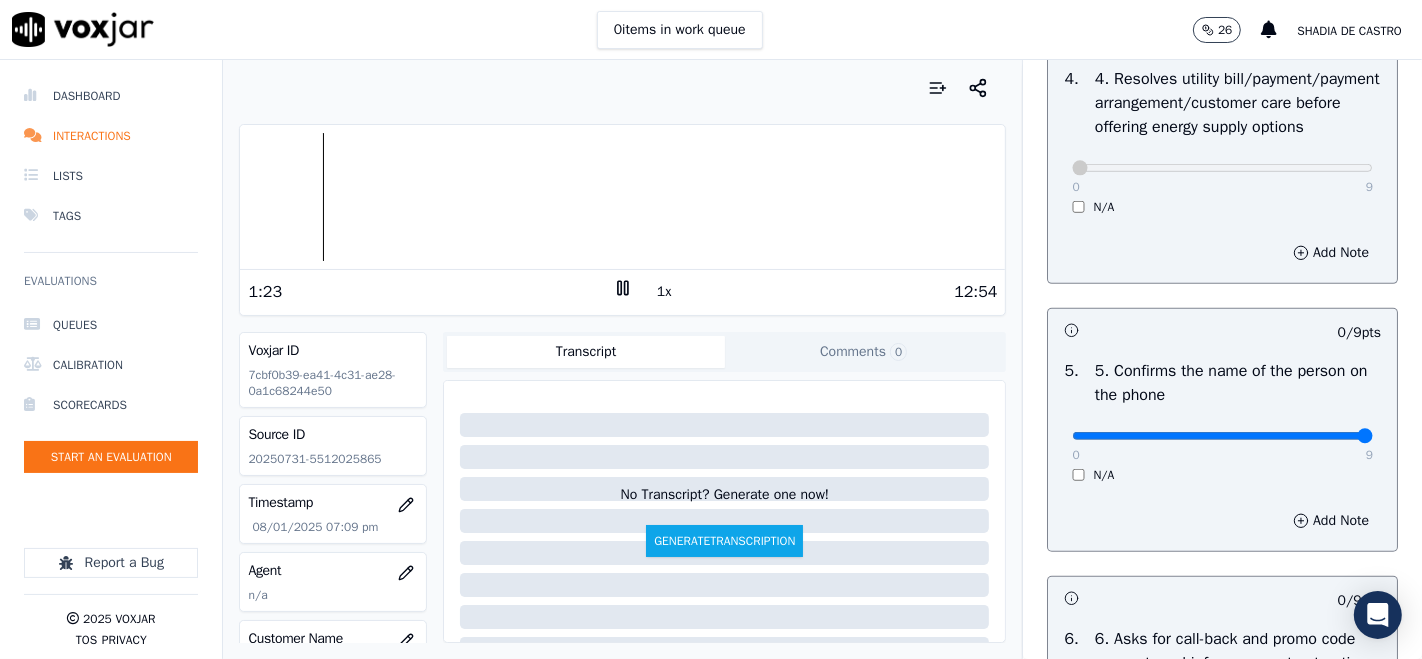 type on "9" 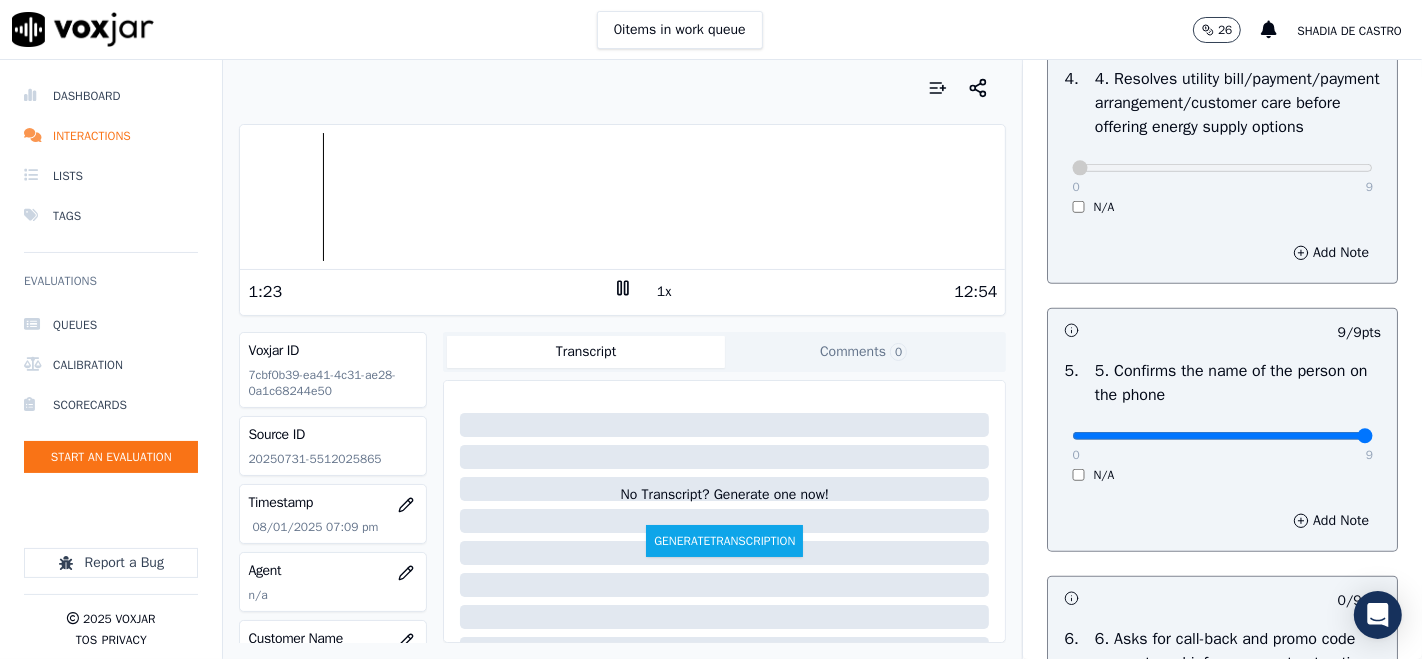 scroll, scrollTop: 1333, scrollLeft: 0, axis: vertical 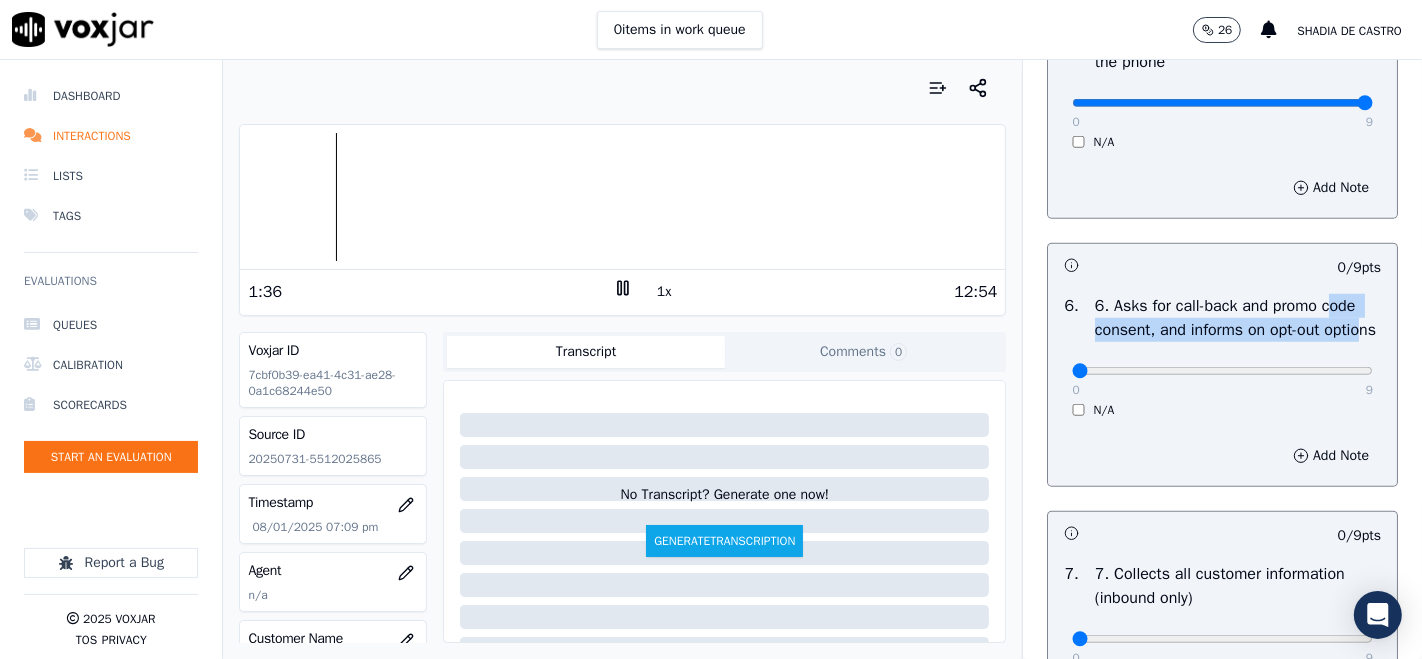 drag, startPoint x: 1080, startPoint y: 398, endPoint x: 1133, endPoint y: 407, distance: 53.75872 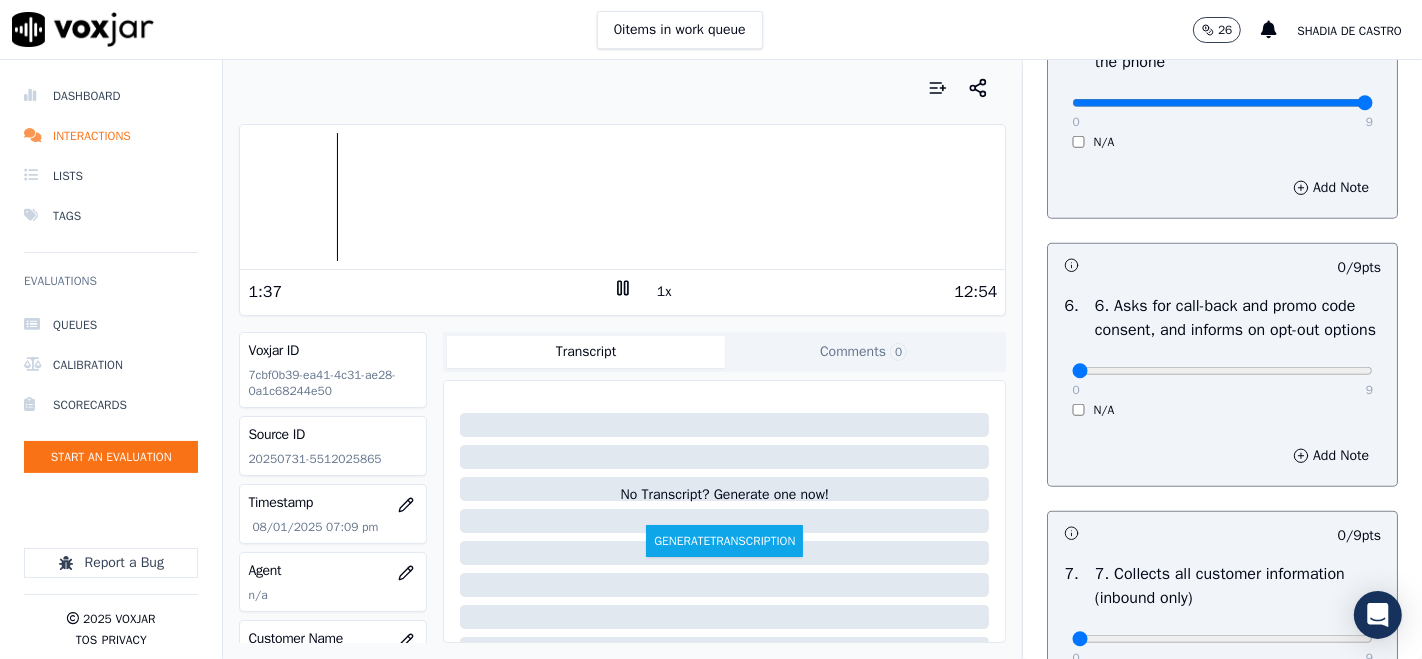 click on "0   9     N/A" at bounding box center [1222, 380] 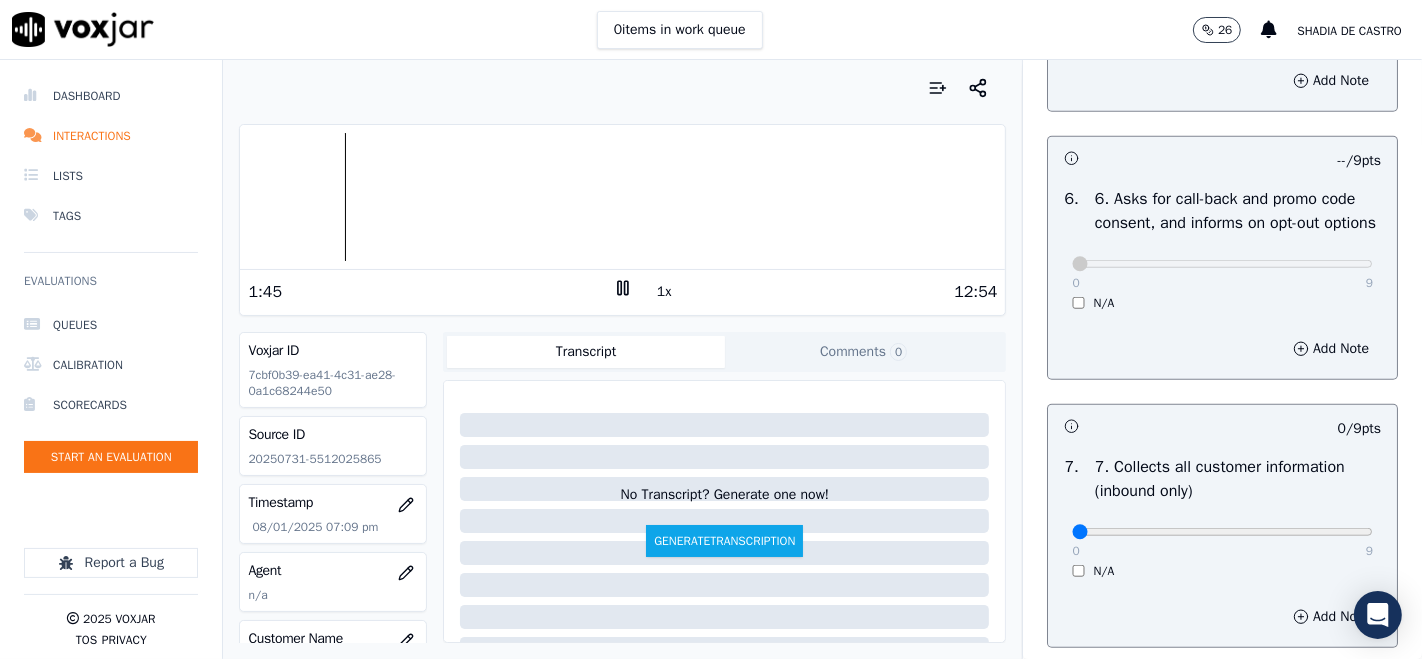 scroll, scrollTop: 1555, scrollLeft: 0, axis: vertical 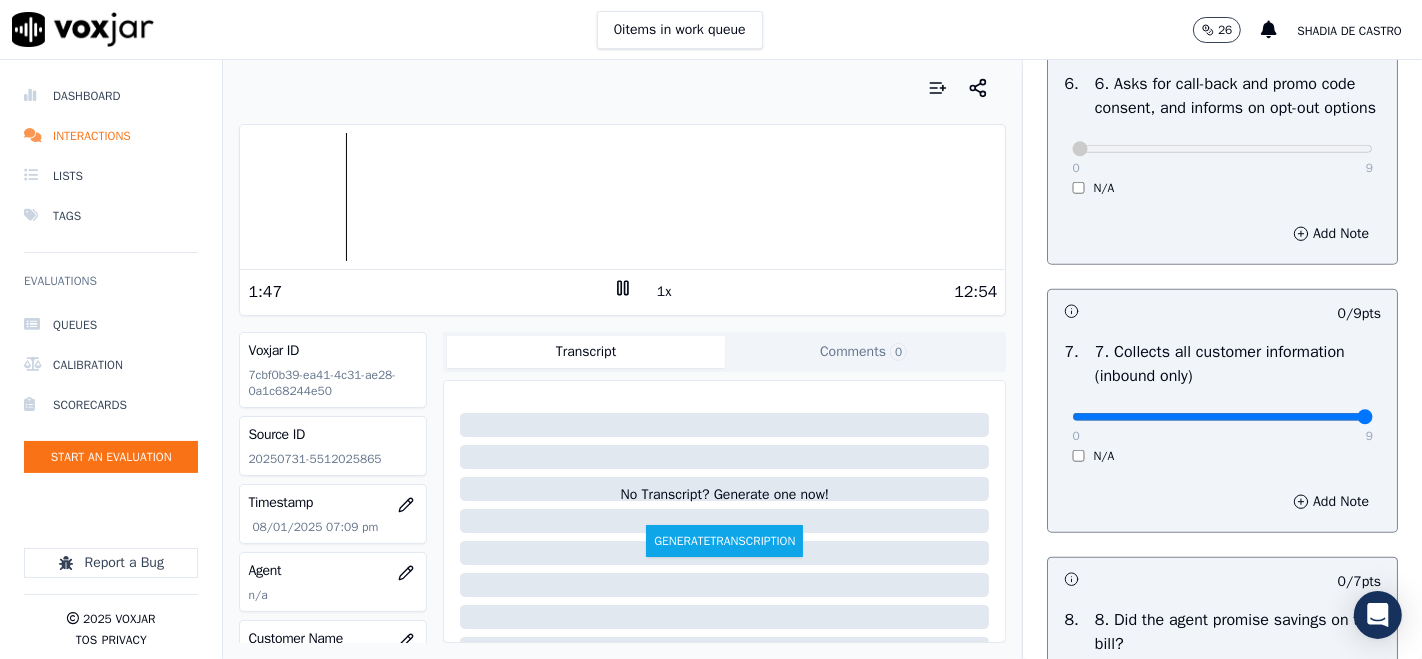 type on "9" 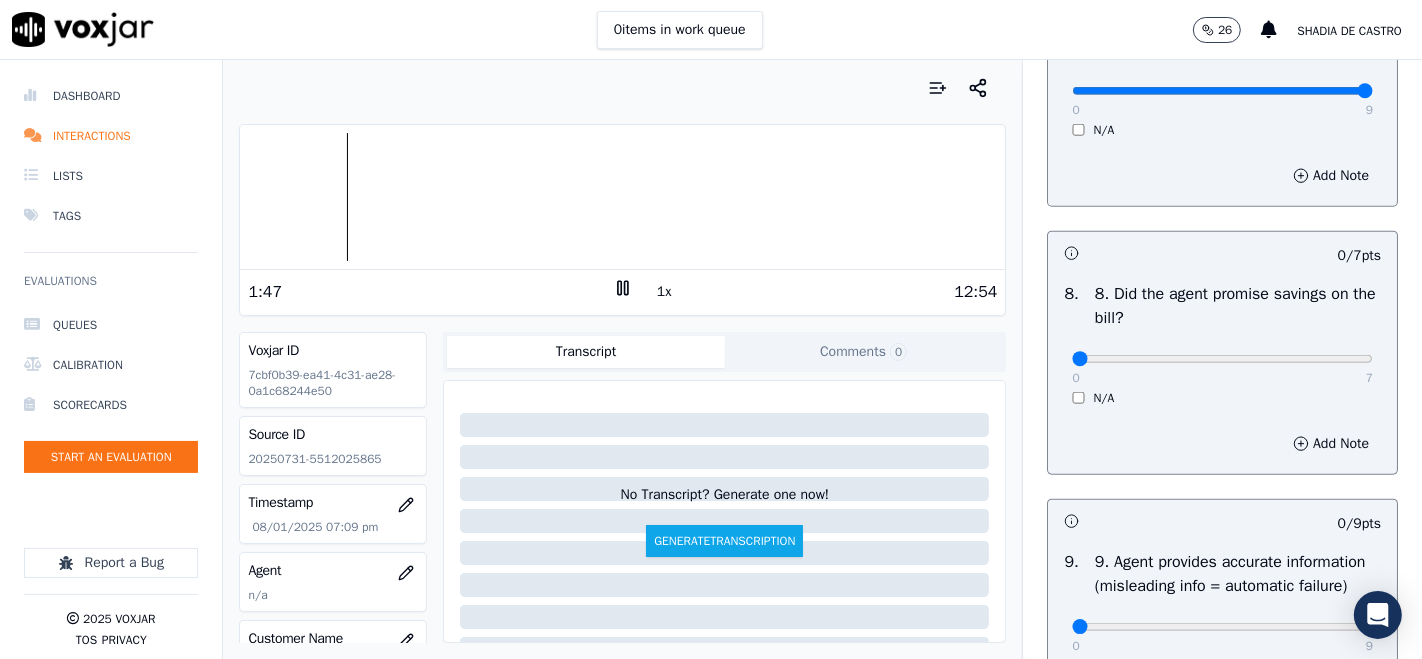 scroll, scrollTop: 1888, scrollLeft: 0, axis: vertical 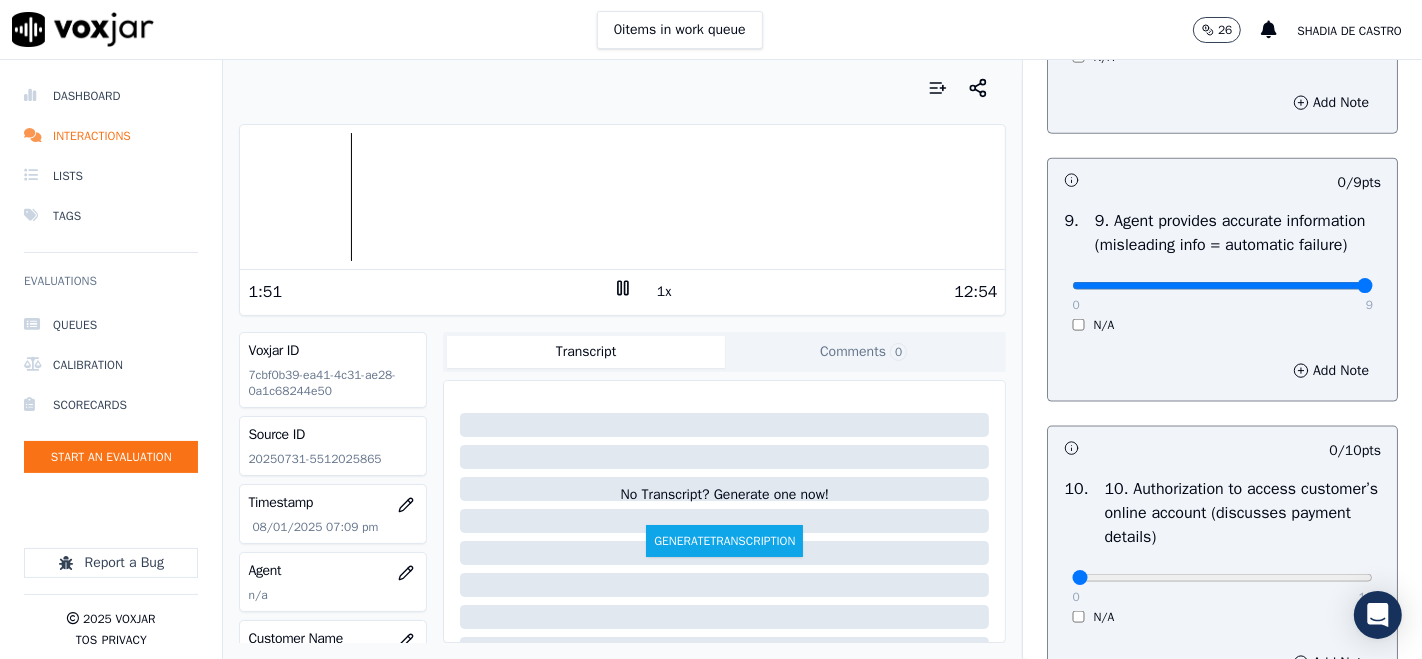 type on "9" 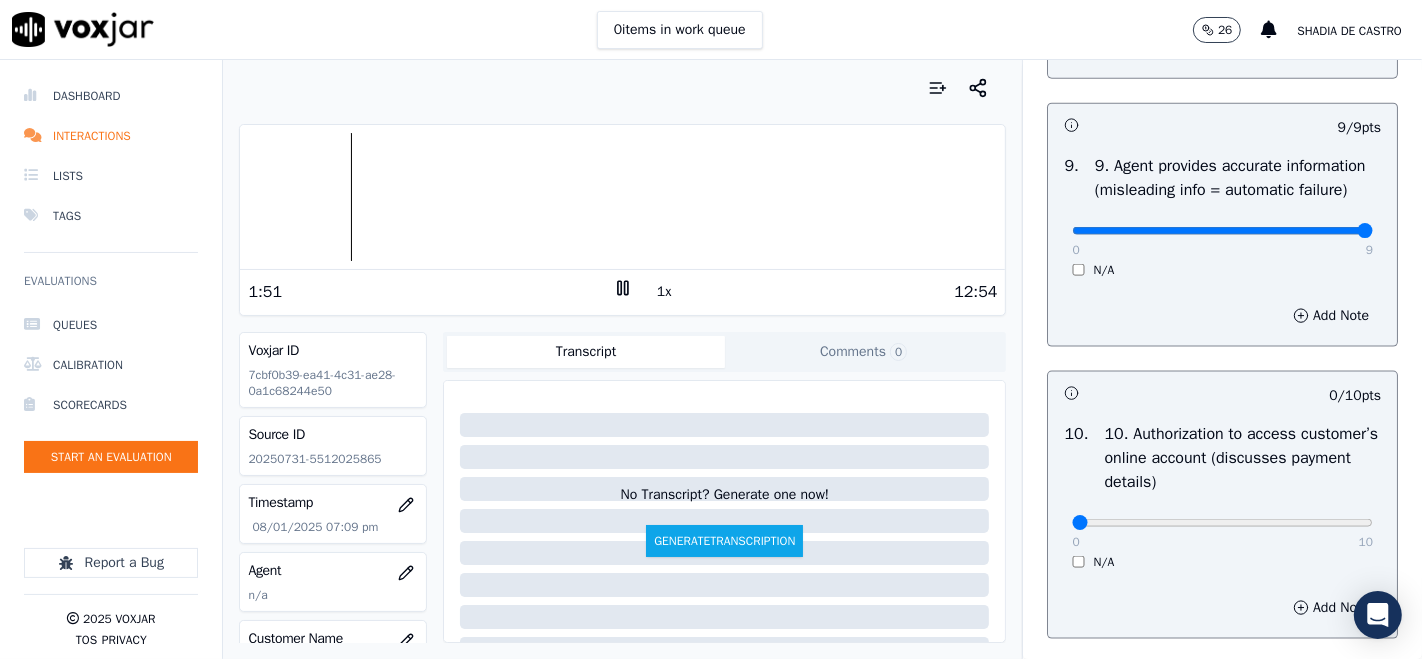 scroll, scrollTop: 2444, scrollLeft: 0, axis: vertical 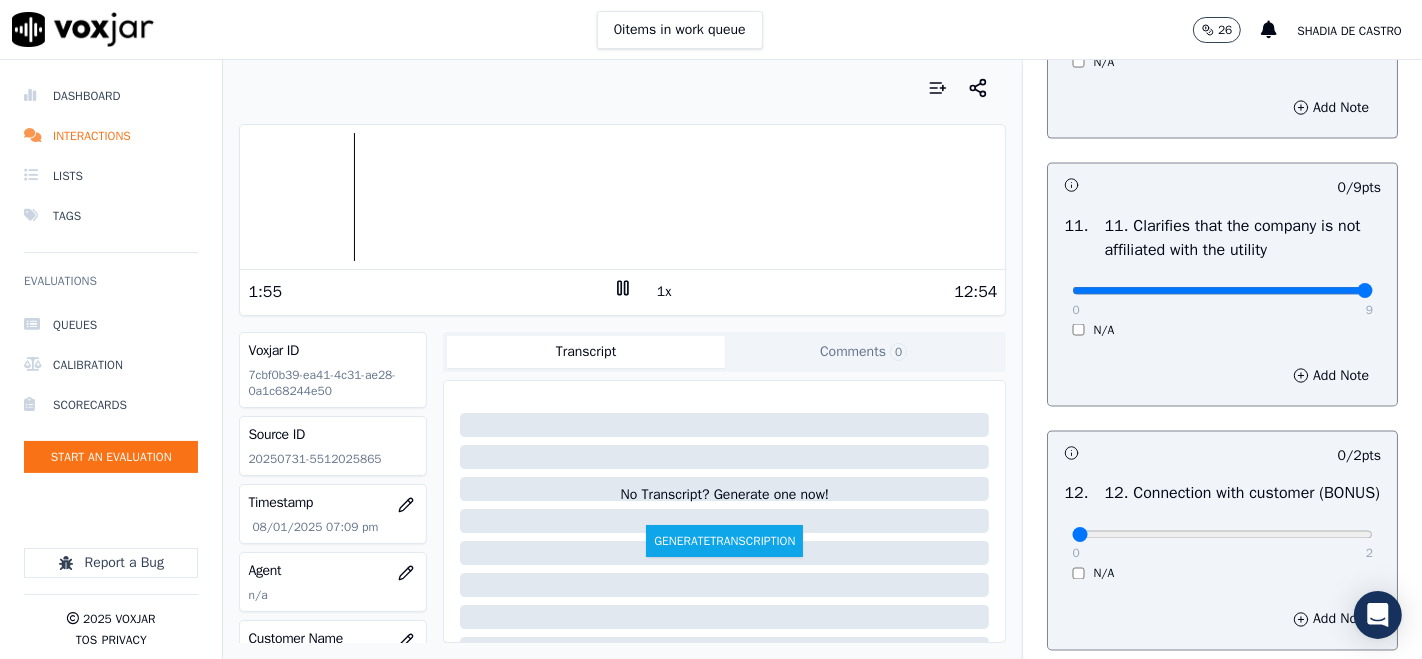 type on "9" 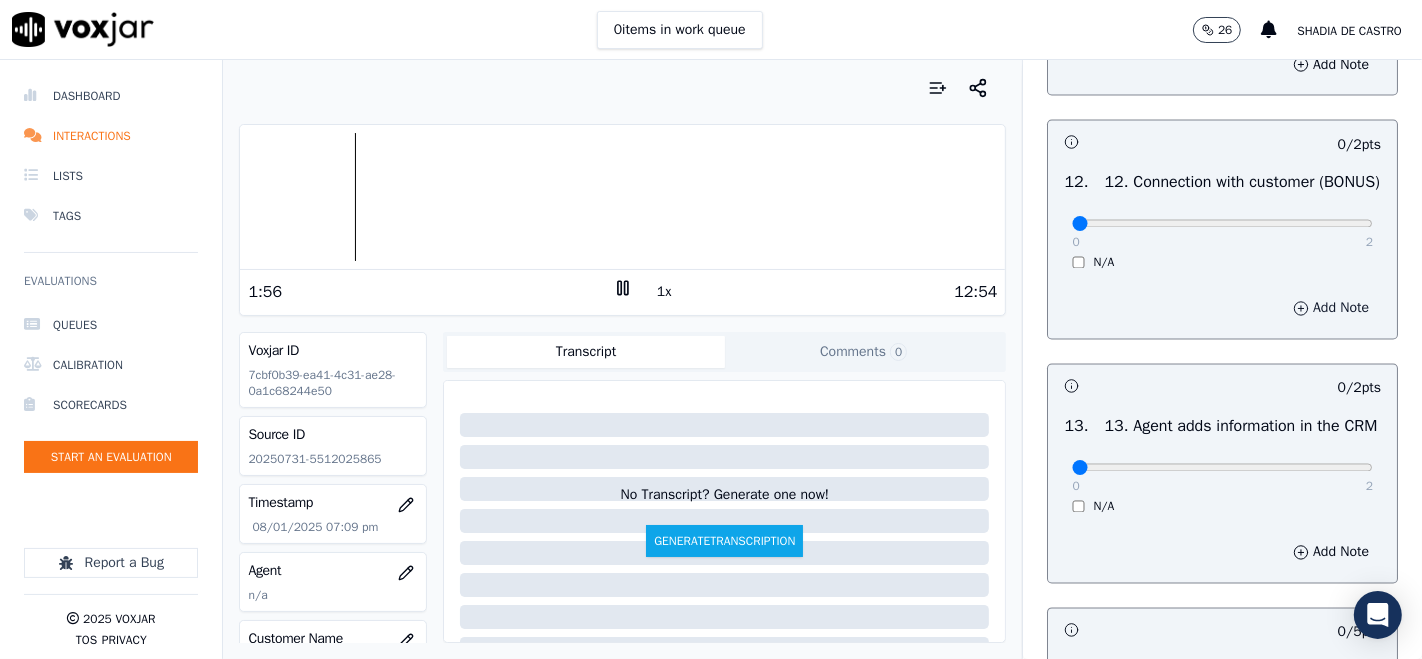 scroll, scrollTop: 3111, scrollLeft: 0, axis: vertical 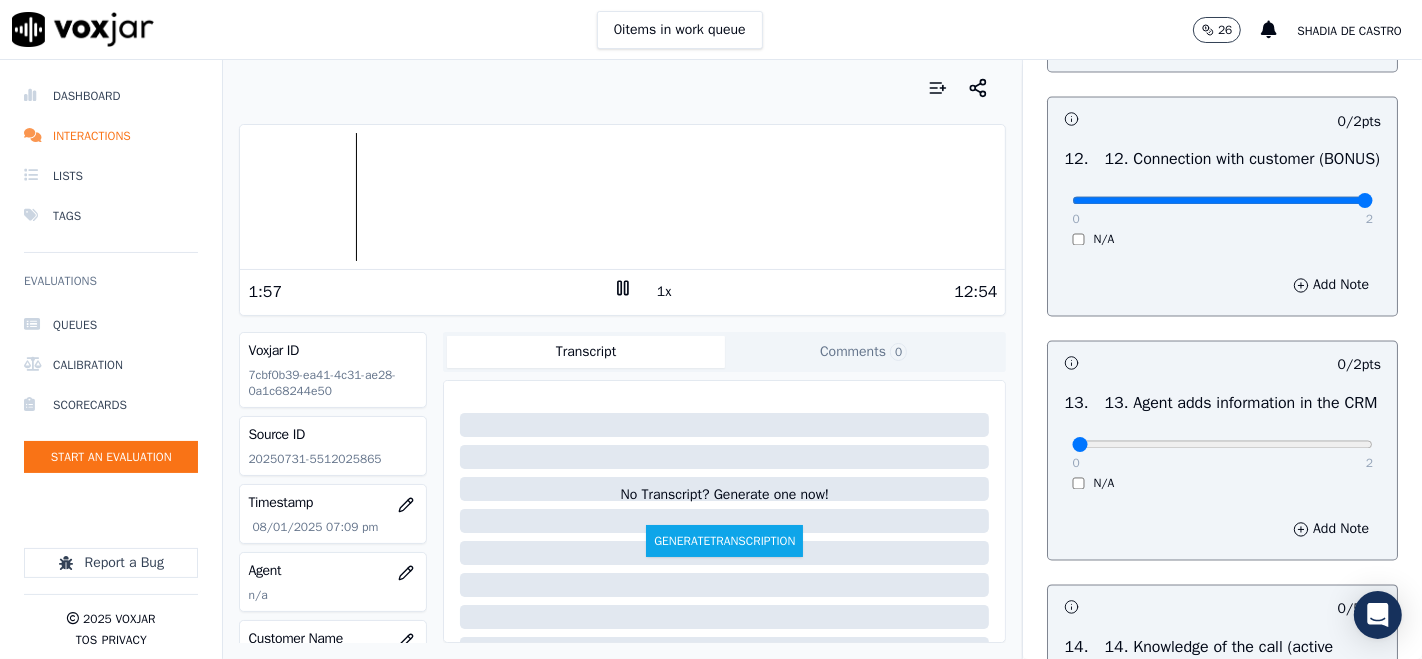 type on "2" 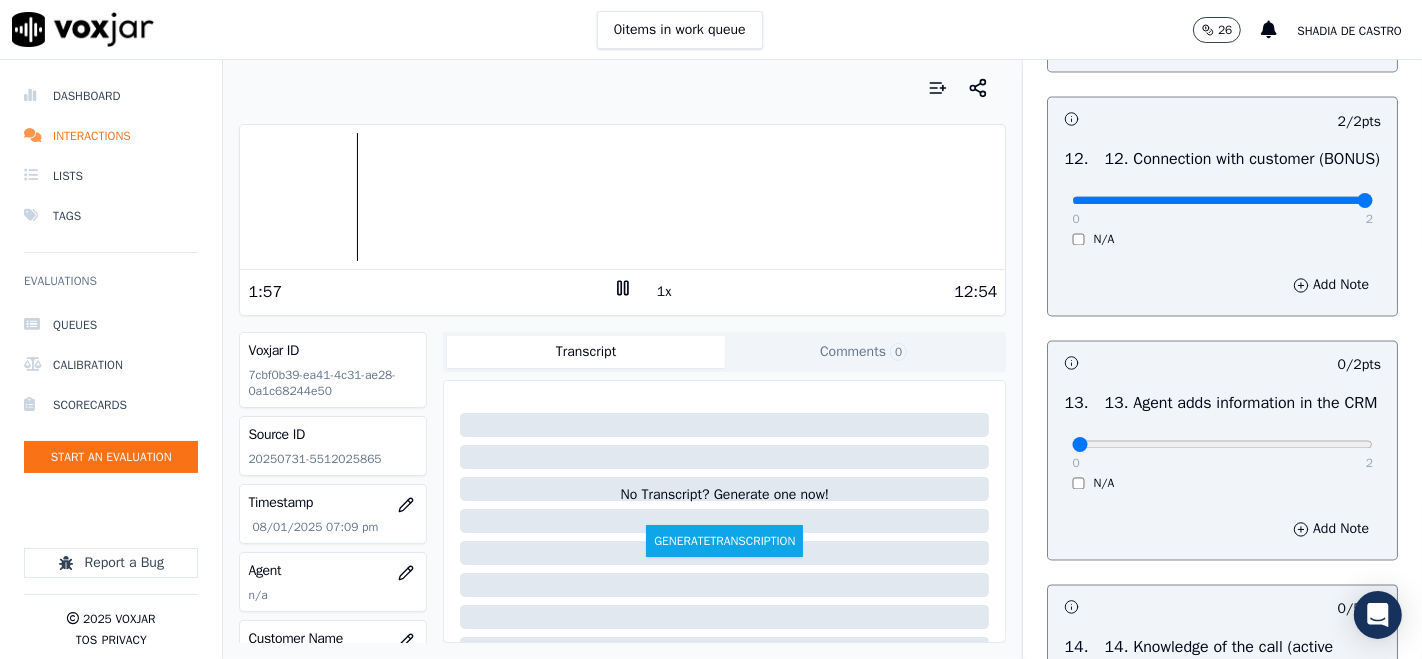 scroll, scrollTop: 3444, scrollLeft: 0, axis: vertical 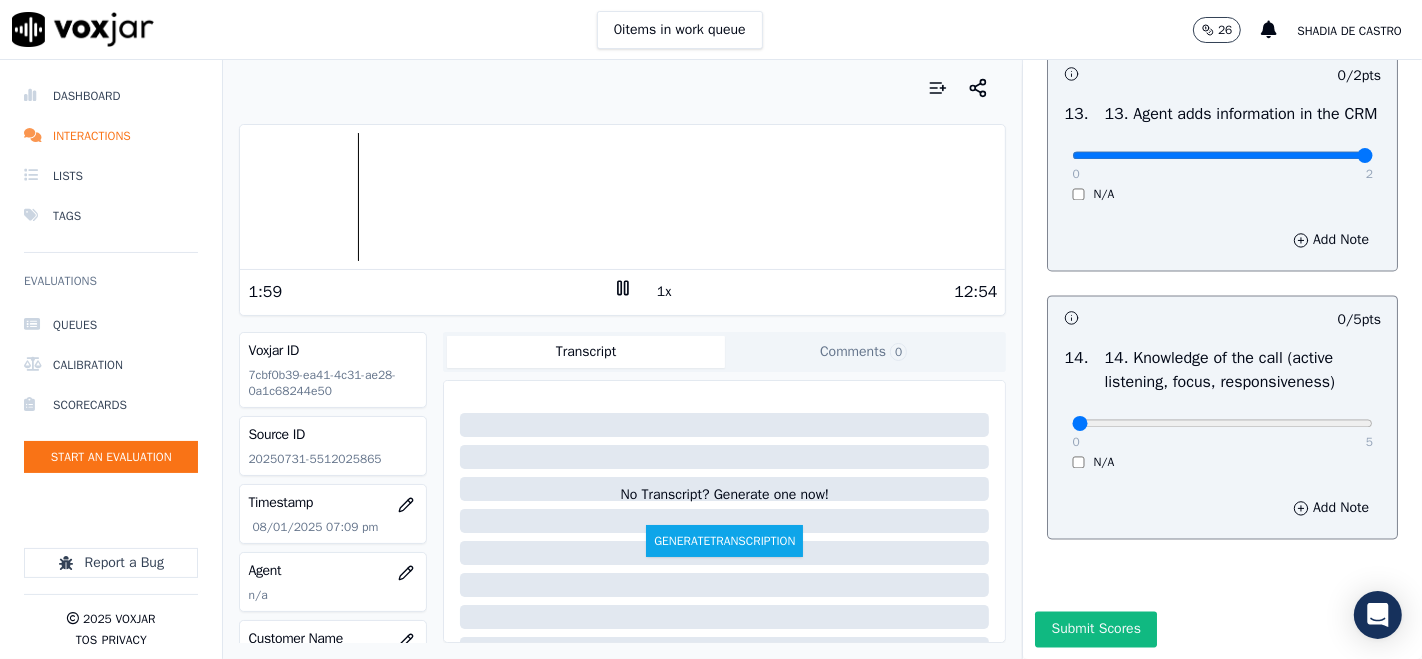type on "2" 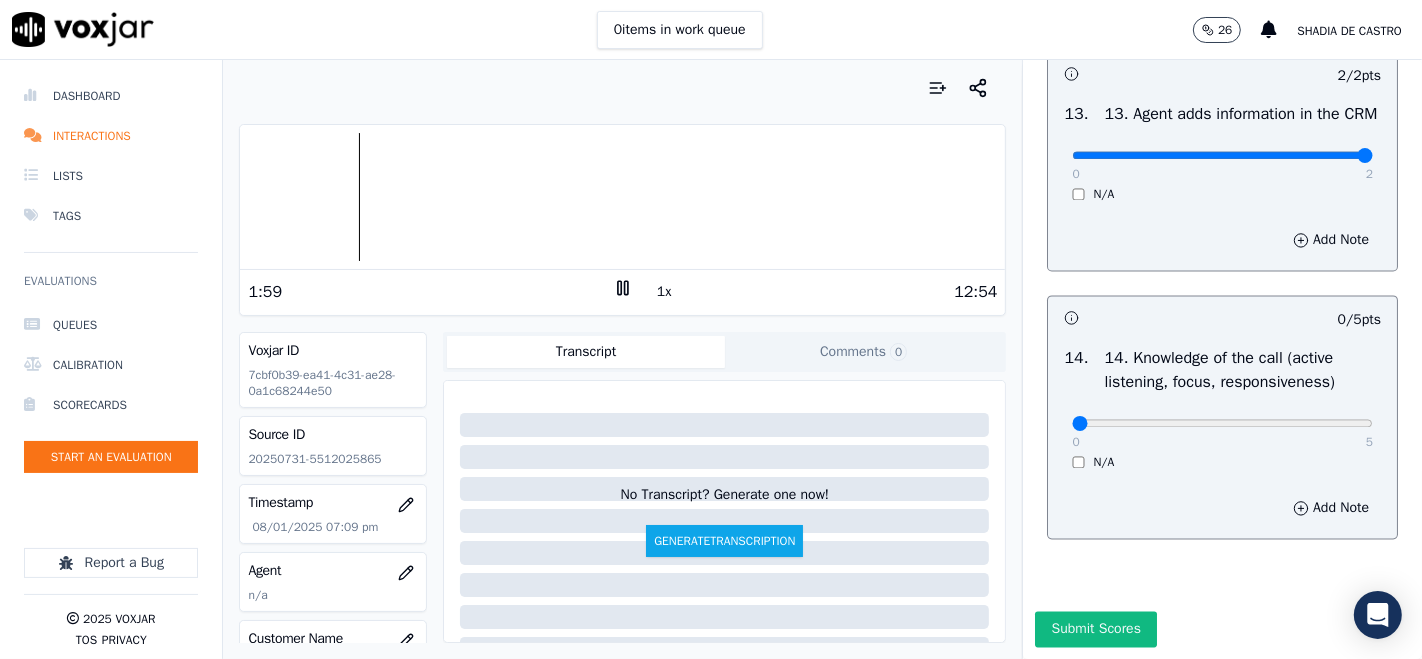 scroll, scrollTop: 3606, scrollLeft: 0, axis: vertical 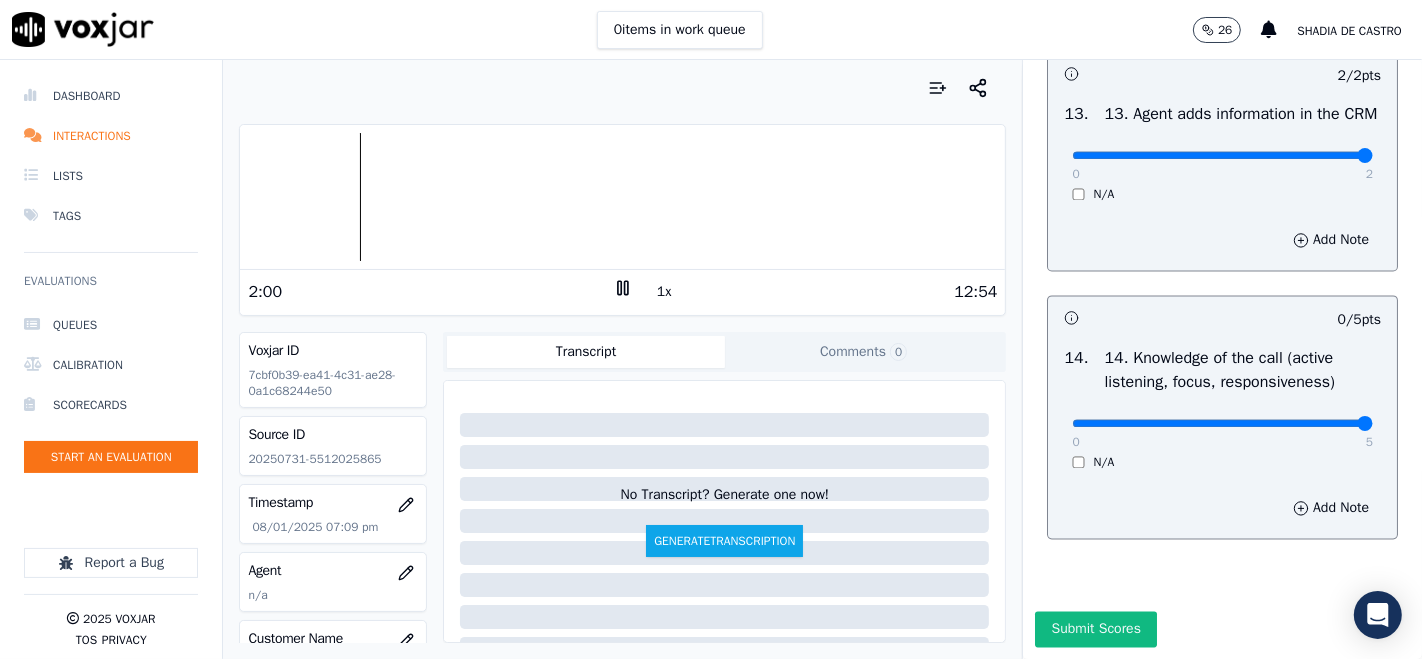 type on "5" 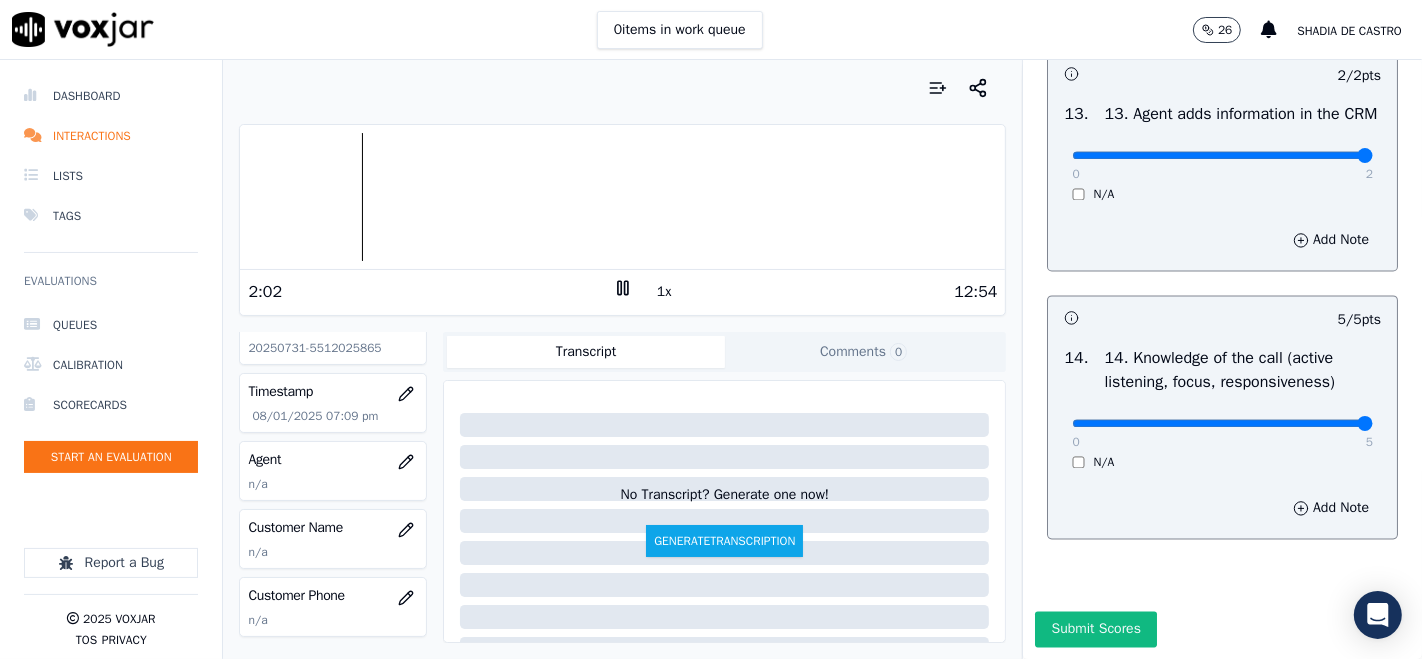 scroll, scrollTop: 222, scrollLeft: 0, axis: vertical 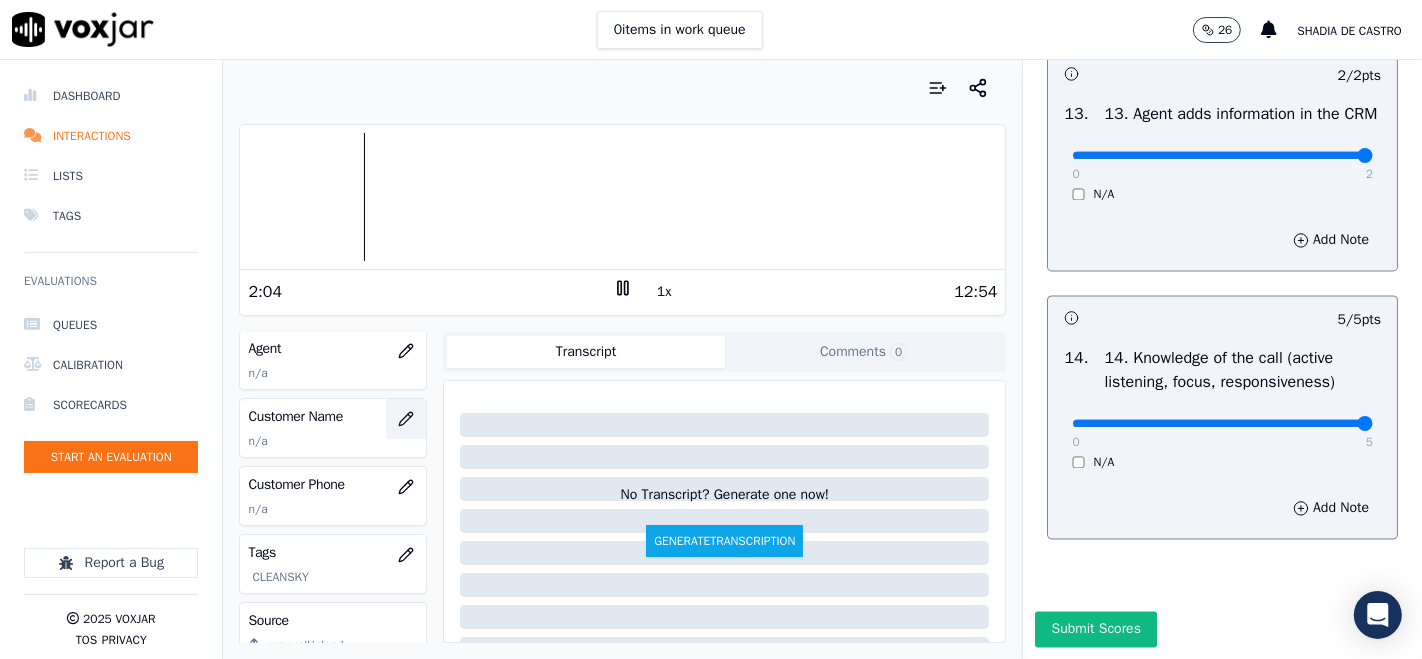 click 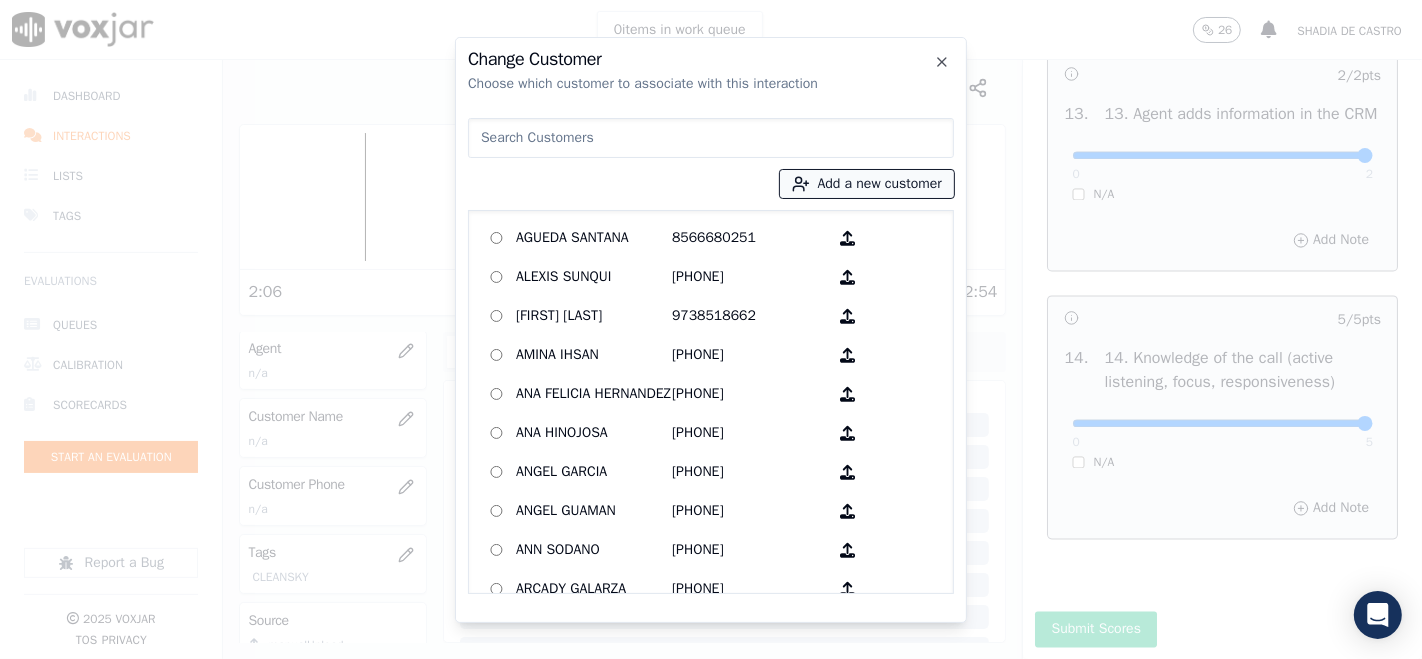click on "Add a new customer" at bounding box center (867, 184) 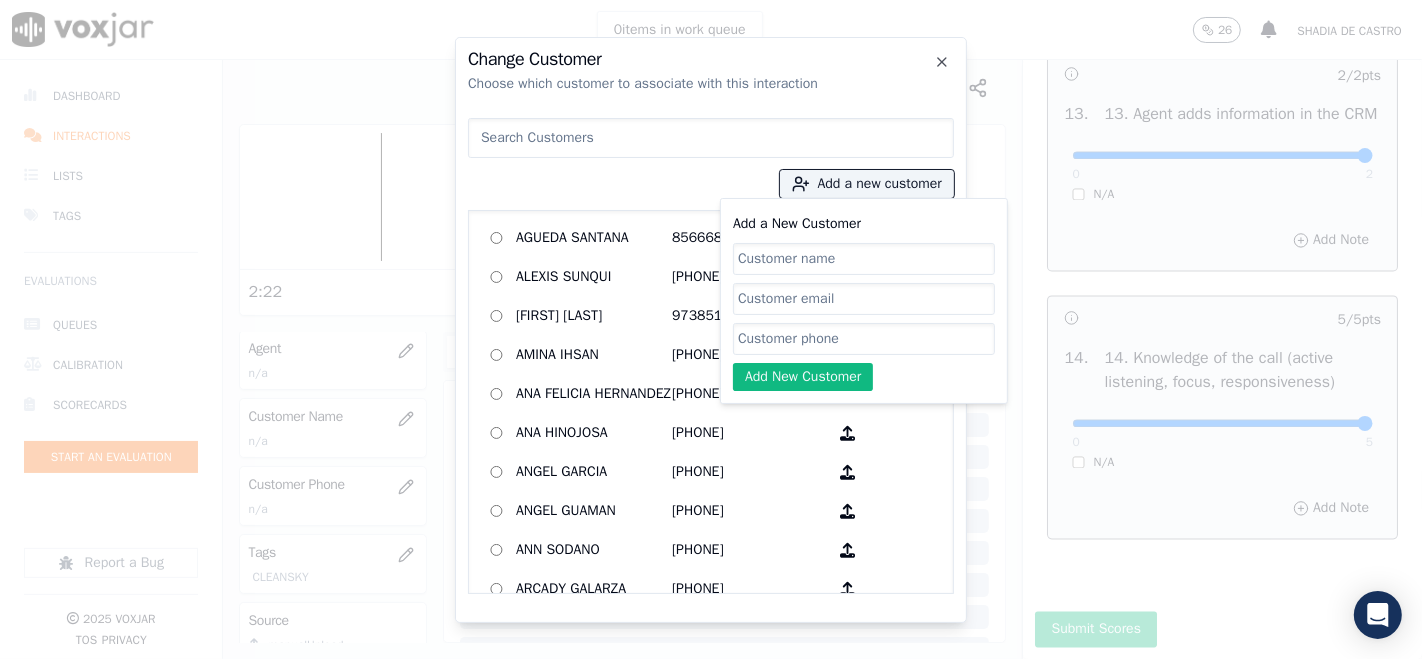 paste on "[FIRST] [LAST]" 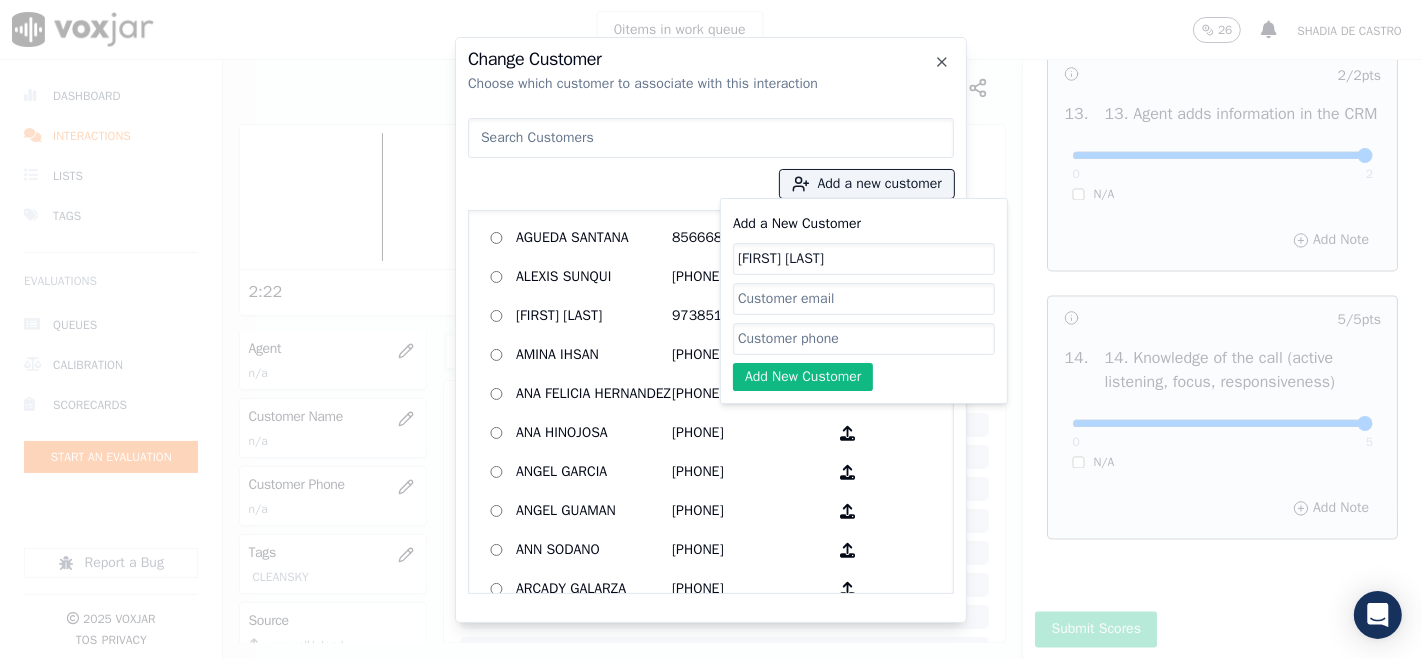 type on "[FIRST] [LAST]" 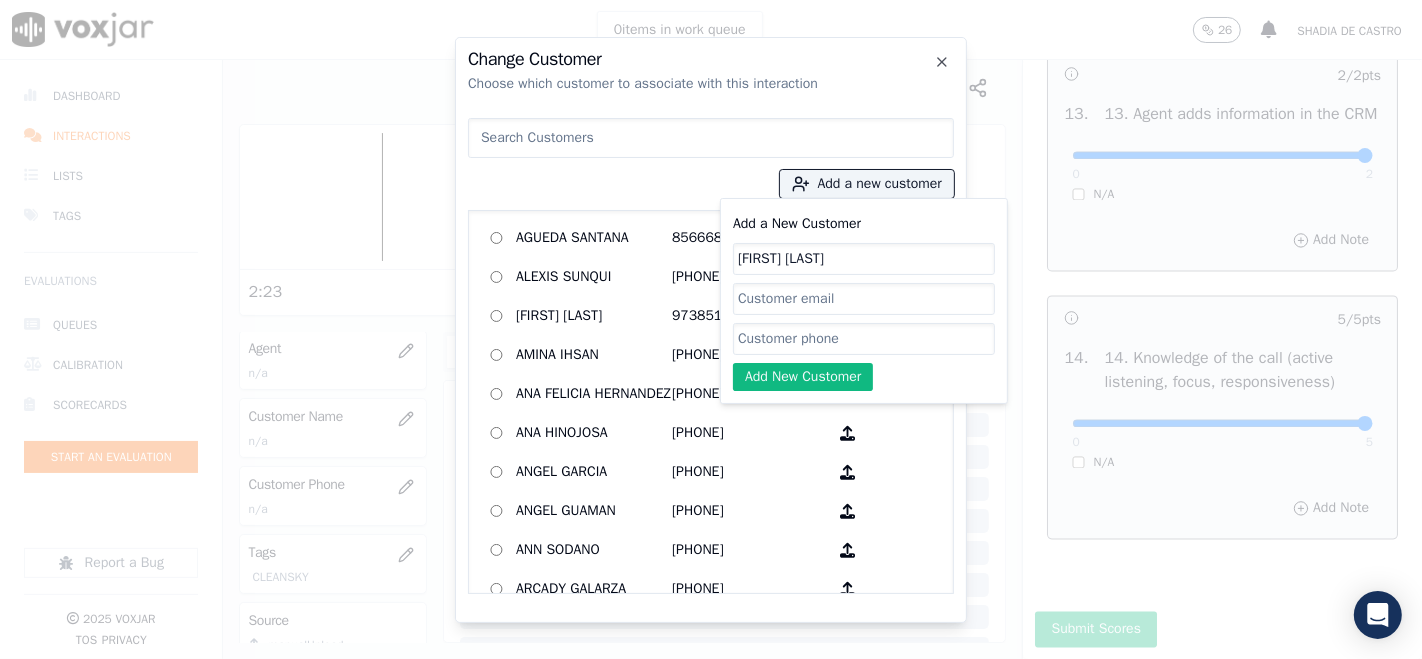 click on "Add a New Customer" 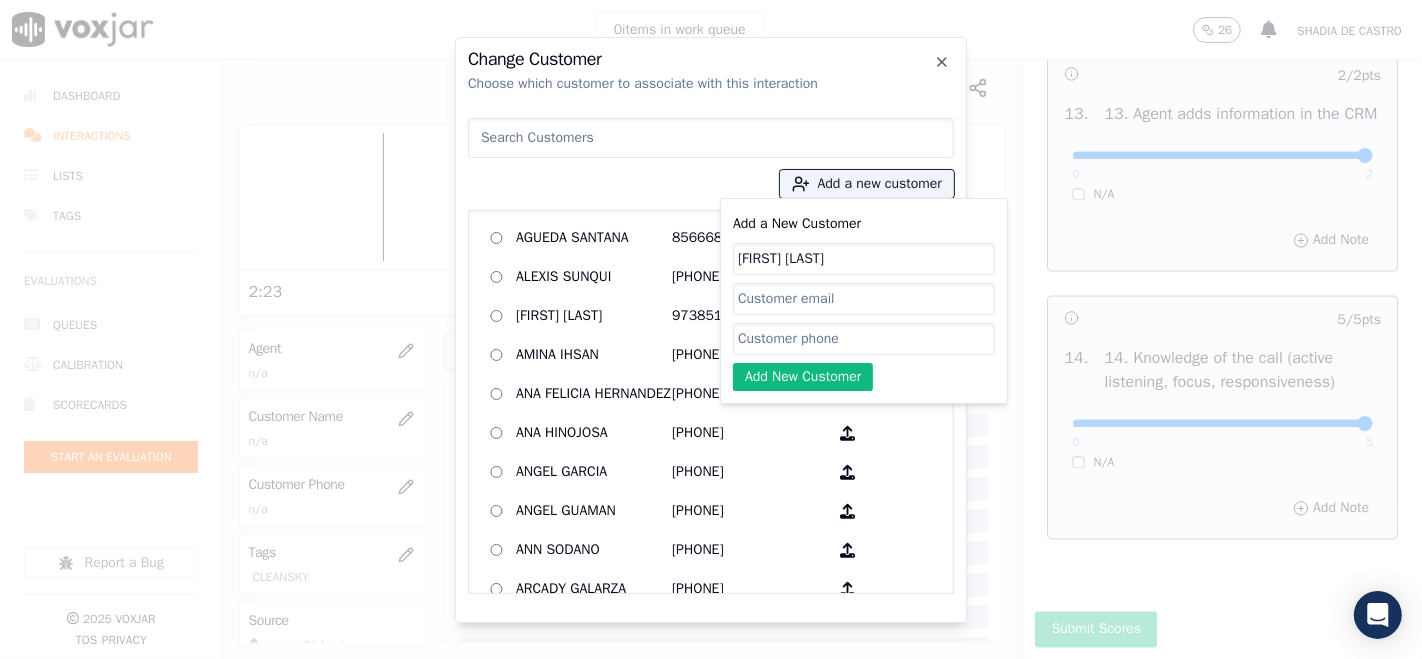 paste on "[FIRST] [LAST]" 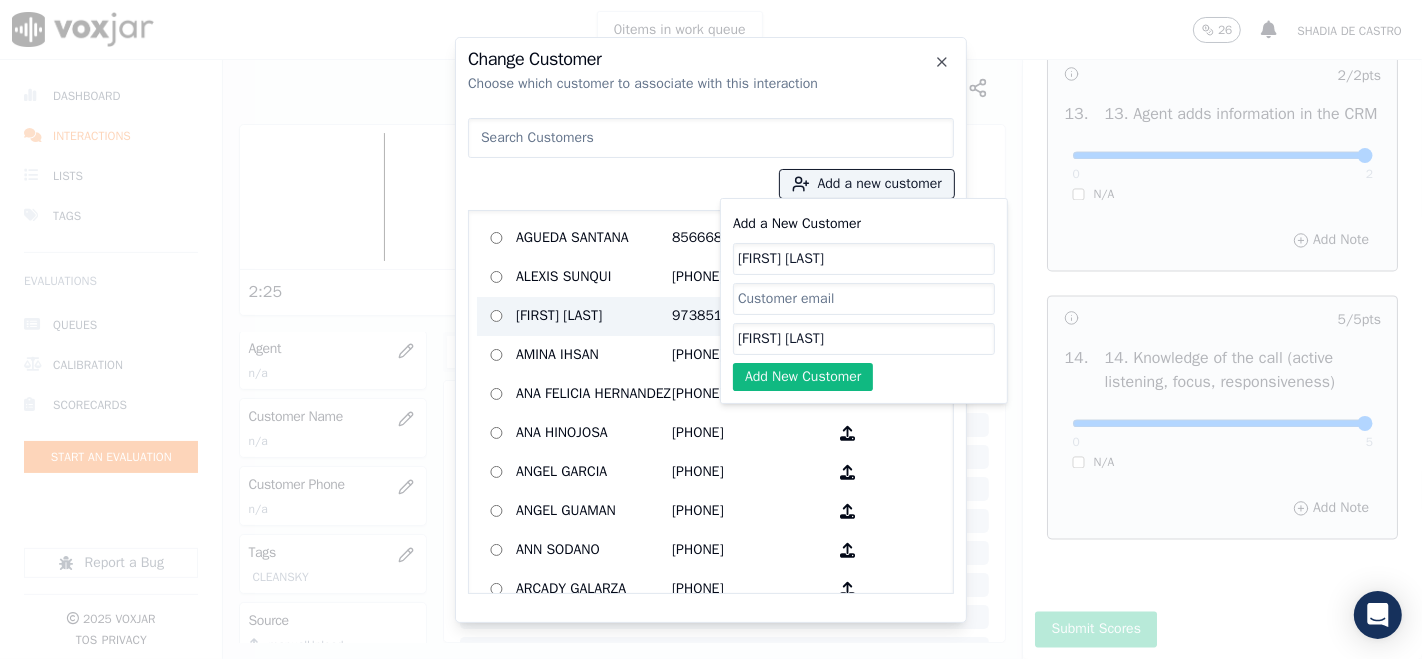 drag, startPoint x: 870, startPoint y: 343, endPoint x: 561, endPoint y: 341, distance: 309.00647 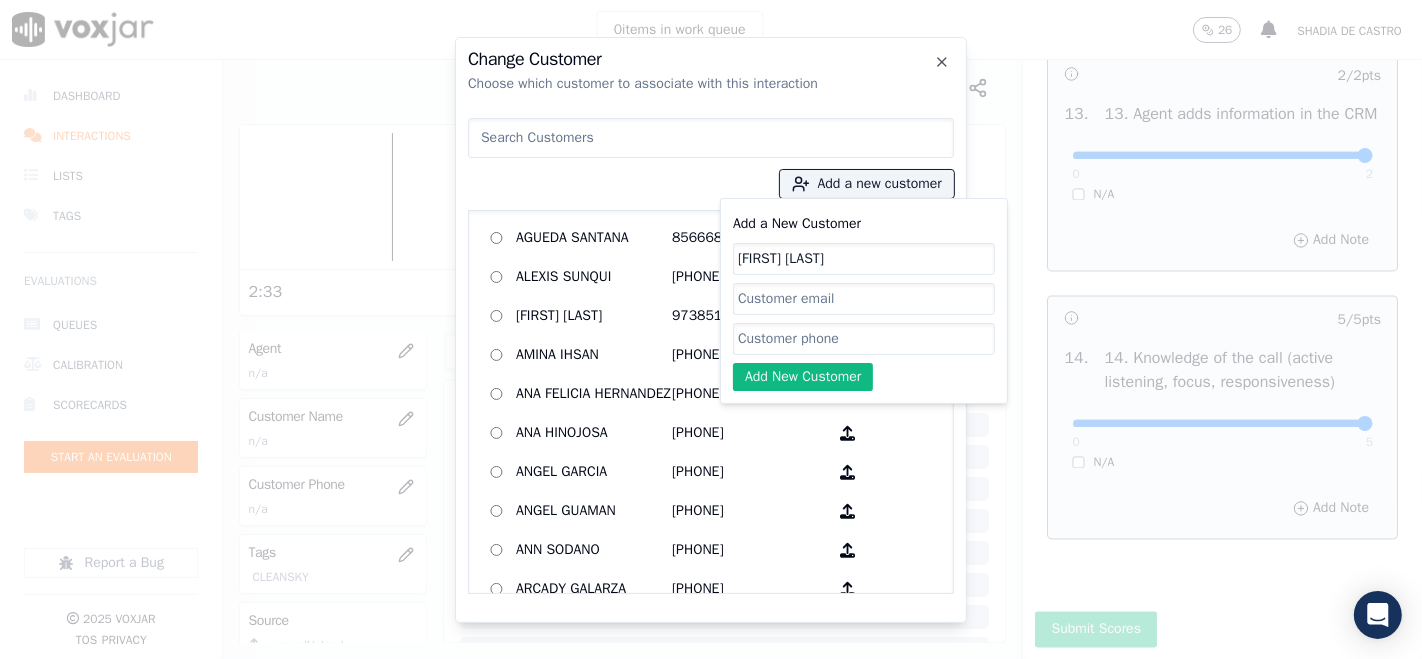 click on "Add a New Customer" 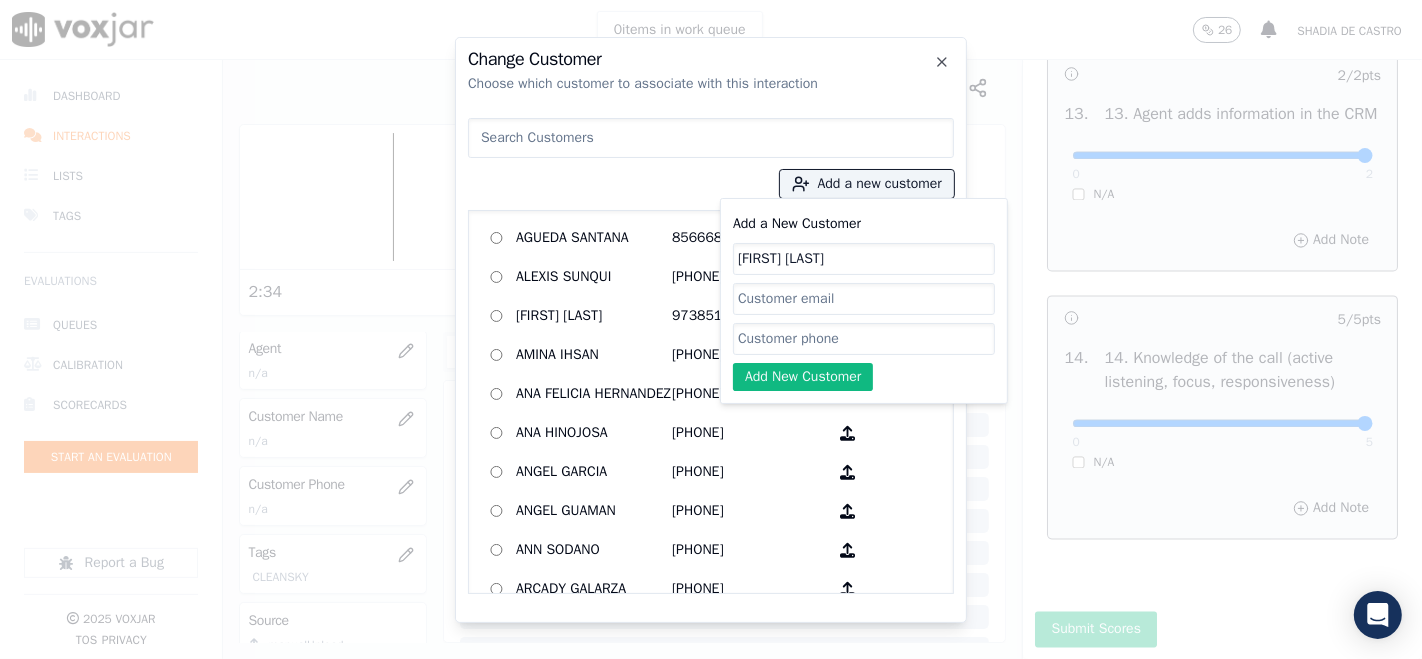 paste on "[PHONE]" 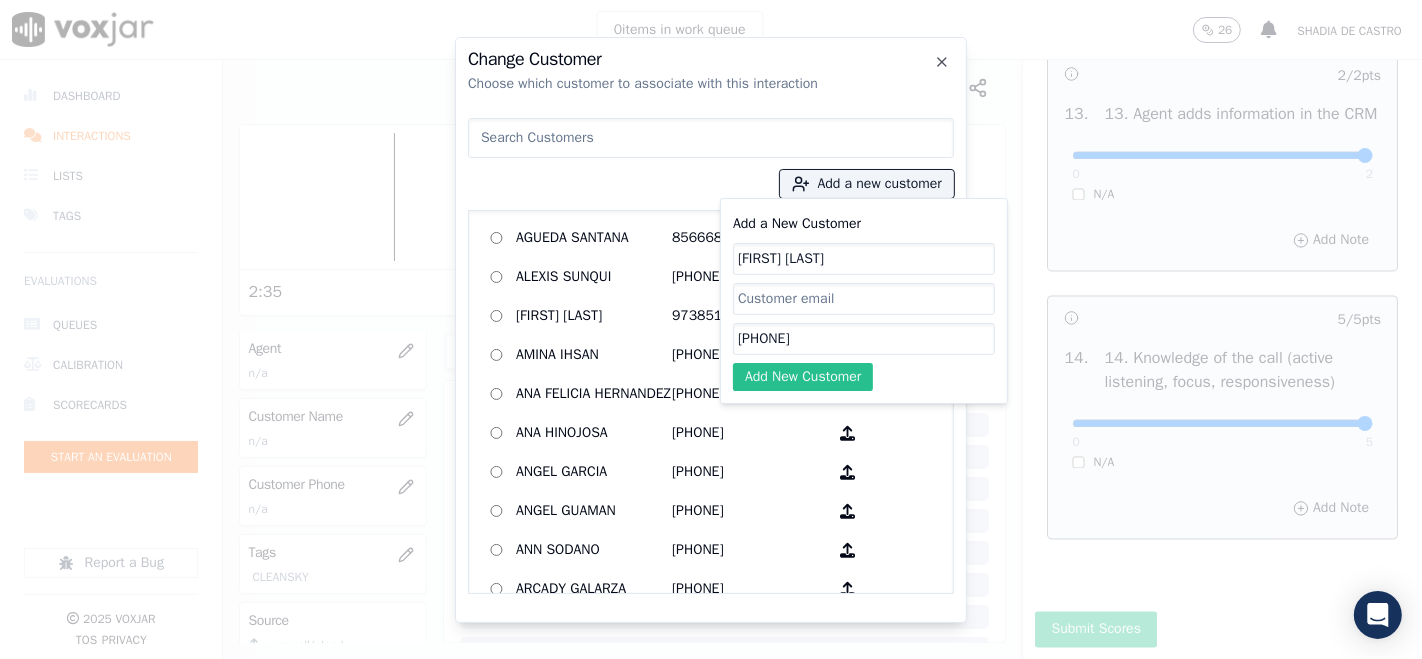 type on "[PHONE]" 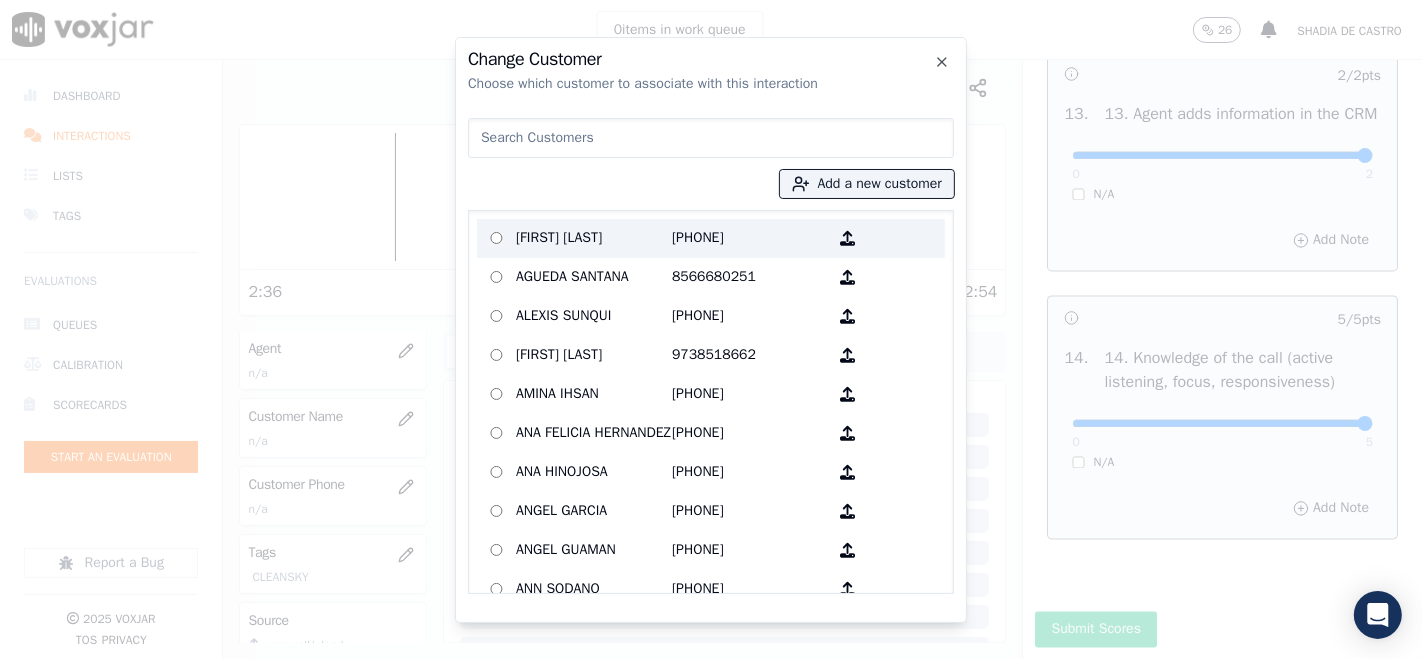 click on "[FIRST] [LAST]" at bounding box center (594, 238) 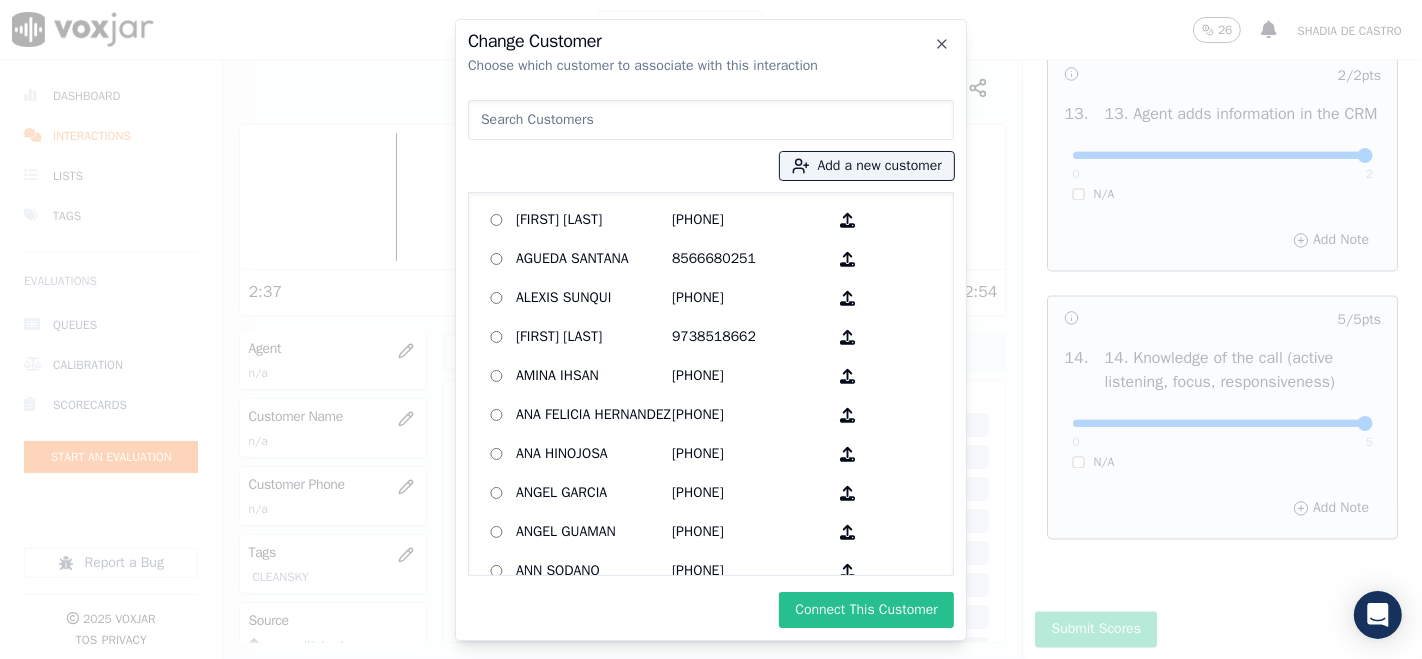 click on "Connect This Customer" at bounding box center [866, 610] 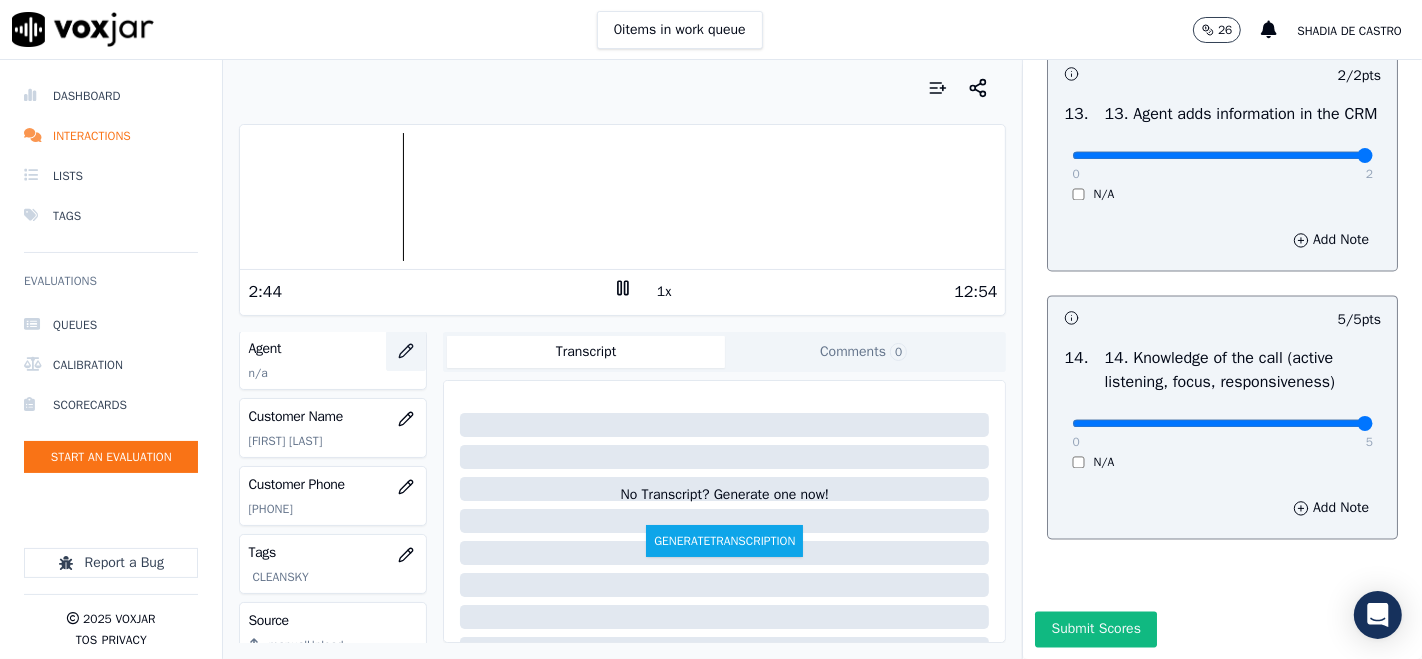 click 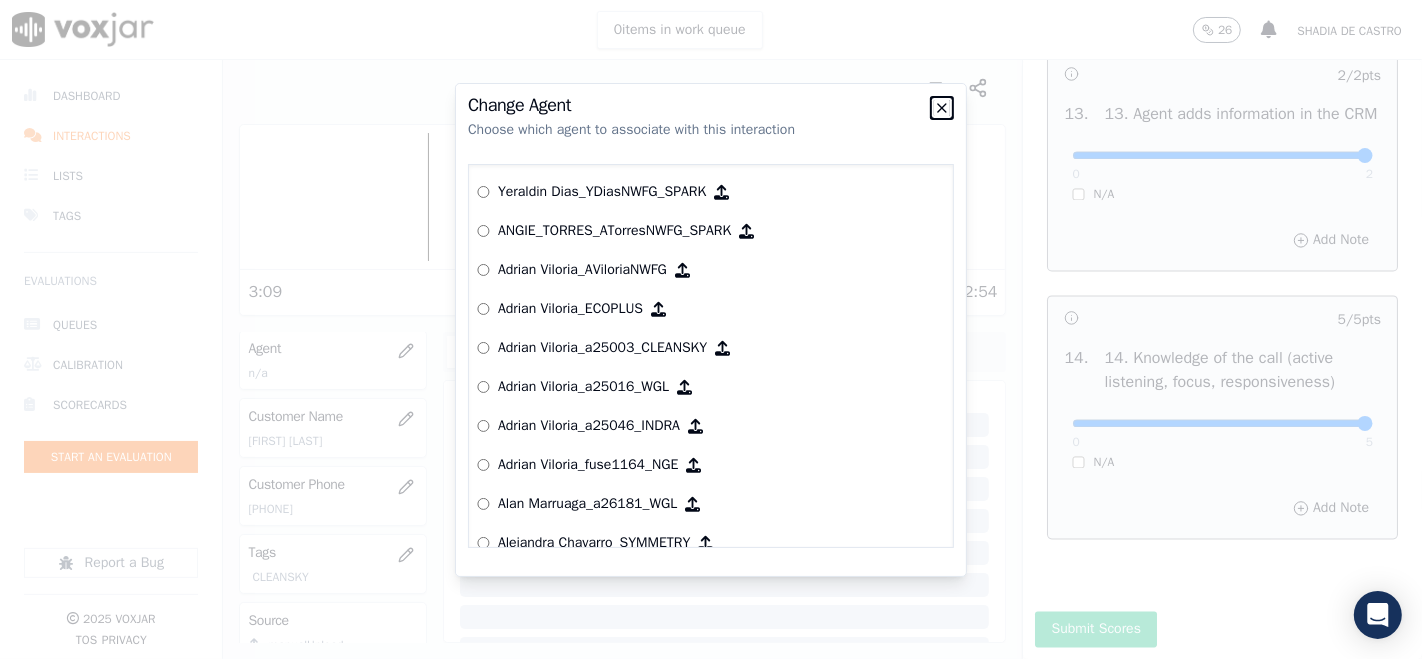 click 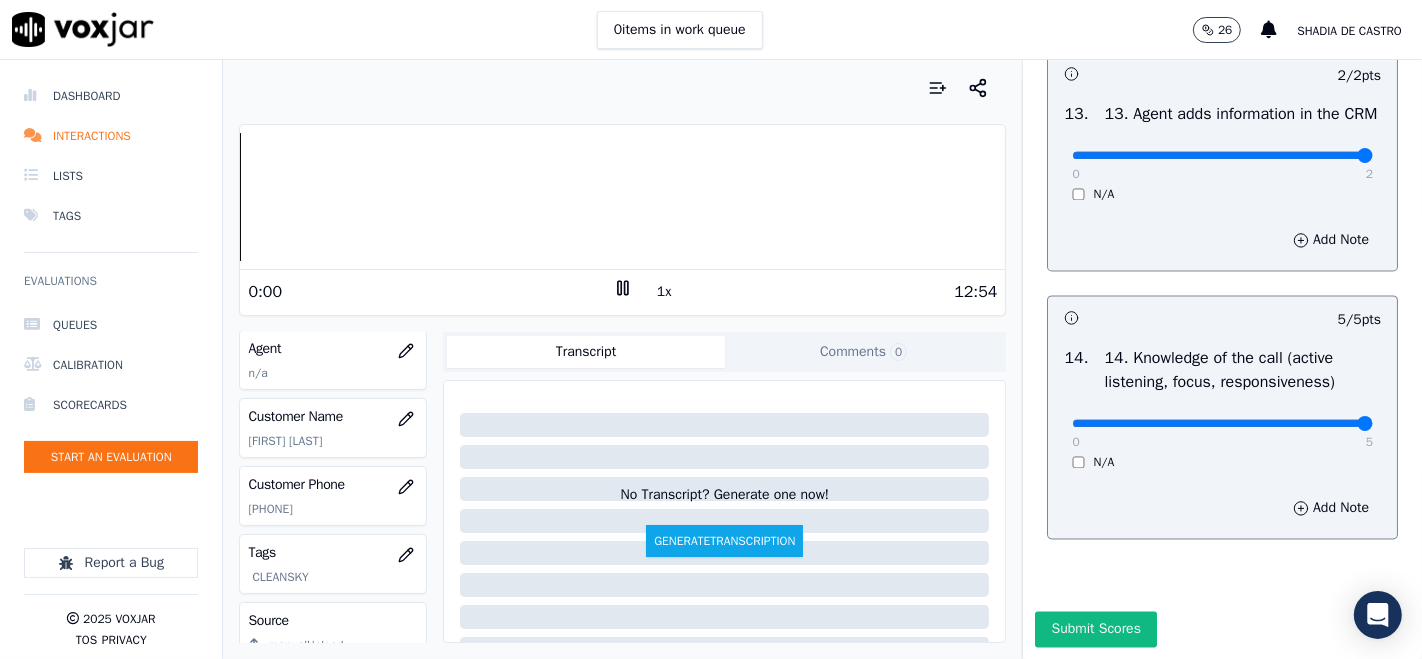 click on "Dashboard   Interactions   Lists   Tags       Evaluations     Queues   Calibration   Scorecards   Start an Evaluation
Report a Bug       2025   Voxjar   TOS   Privacy             Your browser does not support the audio element.   0:00     1x   12:54   Voxjar ID   7cbf0b39-ea41-4c31-ae28-0a1c68244e50   Source ID   20250731-5512025865   Timestamp
08/01/2025 07:09 pm     Agent
n/a     Customer Name     GALO GUARQUINA     Customer Phone     5512025865     Tags
CLEANSKY     Source     manualUpload   Type     AUDIO       Transcript   Comments  0   No Transcript? Generate one now!   Generate  Transcription         Add Comment   Scores   Transcript   Metadata   Comments         Human Score   --   0  evaluation s   AI Score   --   0  evaluation s     AI Evaluations
Queue an AI Evaluation   No AI evaluations yet   Human Evaluations   Start a Manual Evaluation   No human evaluations yet       INBOUND CTS SCORECARD - NEW   Scorecard       GREETING/OPENING SKILLS" at bounding box center [711, 359] 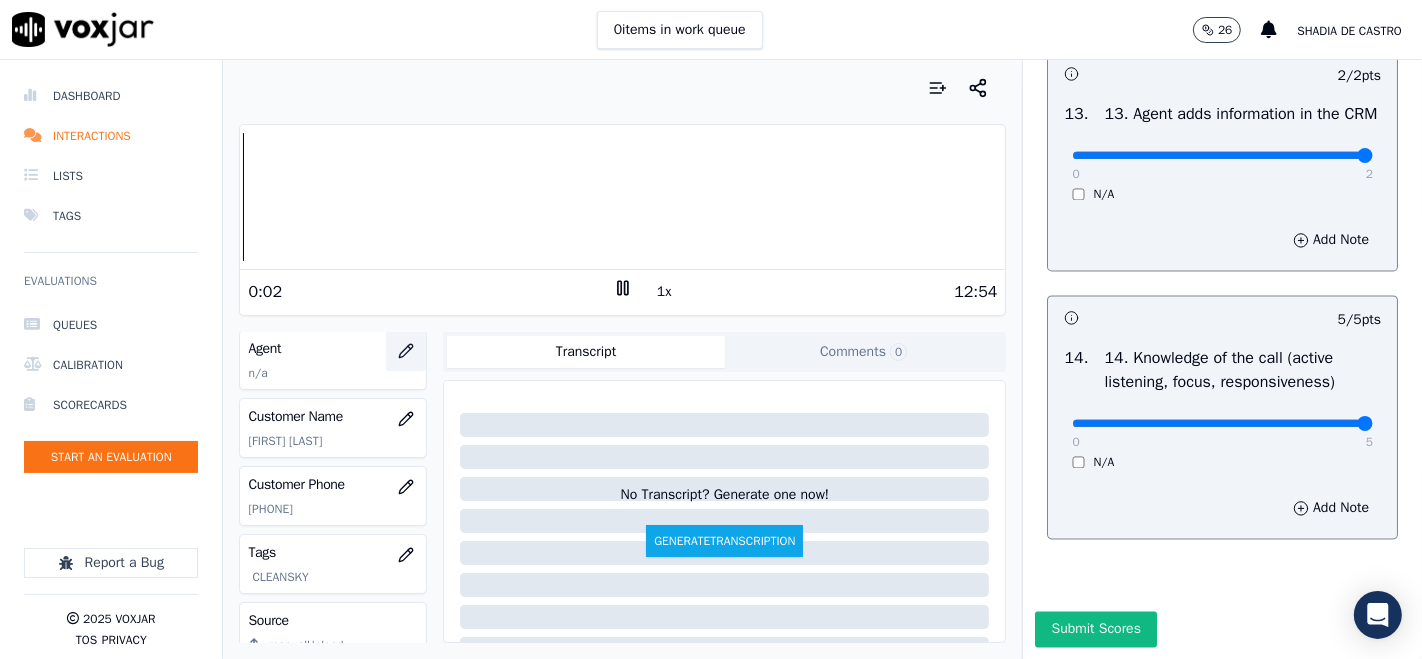 click 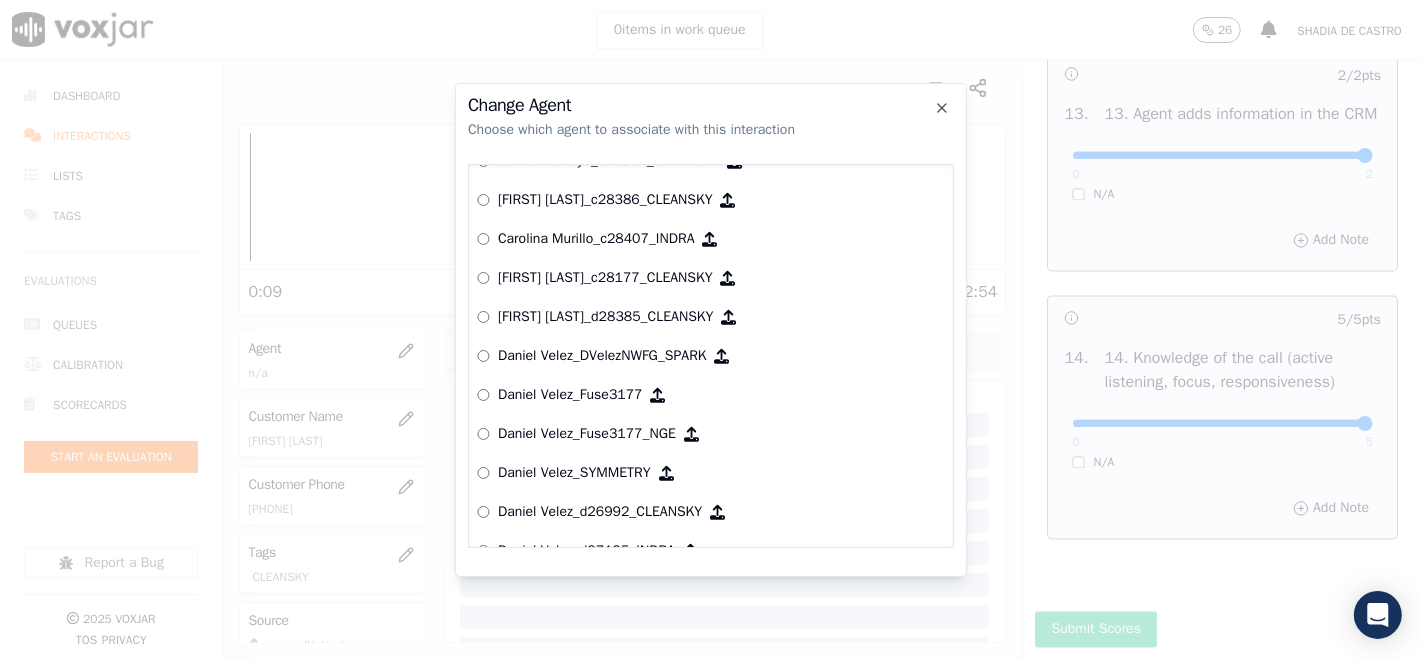 scroll, scrollTop: 1759, scrollLeft: 0, axis: vertical 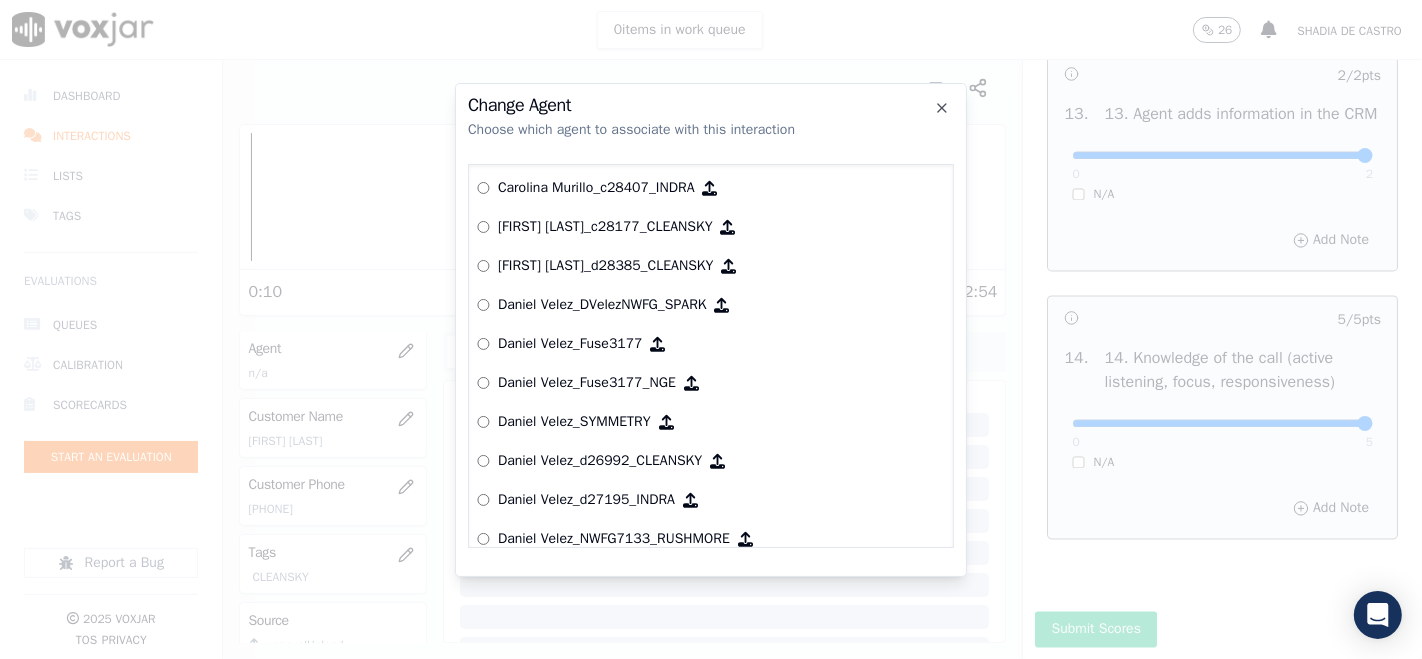 click on "Daniel Velez_d26992_CLEANSKY" at bounding box center [600, 461] 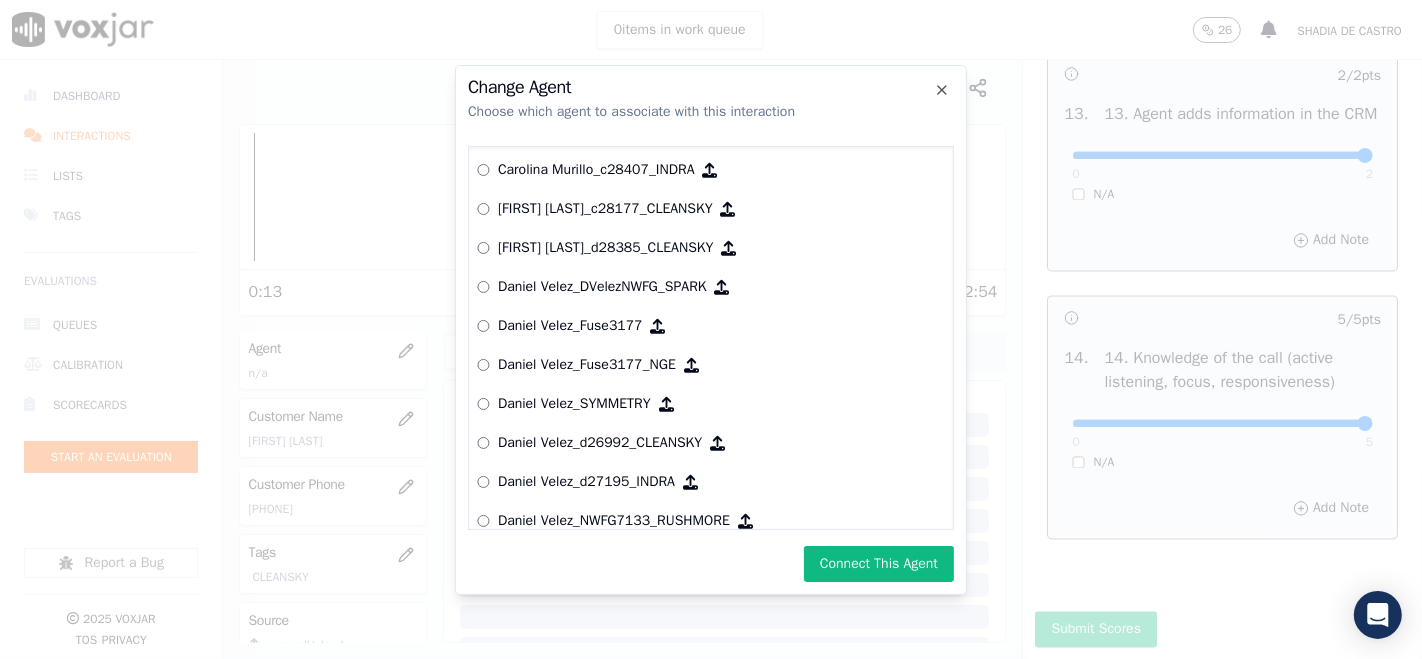 click on "Daniel Velez_d27195_INDRA" at bounding box center [711, 482] 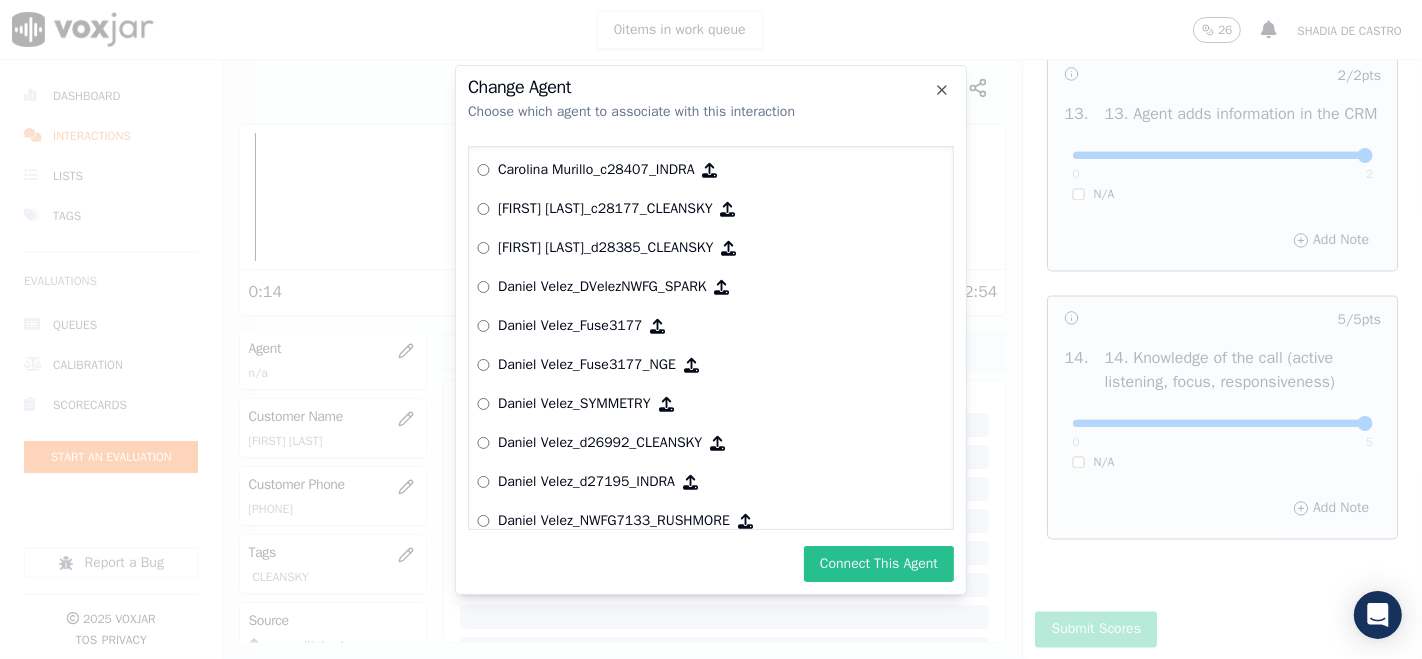 click on "Connect This Agent" at bounding box center (879, 564) 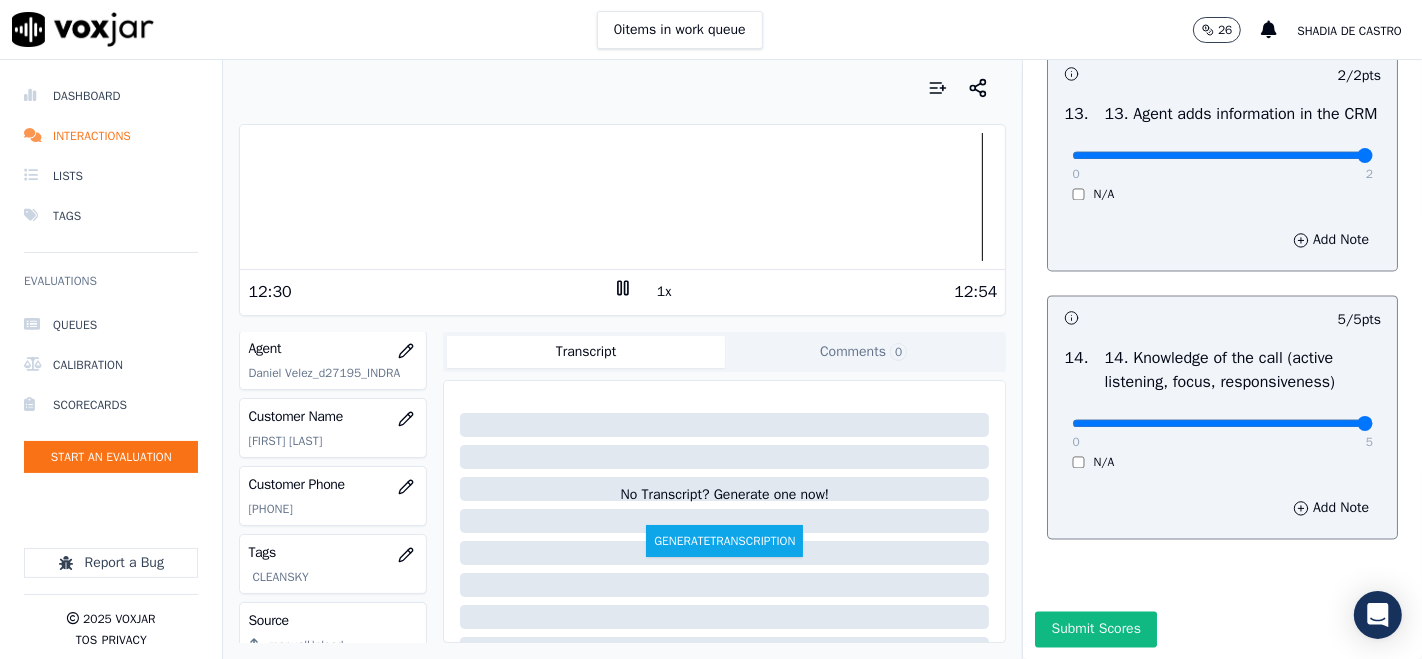 drag, startPoint x: 614, startPoint y: 288, endPoint x: 968, endPoint y: 538, distance: 433.37744 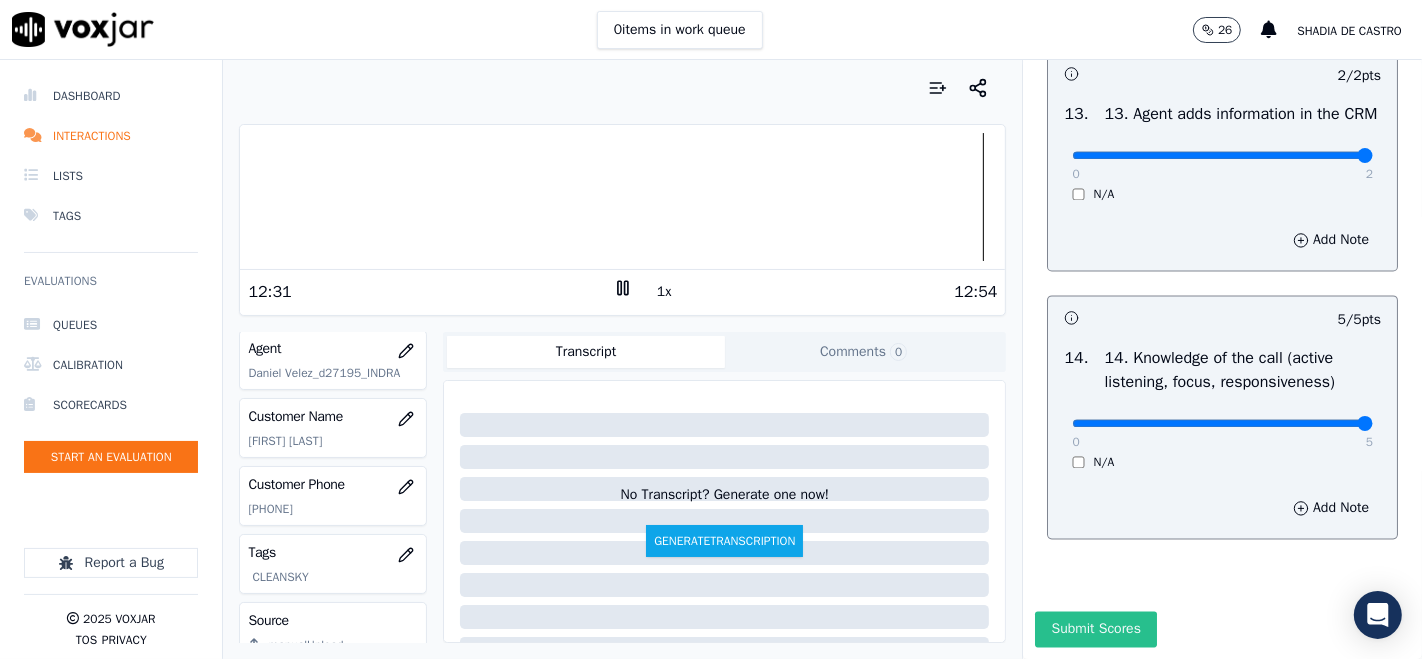 click on "Submit Scores" at bounding box center (1095, 629) 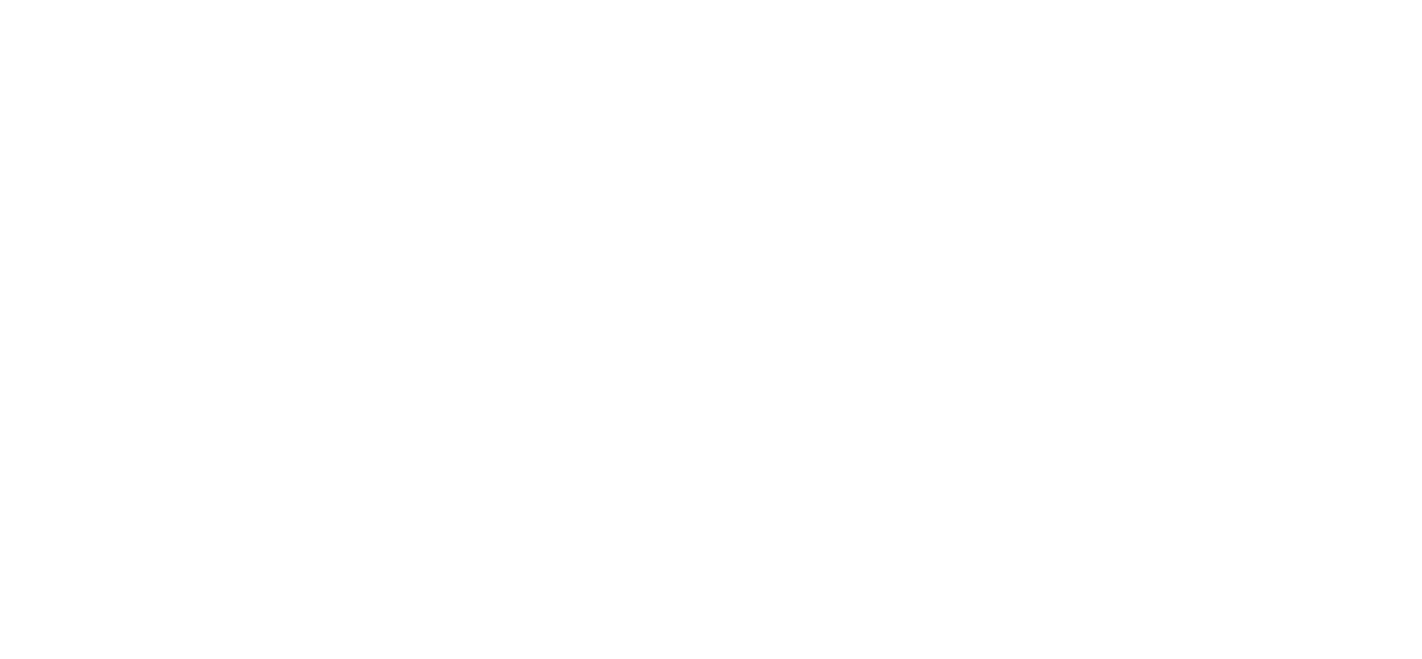 scroll, scrollTop: 0, scrollLeft: 0, axis: both 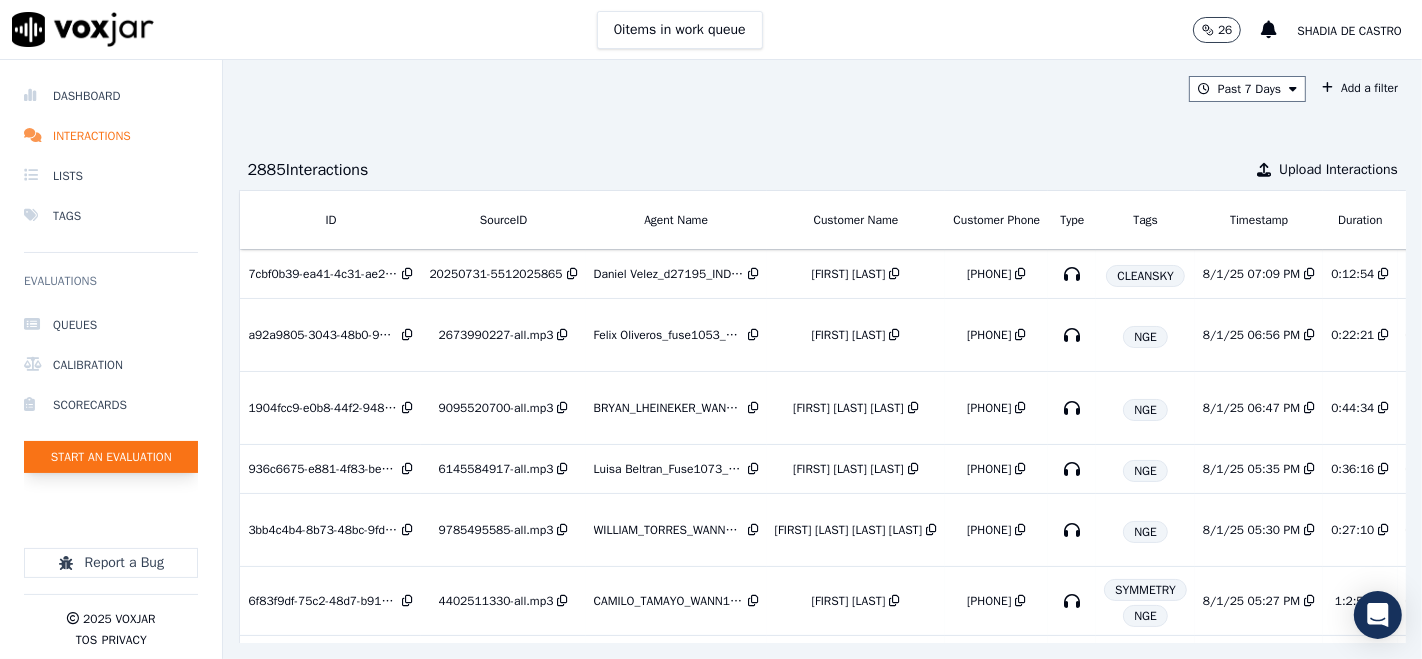click on "Start an Evaluation" 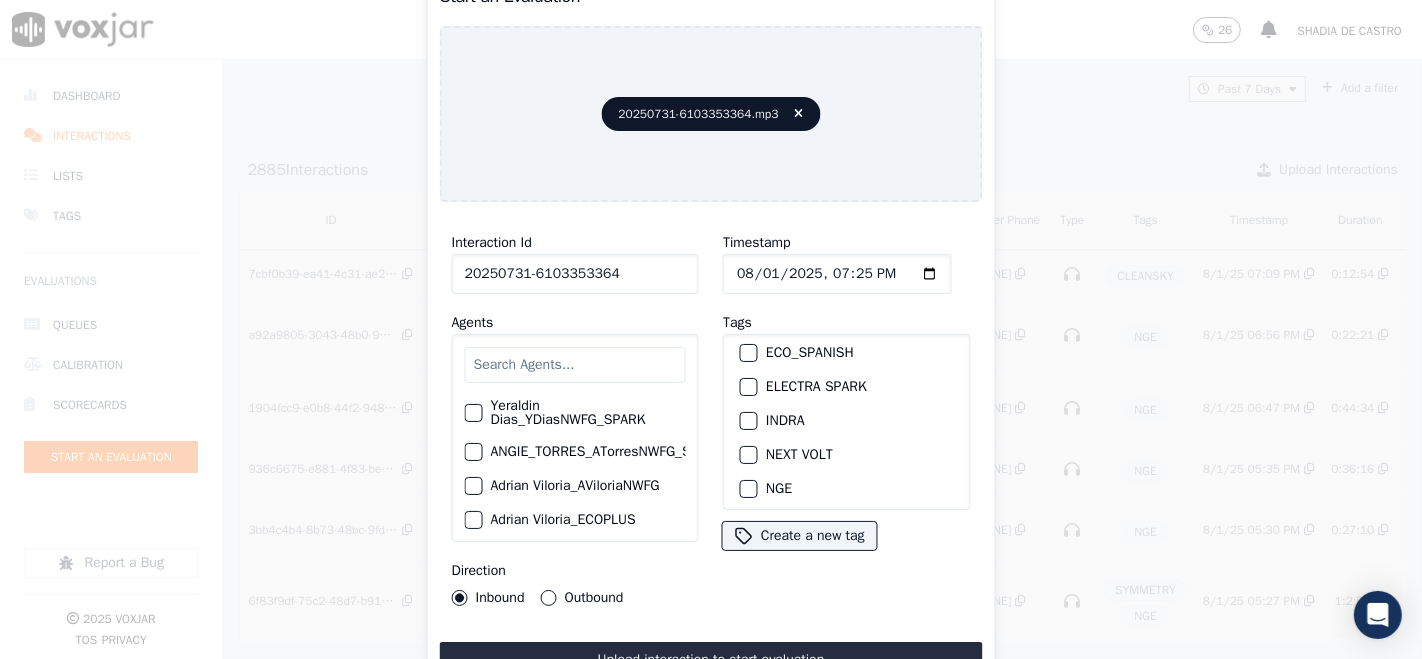 scroll, scrollTop: 111, scrollLeft: 0, axis: vertical 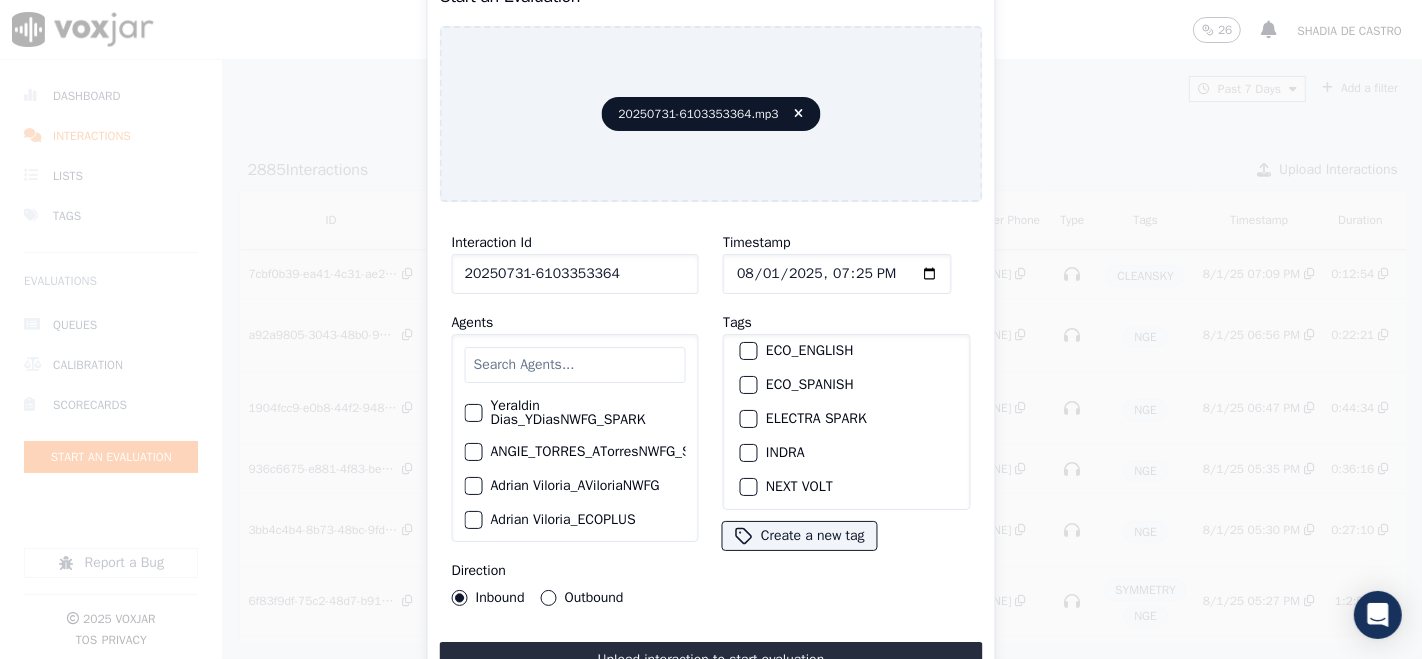 type on "20250731-6103353364" 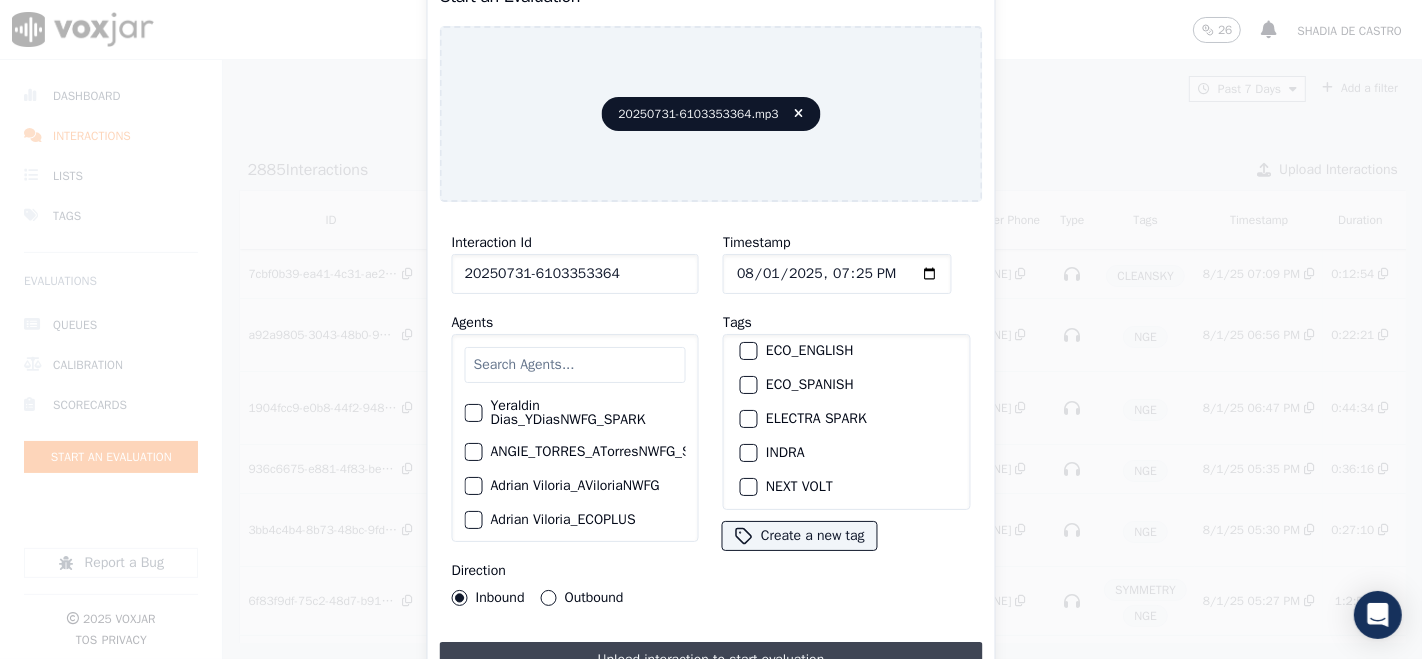 click on "Upload interaction to start evaluation" at bounding box center (711, 660) 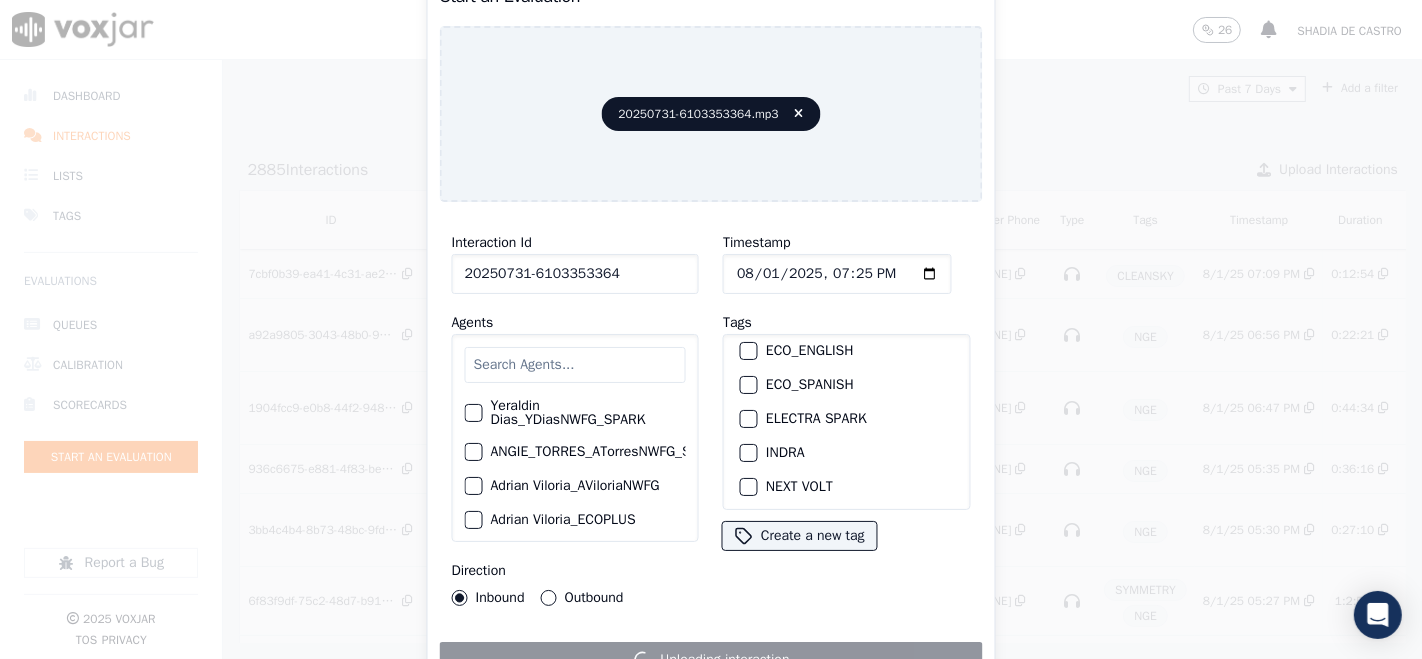 click on "INDRA" at bounding box center [846, 453] 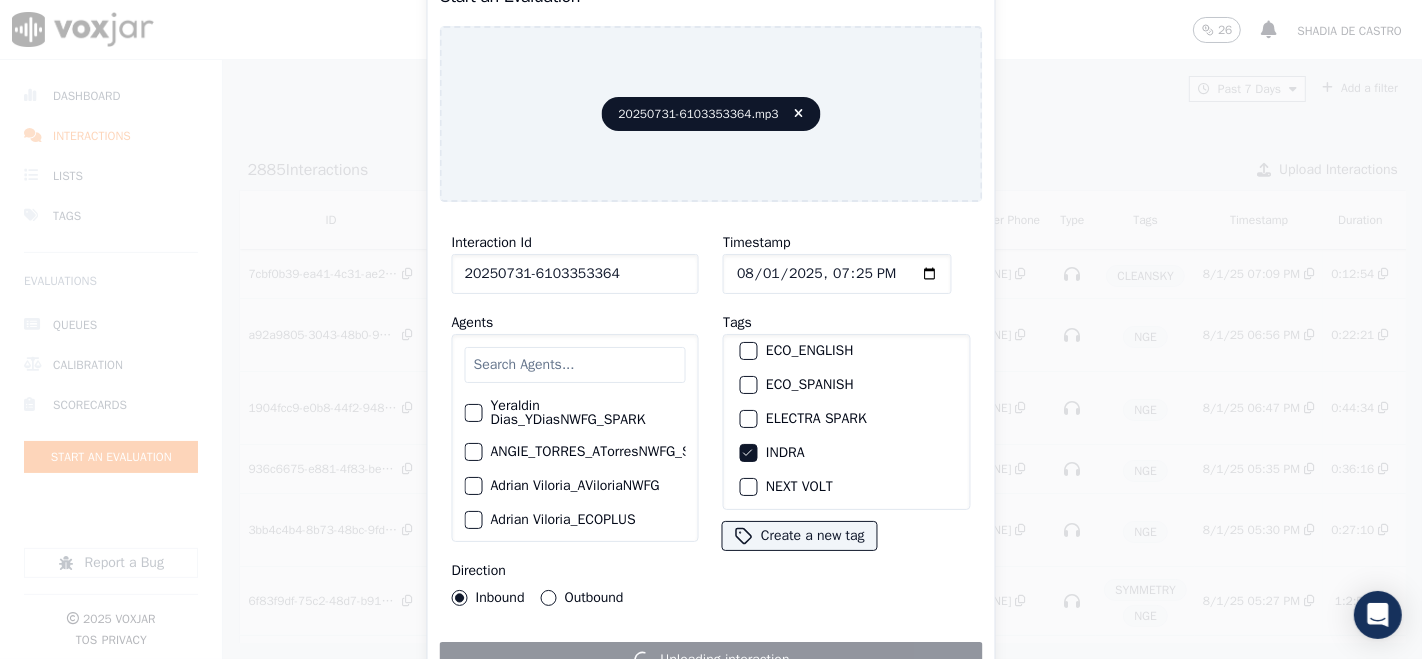 click 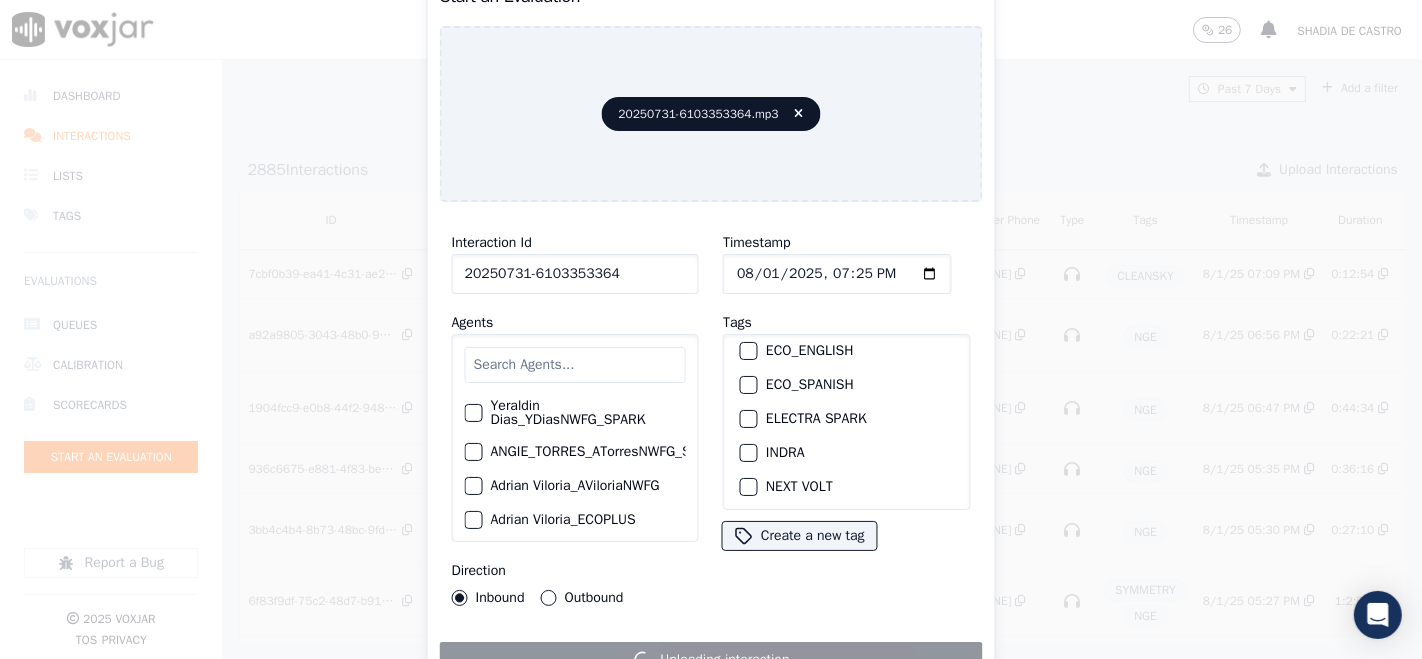 click at bounding box center [748, 453] 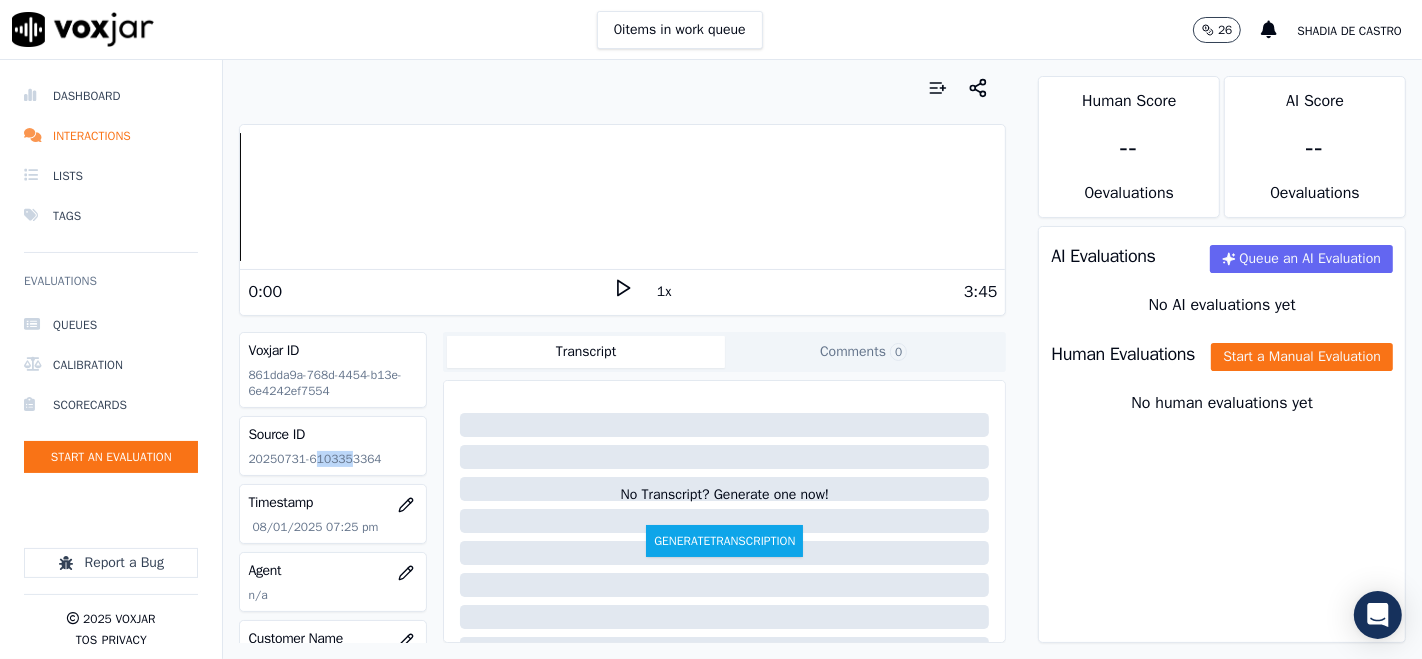 drag, startPoint x: 312, startPoint y: 461, endPoint x: 344, endPoint y: 464, distance: 32.140316 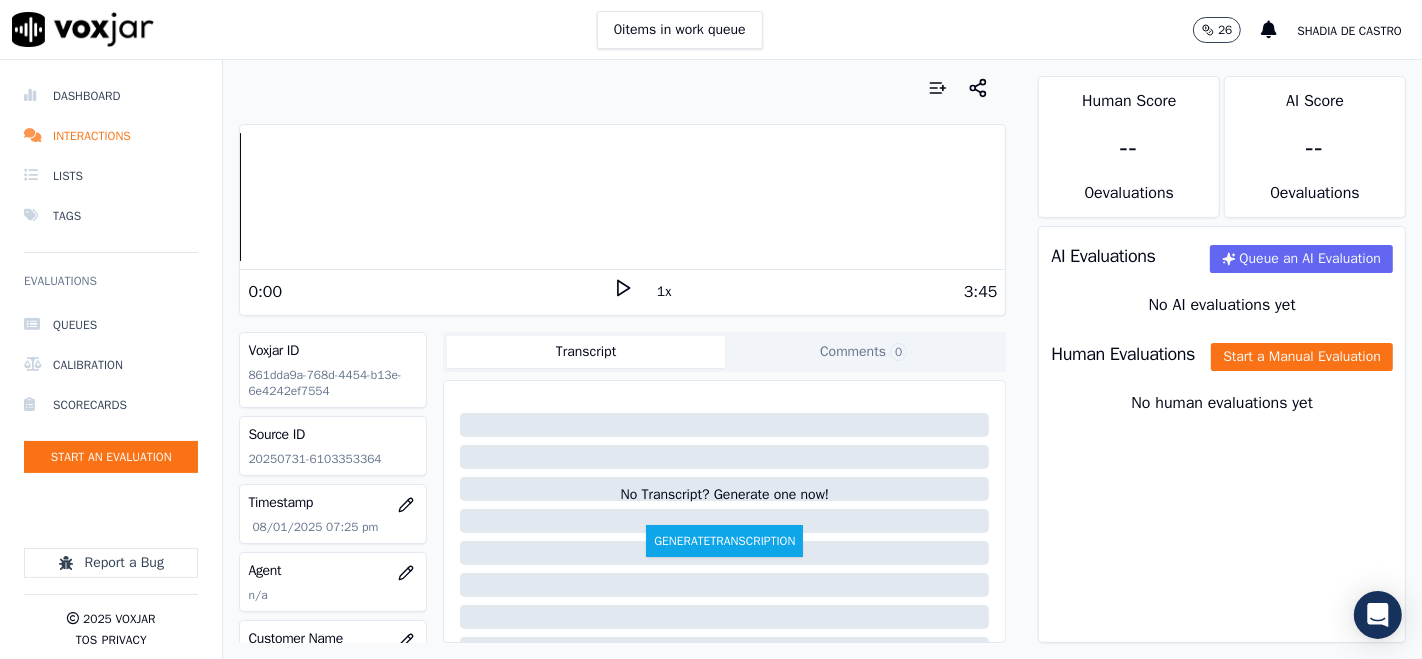 drag, startPoint x: 349, startPoint y: 475, endPoint x: 339, endPoint y: 464, distance: 14.866069 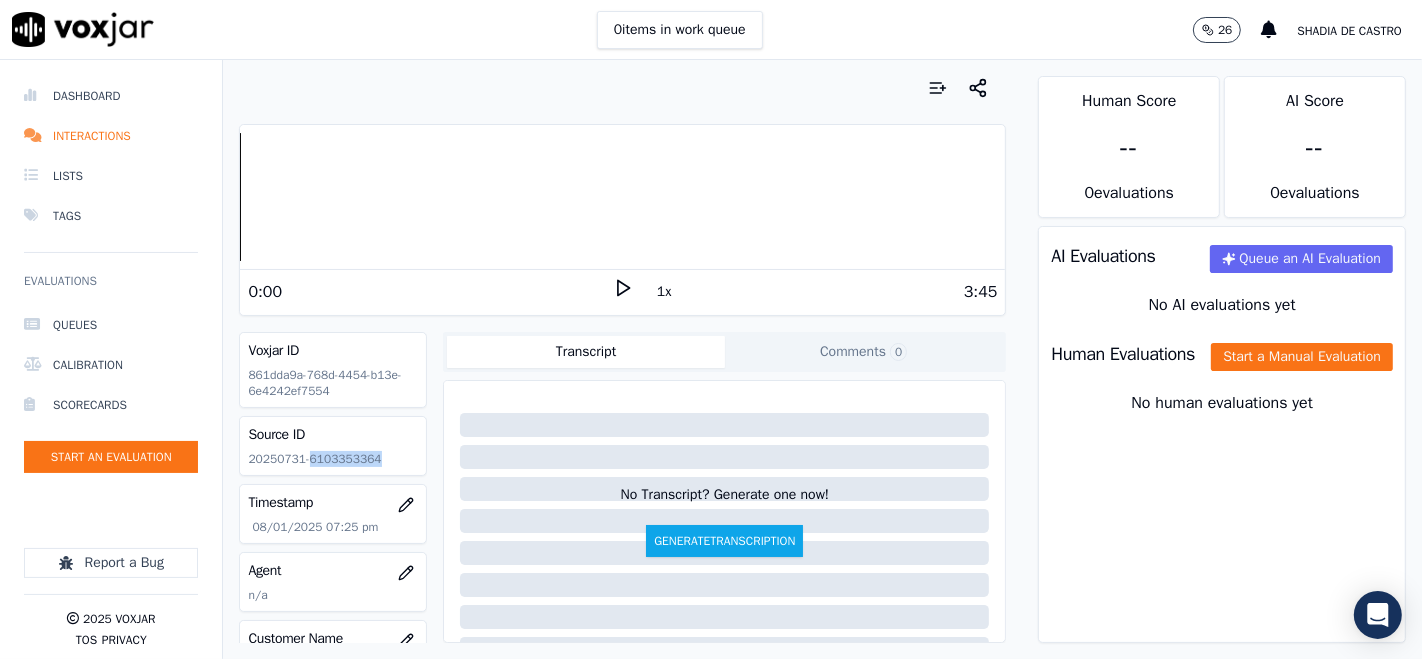 drag, startPoint x: 302, startPoint y: 458, endPoint x: 385, endPoint y: 457, distance: 83.00603 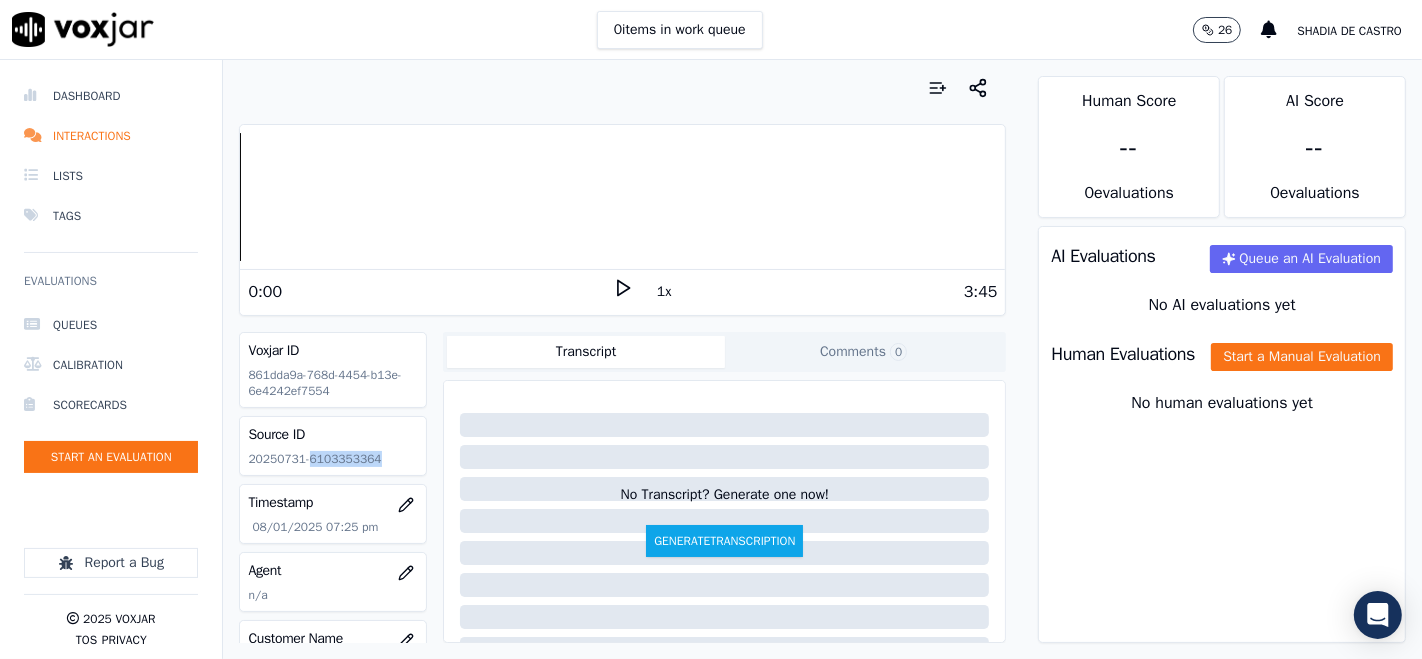 click 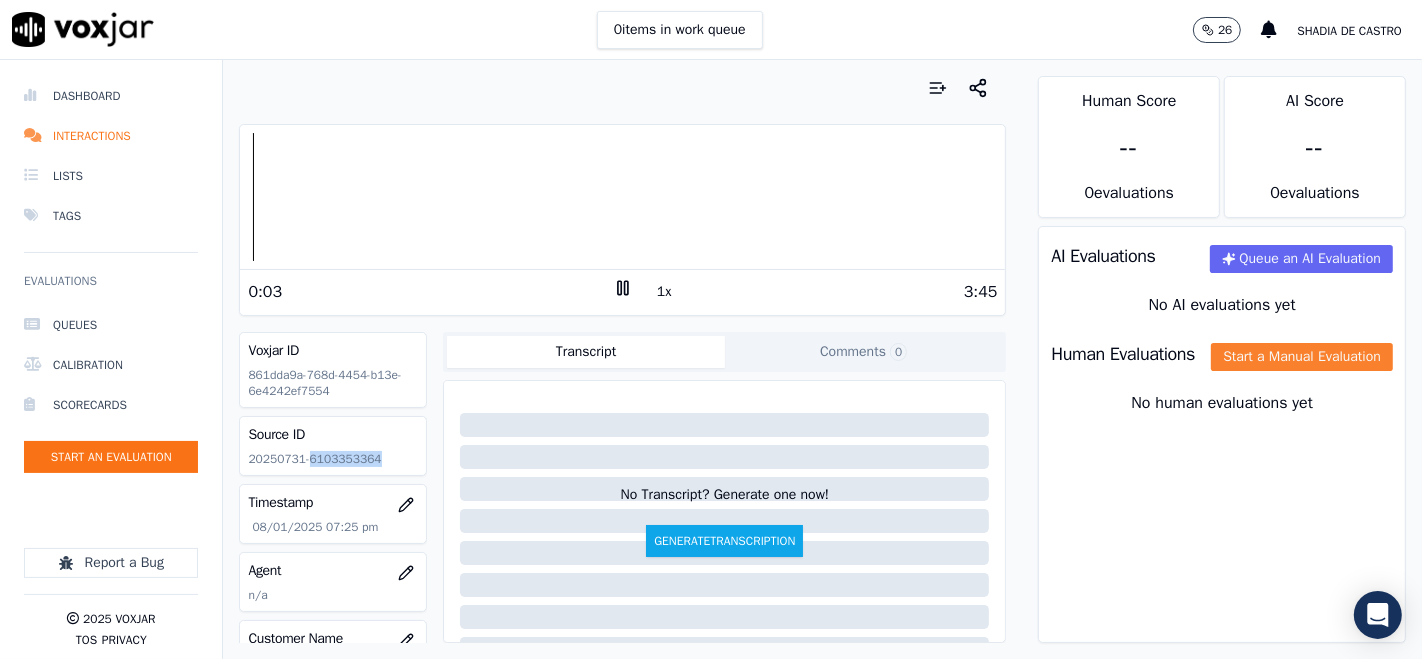 click on "Start a Manual Evaluation" 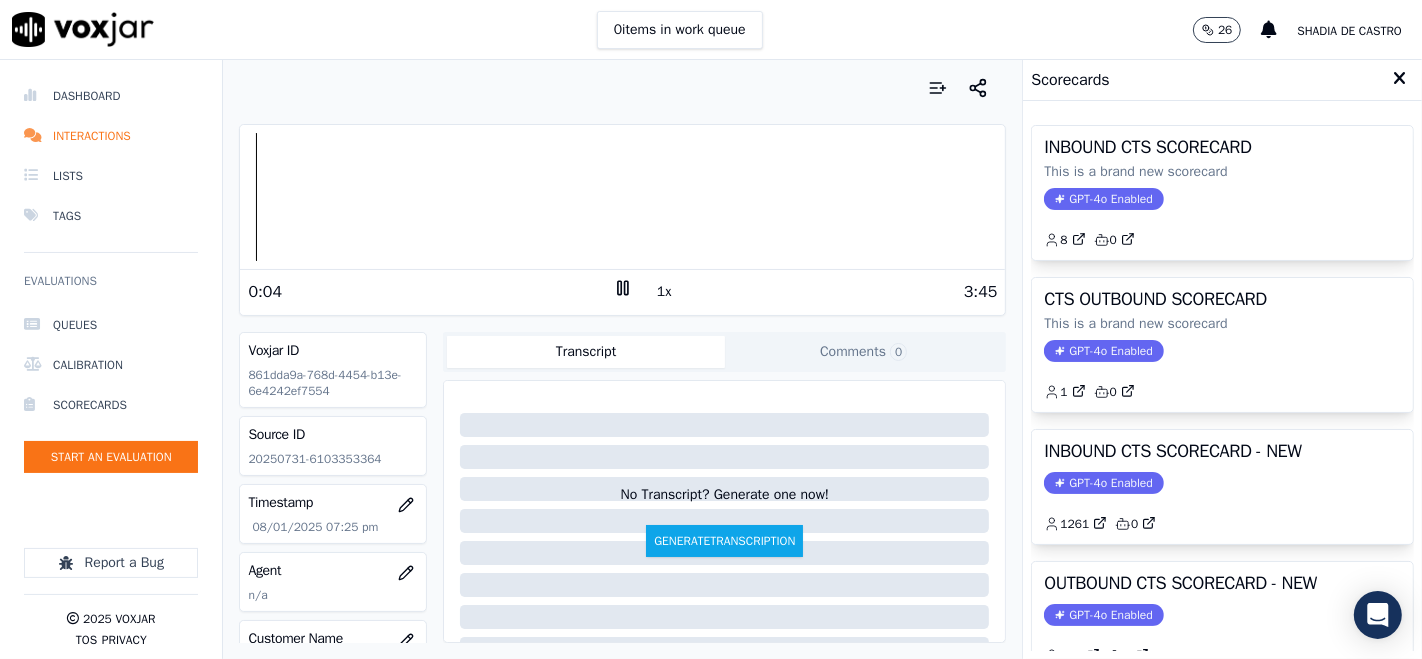 click on "INBOUND CTS SCORECARD - NEW        GPT-4o Enabled       1261         0" at bounding box center (1222, 487) 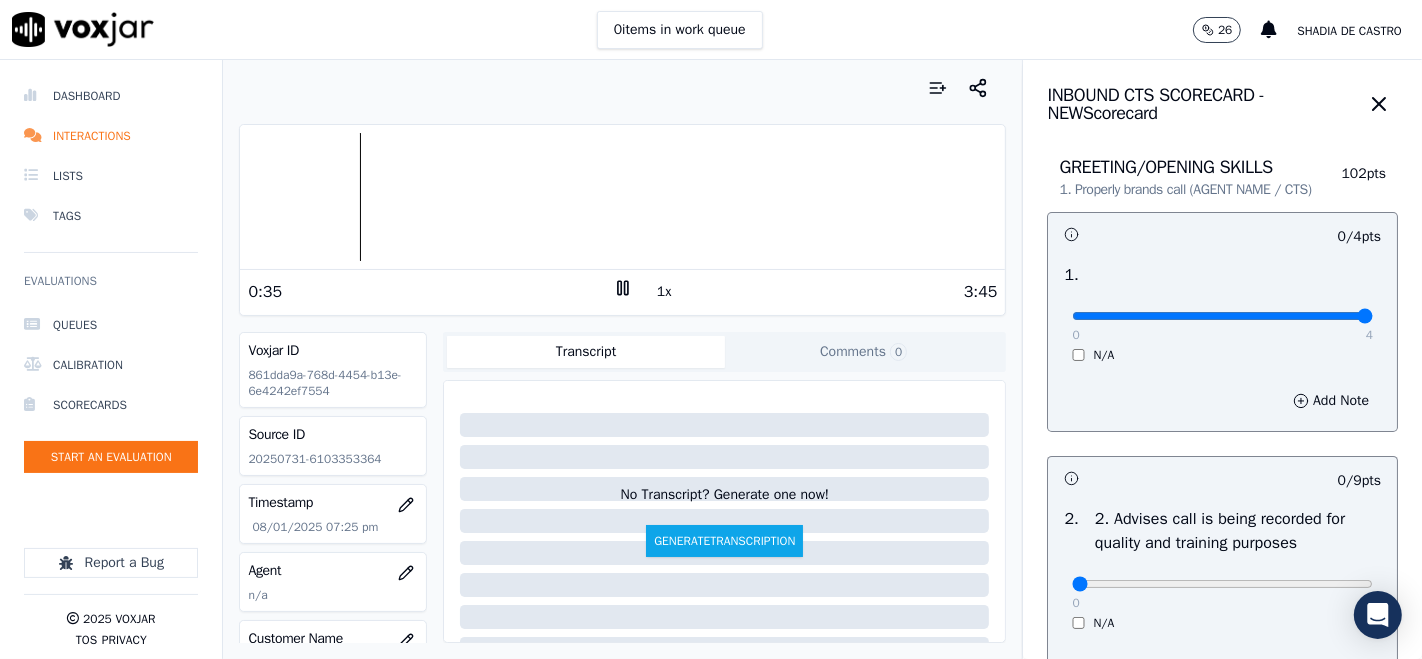 type on "4" 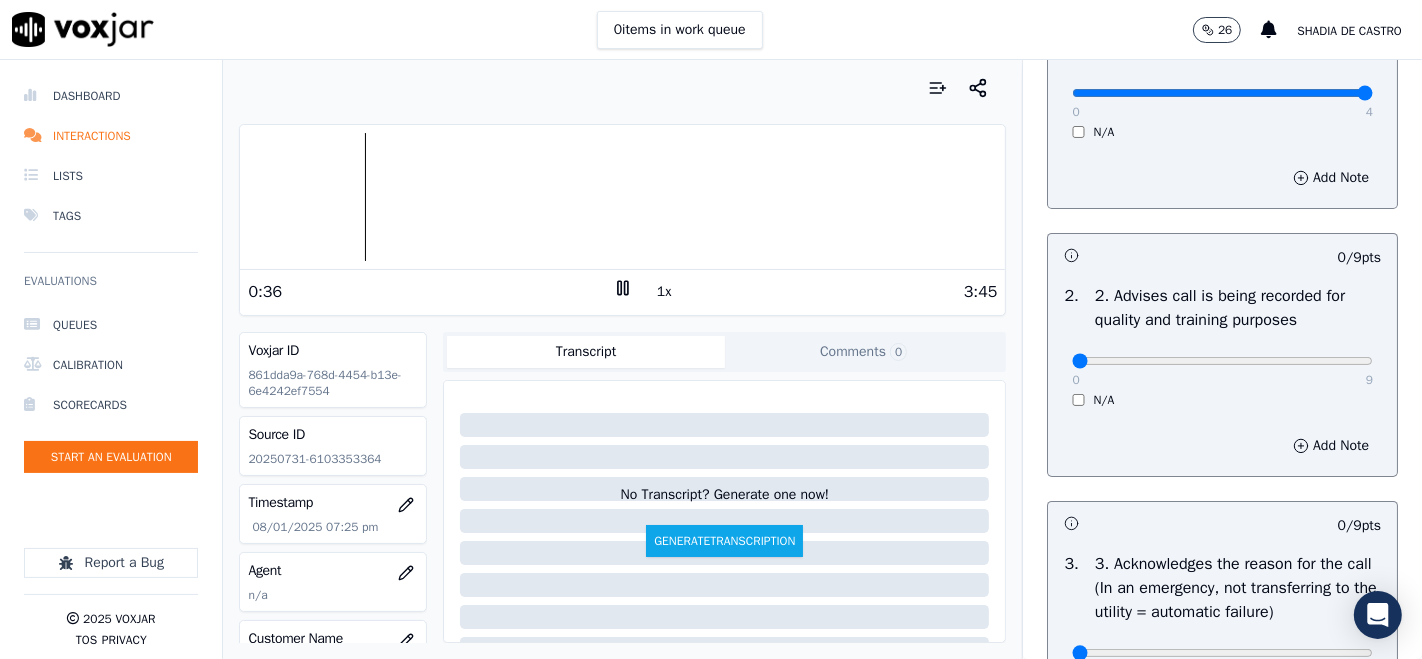 scroll, scrollTop: 333, scrollLeft: 0, axis: vertical 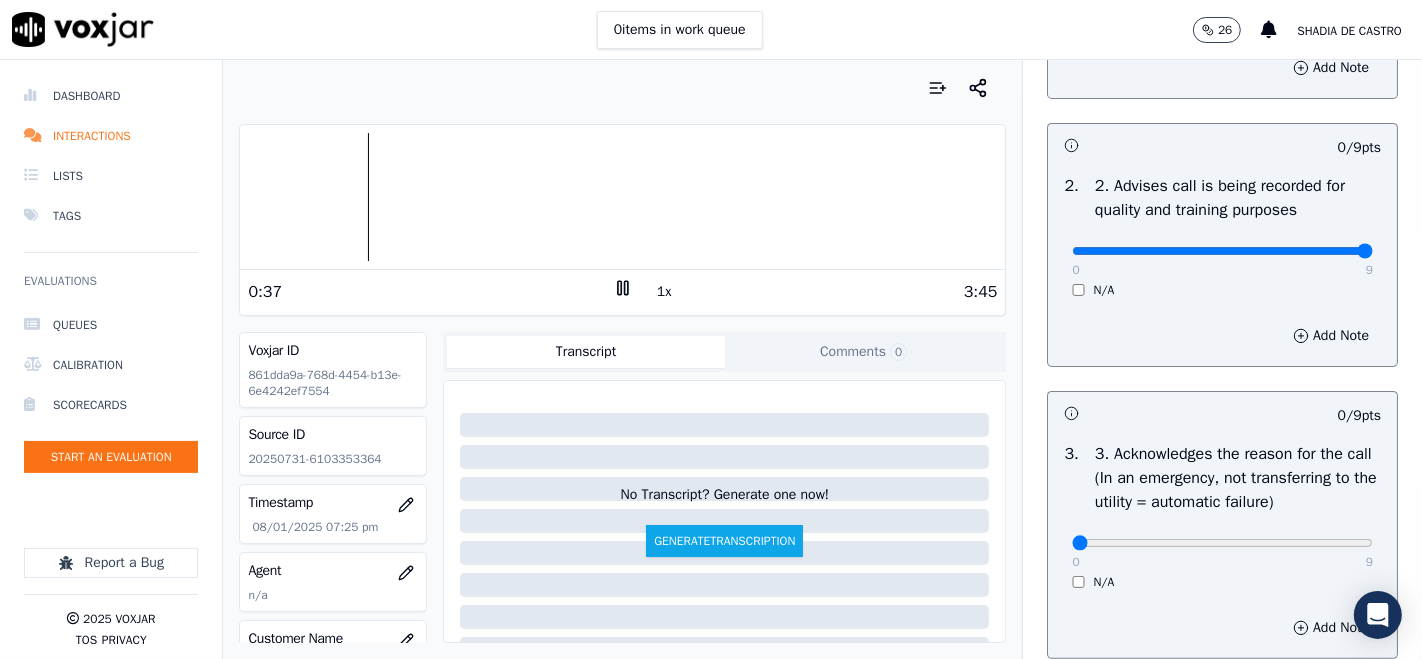 type on "9" 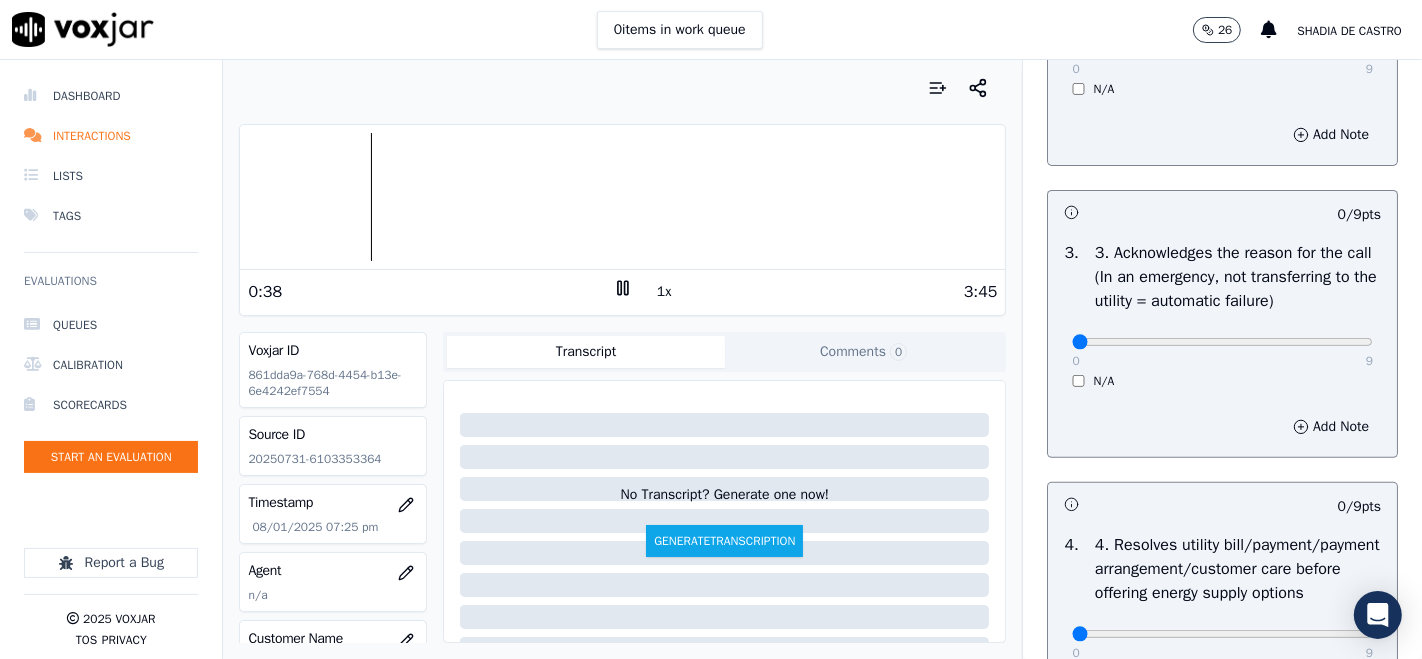 scroll, scrollTop: 555, scrollLeft: 0, axis: vertical 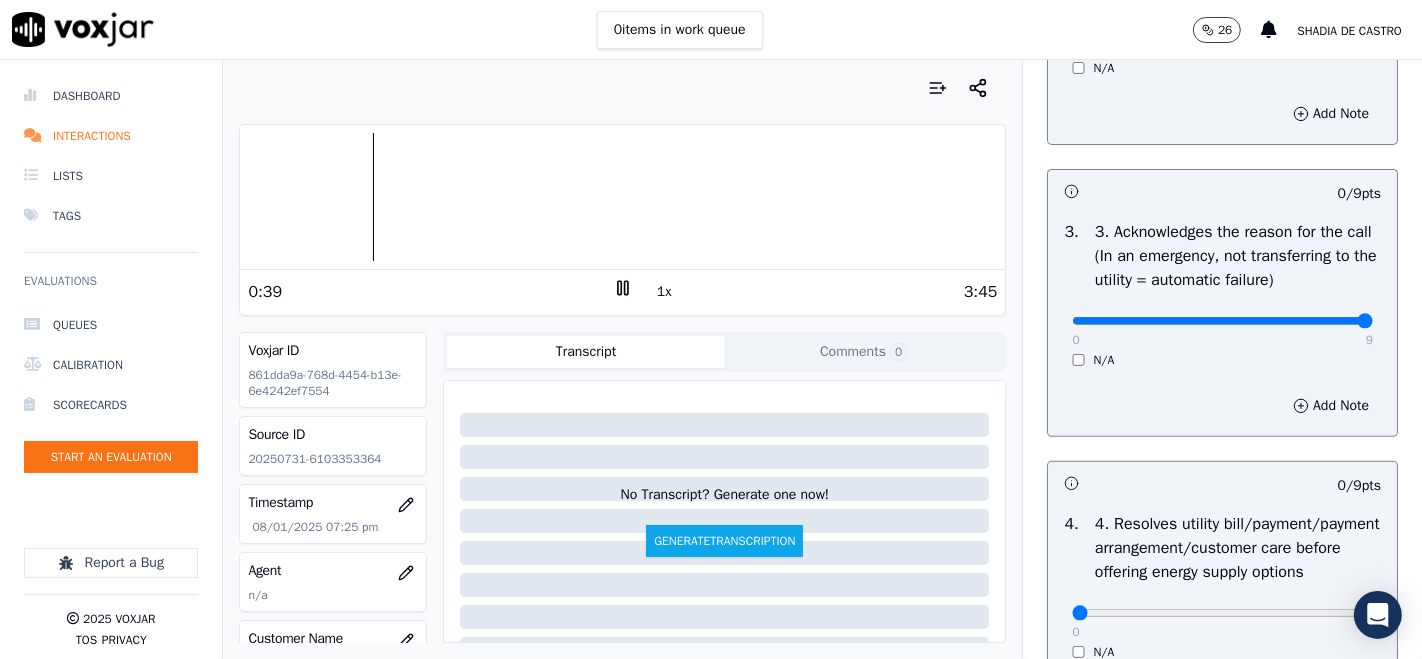 type on "9" 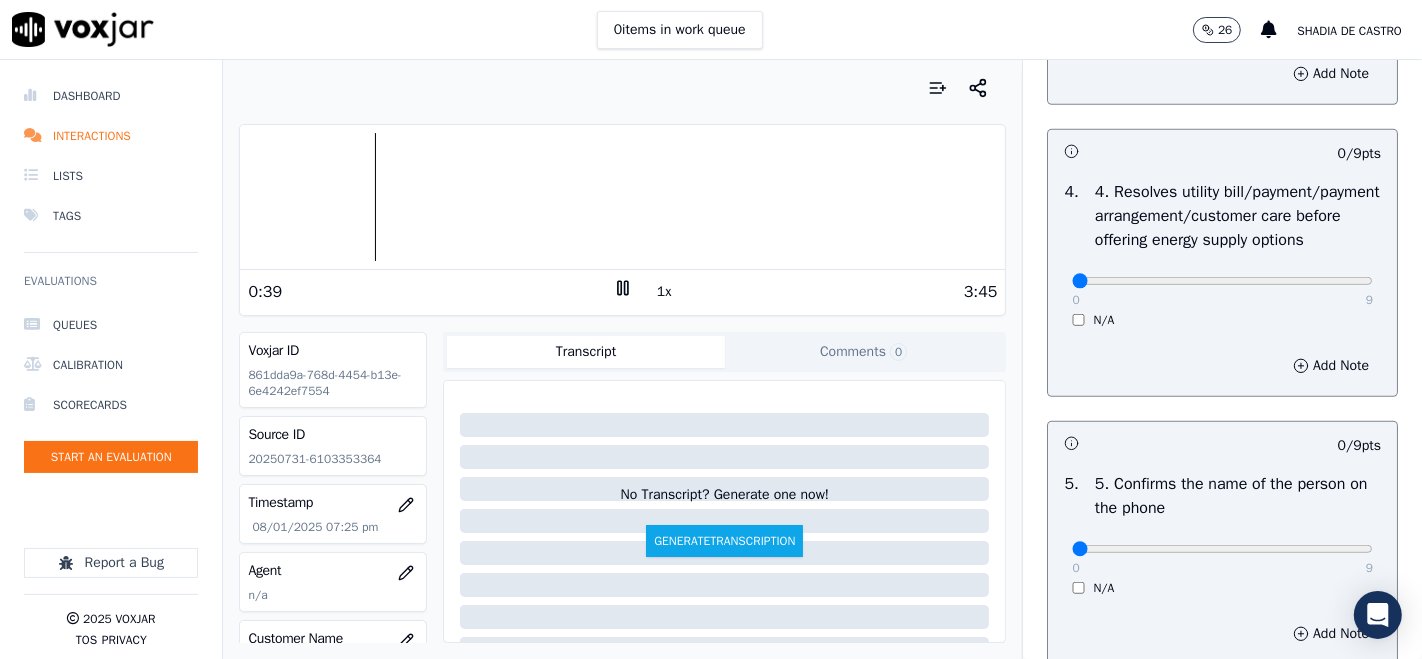 scroll, scrollTop: 888, scrollLeft: 0, axis: vertical 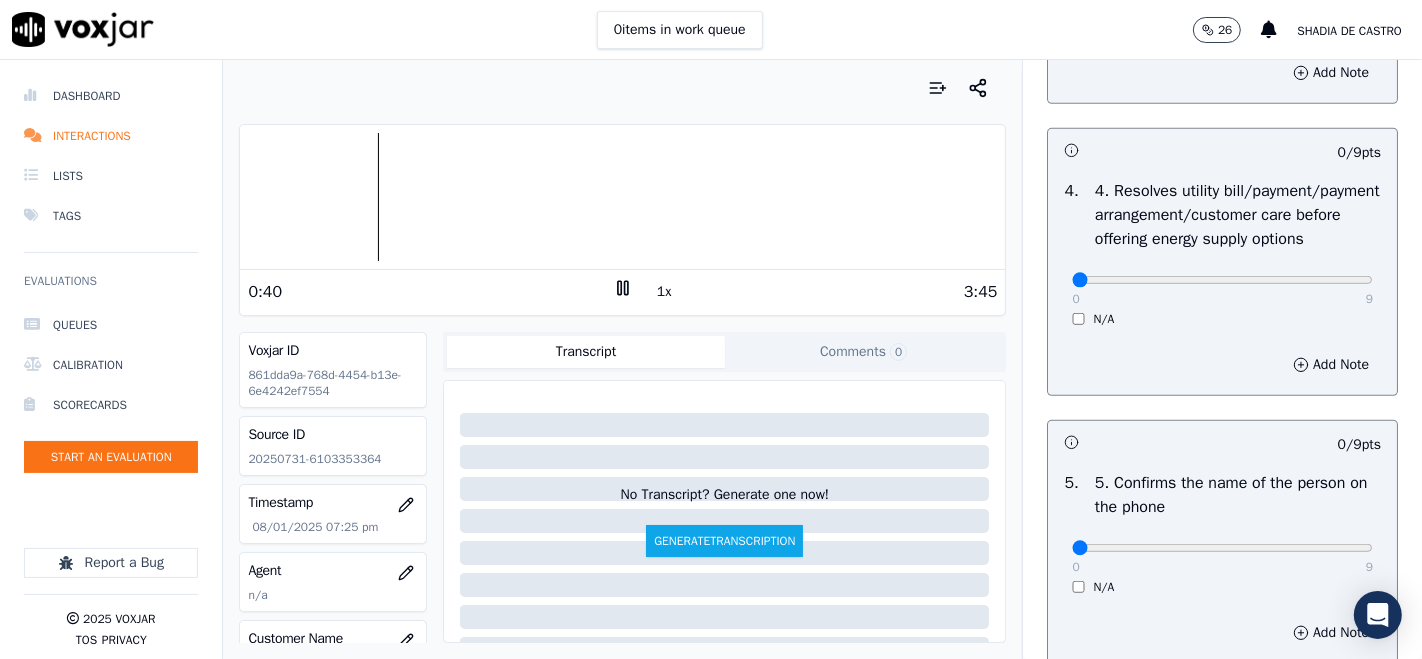 click on "4 .   4. Resolves utility bill/payment/payment arrangement/customer care before offering energy supply options     0   9     N/A" at bounding box center [1222, 253] 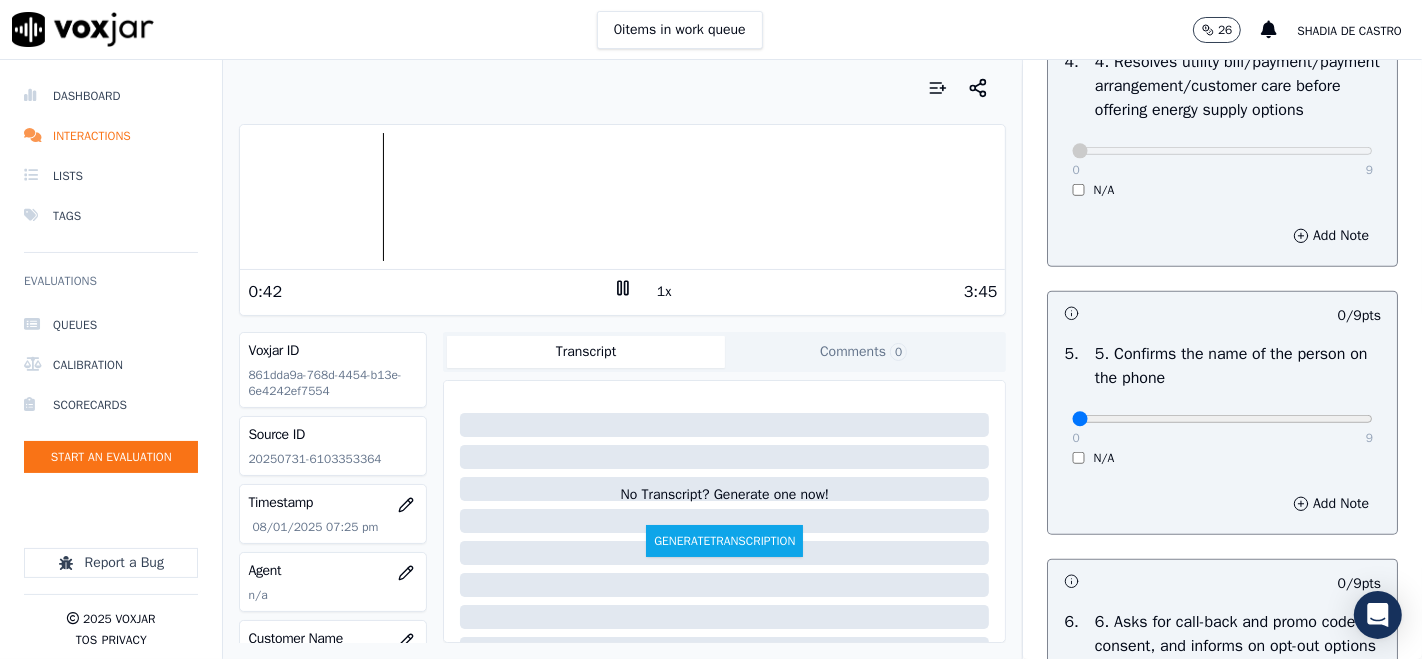 scroll, scrollTop: 1111, scrollLeft: 0, axis: vertical 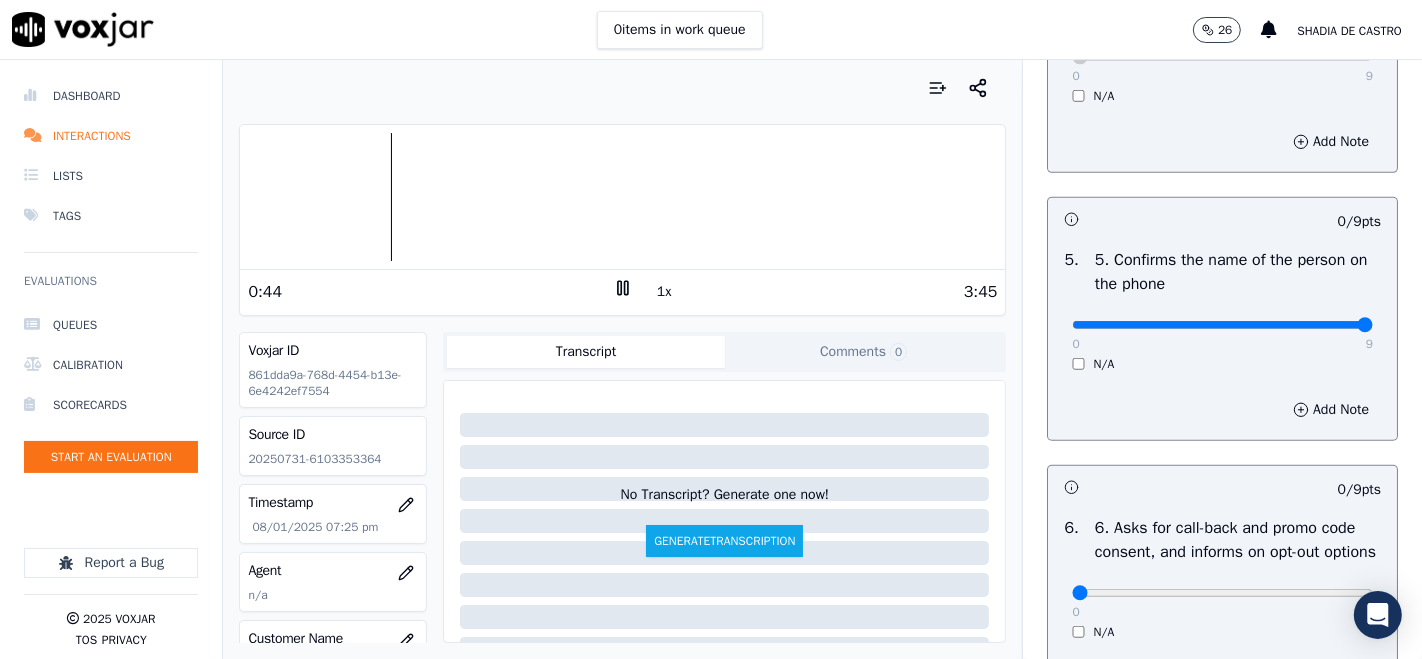 type on "9" 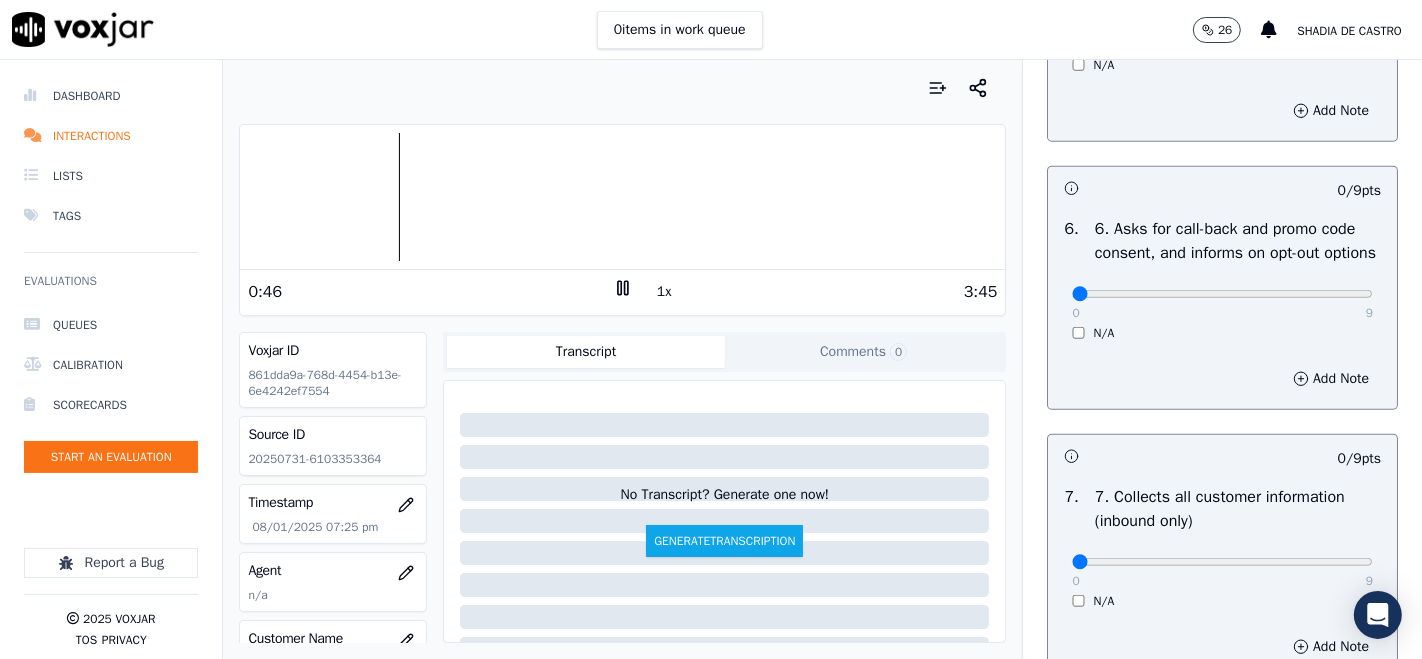 scroll, scrollTop: 1444, scrollLeft: 0, axis: vertical 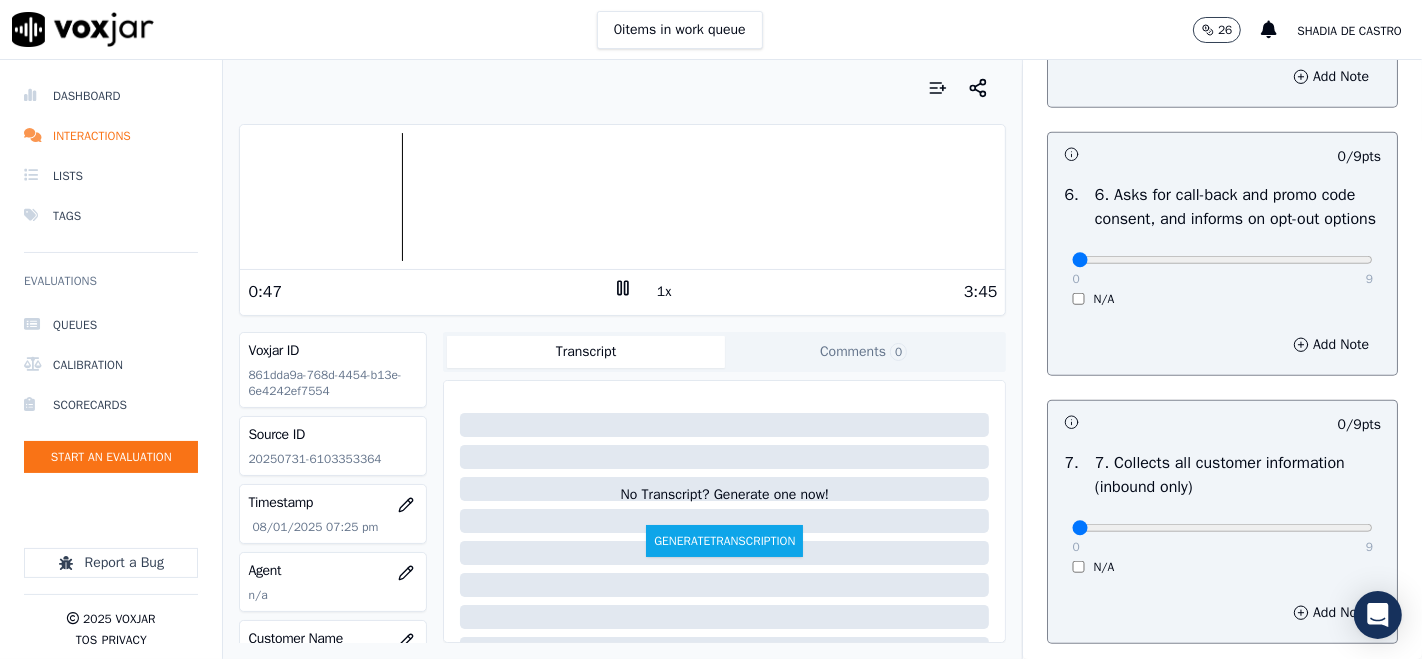 click on "Add Note" at bounding box center [1222, 345] 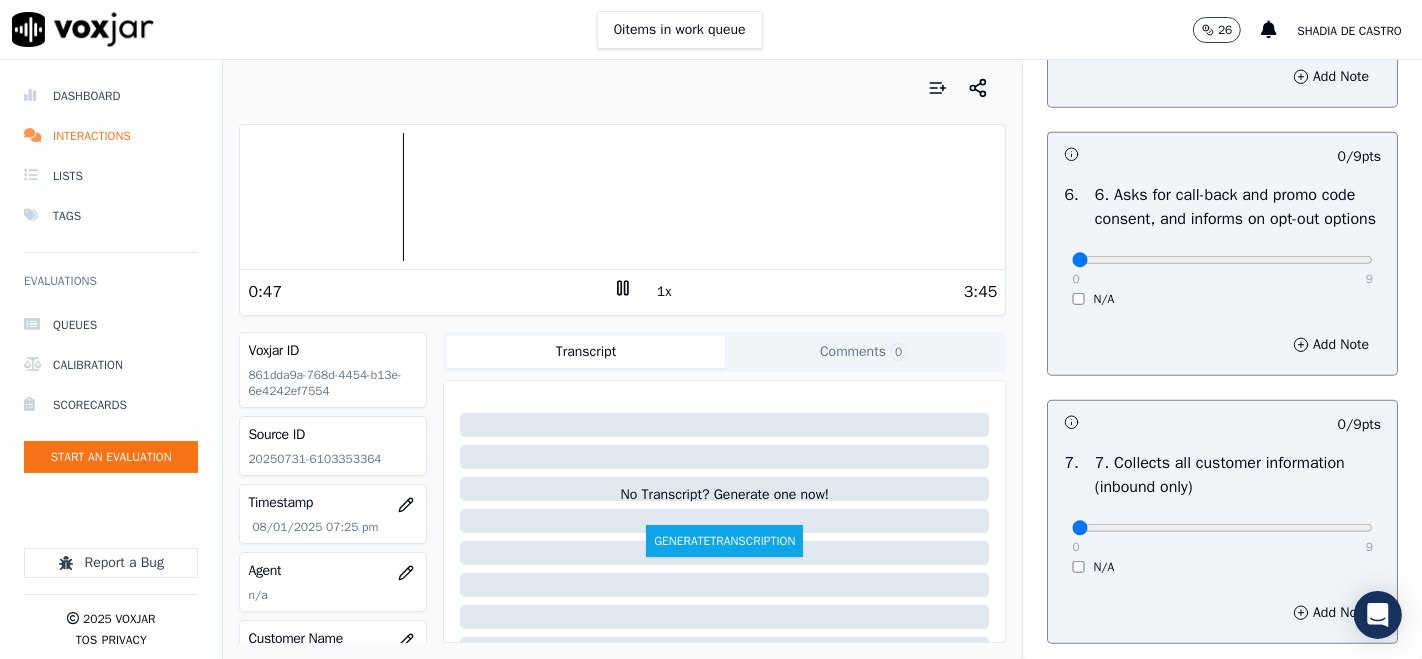 click on "6 .   6. Asks for call-back and promo code consent, and informs on opt-out options     0   9     N/A" at bounding box center (1222, 245) 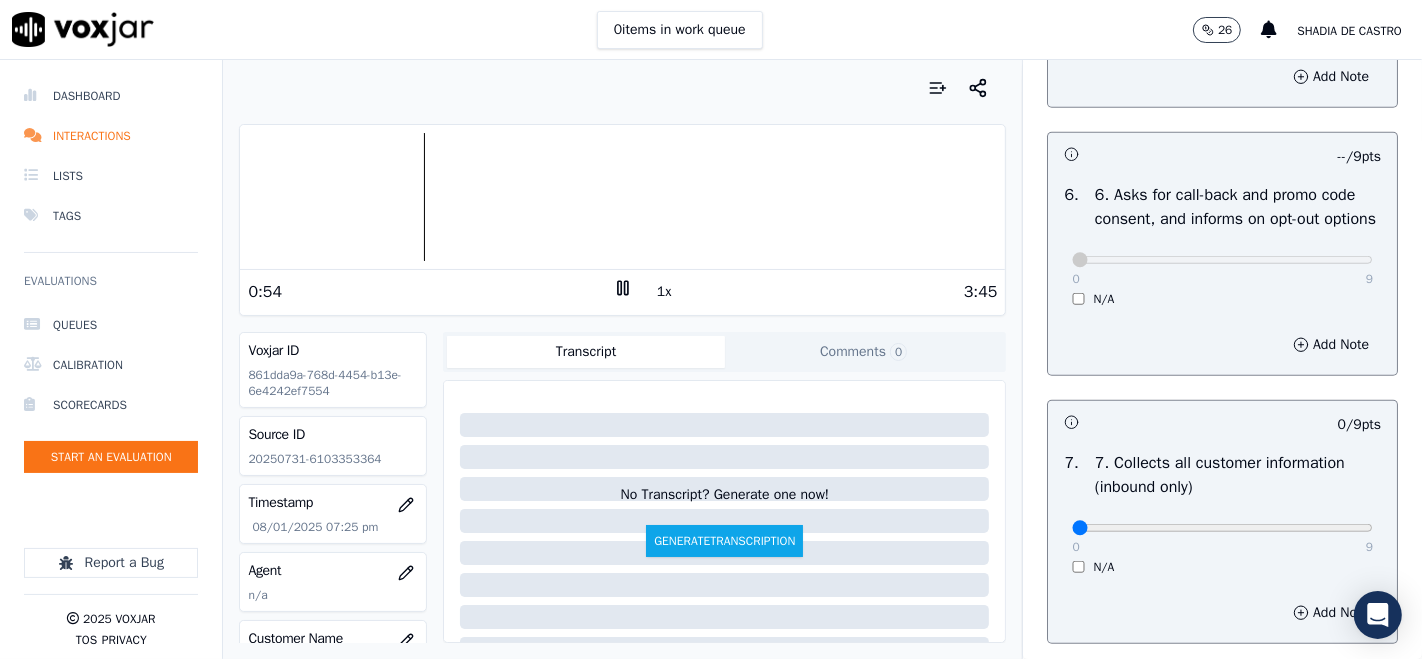 scroll, scrollTop: 1666, scrollLeft: 0, axis: vertical 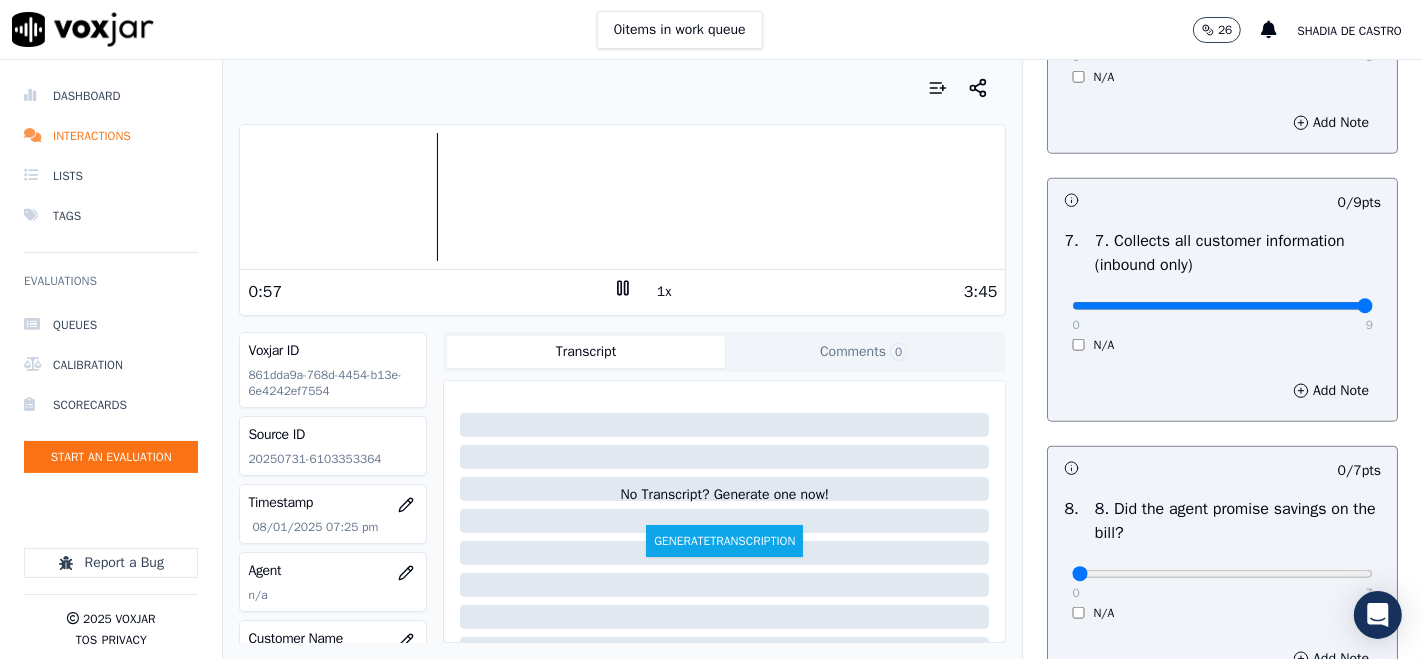 type on "9" 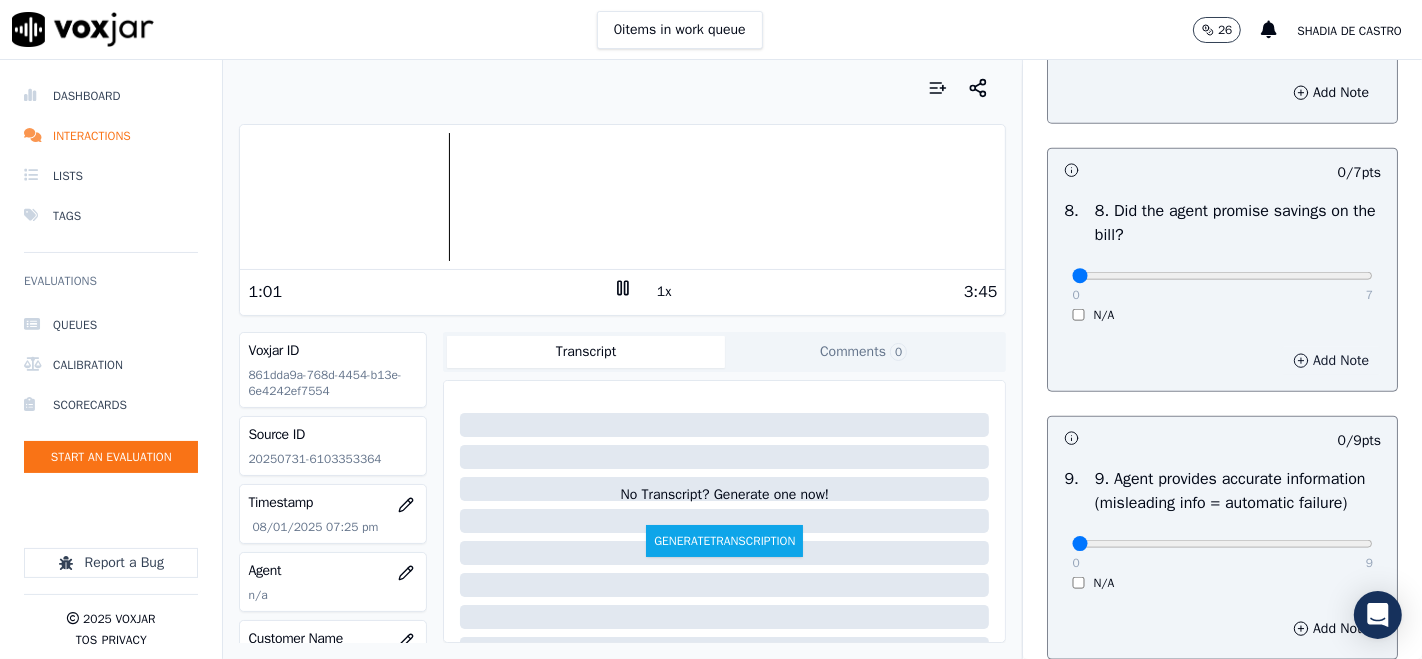 scroll, scrollTop: 2000, scrollLeft: 0, axis: vertical 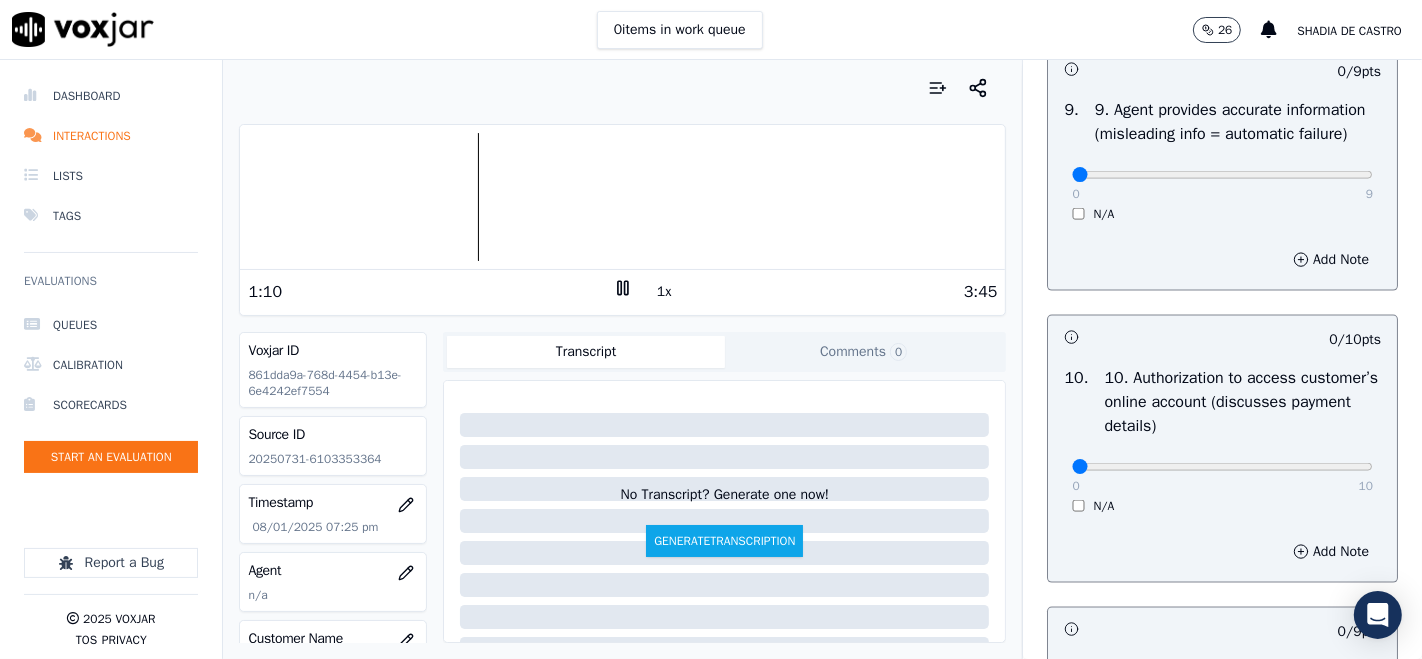 click on "0   9     N/A" at bounding box center [1222, 184] 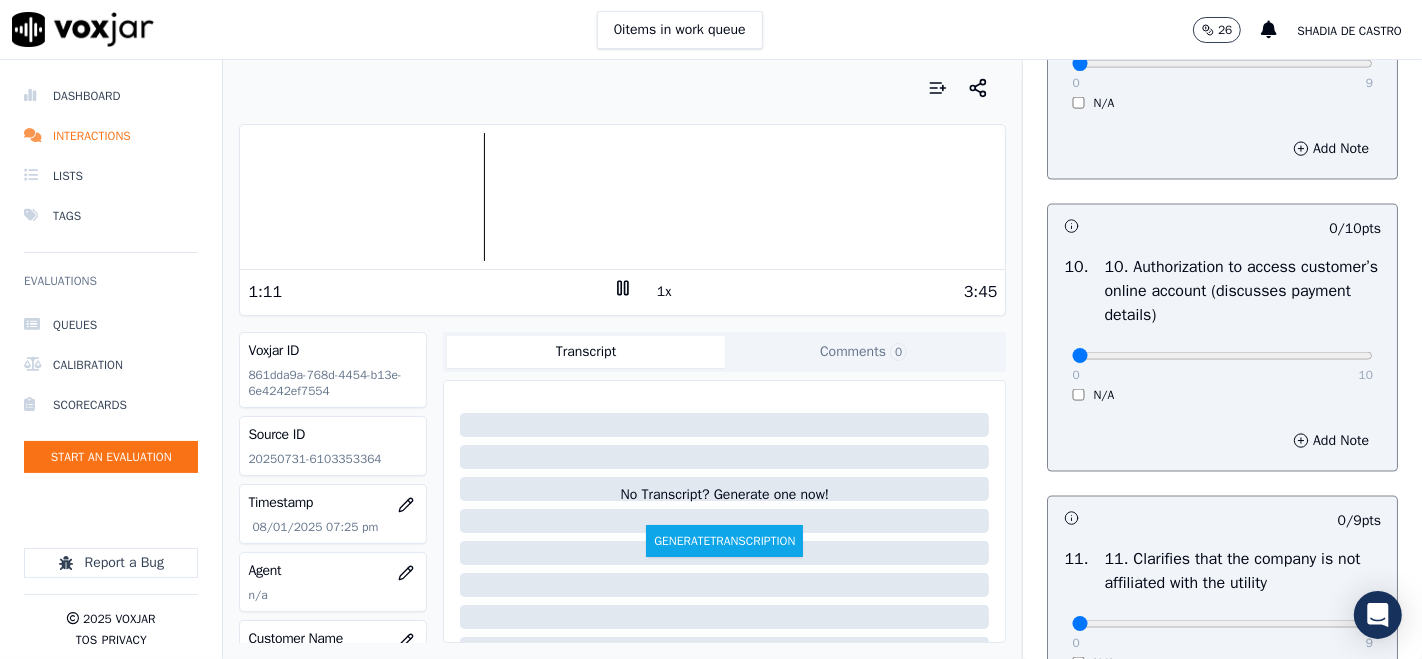 scroll, scrollTop: 2333, scrollLeft: 0, axis: vertical 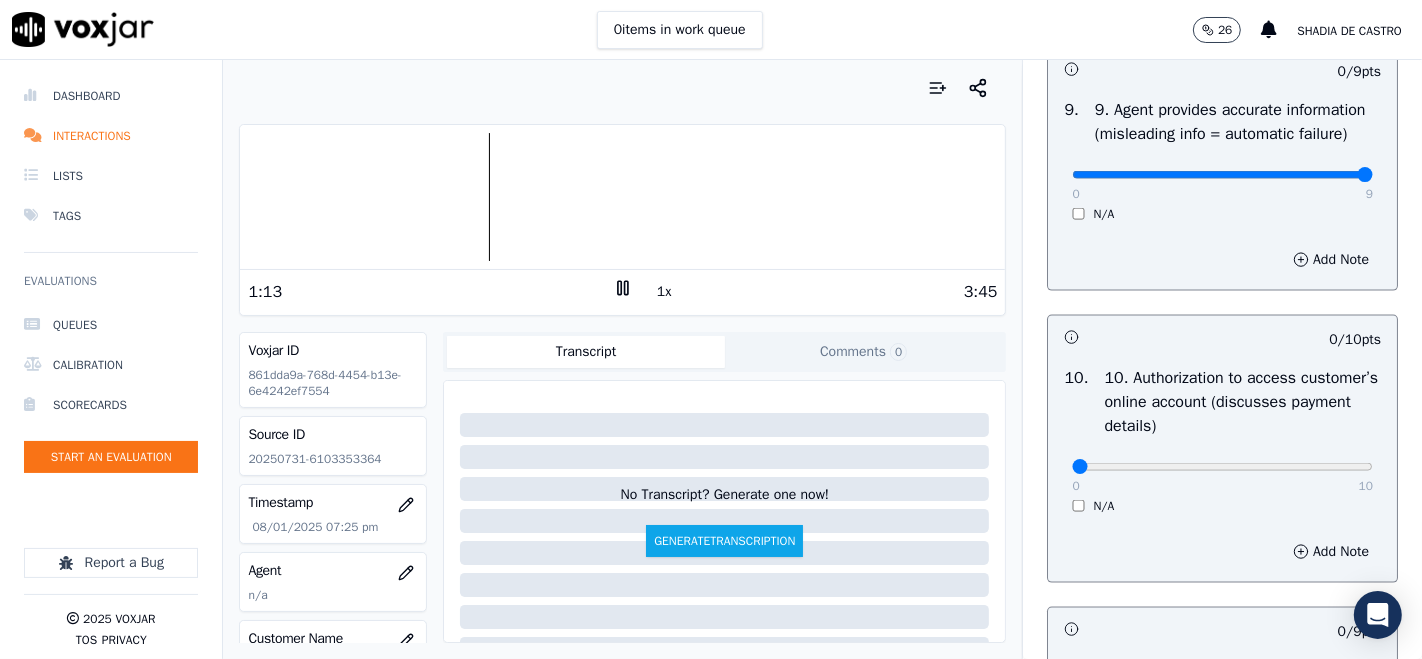 type on "9" 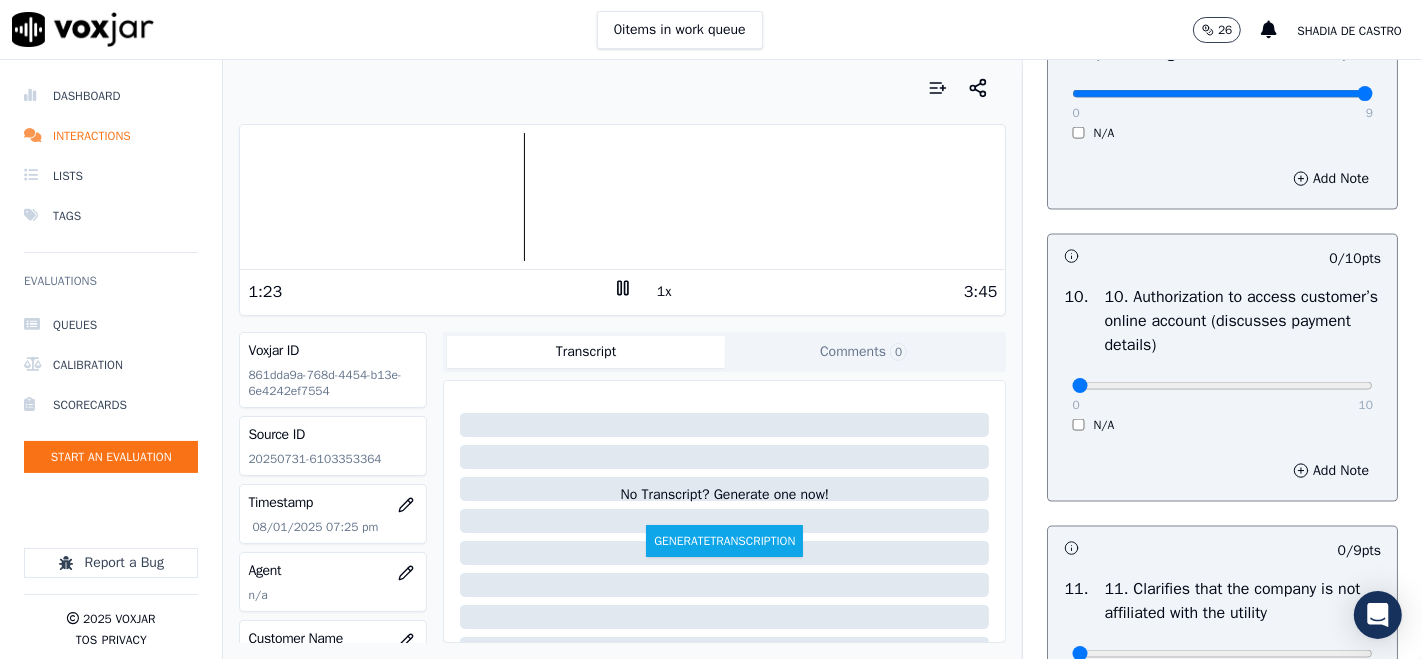 scroll, scrollTop: 2444, scrollLeft: 0, axis: vertical 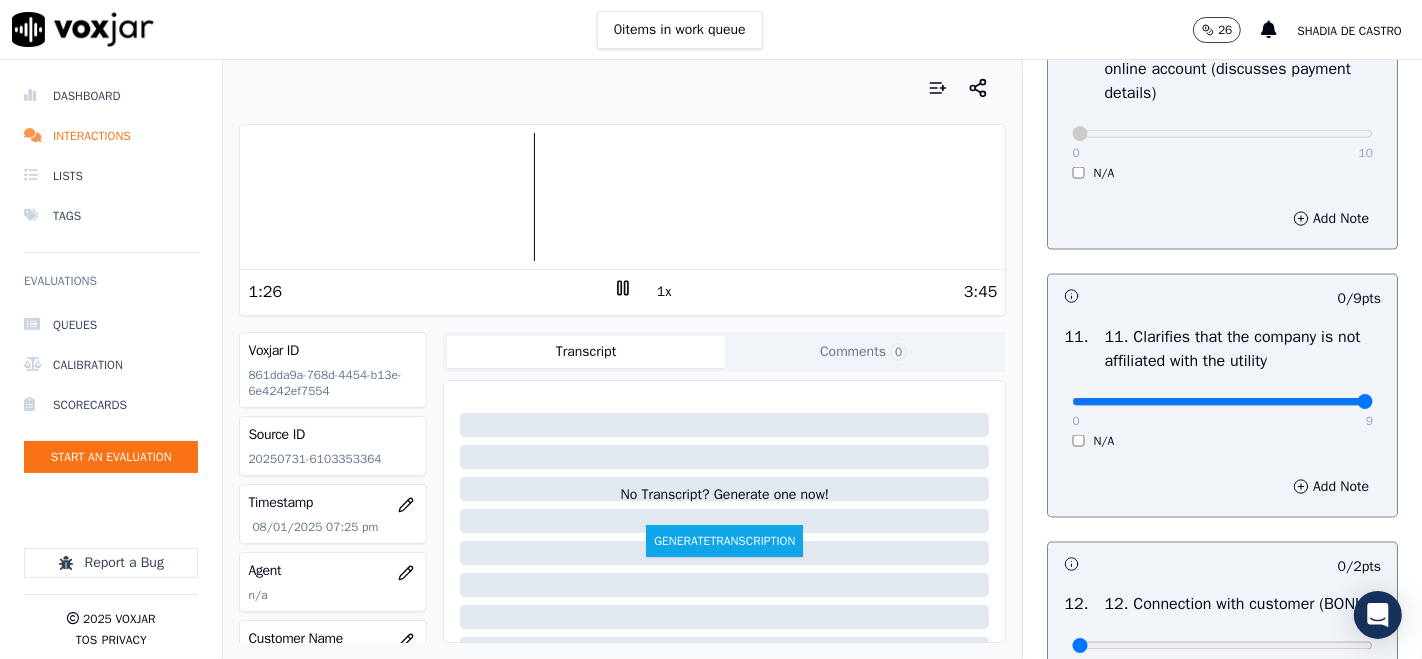 type on "9" 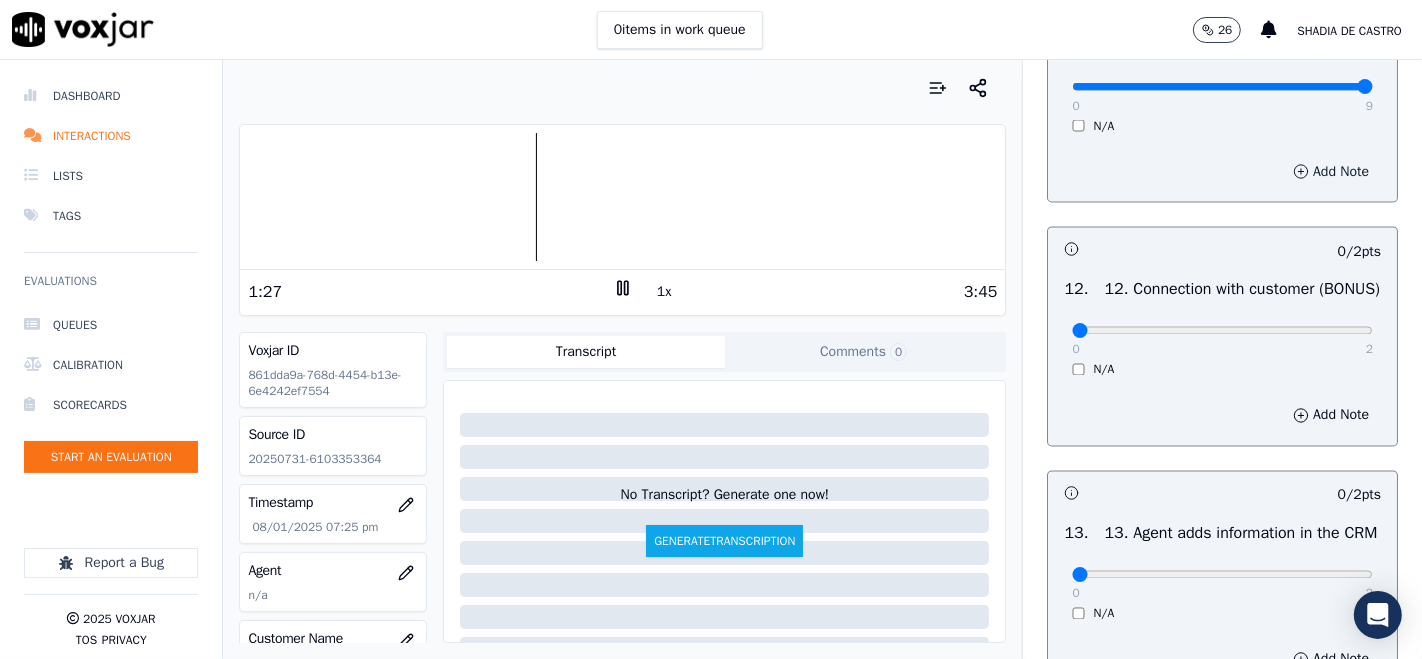 scroll, scrollTop: 3000, scrollLeft: 0, axis: vertical 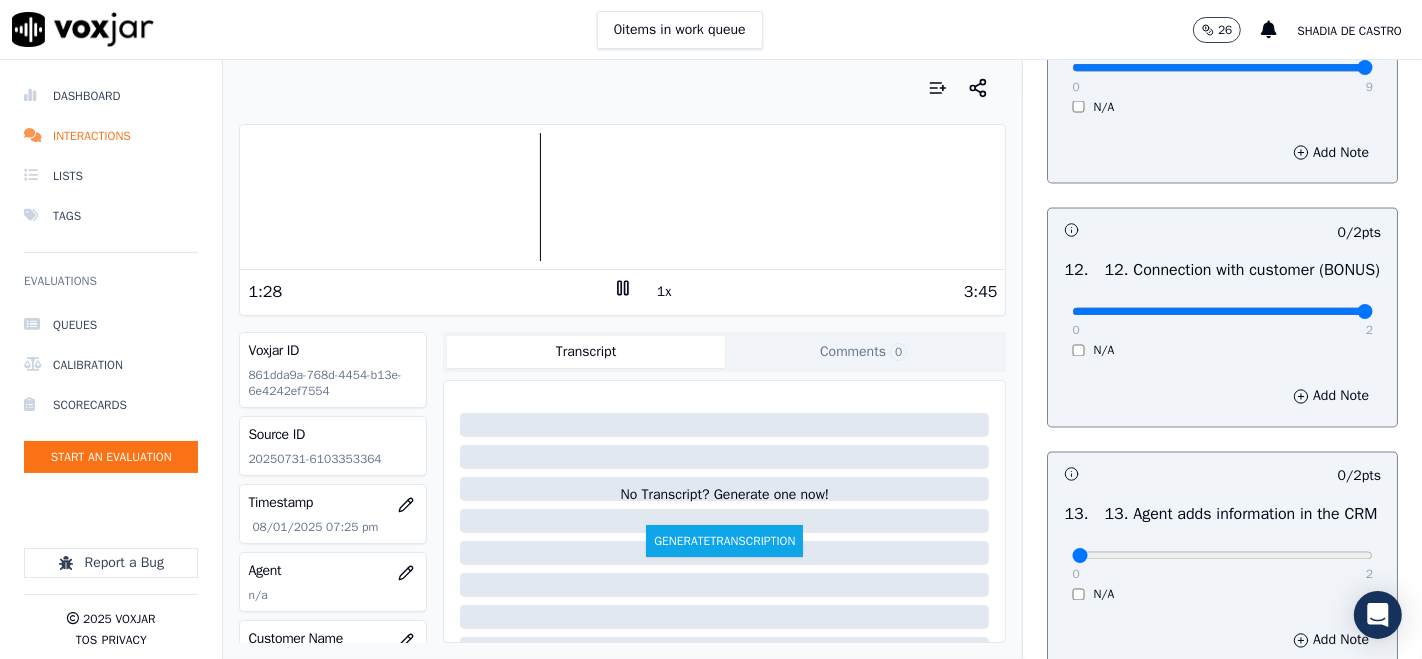 type on "2" 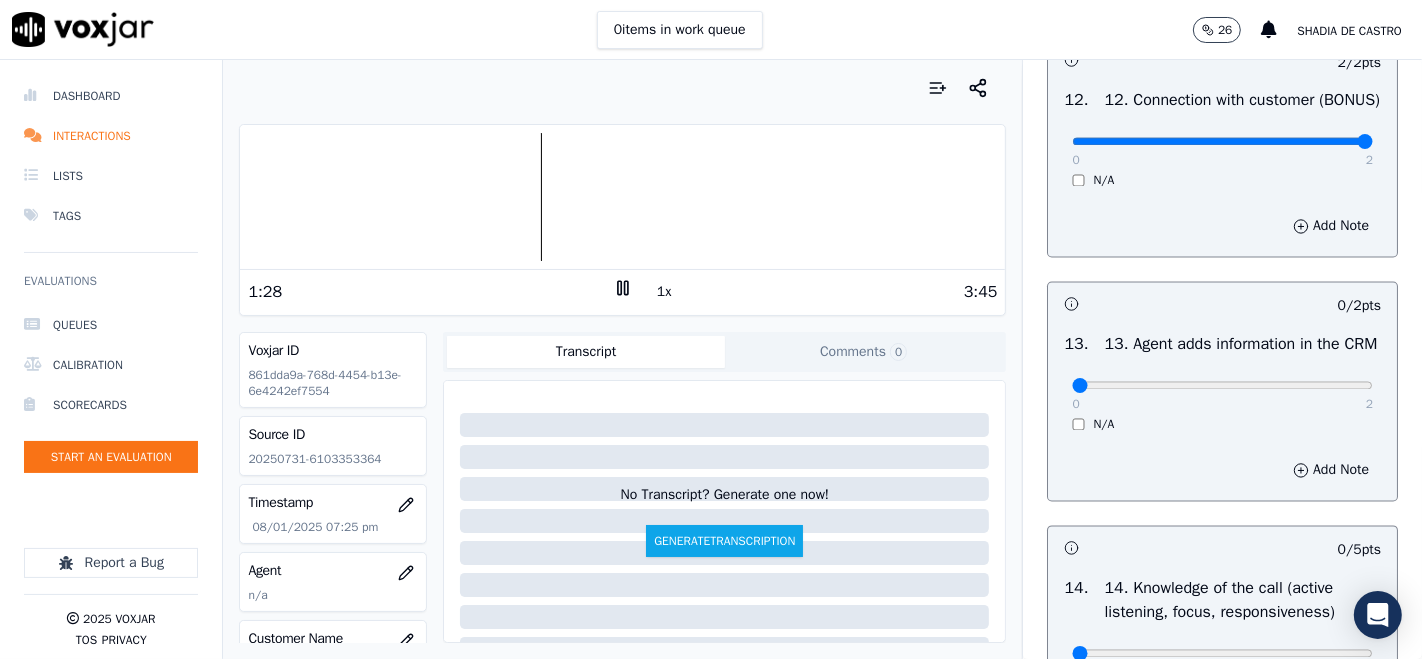 scroll, scrollTop: 3333, scrollLeft: 0, axis: vertical 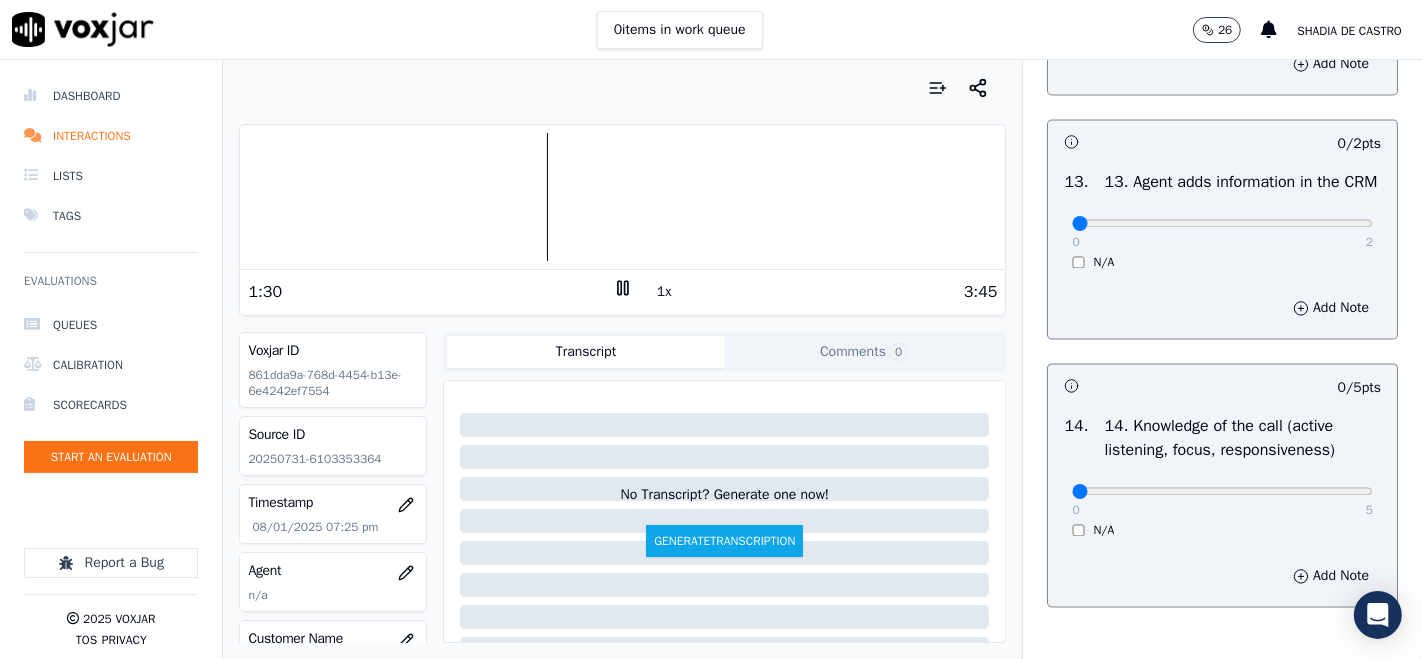 click on "0   2" at bounding box center [1222, 222] 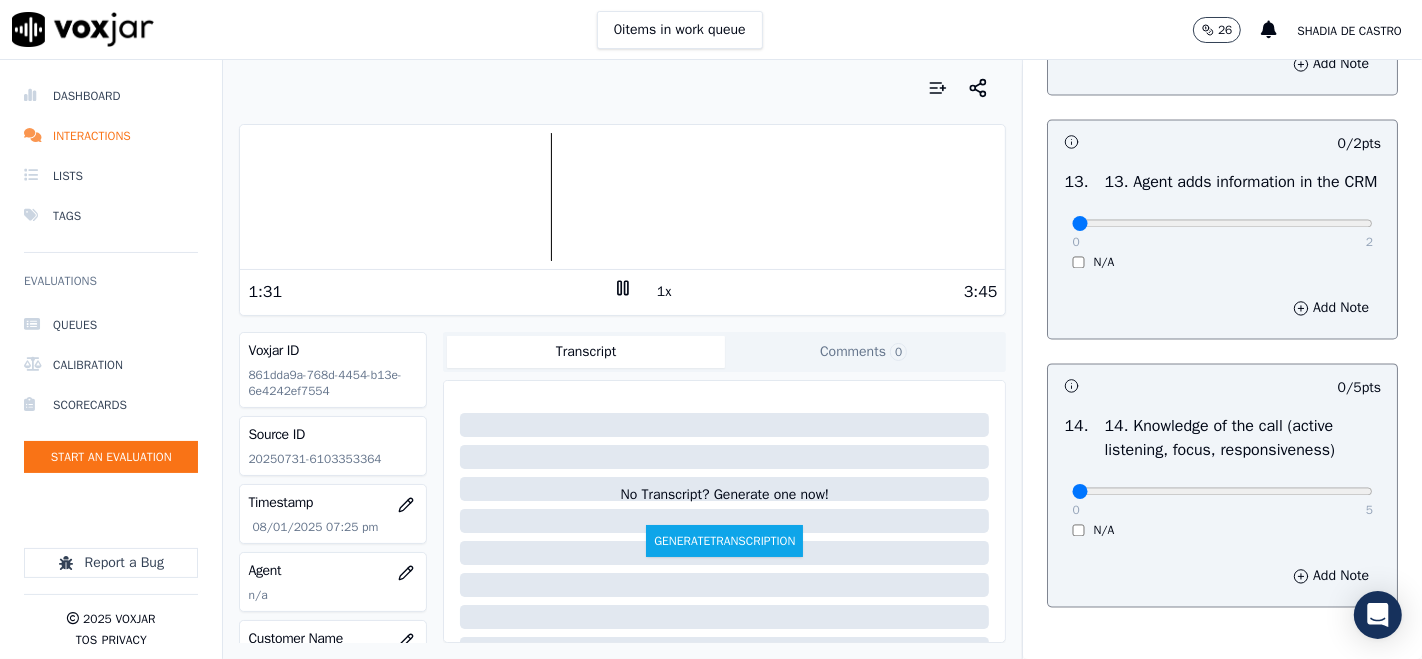 drag, startPoint x: 1322, startPoint y: 358, endPoint x: 1319, endPoint y: 374, distance: 16.27882 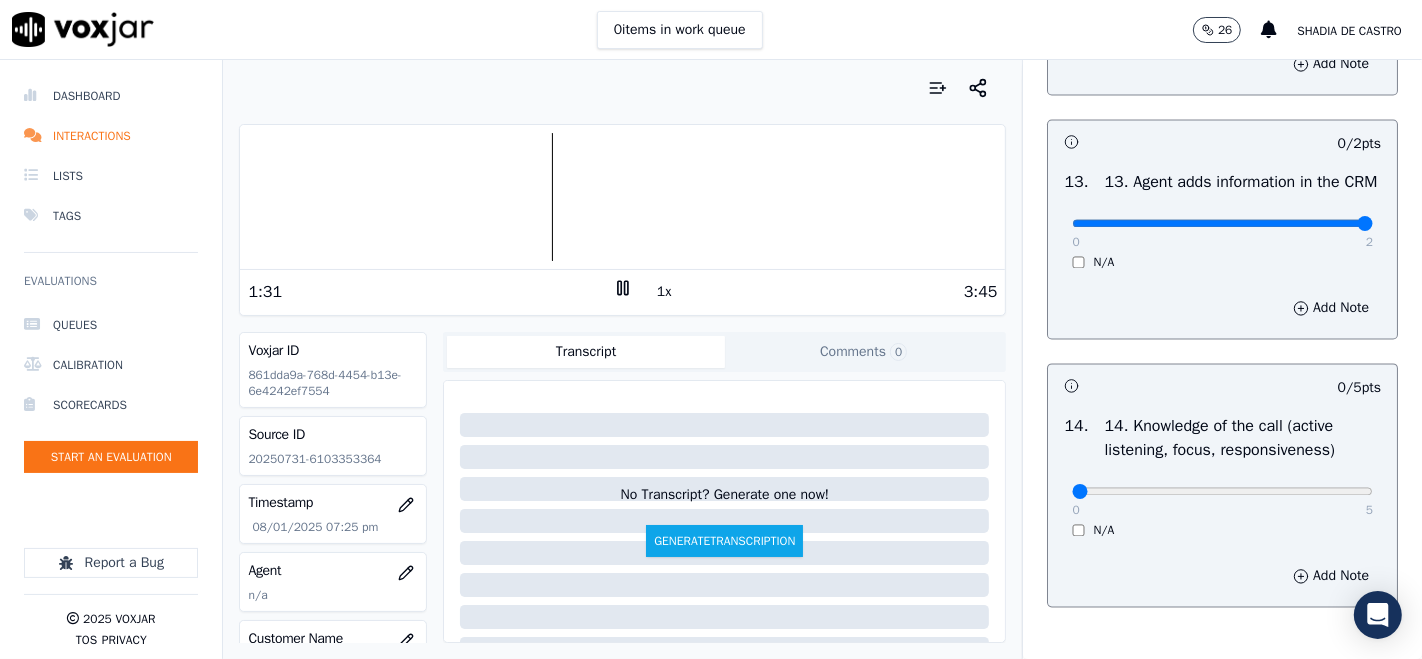 type on "2" 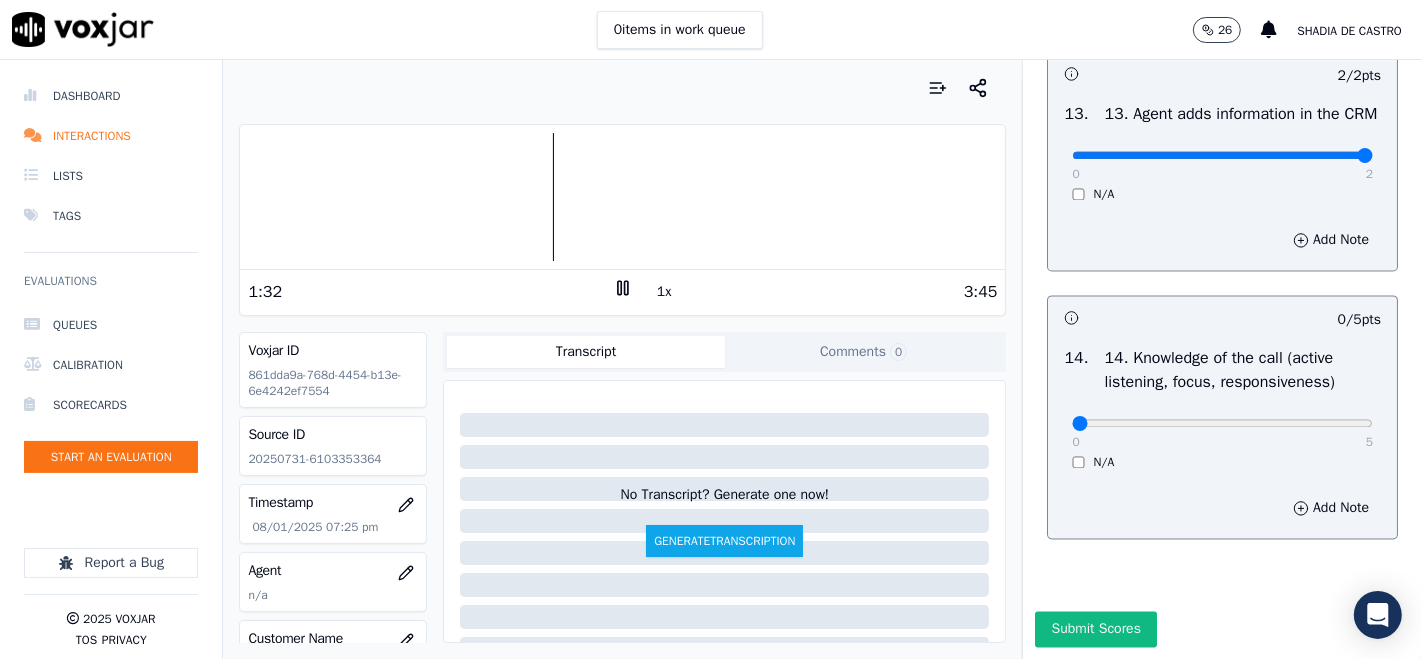 scroll, scrollTop: 3555, scrollLeft: 0, axis: vertical 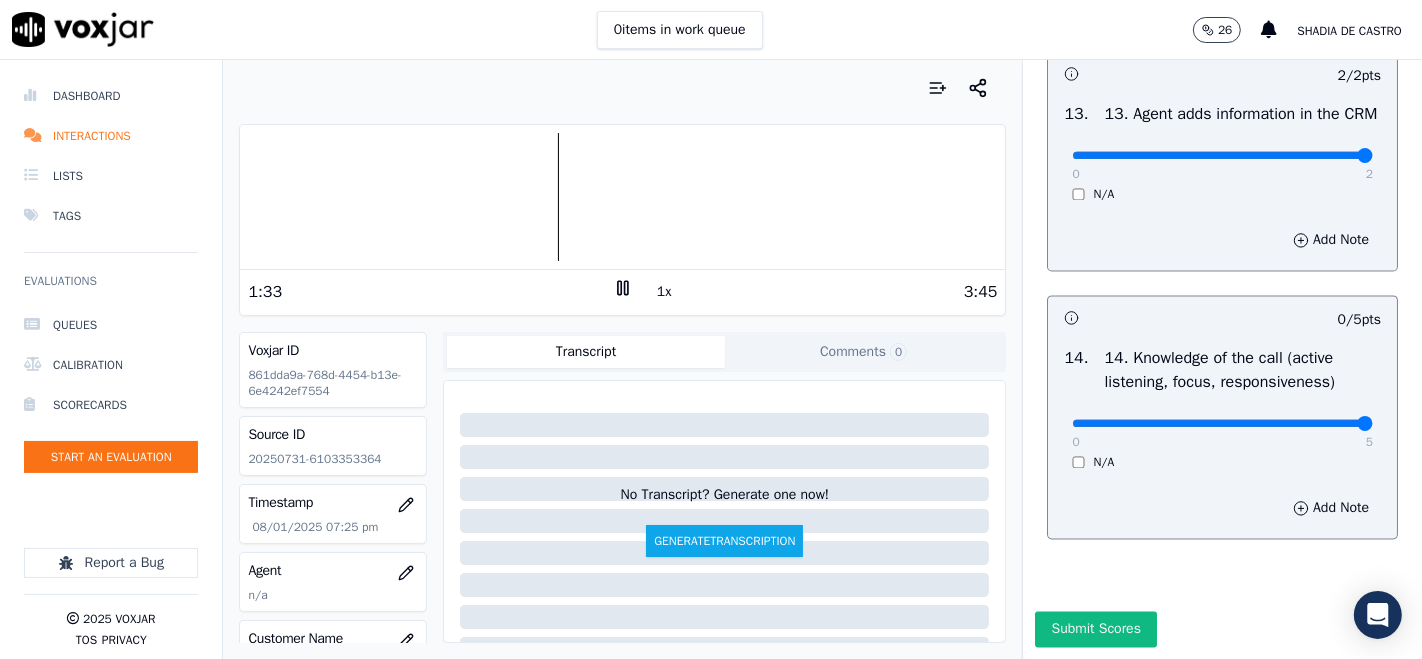 drag, startPoint x: 1308, startPoint y: 419, endPoint x: 1312, endPoint y: 438, distance: 19.416489 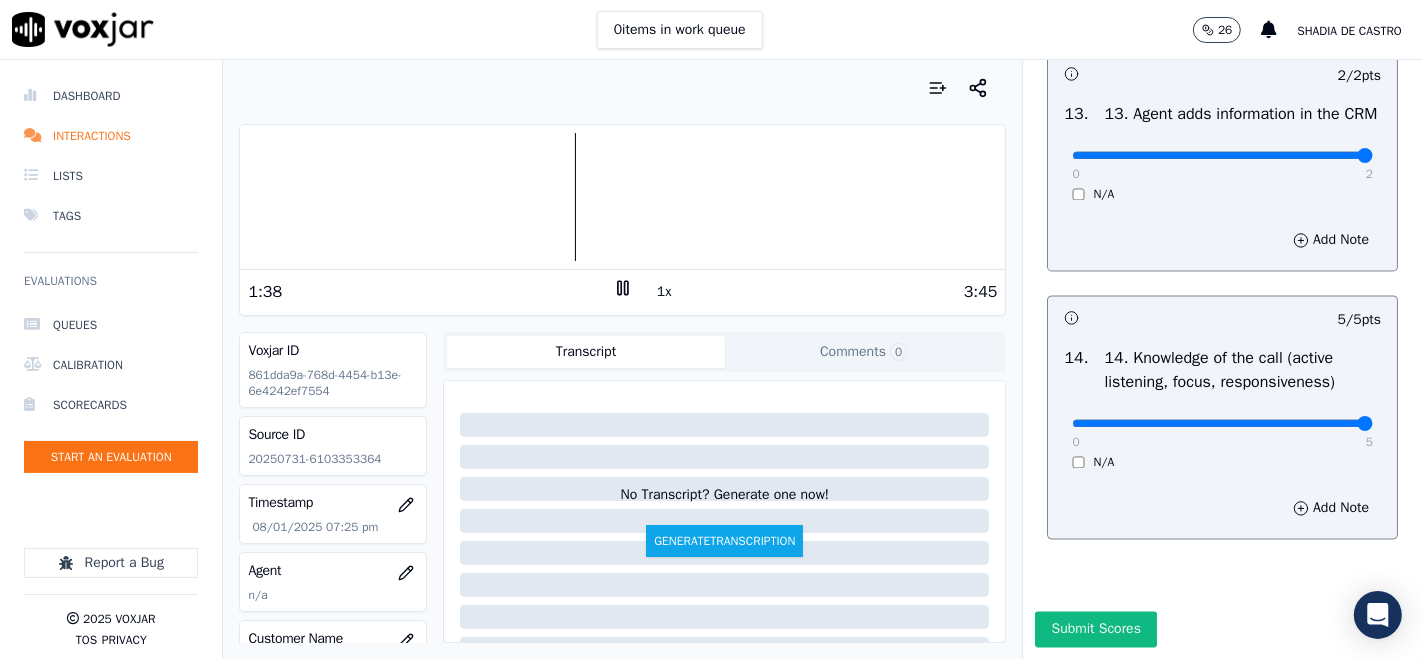 scroll, scrollTop: 3606, scrollLeft: 0, axis: vertical 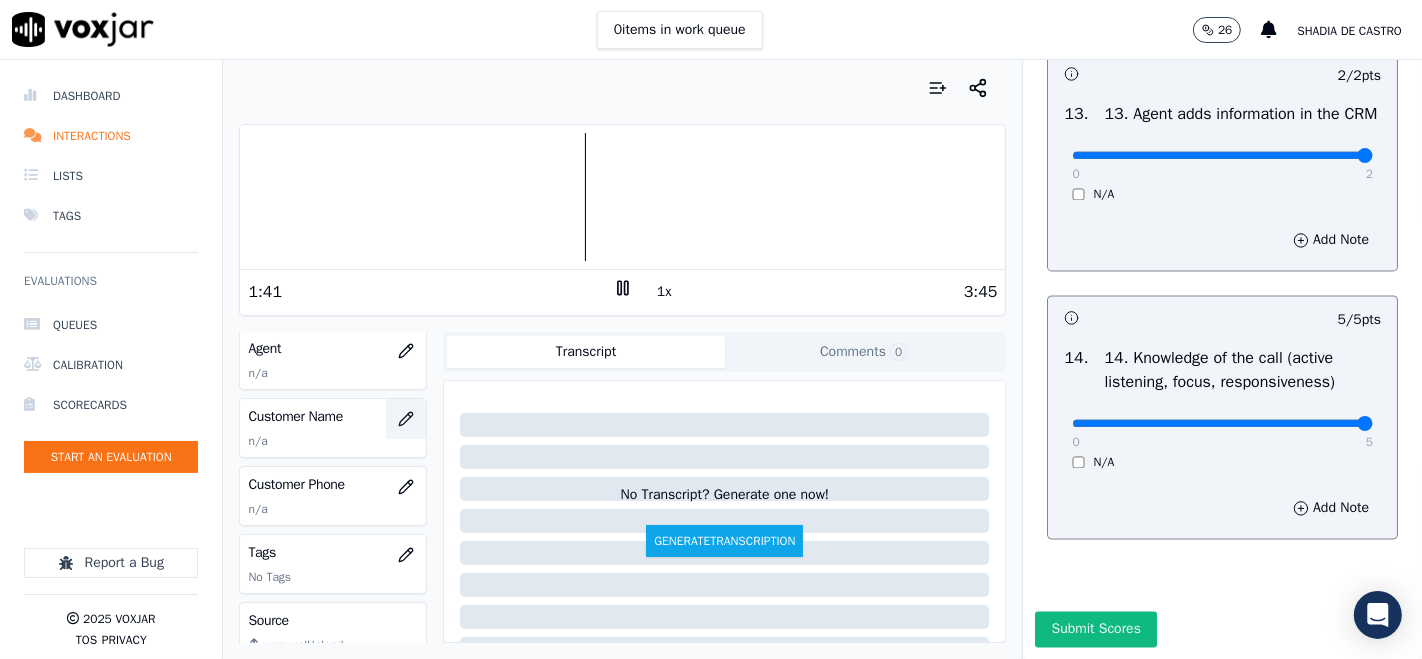 click 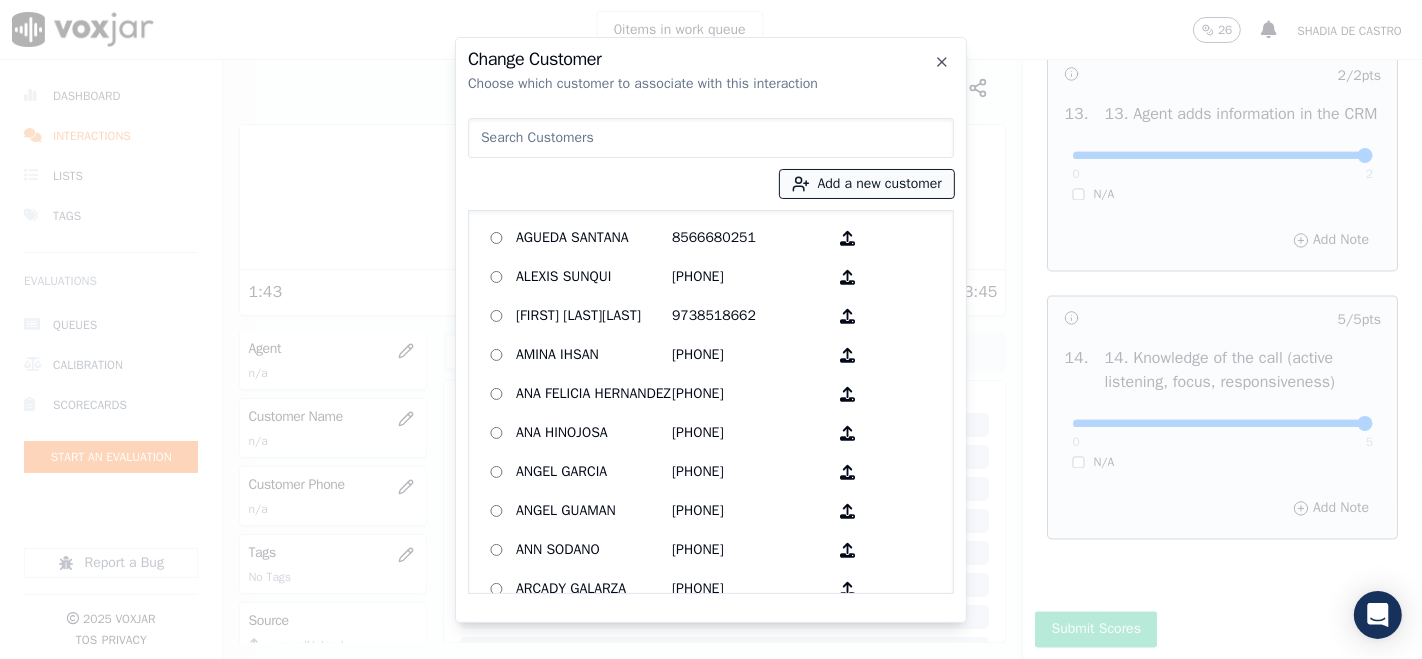 click on "Add a new customer" at bounding box center (867, 184) 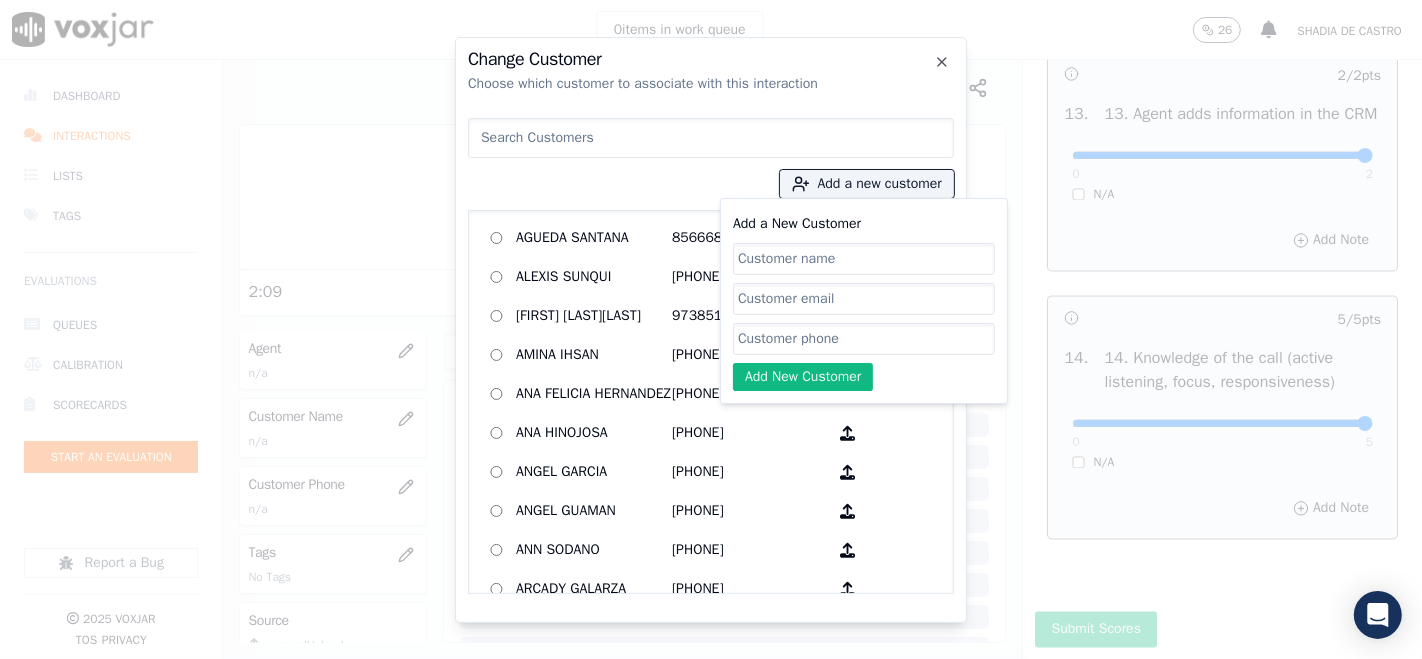 paste on "[FIRST] [LAST]" 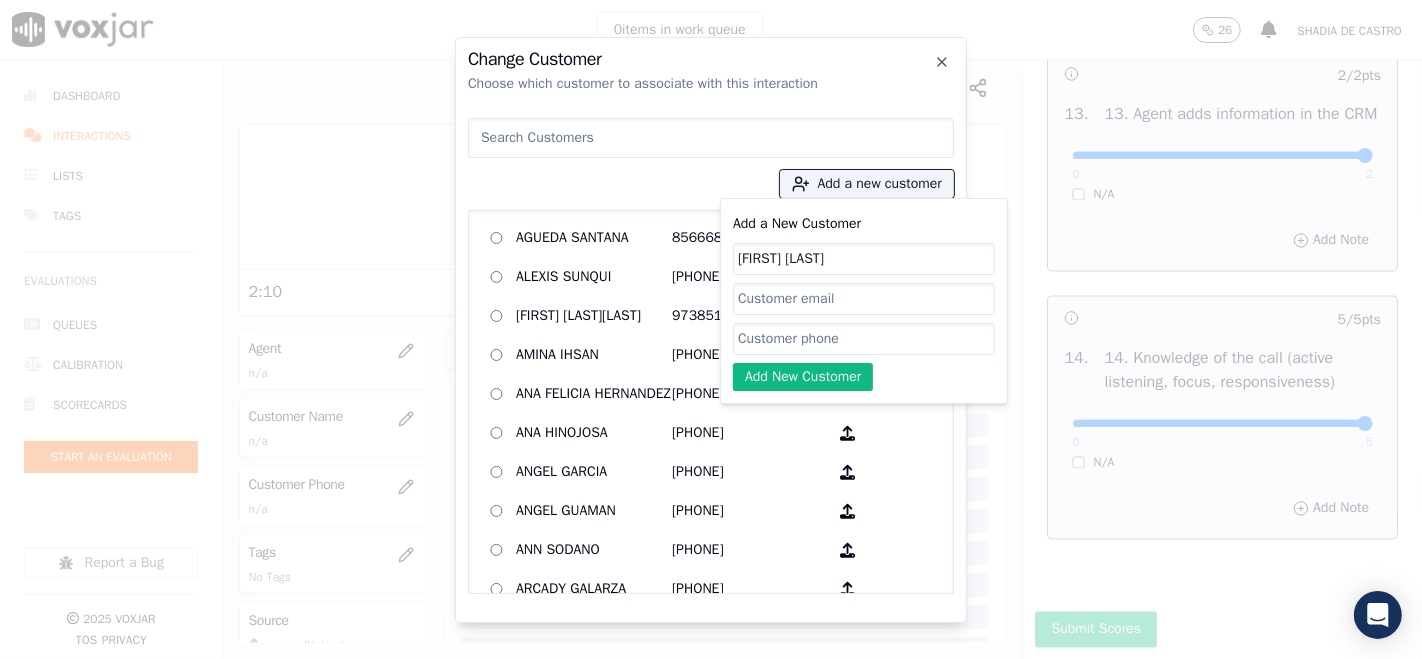 type on "[FIRST] [LAST]" 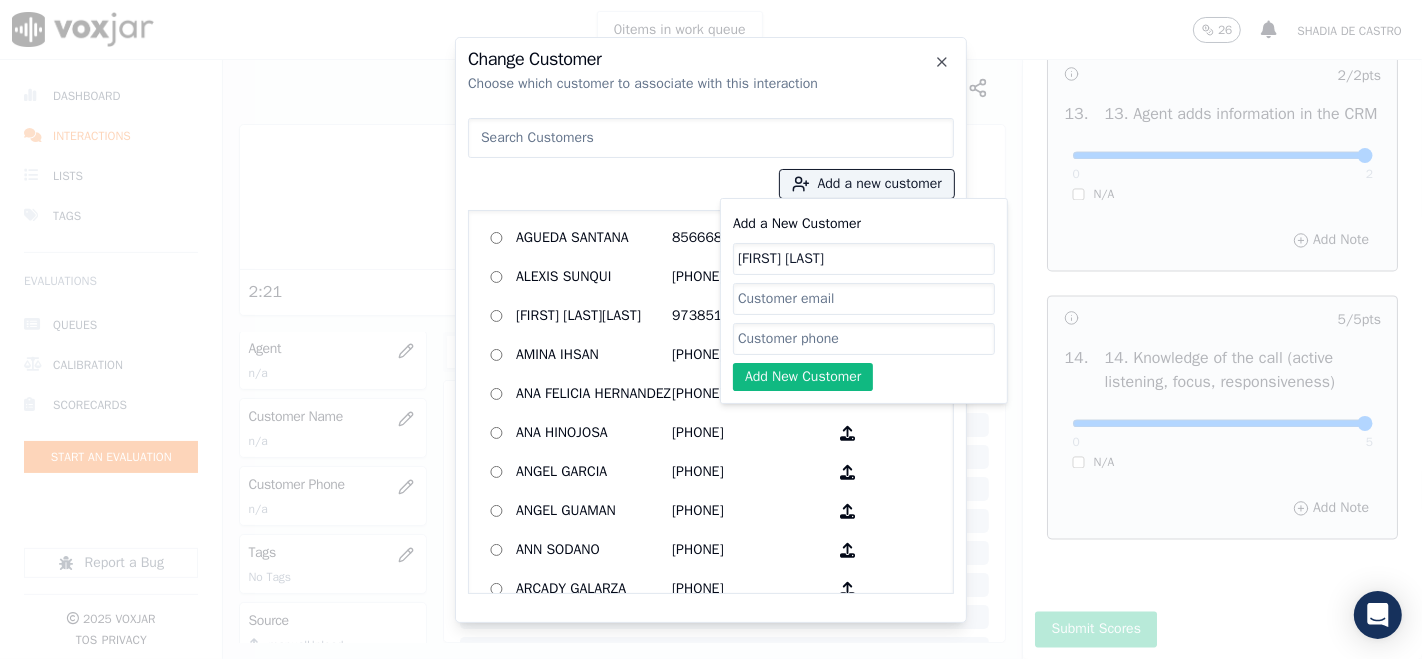 paste on "[PHONE]" 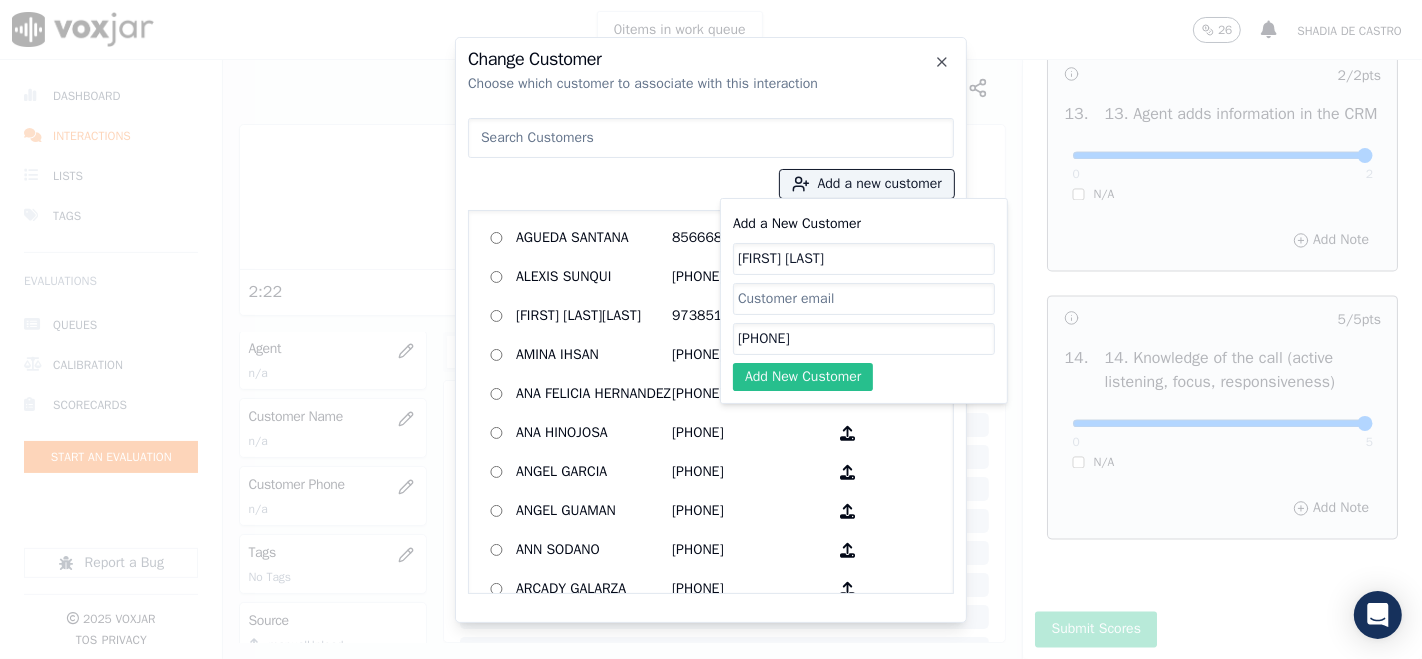 type on "[PHONE]" 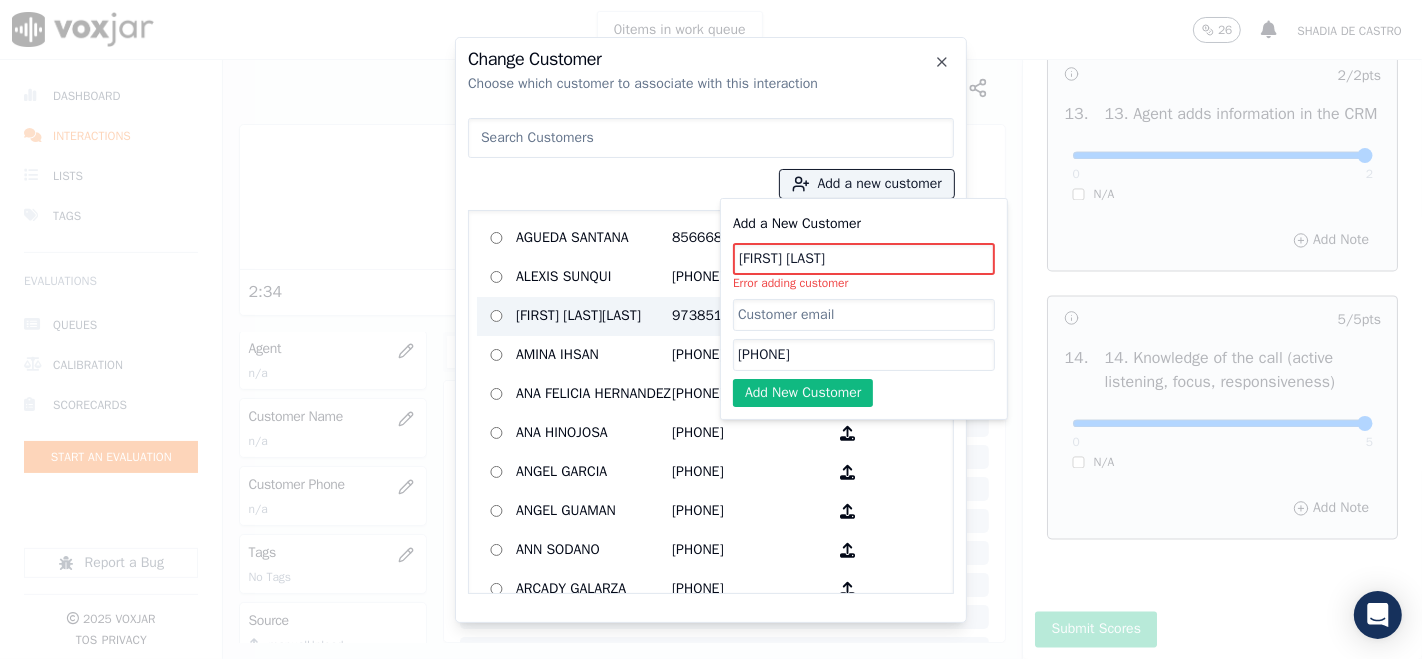 drag, startPoint x: 850, startPoint y: 262, endPoint x: 522, endPoint y: 304, distance: 330.6781 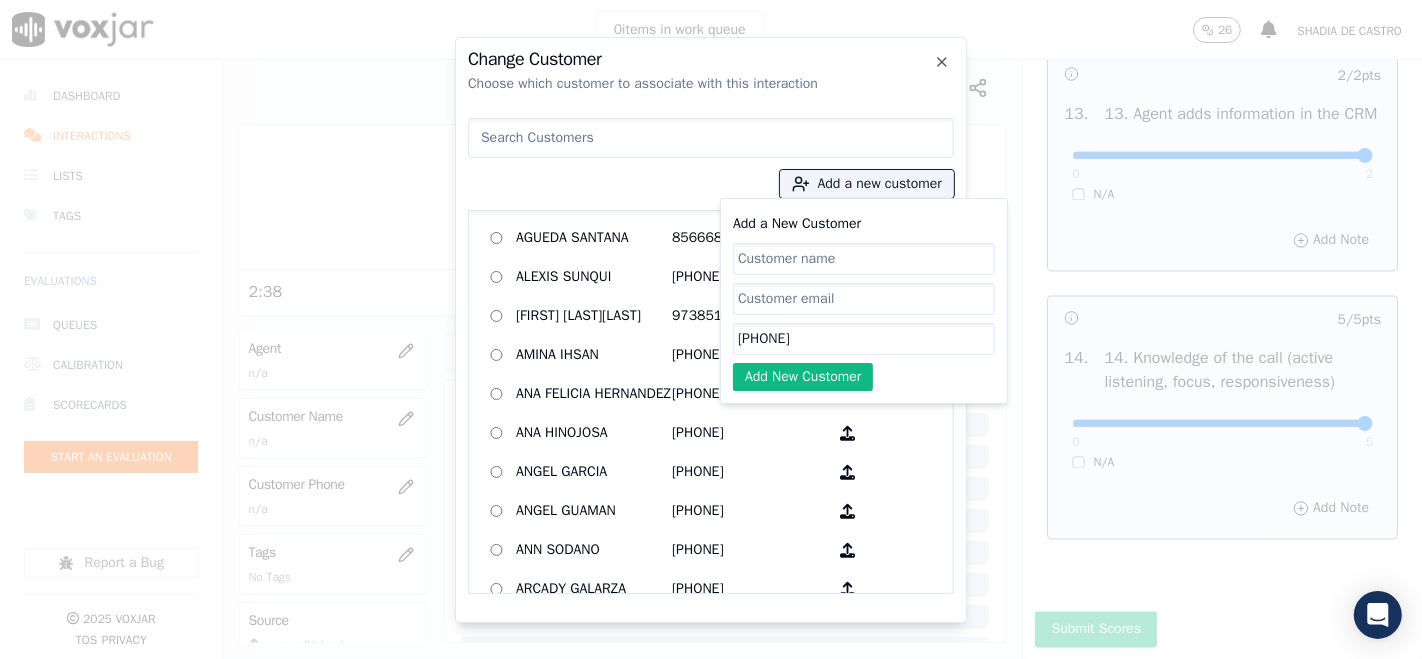 type 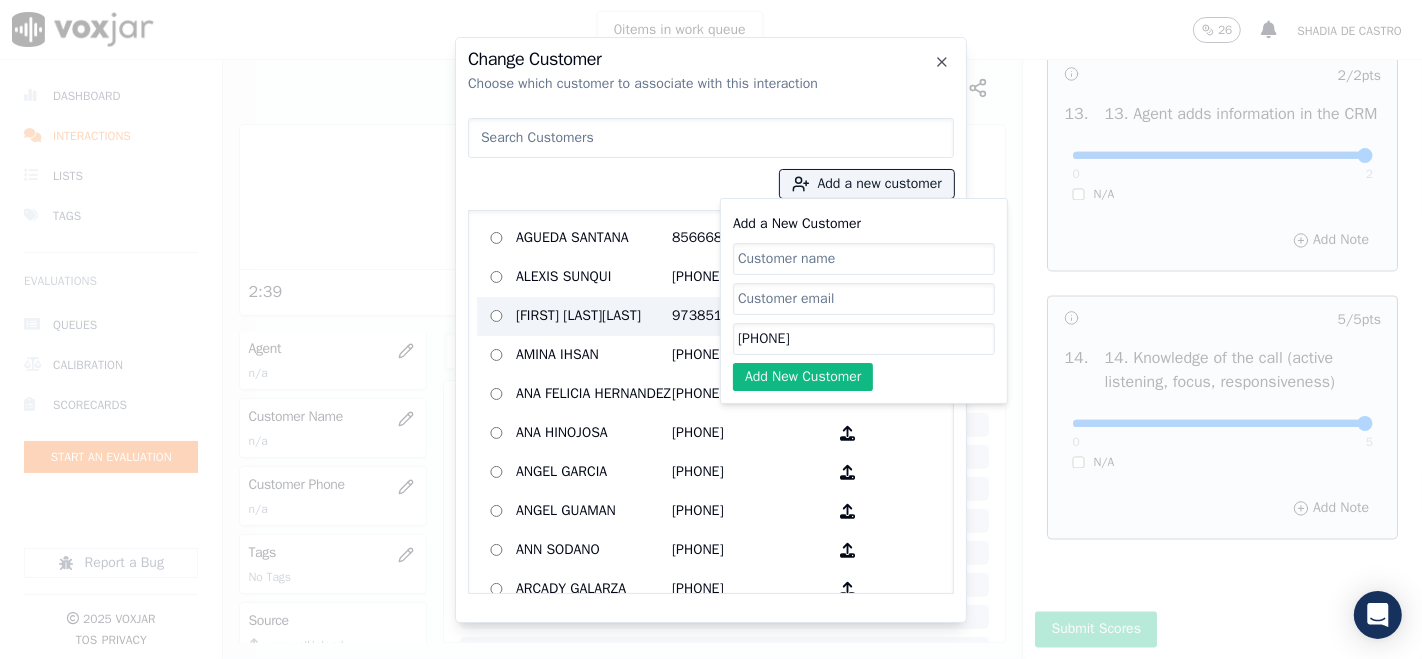 drag, startPoint x: 840, startPoint y: 335, endPoint x: 552, endPoint y: 340, distance: 288.0434 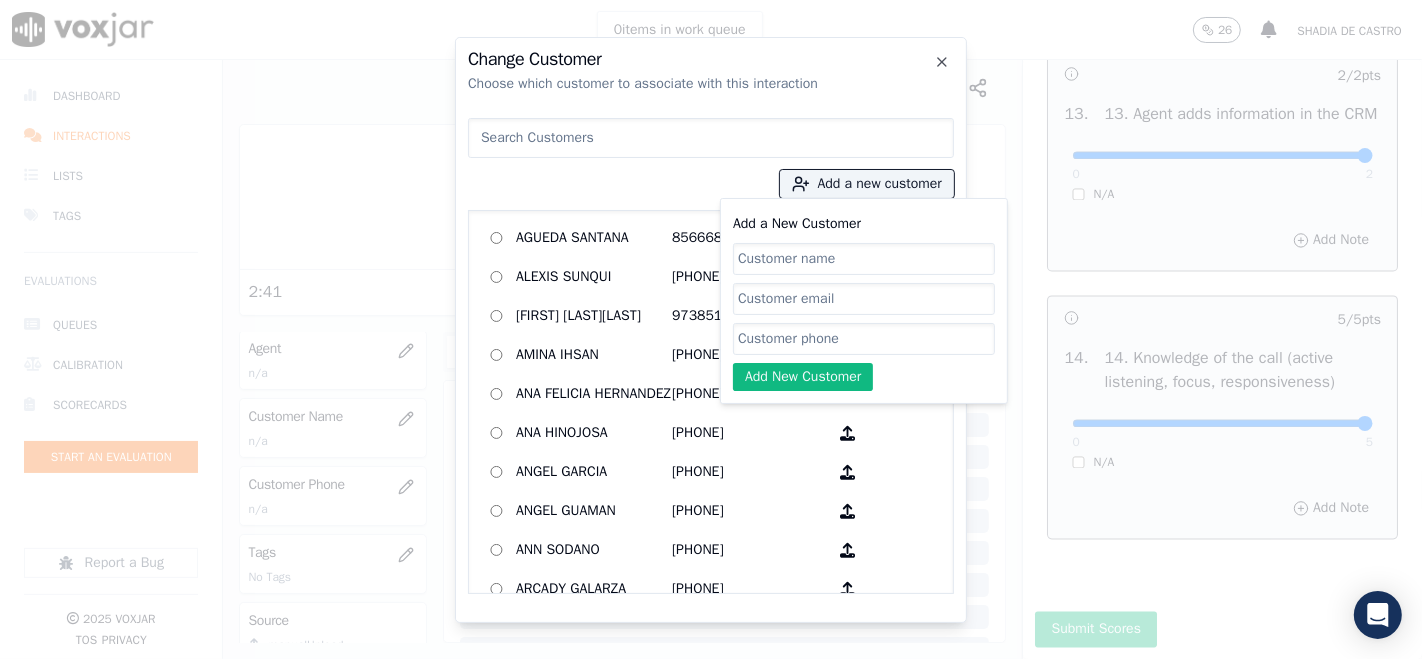 click at bounding box center [711, 138] 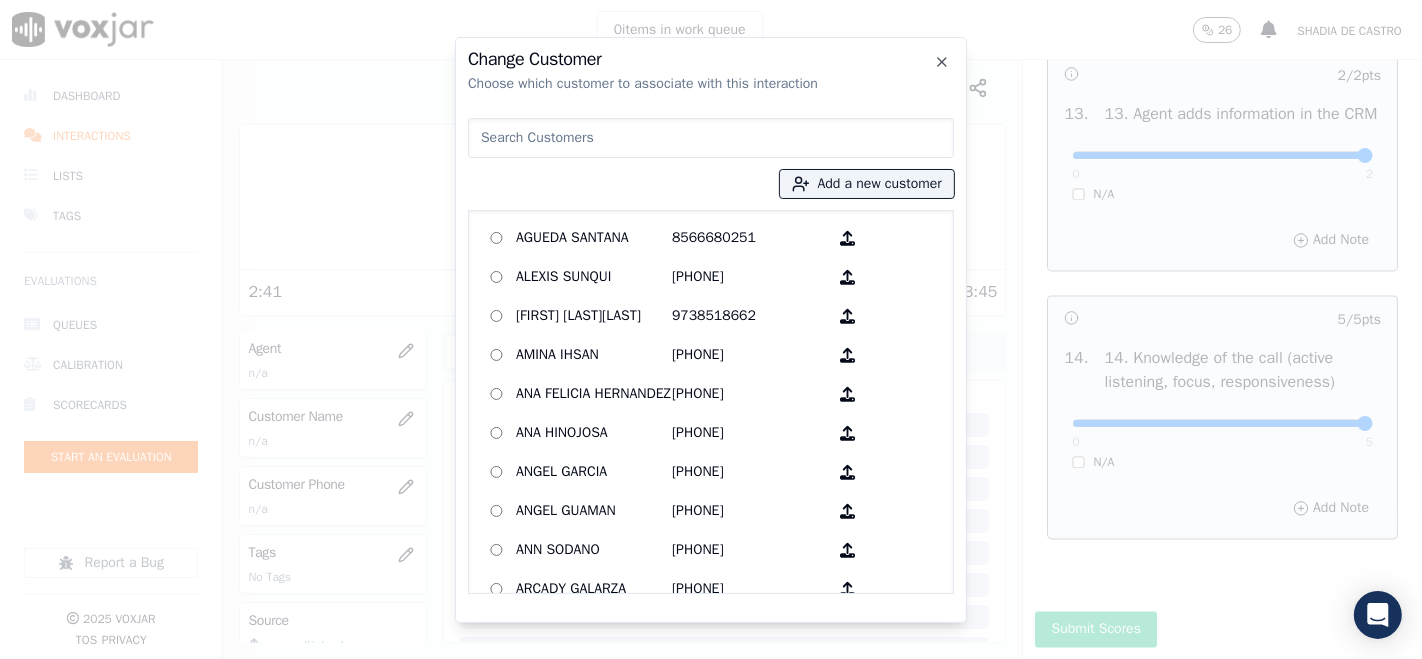 click at bounding box center (711, 138) 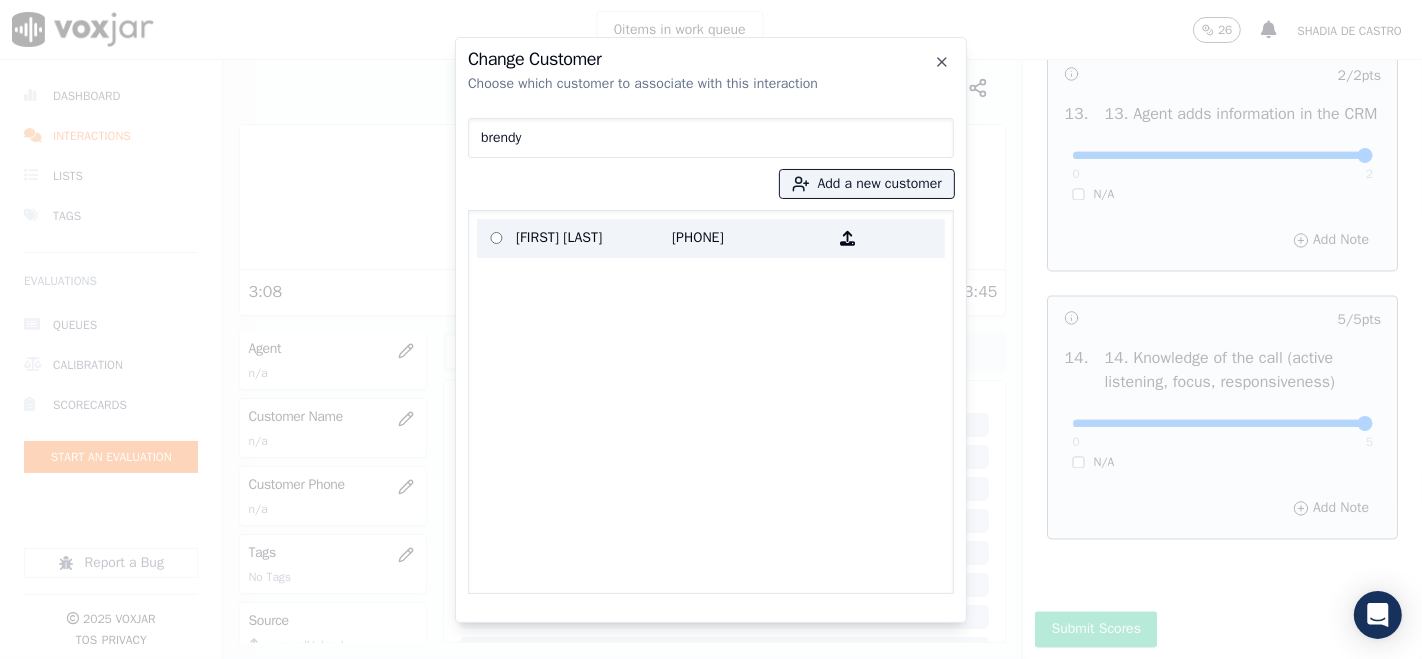 type on "brendy" 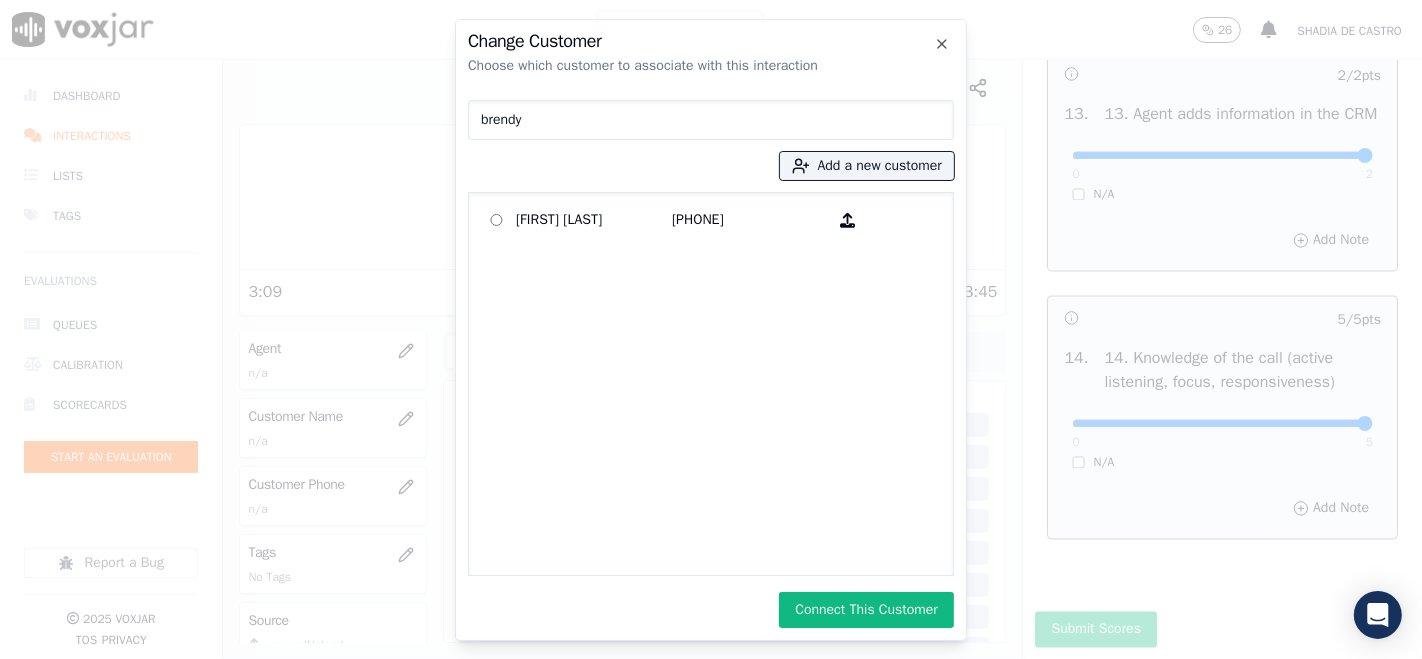 drag, startPoint x: 844, startPoint y: 616, endPoint x: 837, endPoint y: 631, distance: 16.552946 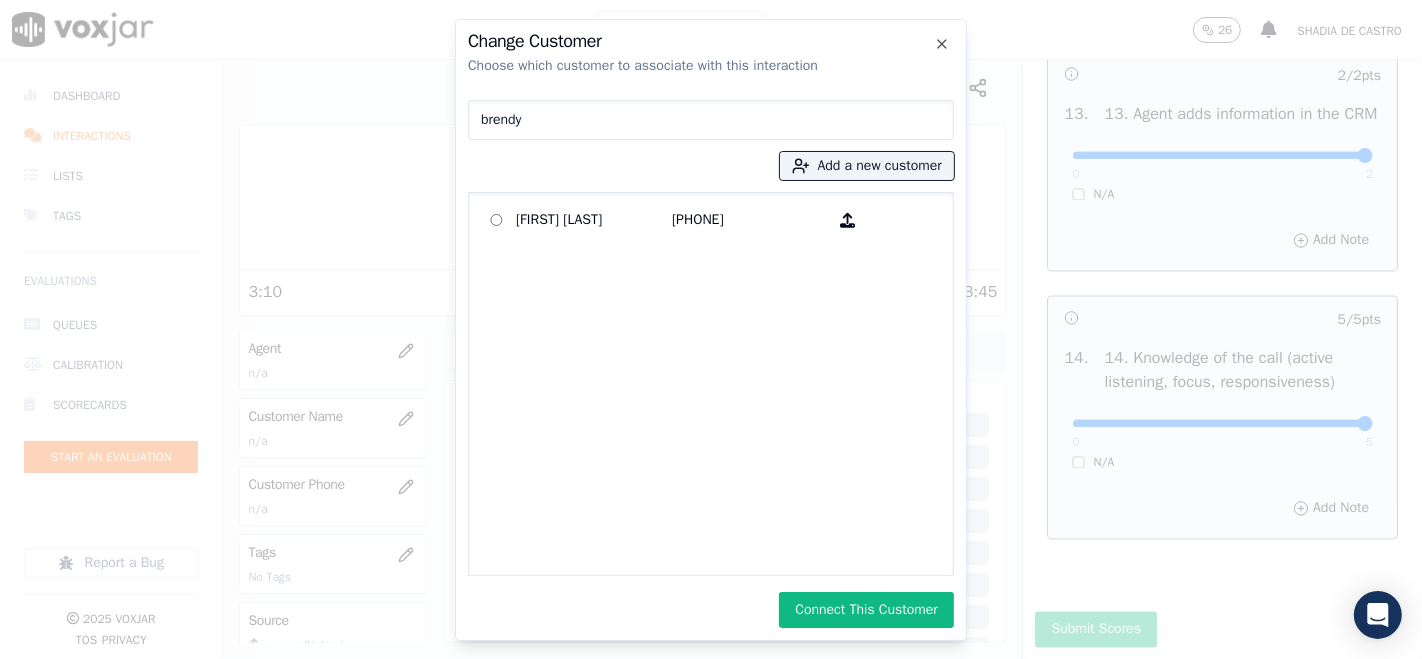 click on "Connect This Customer" at bounding box center [866, 610] 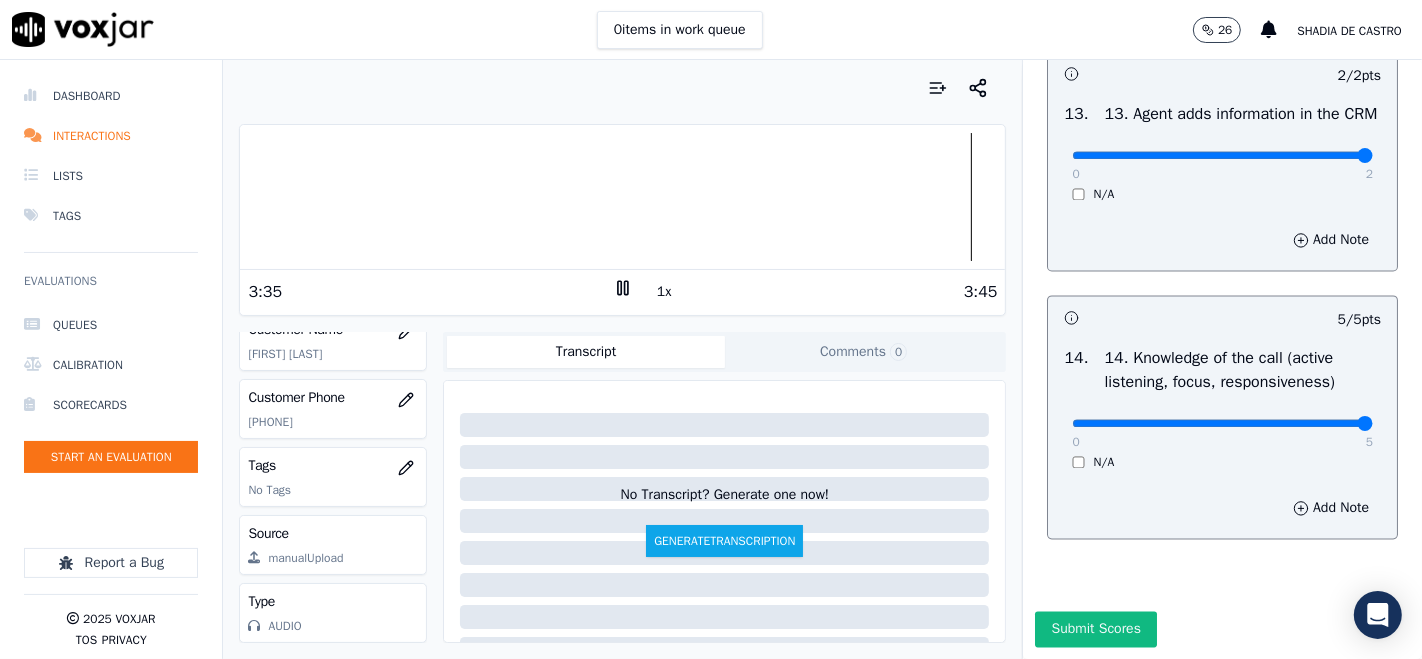 scroll, scrollTop: 111, scrollLeft: 0, axis: vertical 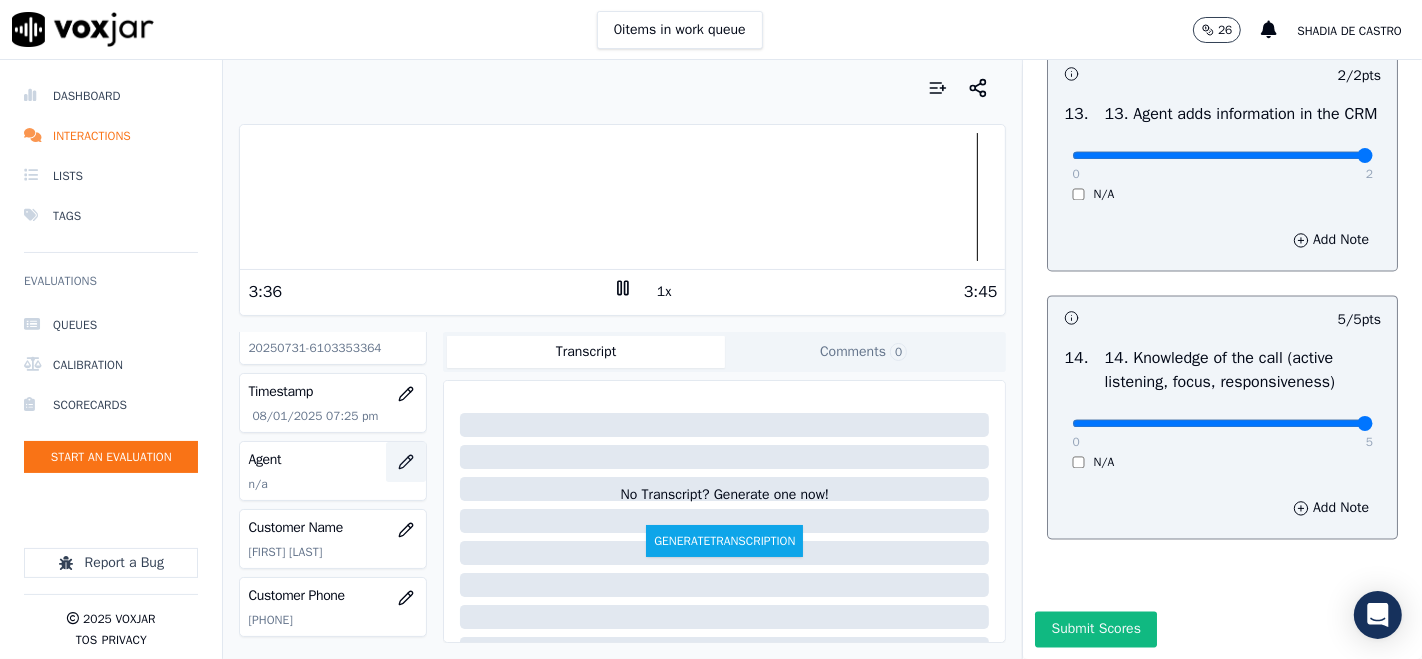 click 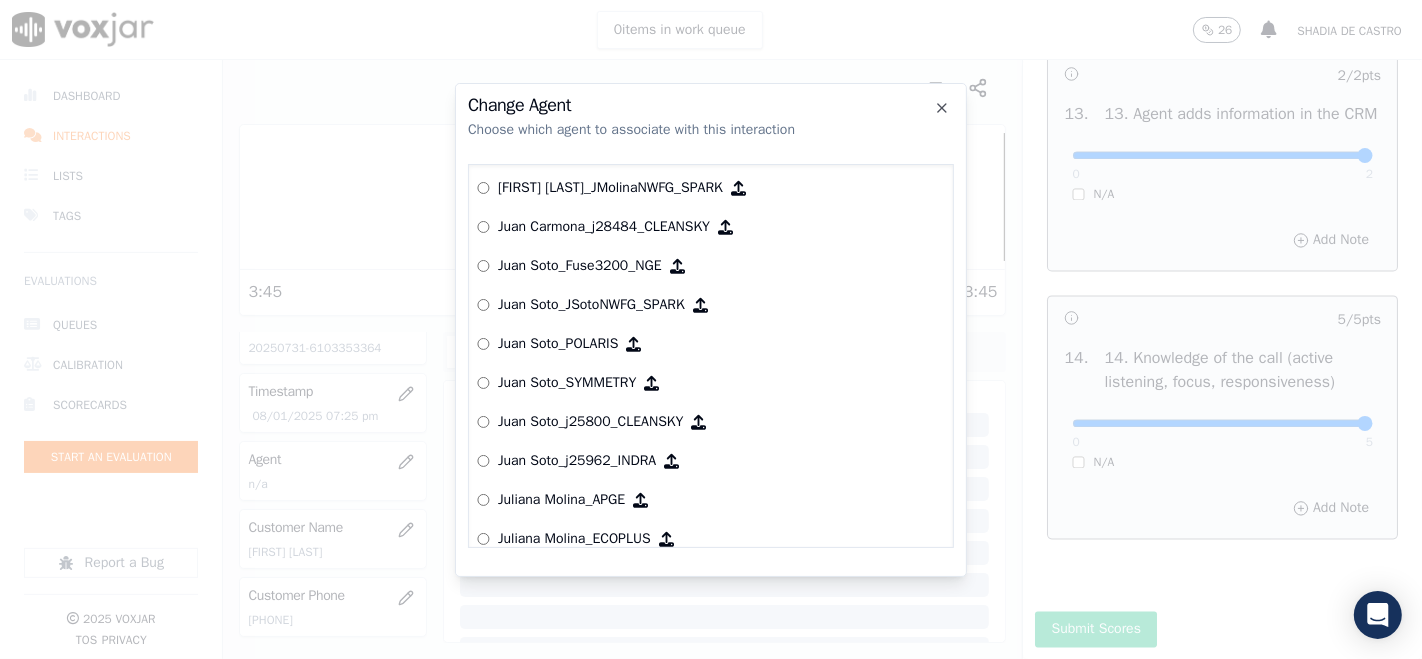 scroll, scrollTop: 5460, scrollLeft: 0, axis: vertical 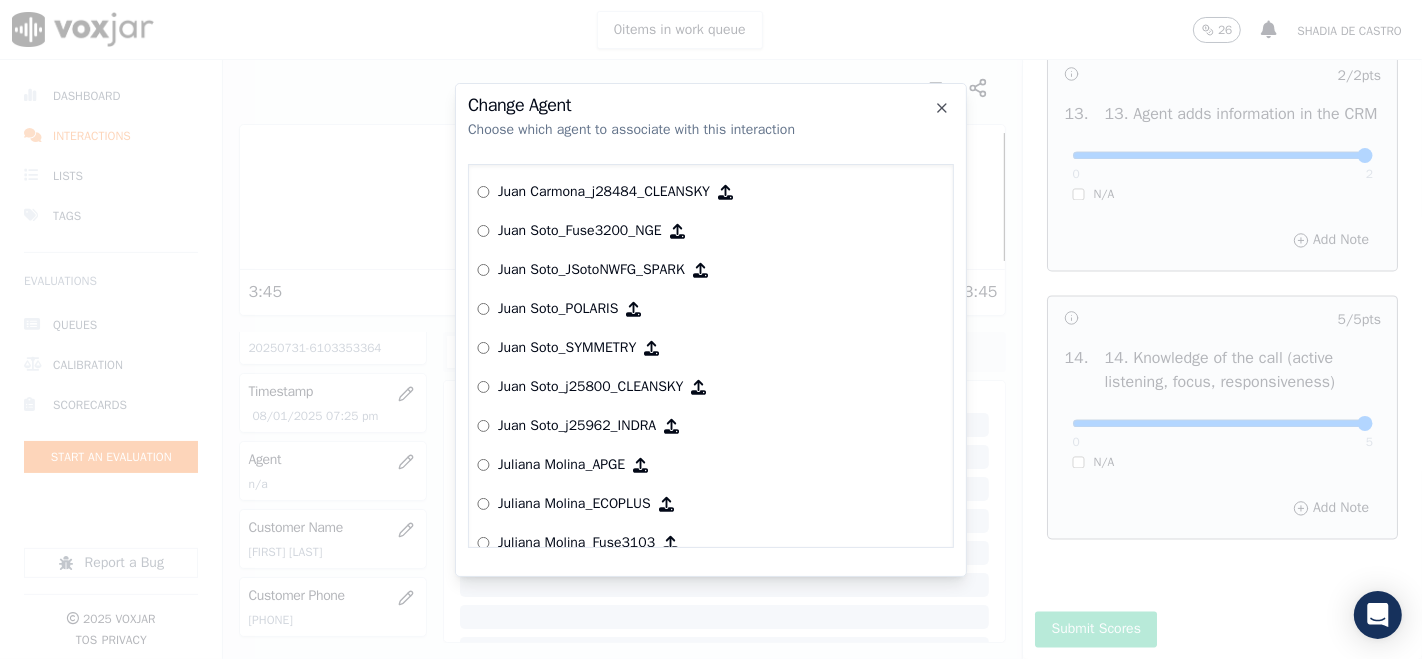 click on "Juan Soto_j25962_INDRA" at bounding box center (577, 426) 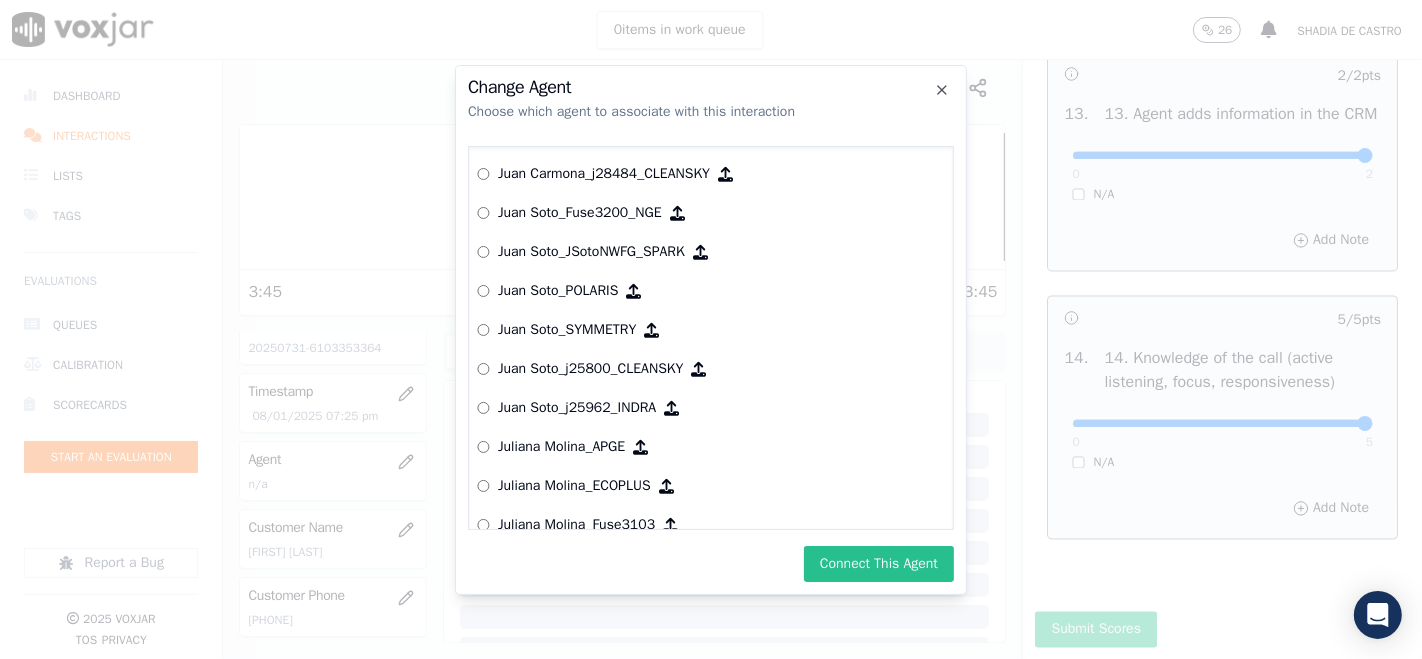 click on "Connect This Agent" at bounding box center (879, 564) 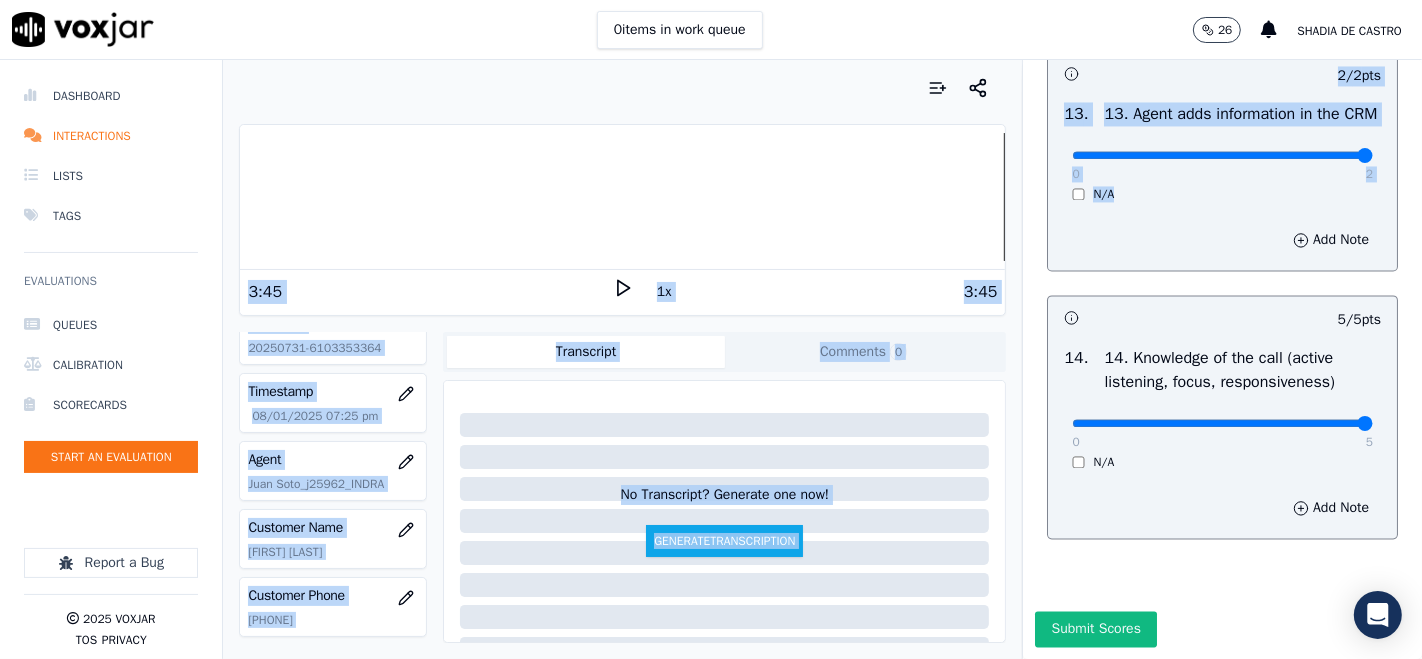 drag, startPoint x: 905, startPoint y: 215, endPoint x: 626, endPoint y: 215, distance: 279 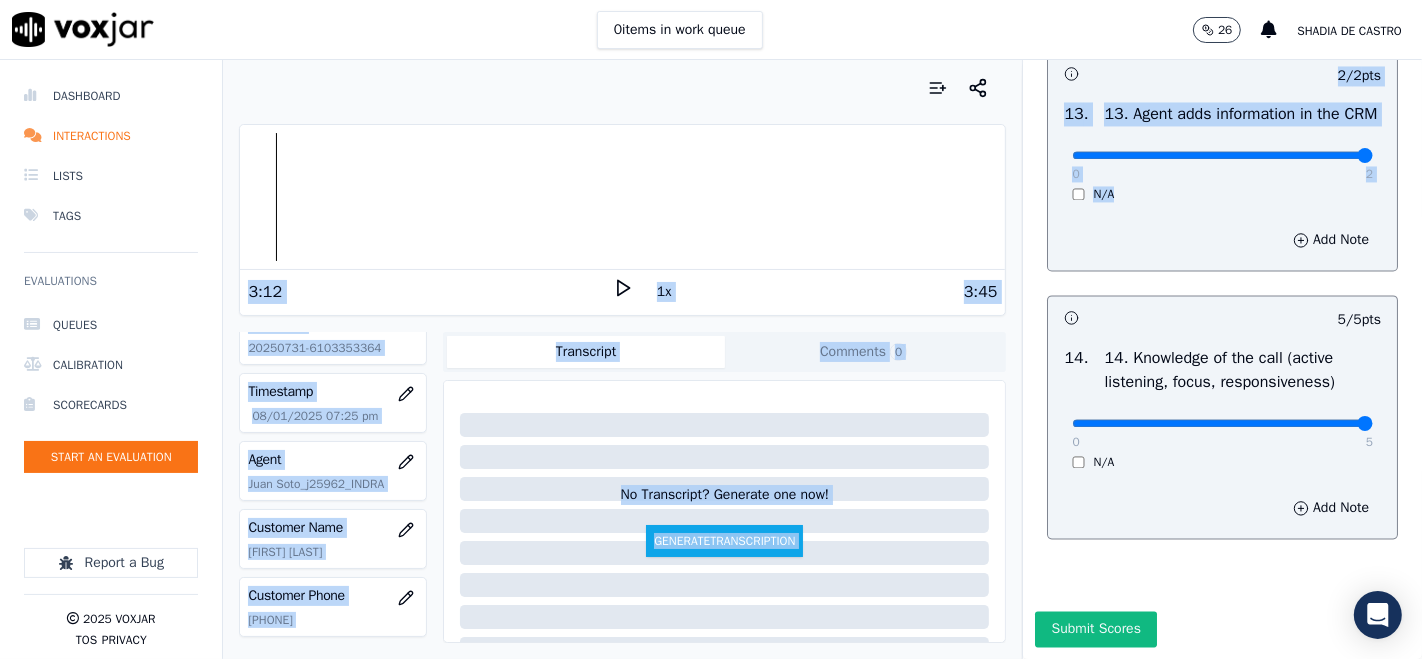 click on "Dashboard   Interactions   Lists   Tags       Evaluations     Queues   Calibration   Scorecards   Start an Evaluation
Report a Bug       2025   Voxjar   TOS   Privacy             Your browser does not support the audio element.   3:12     1x   3:45   Voxjar ID   861dda9a-768d-4454-b13e-6e4242ef7554   Source ID   20250731-6103353364   Timestamp
08/01/2025 07:25 pm     Agent
Juan Soto_j25962_INDRA     Customer Name     Brendy Escobar     Customer Phone     6103353364     Tags
No Tags     Source     manualUpload   Type     AUDIO       Transcript   Comments  0   No Transcript? Generate one now!   Generate  Transcription         Add Comment   Scores   Transcript   Metadata   Comments         Human Score   --   0  evaluation s   AI Score   --   0  evaluation s     AI Evaluations
Queue an AI Evaluation   No AI evaluations yet   Human Evaluations   Start a Manual Evaluation   No human evaluations yet       INBOUND CTS SCORECARD - NEW   Scorecard           102" at bounding box center (711, 359) 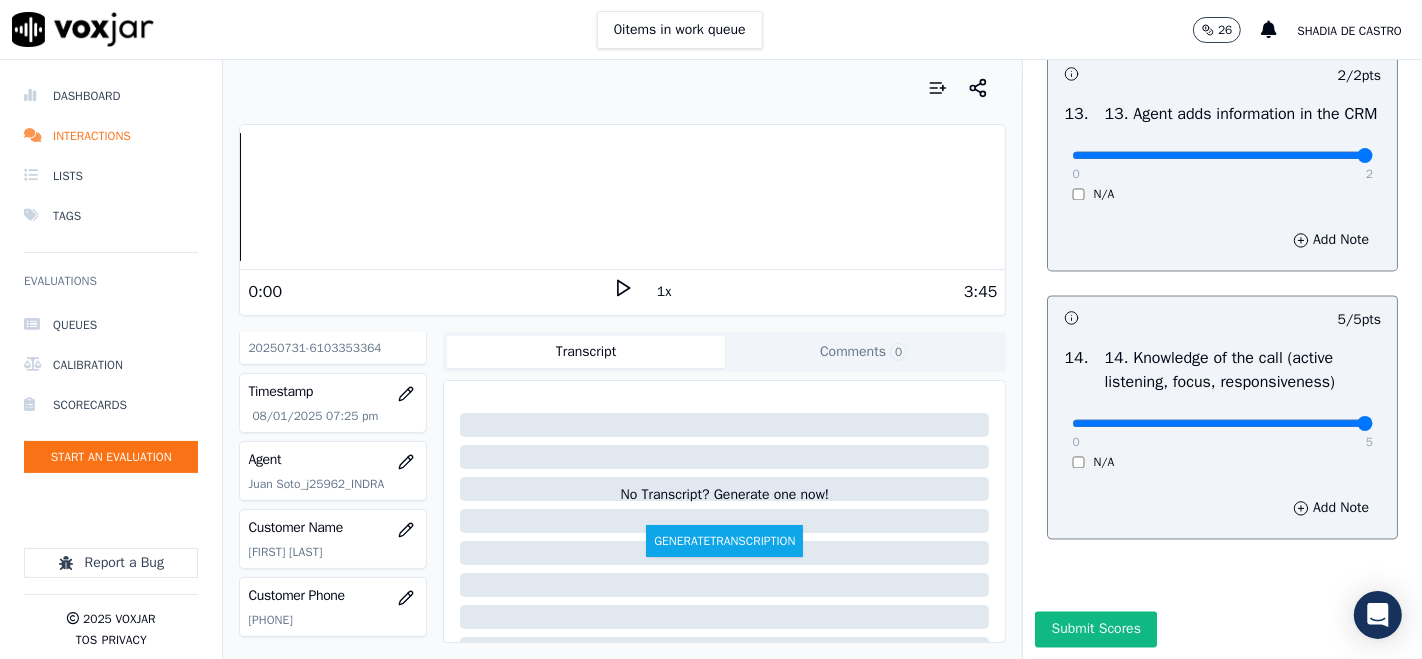 click on "0  items in work queue     26         Shadia De Castro" at bounding box center (711, 30) 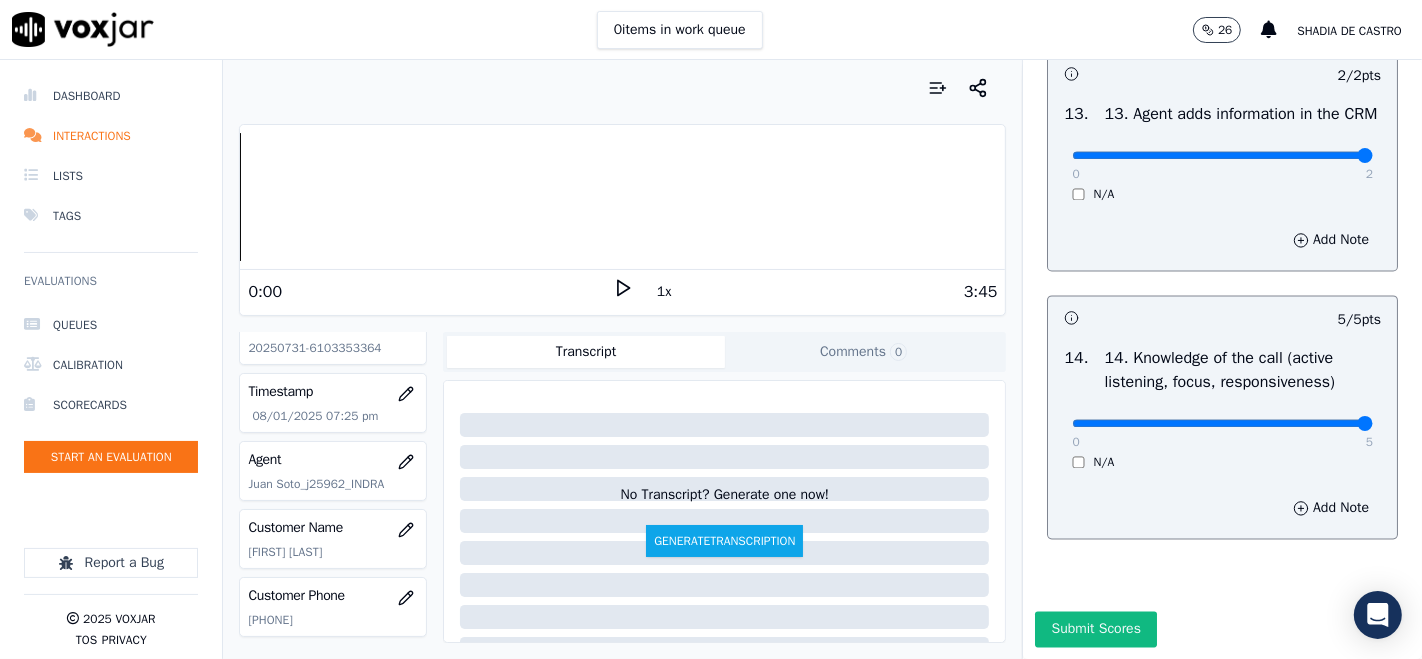 click 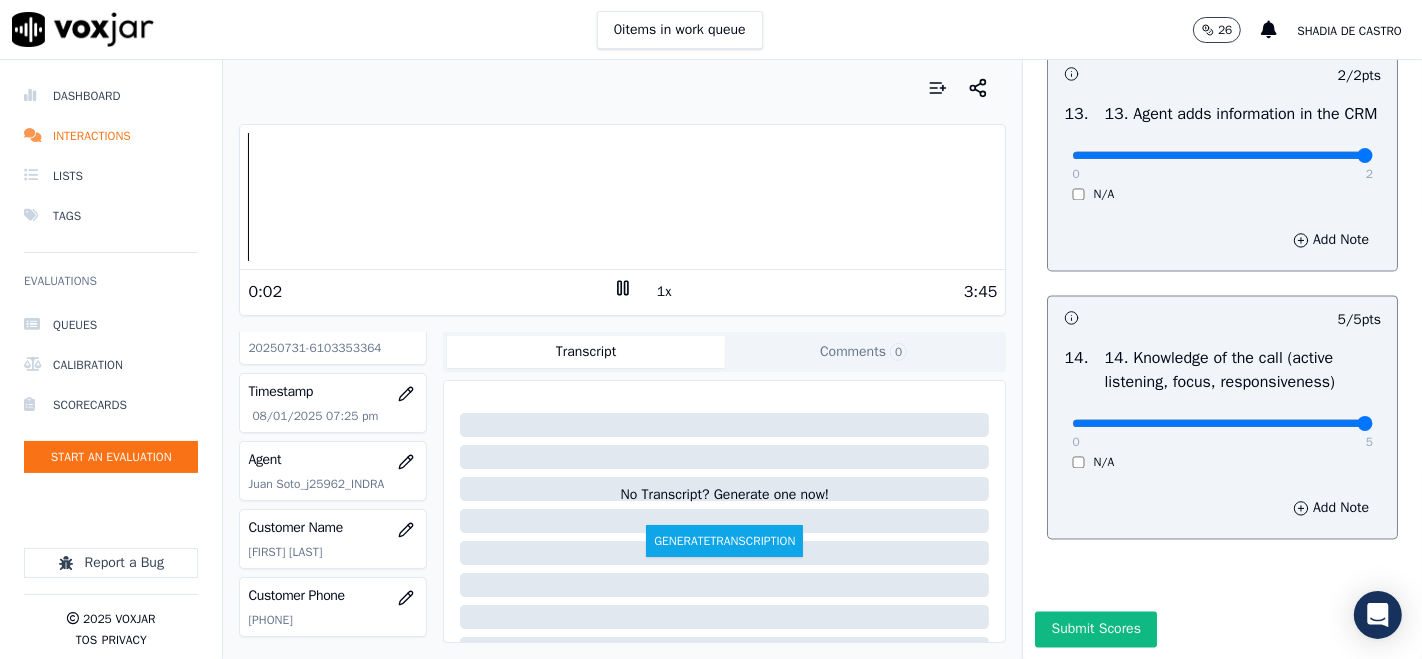 click 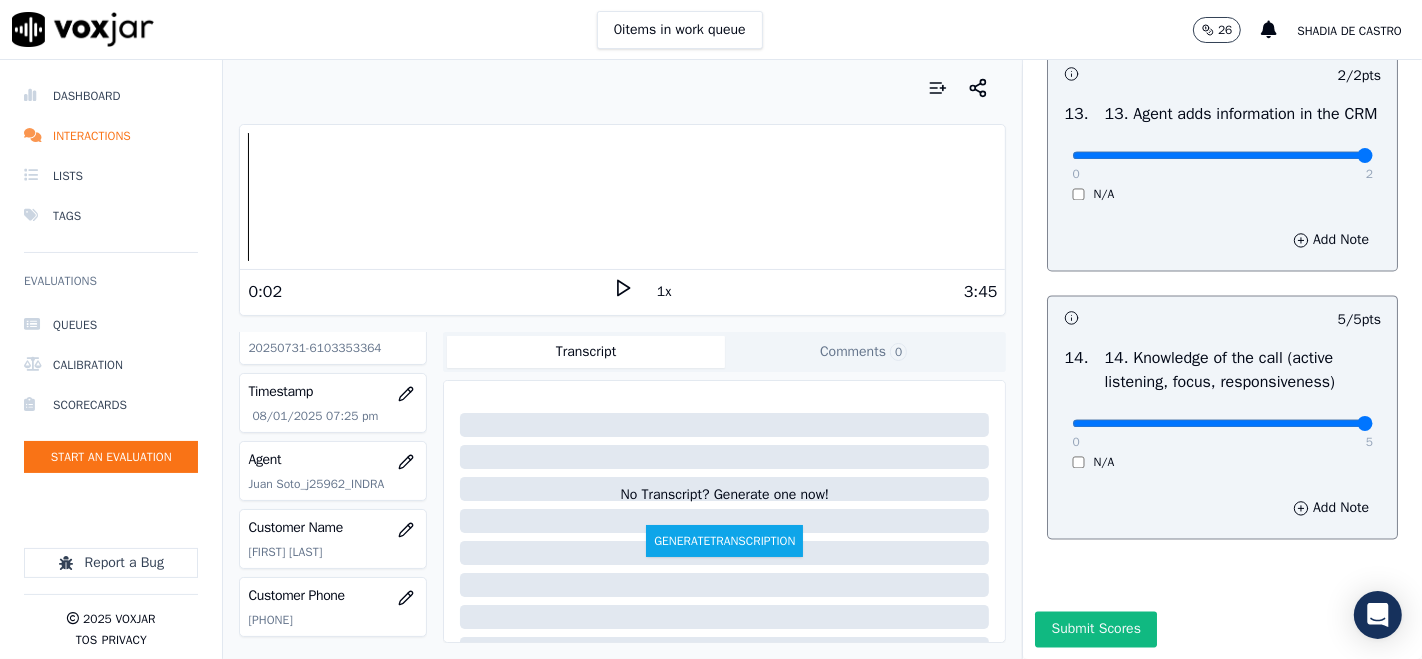 click on "Submit Scores" at bounding box center [1222, 635] 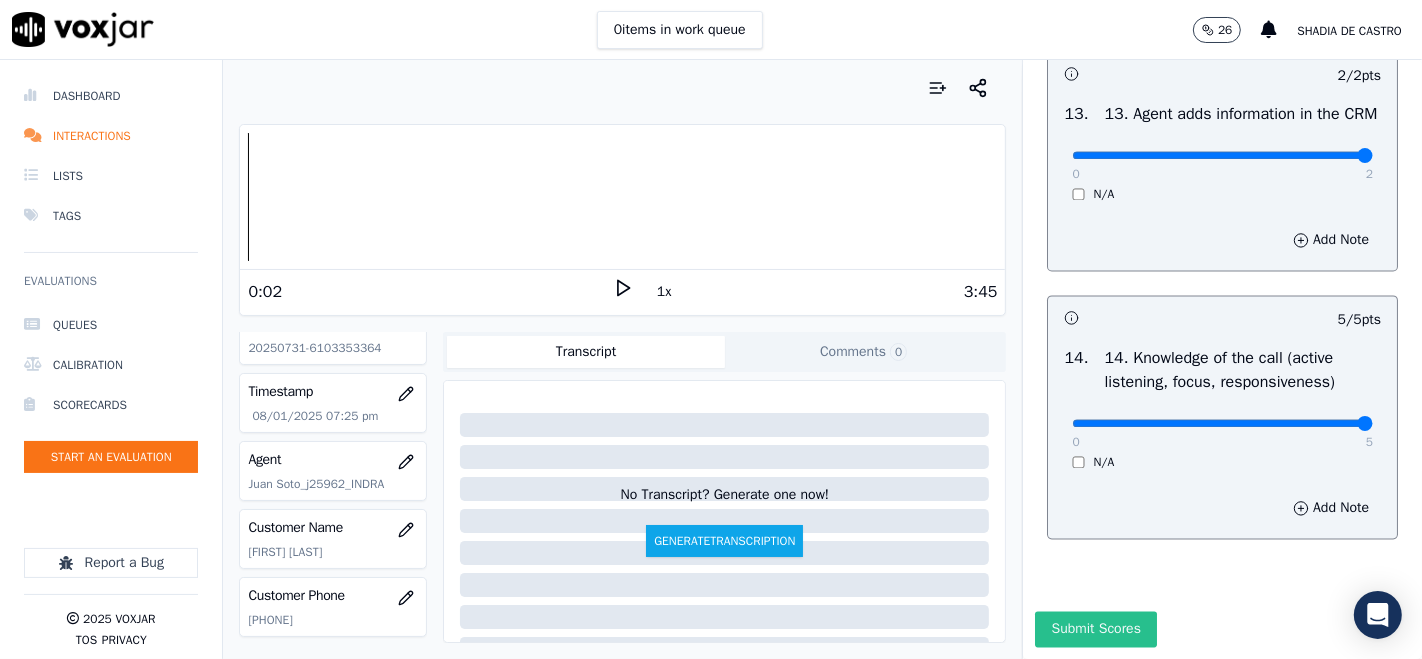 click on "Submit Scores" at bounding box center [1095, 629] 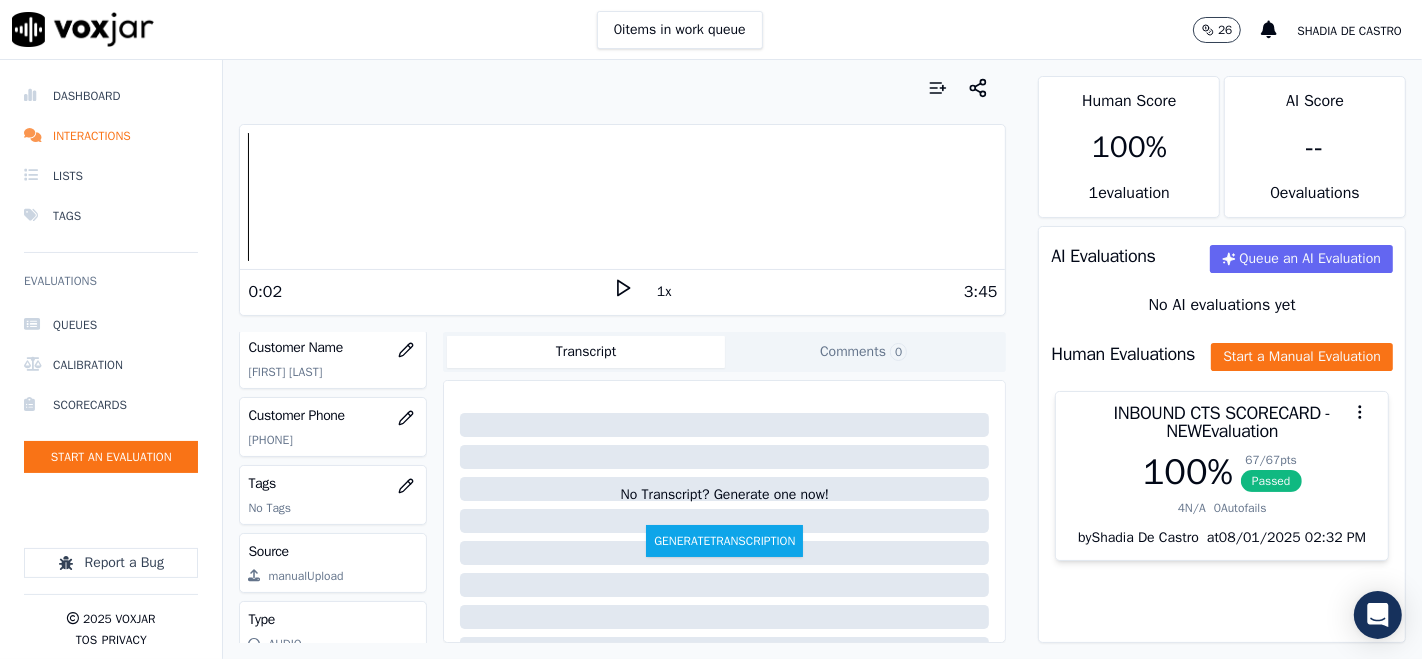 scroll, scrollTop: 354, scrollLeft: 0, axis: vertical 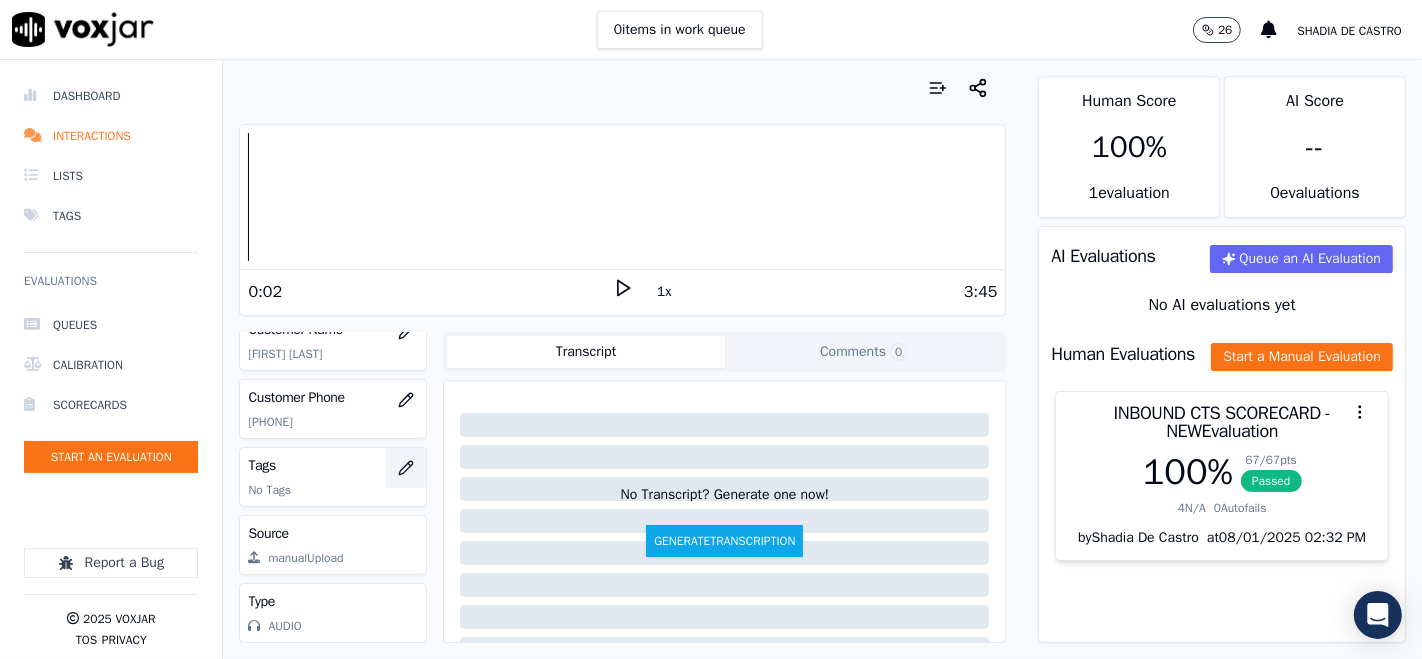 click at bounding box center (406, 468) 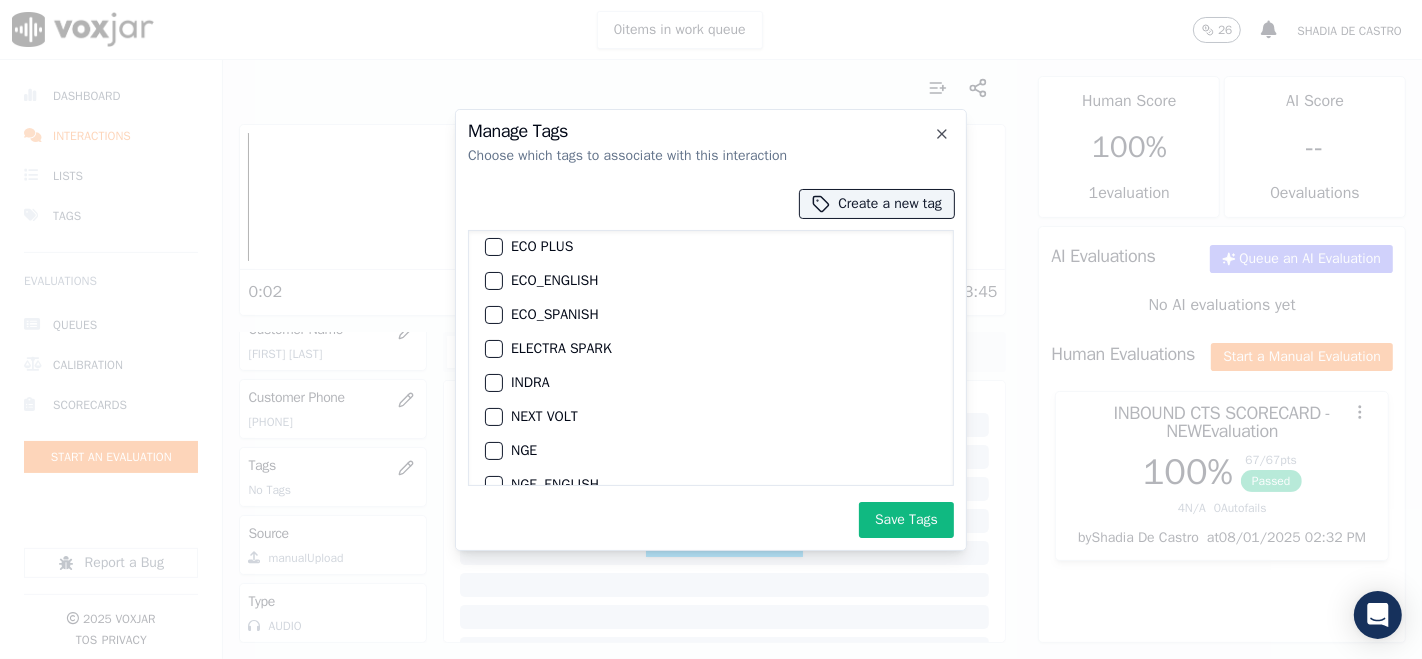 scroll, scrollTop: 111, scrollLeft: 0, axis: vertical 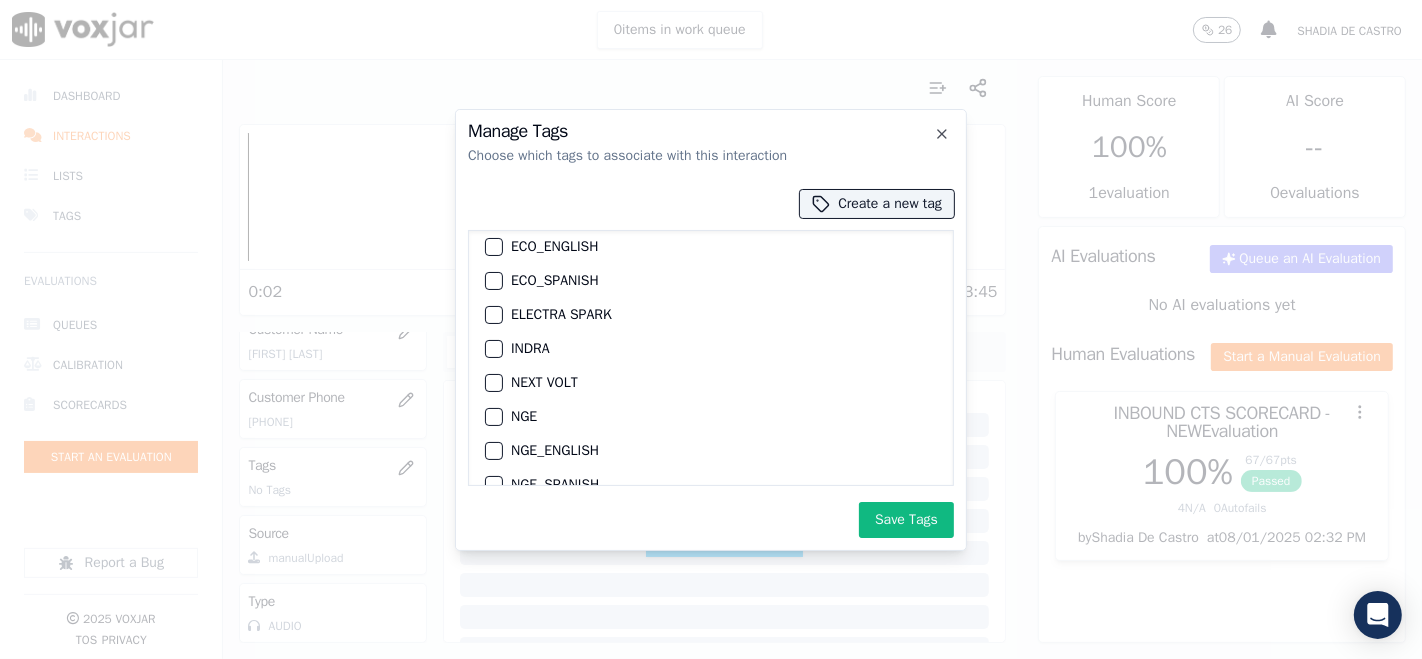 click at bounding box center (493, 349) 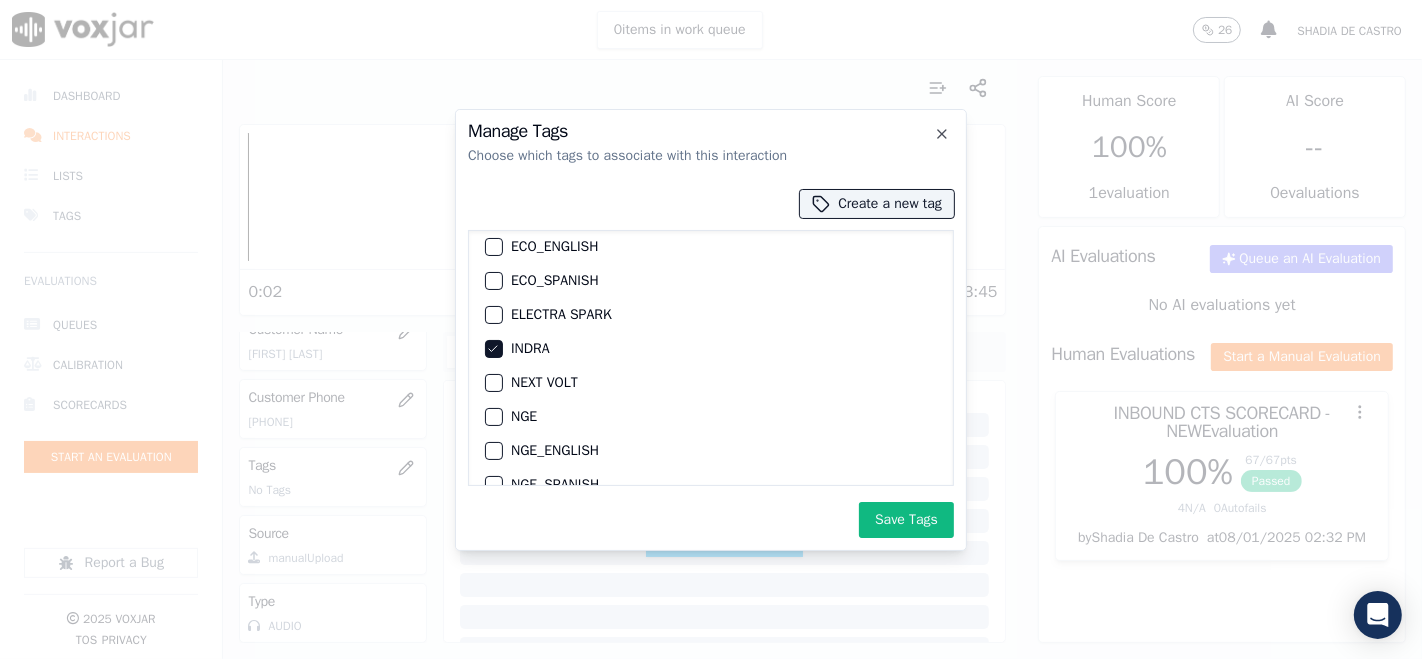click on "Save Tags" at bounding box center (906, 520) 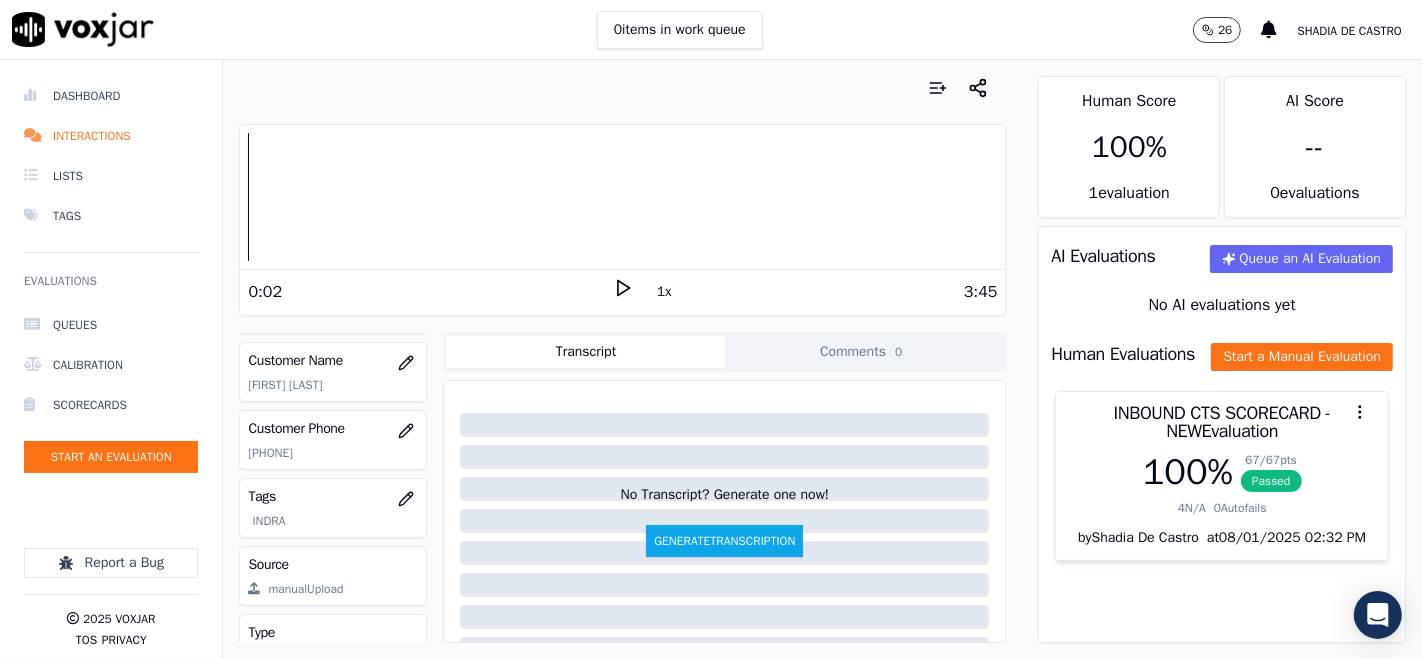 scroll, scrollTop: 243, scrollLeft: 0, axis: vertical 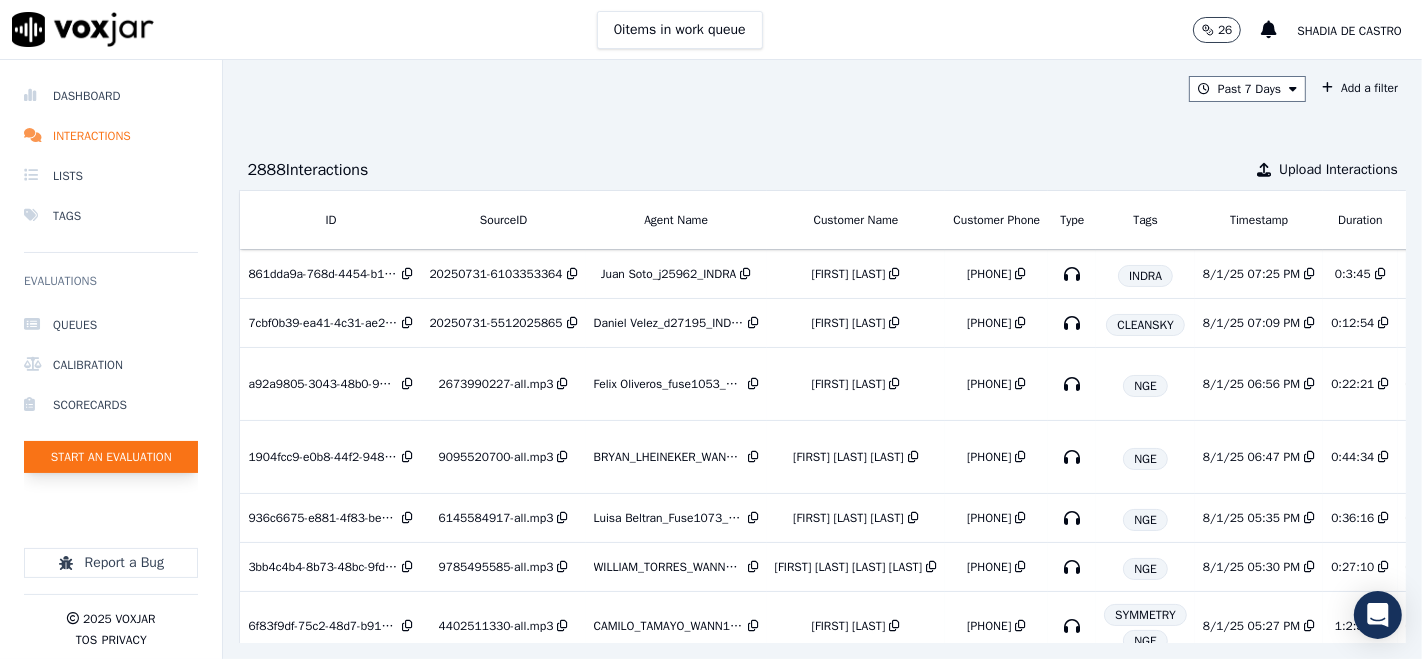 click on "Start an Evaluation" 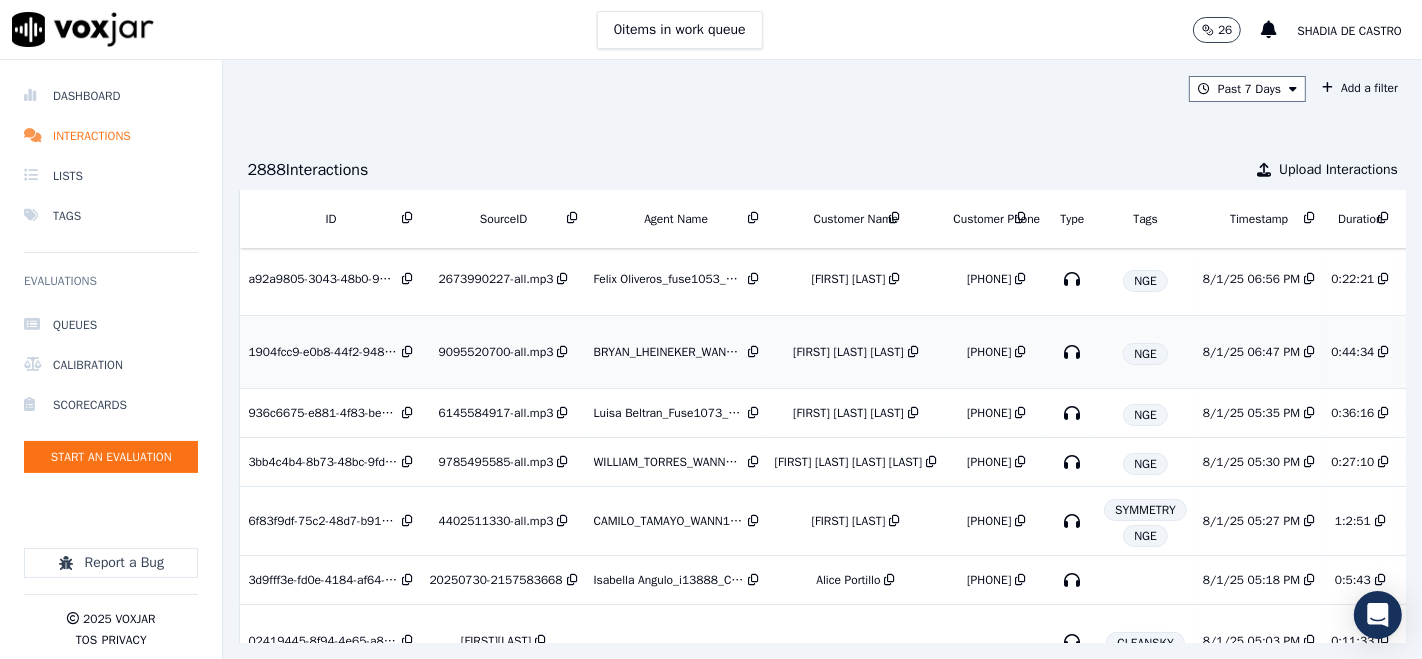 scroll, scrollTop: 0, scrollLeft: 0, axis: both 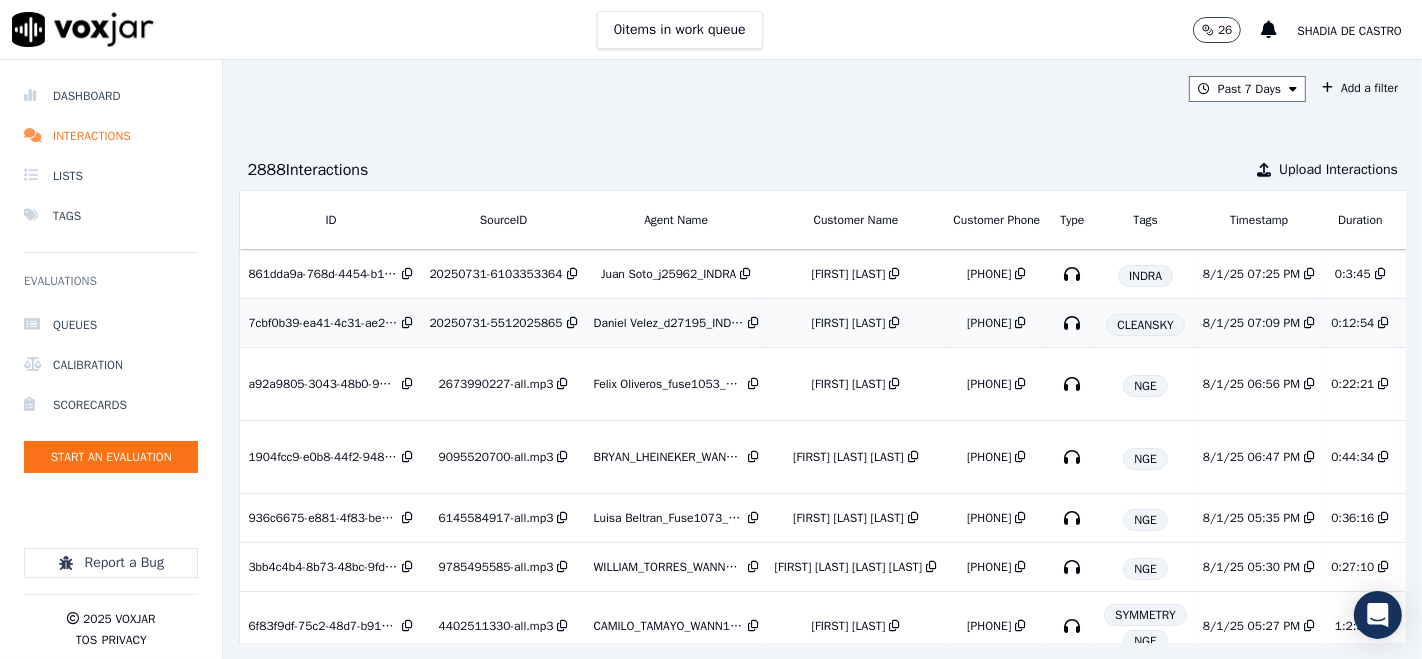 click on "CLEANSKY" at bounding box center (1145, 325) 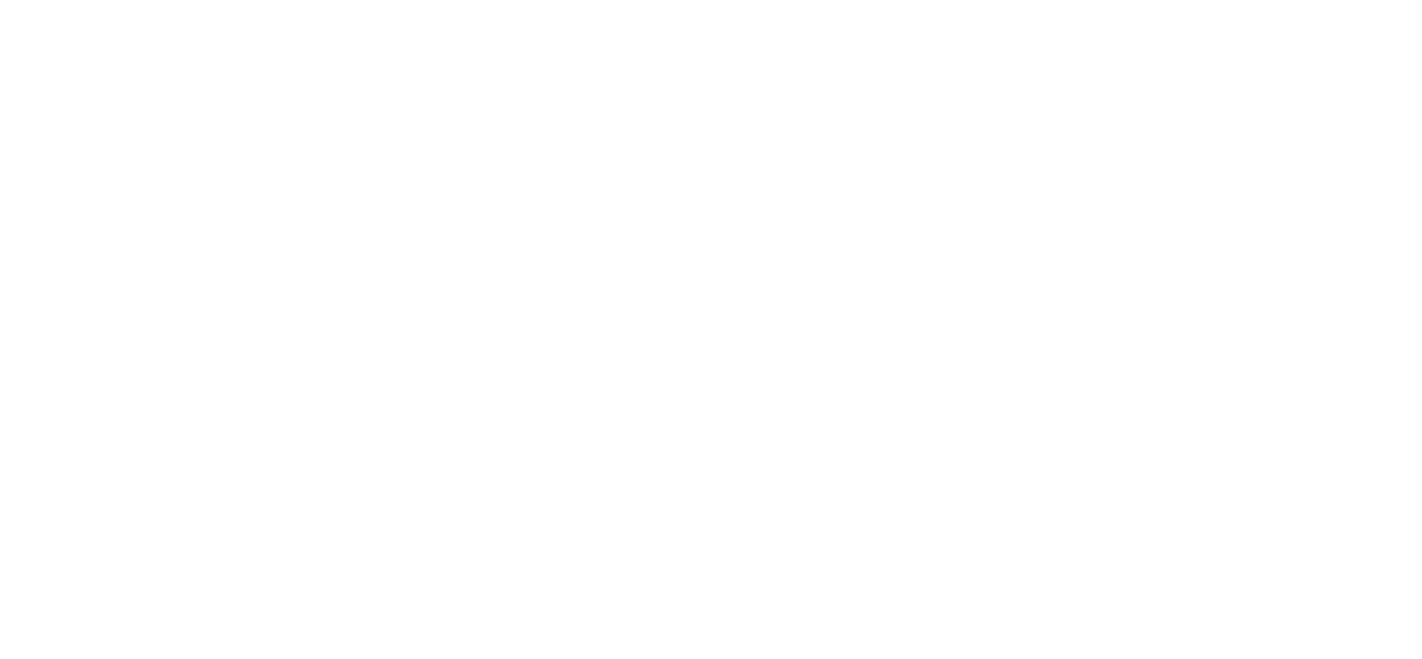 scroll, scrollTop: 0, scrollLeft: 0, axis: both 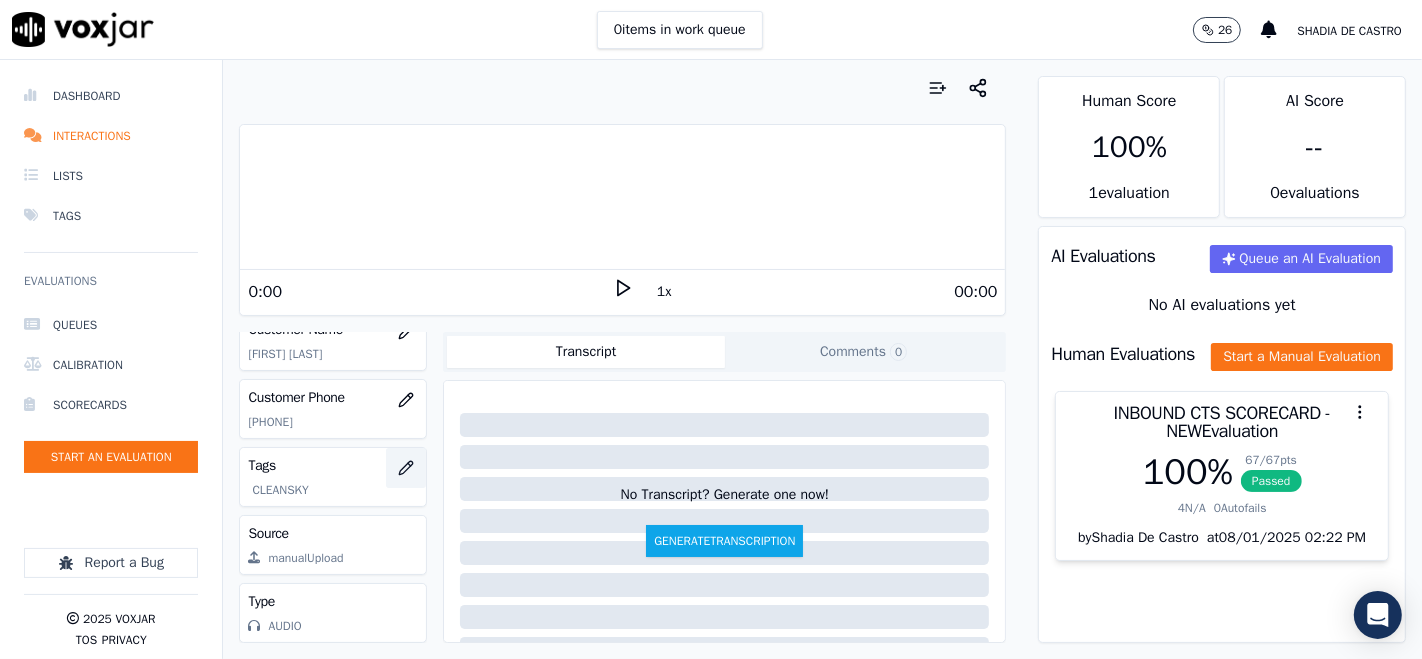 click 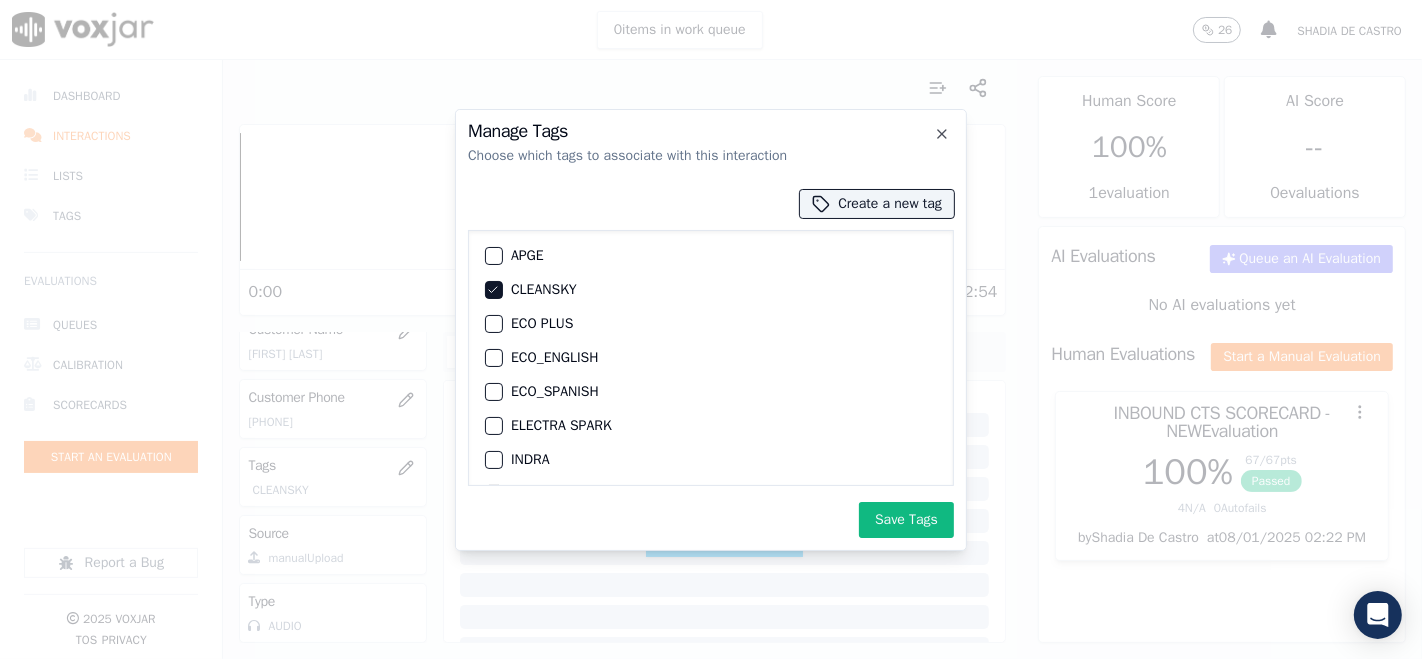 click on "INDRA" at bounding box center (711, 460) 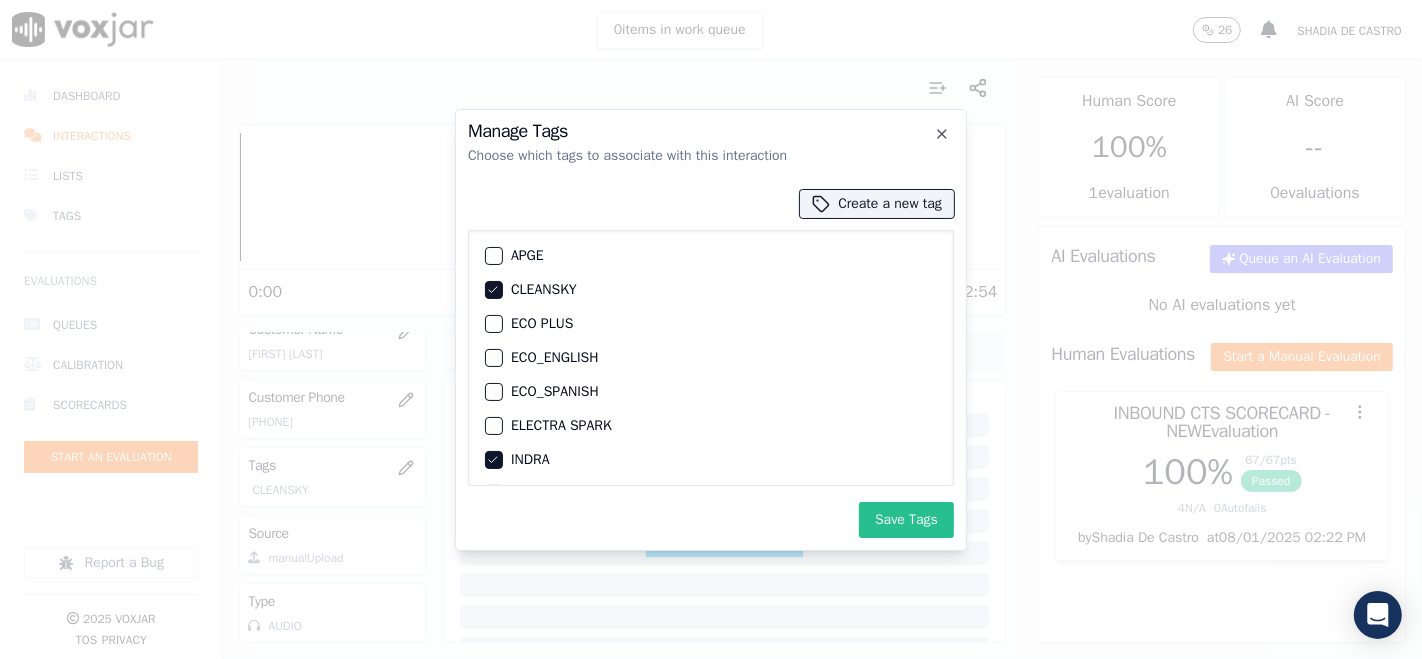 click on "Save Tags" at bounding box center (906, 520) 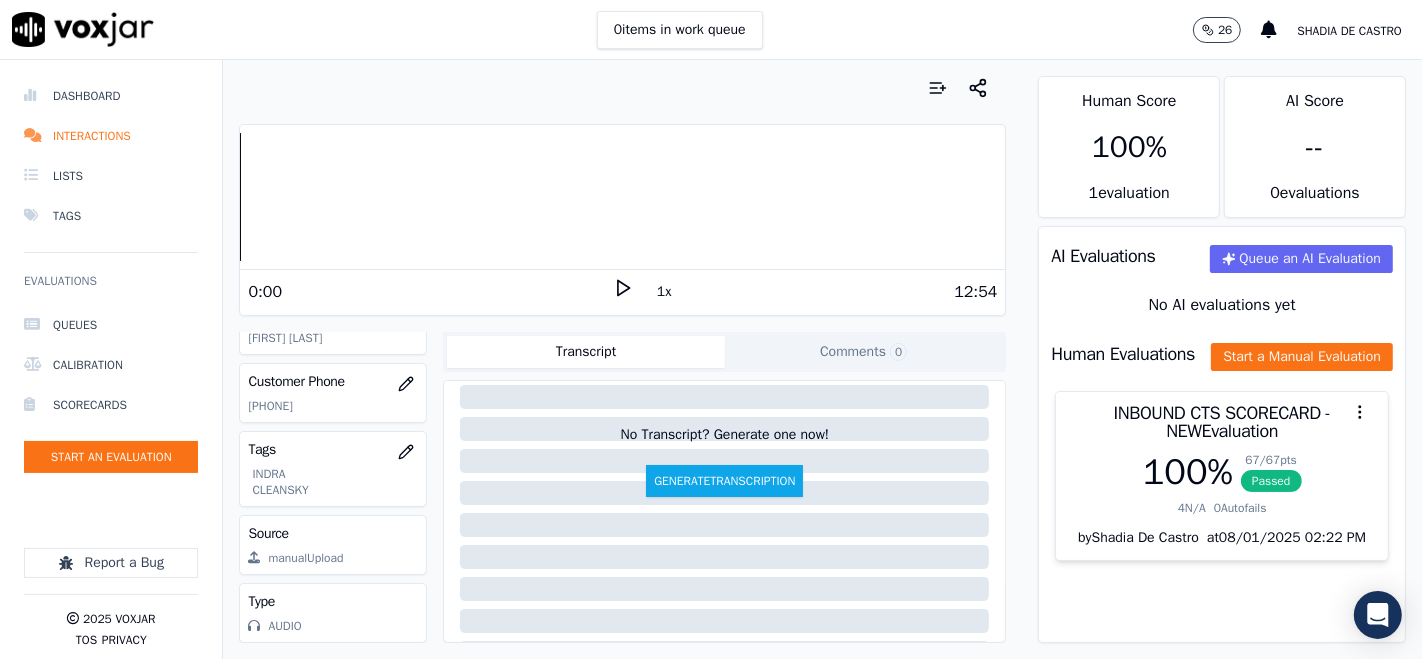scroll, scrollTop: 111, scrollLeft: 0, axis: vertical 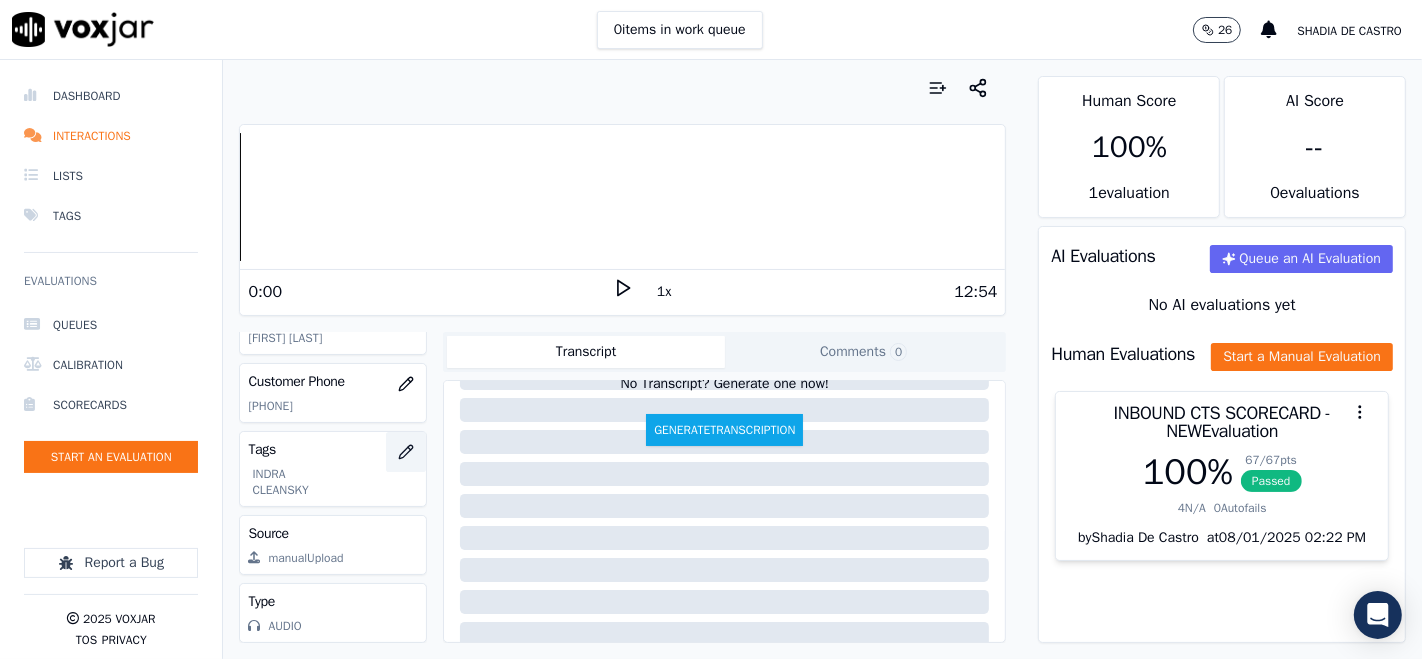 click 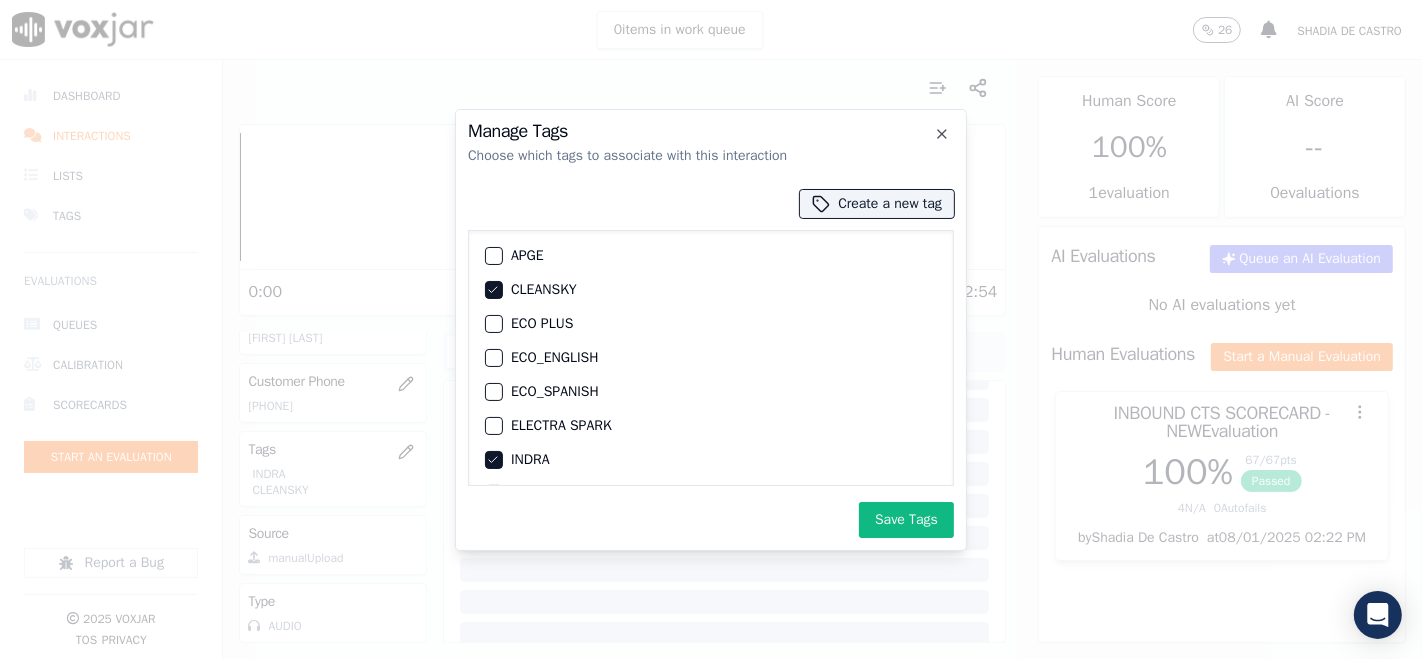 drag, startPoint x: 492, startPoint y: 291, endPoint x: 484, endPoint y: 321, distance: 31.04835 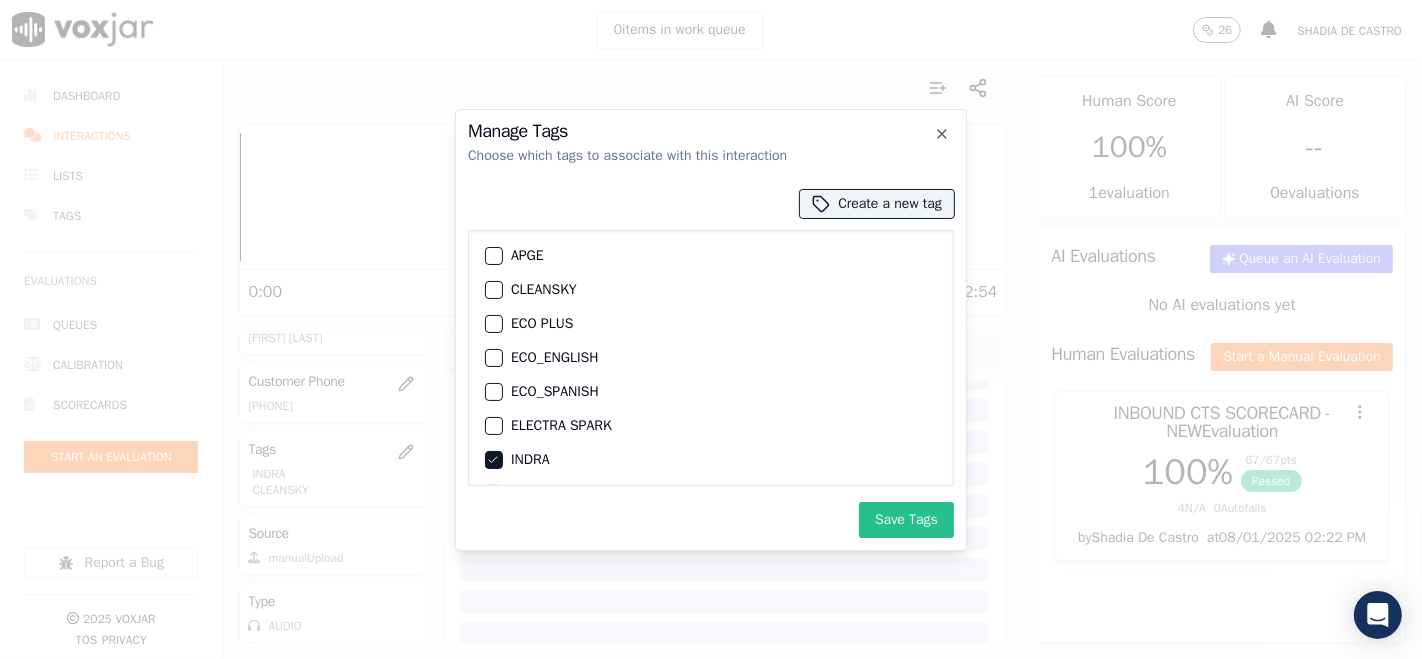 click on "Save Tags" at bounding box center (906, 520) 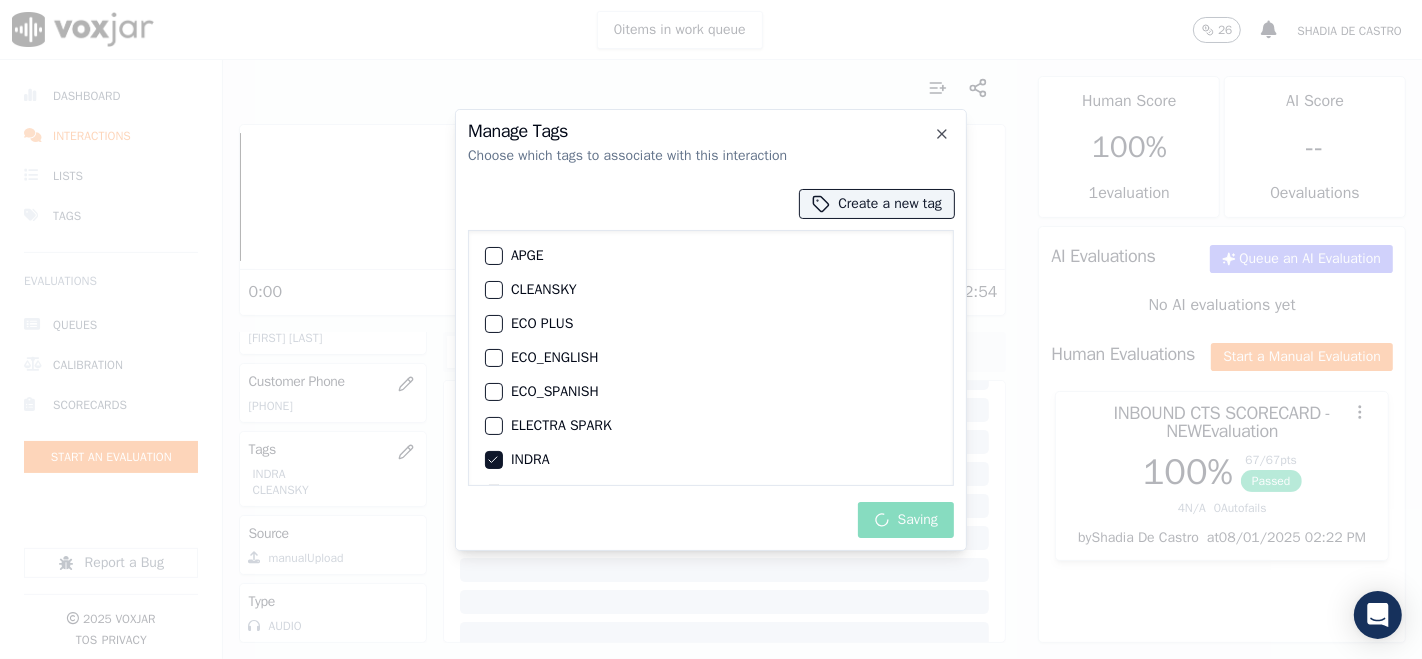 scroll, scrollTop: 370, scrollLeft: 0, axis: vertical 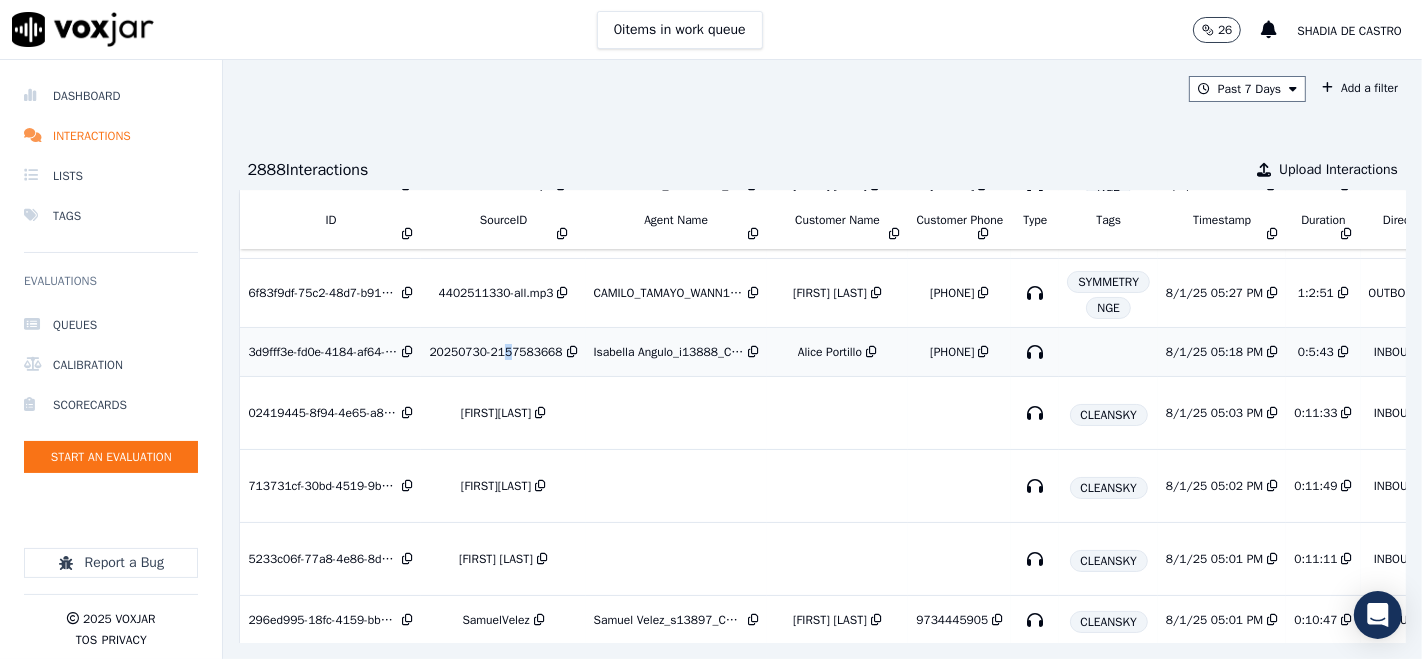 click on "20250730-2157583668" at bounding box center [495, 352] 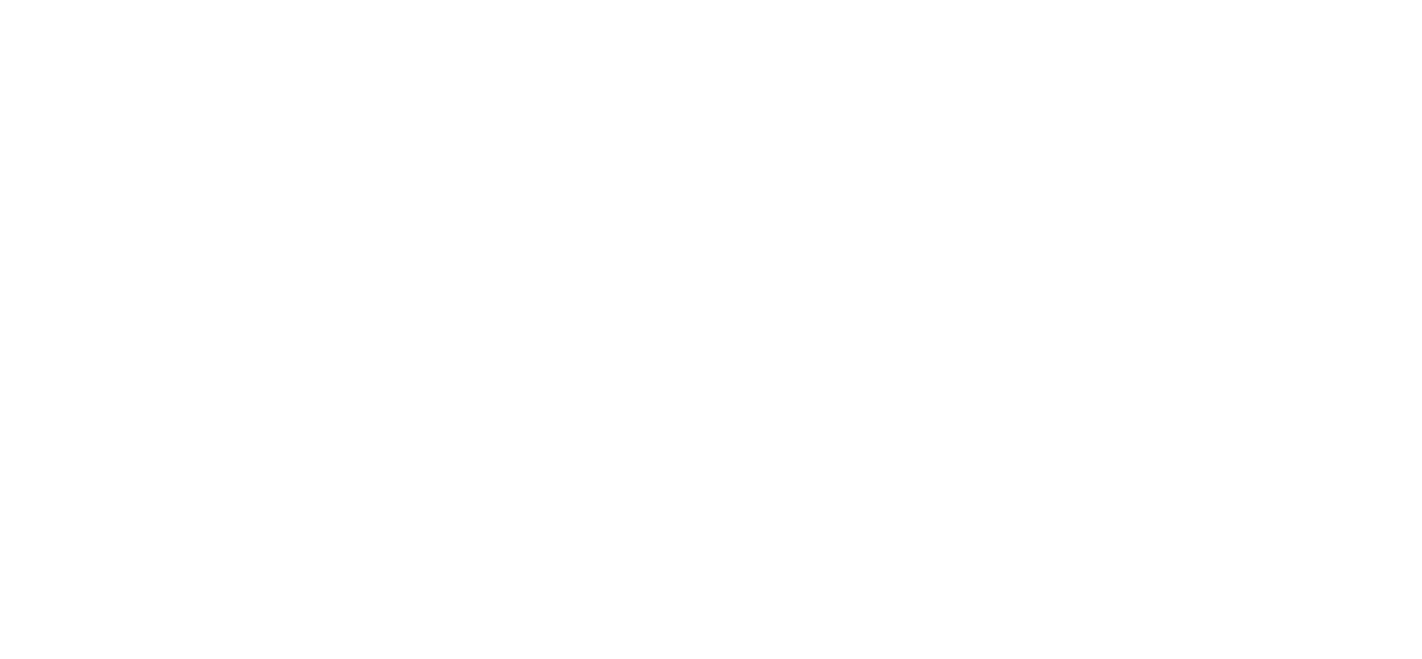scroll, scrollTop: 0, scrollLeft: 0, axis: both 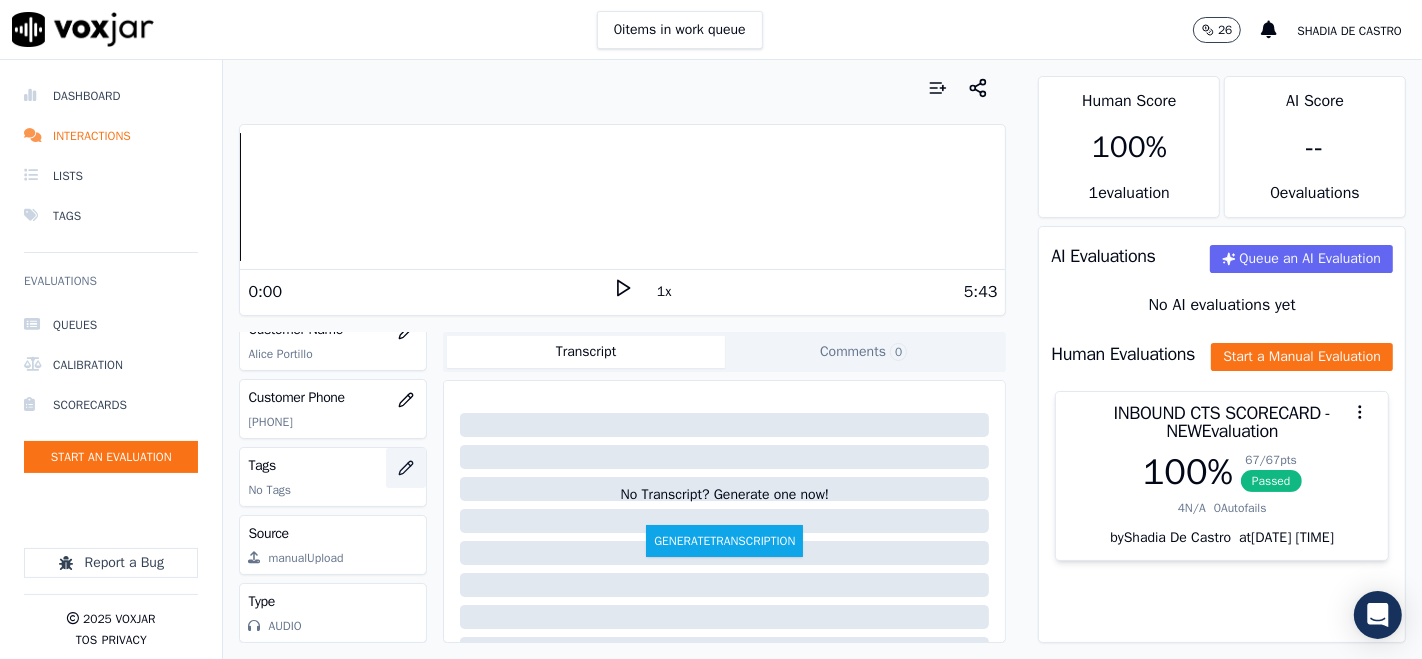 click at bounding box center (406, 468) 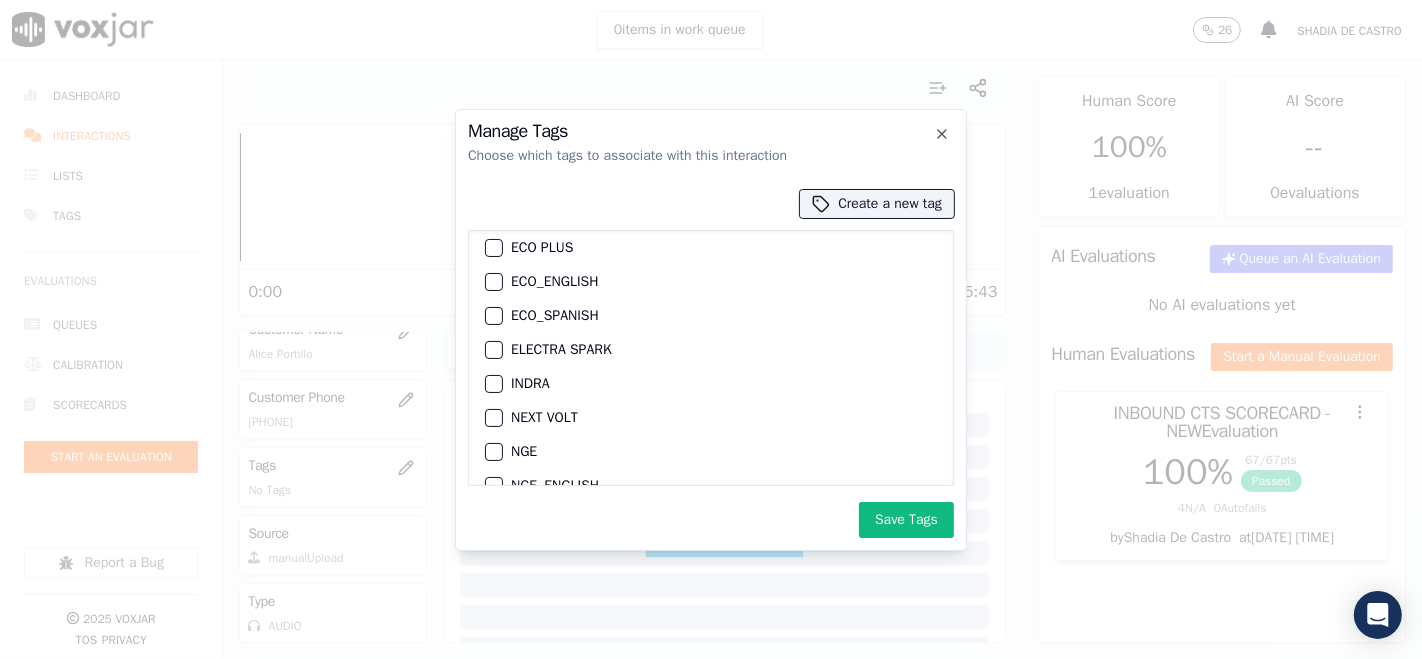 scroll, scrollTop: 111, scrollLeft: 0, axis: vertical 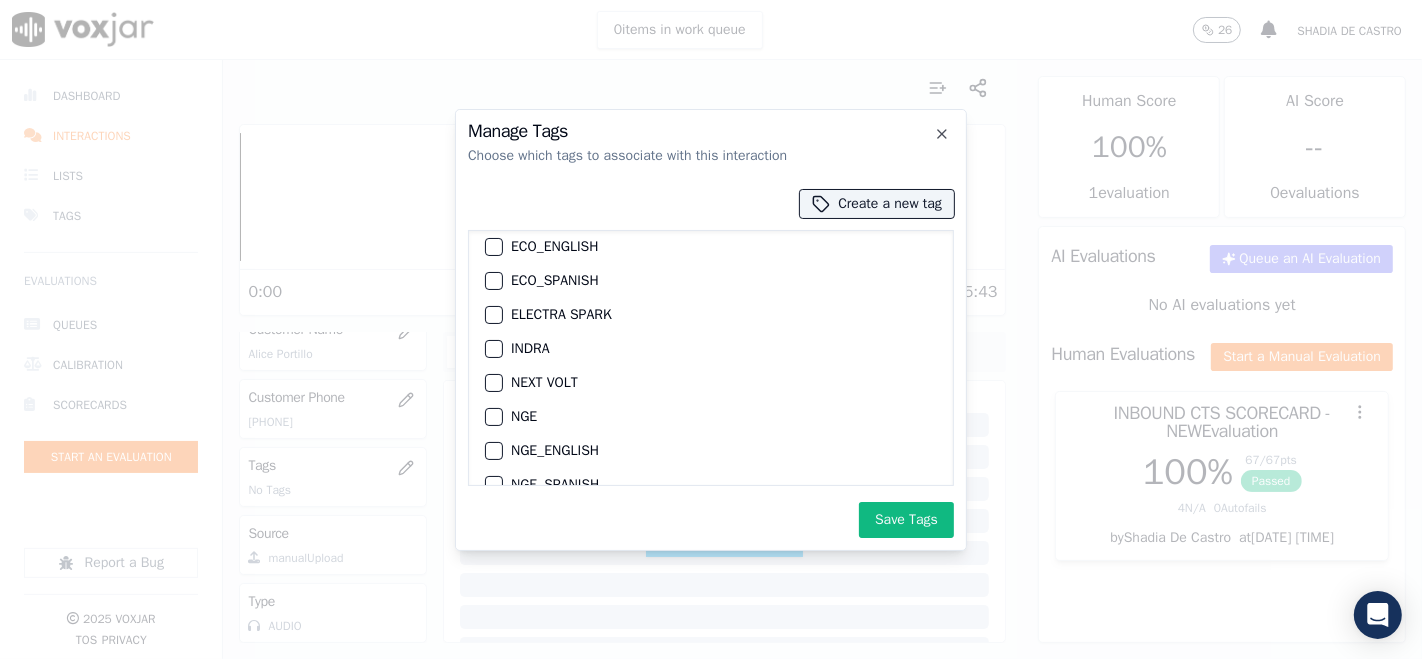 click on "INDRA" at bounding box center (711, 349) 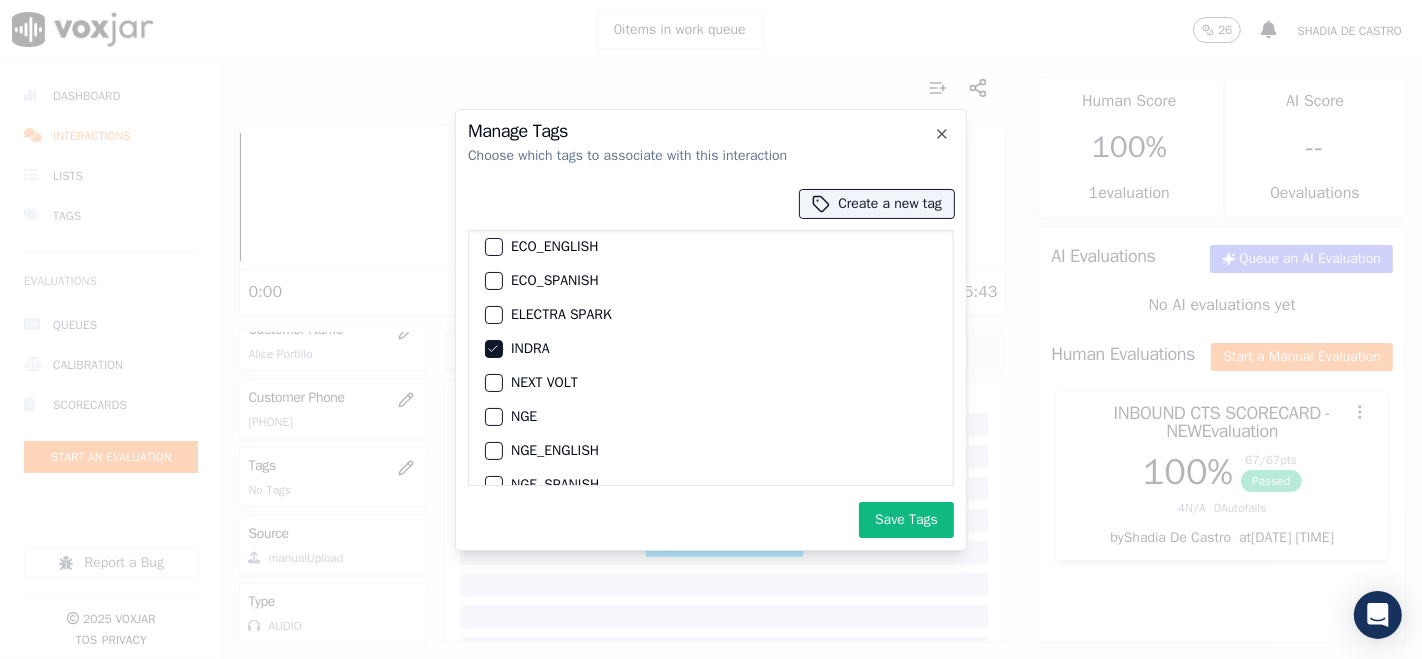drag, startPoint x: 889, startPoint y: 514, endPoint x: 879, endPoint y: 516, distance: 10.198039 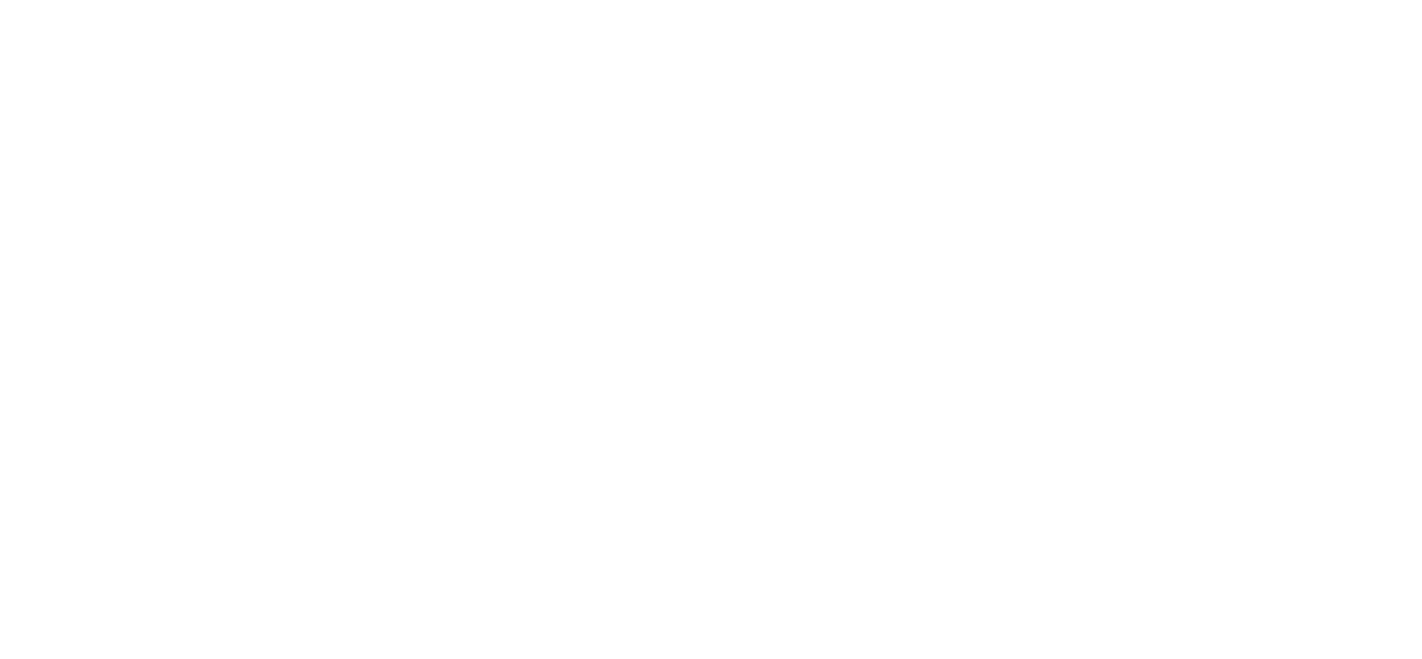 scroll, scrollTop: 0, scrollLeft: 0, axis: both 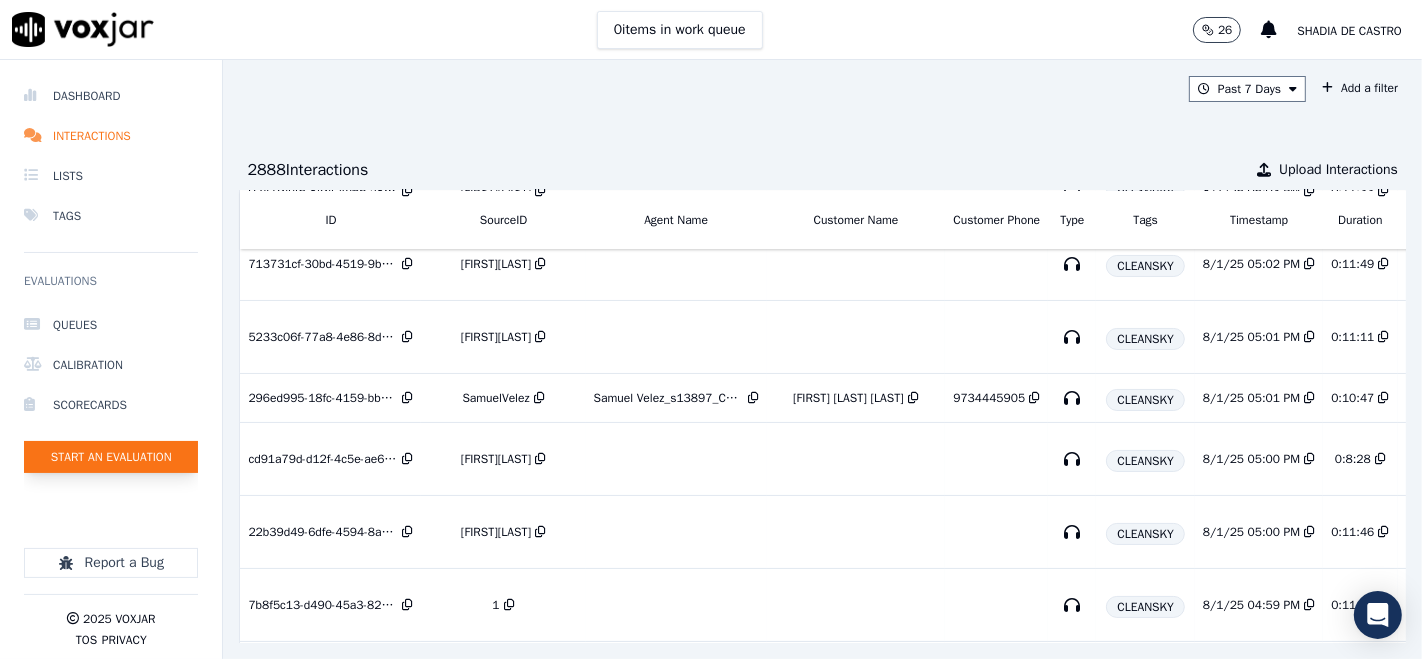 click on "Start an Evaluation" 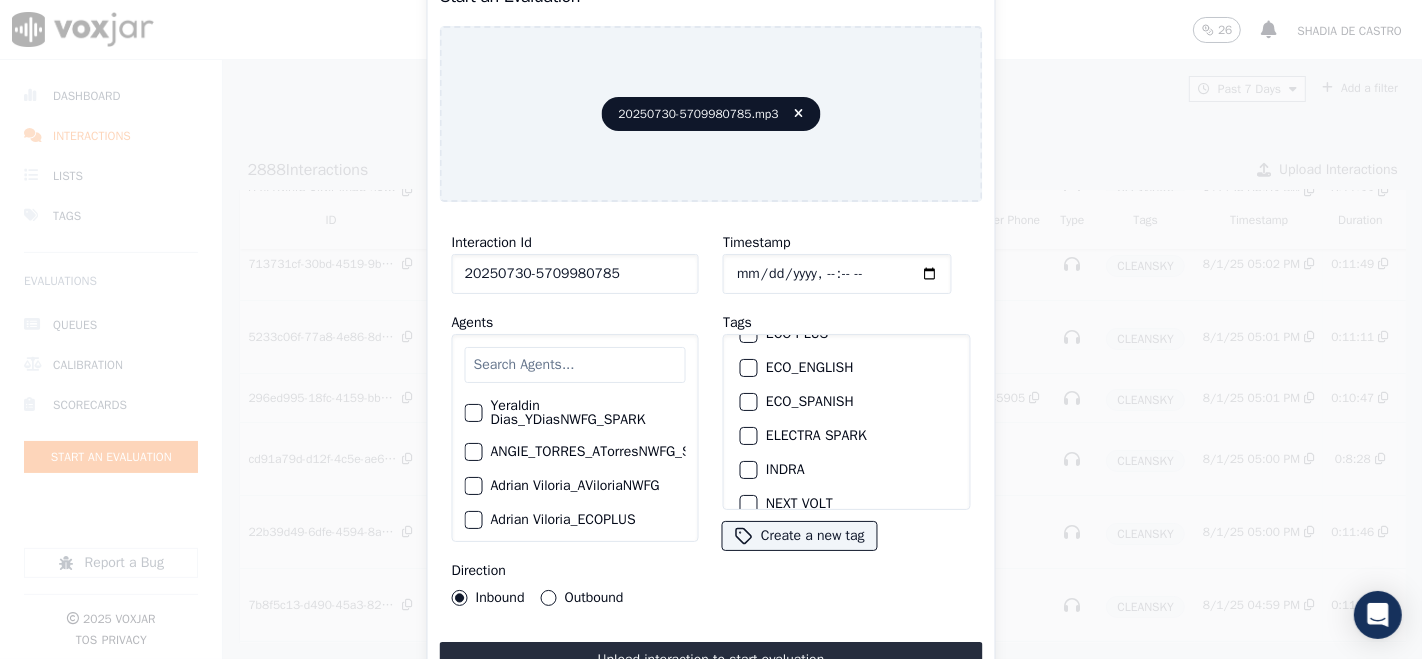 scroll, scrollTop: 205, scrollLeft: 0, axis: vertical 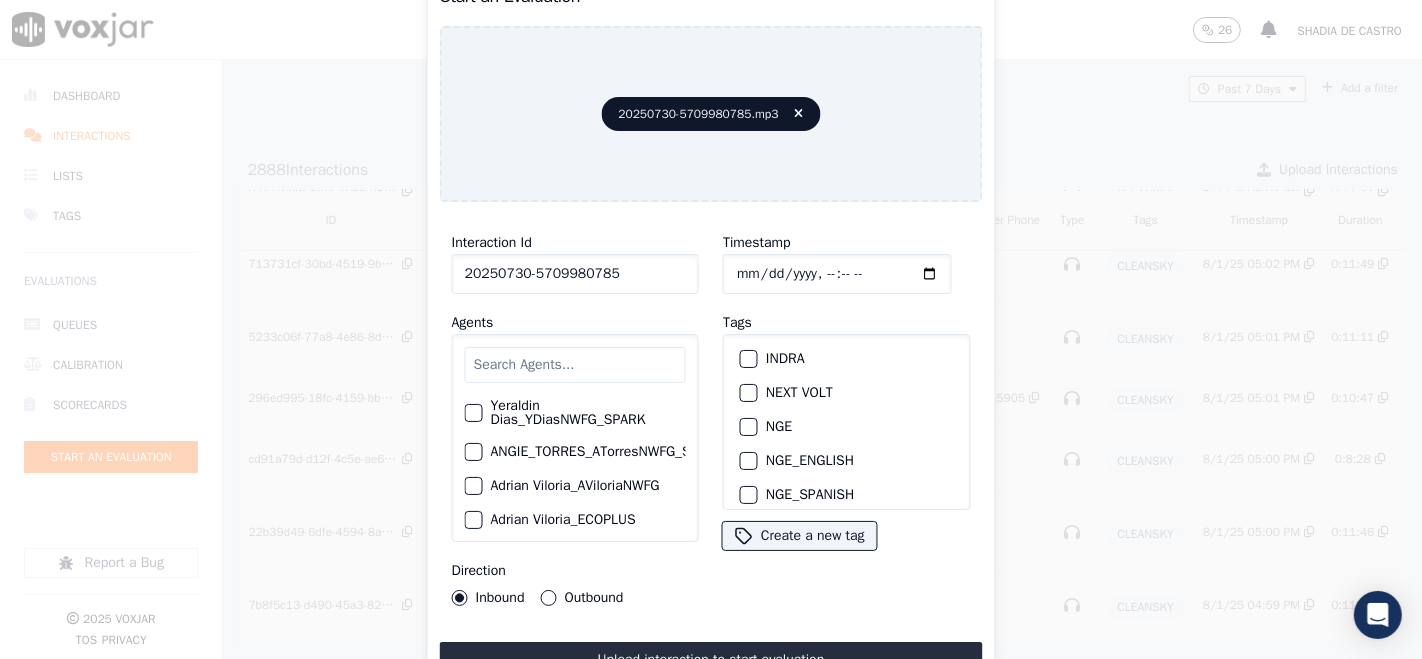 type on "20250730-5709980785" 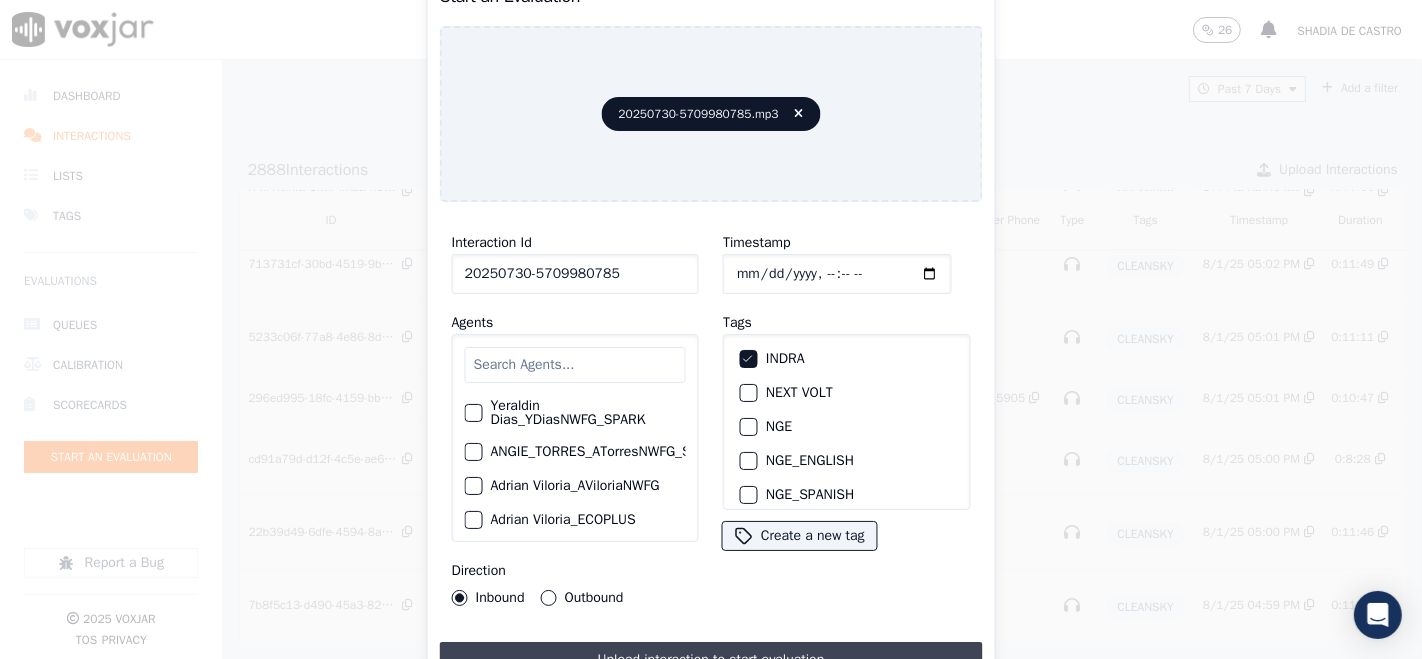 click on "Upload interaction to start evaluation" at bounding box center [711, 660] 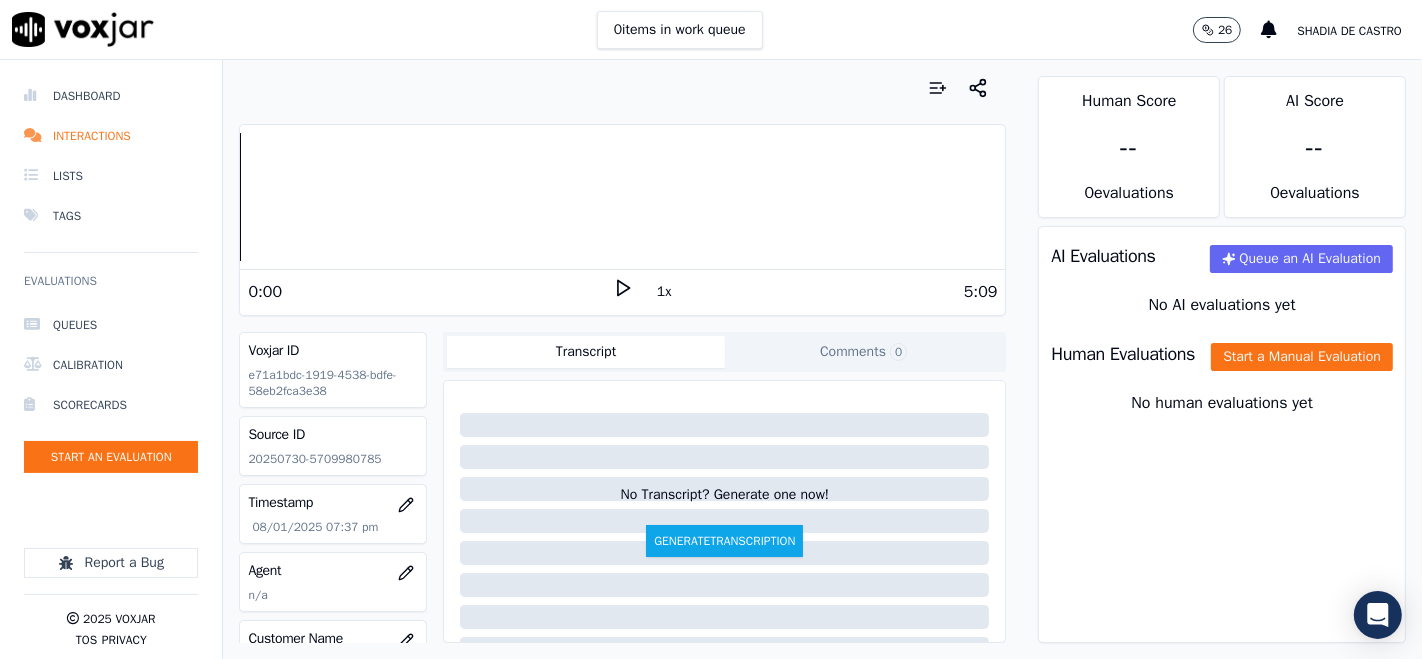 drag, startPoint x: 608, startPoint y: 282, endPoint x: 615, endPoint y: 272, distance: 12.206555 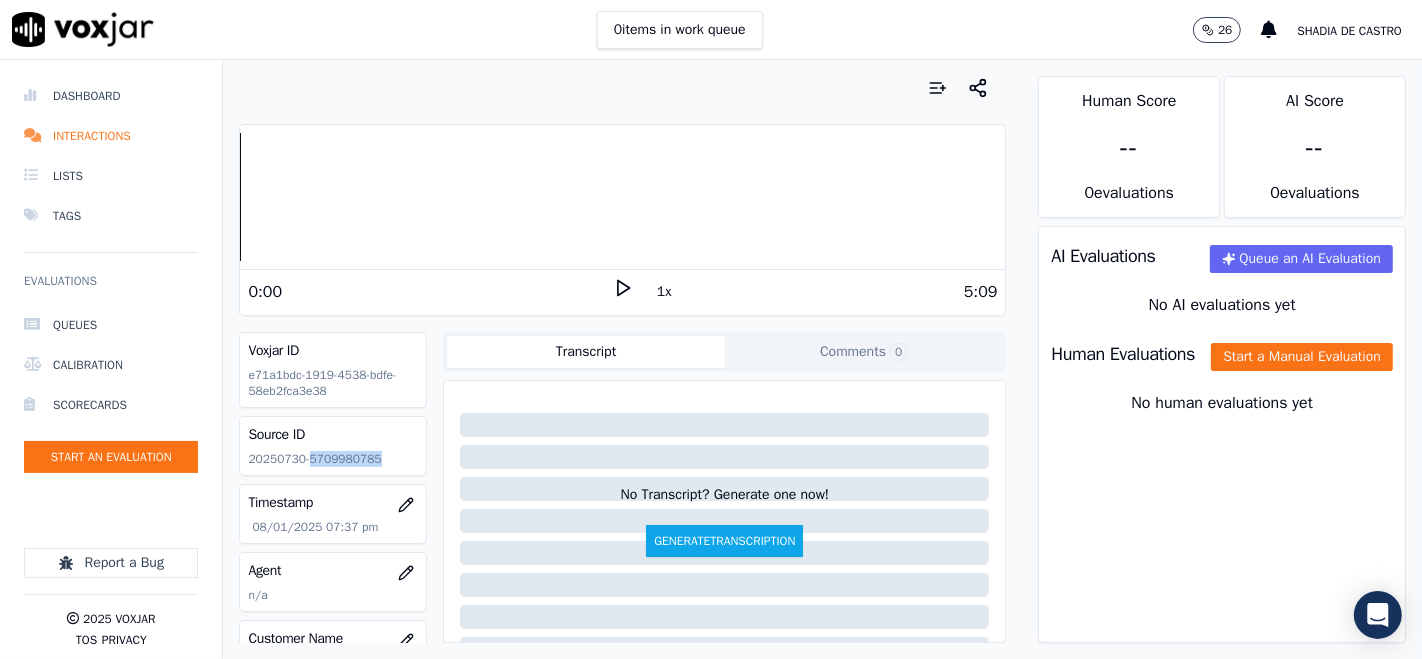 drag, startPoint x: 302, startPoint y: 452, endPoint x: 394, endPoint y: 458, distance: 92.19544 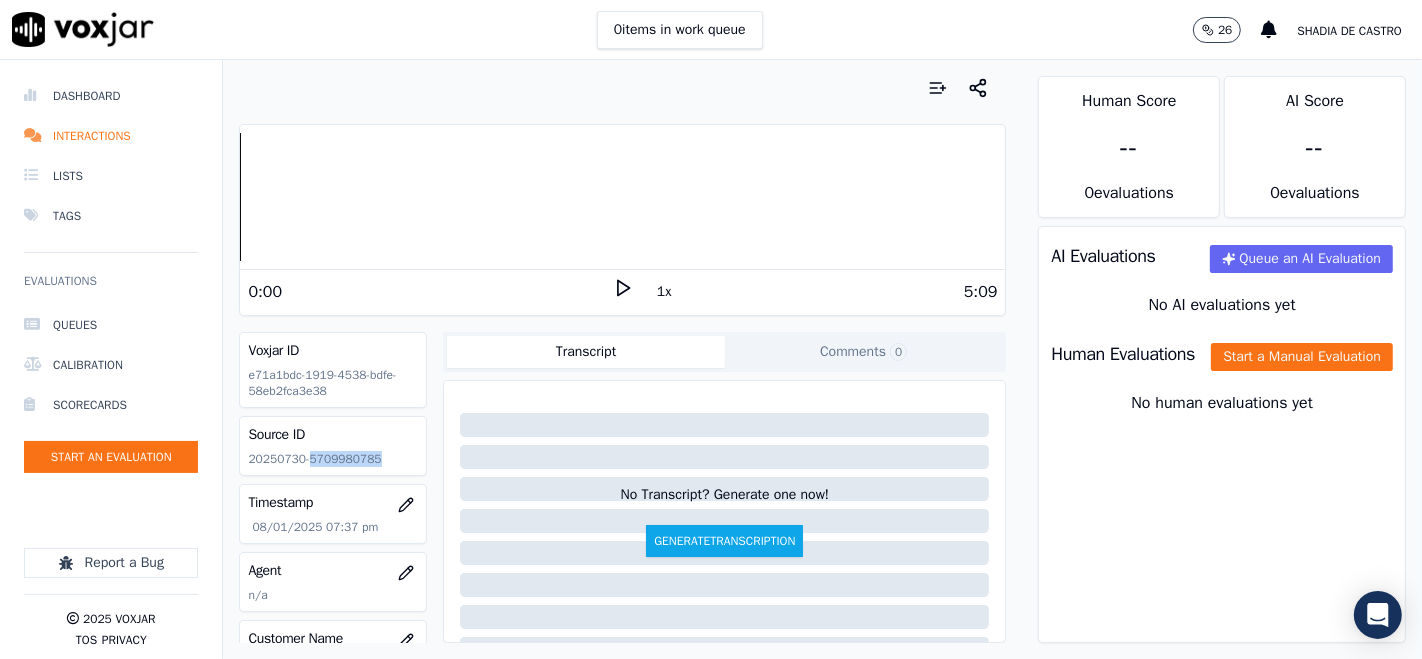 copy on "5709980785" 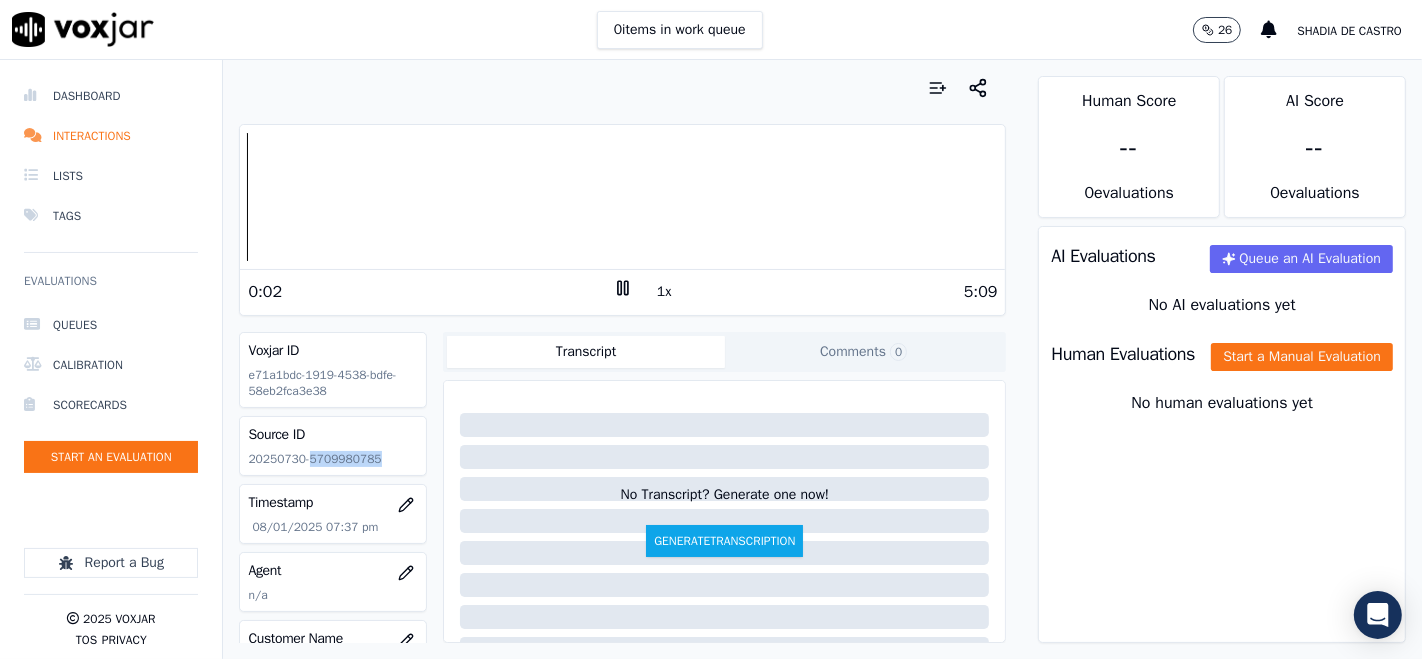 click on "Dashboard   Interactions   Lists   Tags       Evaluations     Queues   Calibration   Scorecards   Start an Evaluation
Report a Bug       2025   Voxjar   TOS   Privacy             Your browser does not support the audio element.   0:02     1x   5:09   Voxjar ID   e71a1bdc-1919-4538-bdfe-58eb2fca3e38   Source ID   20250730-5709980785   Timestamp
08/01/2025 07:37 pm     Agent
n/a     Customer Name     n/a     Customer Phone     n/a     Tags
INDRA     Source     manualUpload   Type     AUDIO       Transcript   Comments  0   No Transcript? Generate one now!   Generate  Transcription         Add Comment   Scores   Transcript   Metadata   Comments         Human Score   --   0  evaluation s   AI Score   --   0  evaluation s     AI Evaluations
Queue an AI Evaluation   No AI evaluations yet   Human Evaluations   Start a Manual Evaluation   No human evaluations yet" at bounding box center (711, 359) 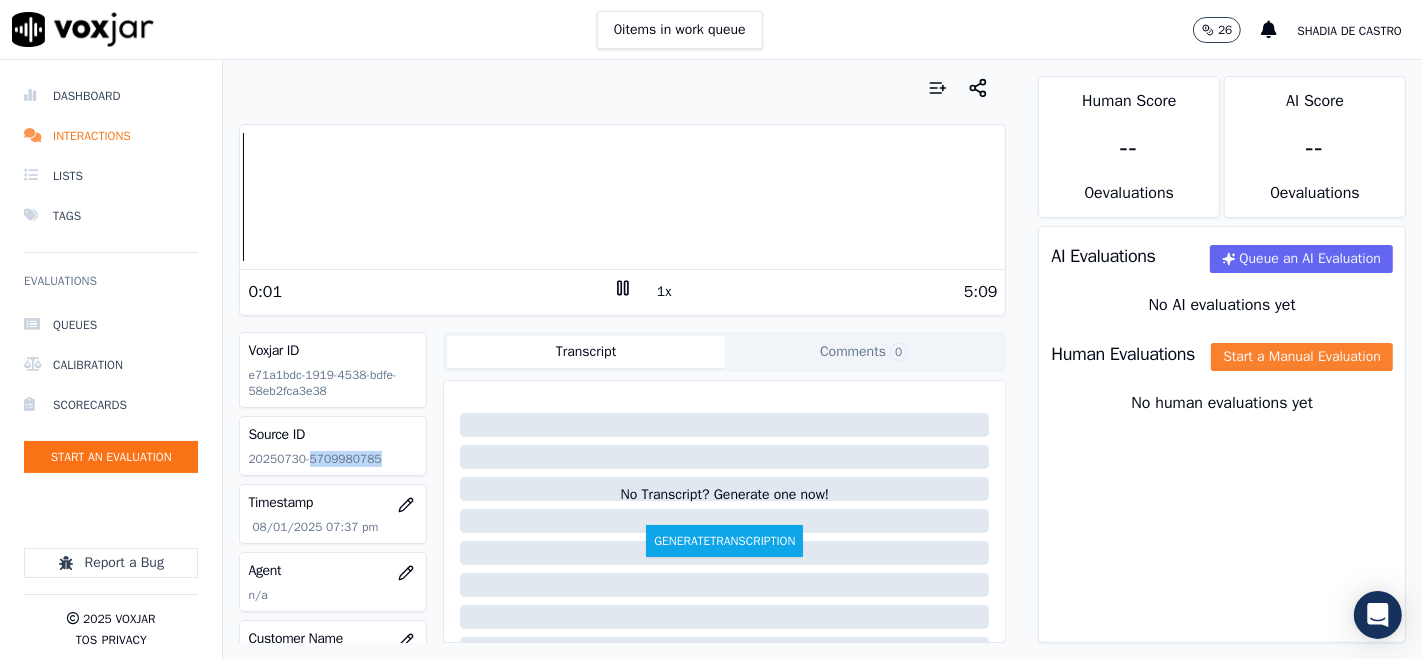 click on "Start a Manual Evaluation" 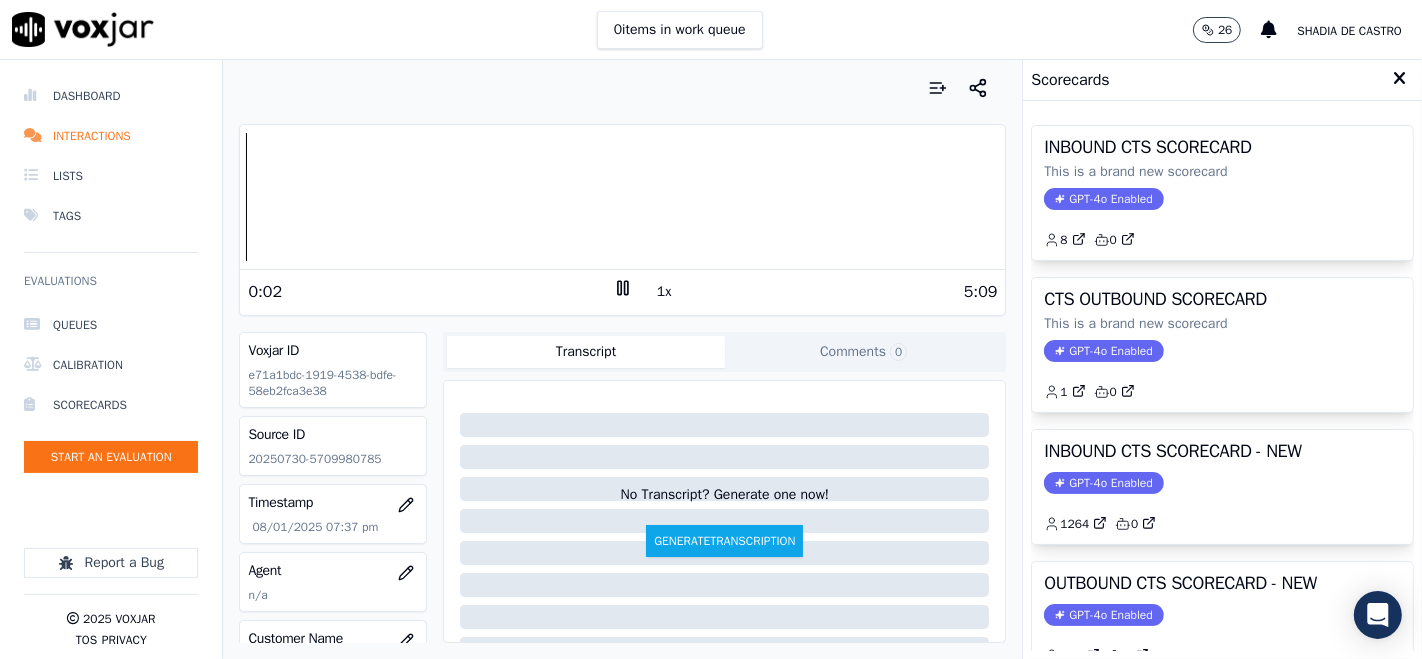 click on "INBOUND CTS SCORECARD - NEW" at bounding box center (1222, 451) 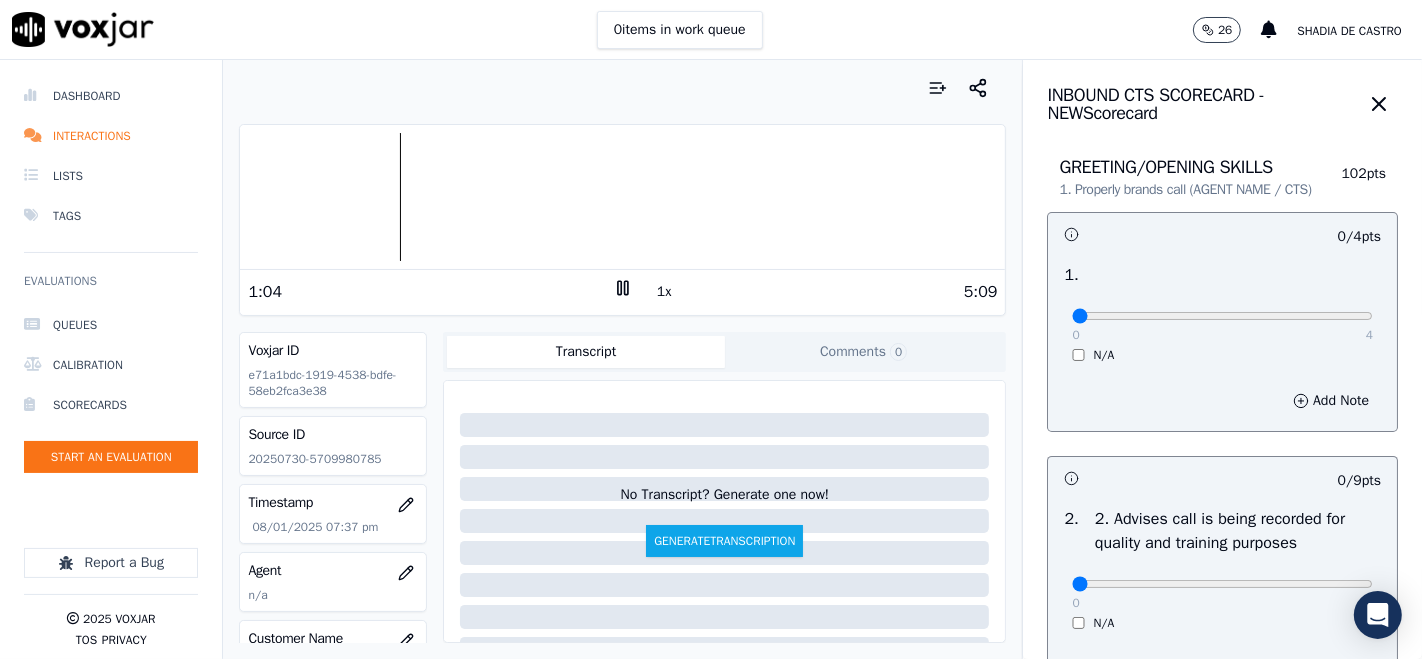 drag, startPoint x: 598, startPoint y: 338, endPoint x: 680, endPoint y: 335, distance: 82.05486 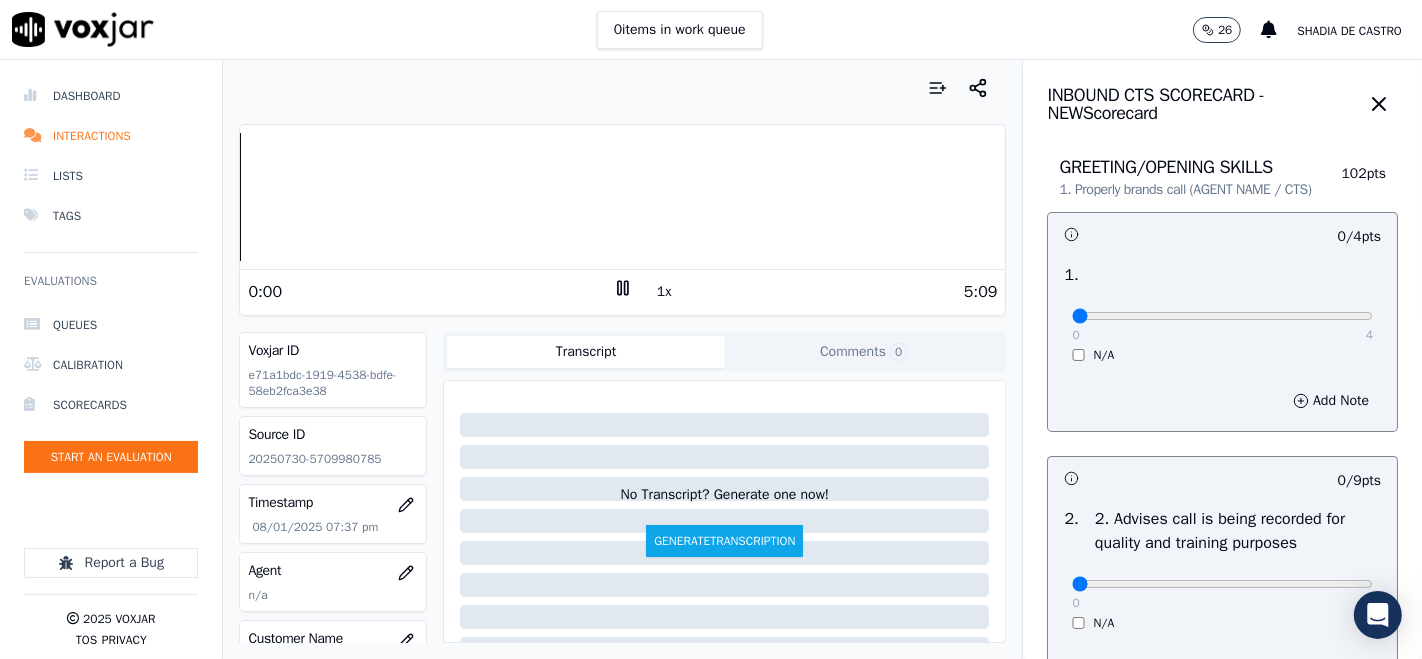 click on "Dashboard   Interactions   Lists   Tags       Evaluations     Queues   Calibration   Scorecards   Start an Evaluation
Report a Bug       2025   Voxjar   TOS   Privacy             Your browser does not support the audio element.   0:00     1x   5:09   Voxjar ID   e71a1bdc-1919-4538-bdfe-58eb2fca3e38   Source ID   20250730-5709980785   Timestamp
08/01/2025 07:37 pm     Agent
n/a     Customer Name     n/a     Customer Phone     n/a     Tags
INDRA     Source     manualUpload   Type     AUDIO       Transcript   Comments  0   No Transcript? Generate one now!   Generate  Transcription         Add Comment   Scores   Transcript   Metadata   Comments         Human Score   --   0  evaluation s   AI Score   --   0  evaluation s     AI Evaluations
Queue an AI Evaluation   No AI evaluations yet   Human Evaluations   Start a Manual Evaluation   No human evaluations yet       INBOUND CTS SCORECARD - NEW   Scorecard       GREETING/OPENING SKILLS     102  pts" at bounding box center [711, 359] 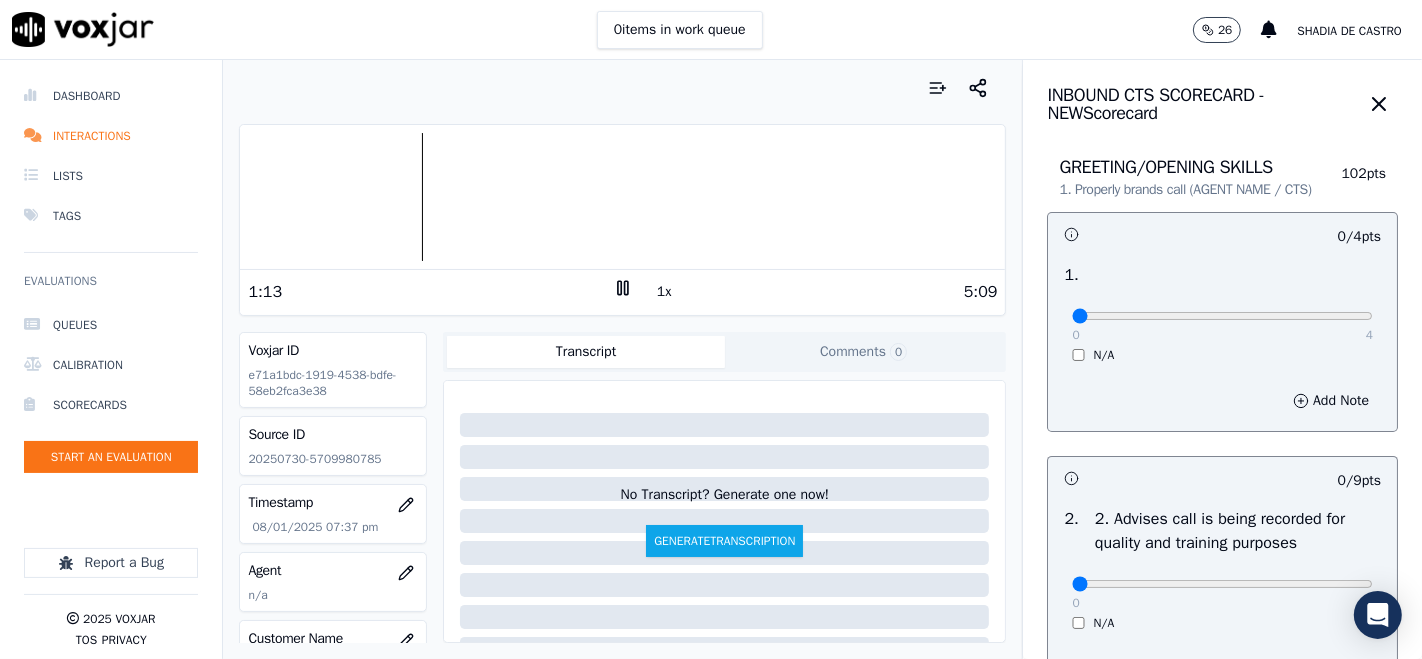 click at bounding box center (622, 197) 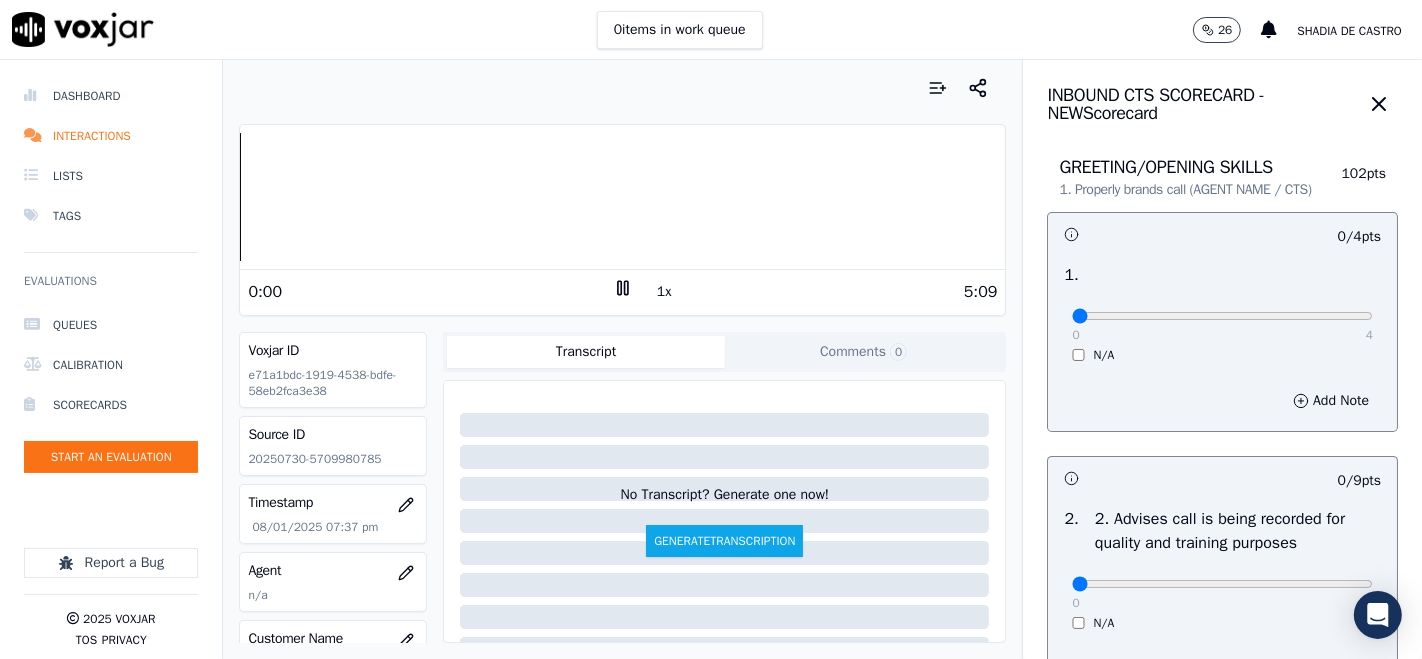 click on "Dashboard   Interactions   Lists   Tags       Evaluations     Queues   Calibration   Scorecards   Start an Evaluation
Report a Bug       2025   Voxjar   TOS   Privacy             Your browser does not support the audio element.   0:00     1x   5:09   Voxjar ID   e71a1bdc-1919-4538-bdfe-58eb2fca3e38   Source ID   20250730-5709980785   Timestamp
08/01/2025 07:37 pm     Agent
n/a     Customer Name     n/a     Customer Phone     n/a     Tags
INDRA     Source     manualUpload   Type     AUDIO       Transcript   Comments  0   No Transcript? Generate one now!   Generate  Transcription         Add Comment   Scores   Transcript   Metadata   Comments         Human Score   --   0  evaluation s   AI Score   --   0  evaluation s     AI Evaluations
Queue an AI Evaluation   No AI evaluations yet   Human Evaluations   Start a Manual Evaluation   No human evaluations yet       INBOUND CTS SCORECARD - NEW   Scorecard       GREETING/OPENING SKILLS     102  pts" at bounding box center (711, 359) 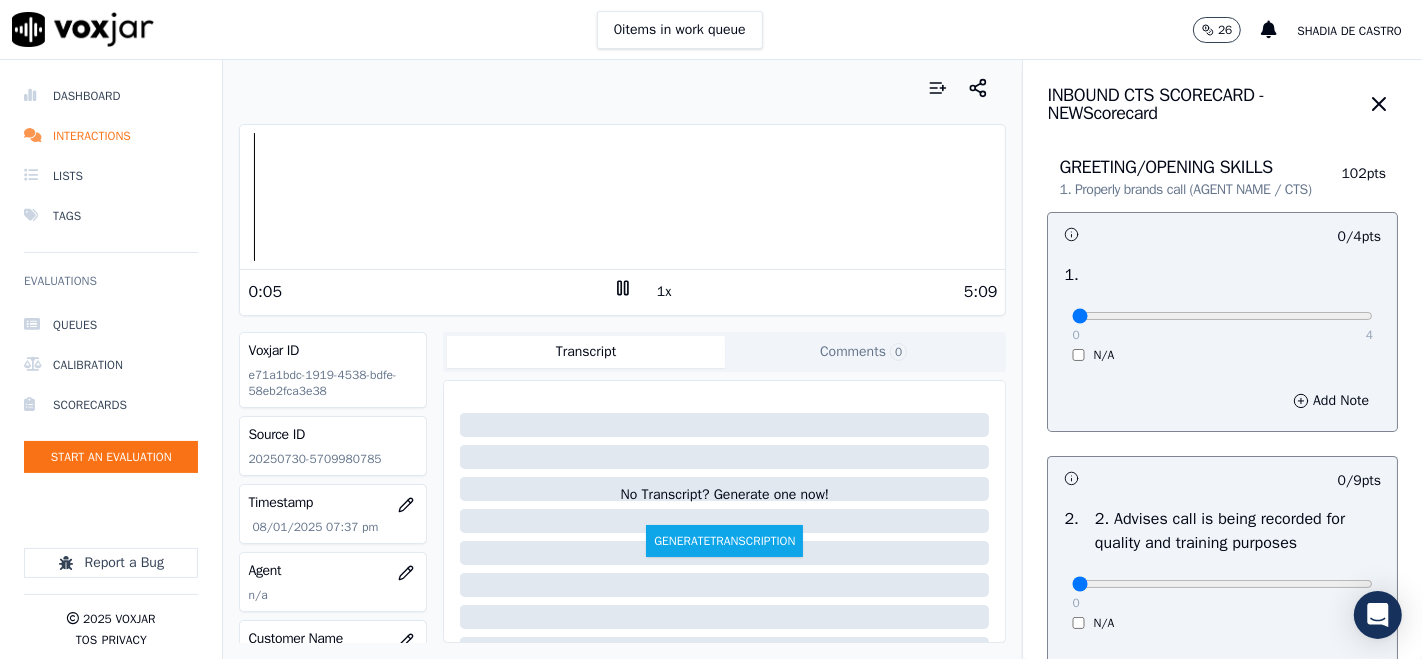click 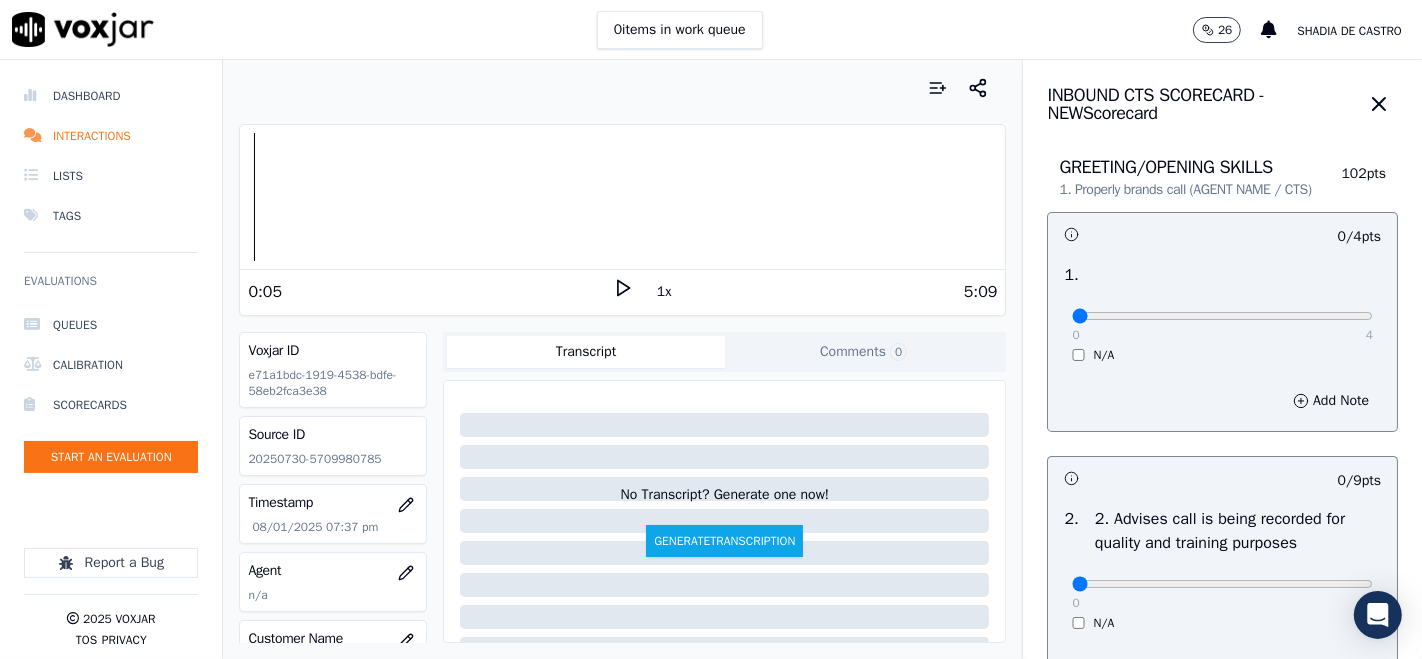 click 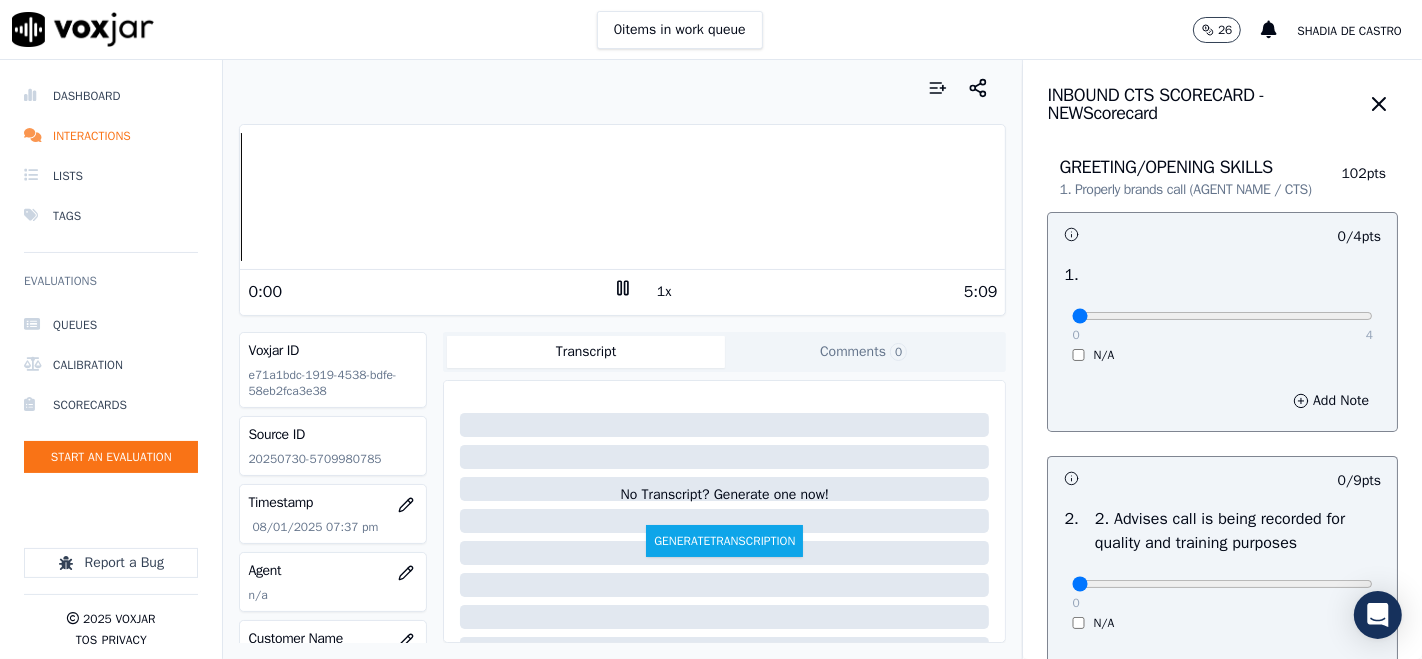 click on "Your browser does not support the audio element.   0:00     1x   5:09   Voxjar ID   e71a1bdc-1919-4538-bdfe-58eb2fca3e38   Source ID   20250730-5709980785   Timestamp
08/01/2025 07:37 pm     Agent
n/a     Customer Name     n/a     Customer Phone     n/a     Tags
INDRA     Source     manualUpload   Type     AUDIO       Transcript   Comments  0   No Transcript? Generate one now!   Generate  Transcription         Add Comment" at bounding box center [622, 359] 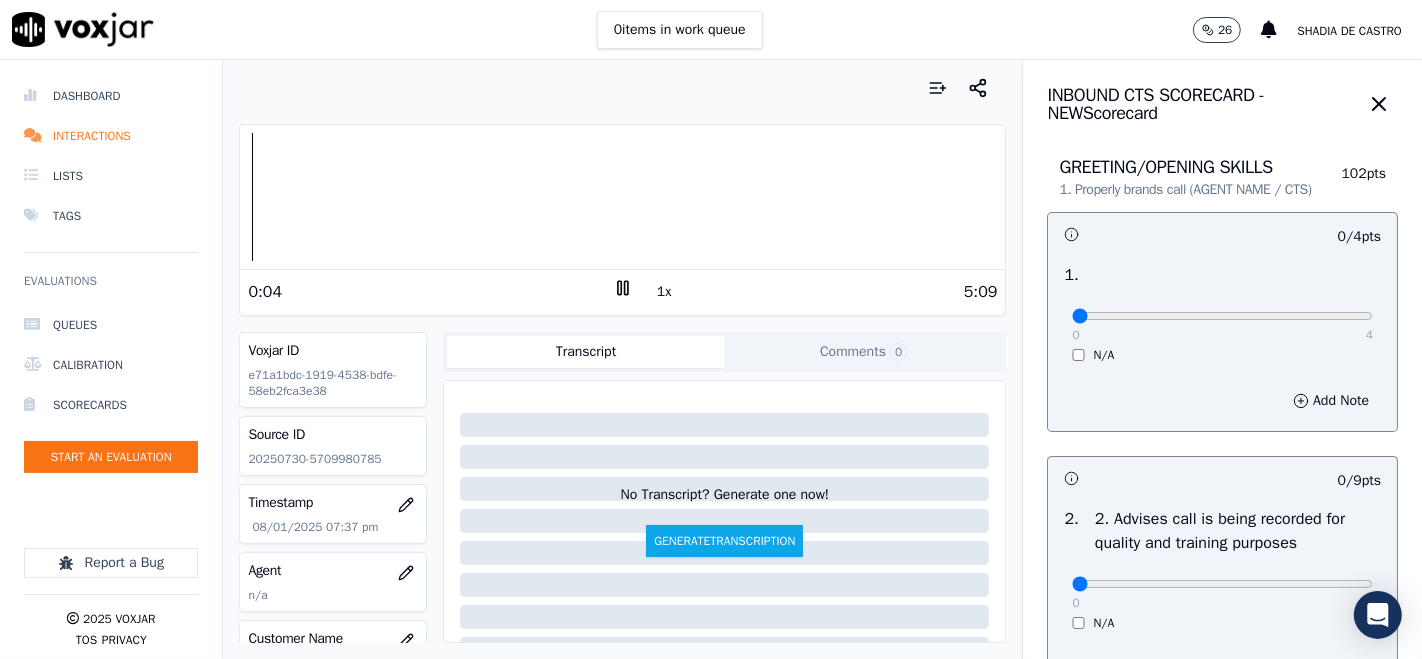 click on "1x" at bounding box center (664, 292) 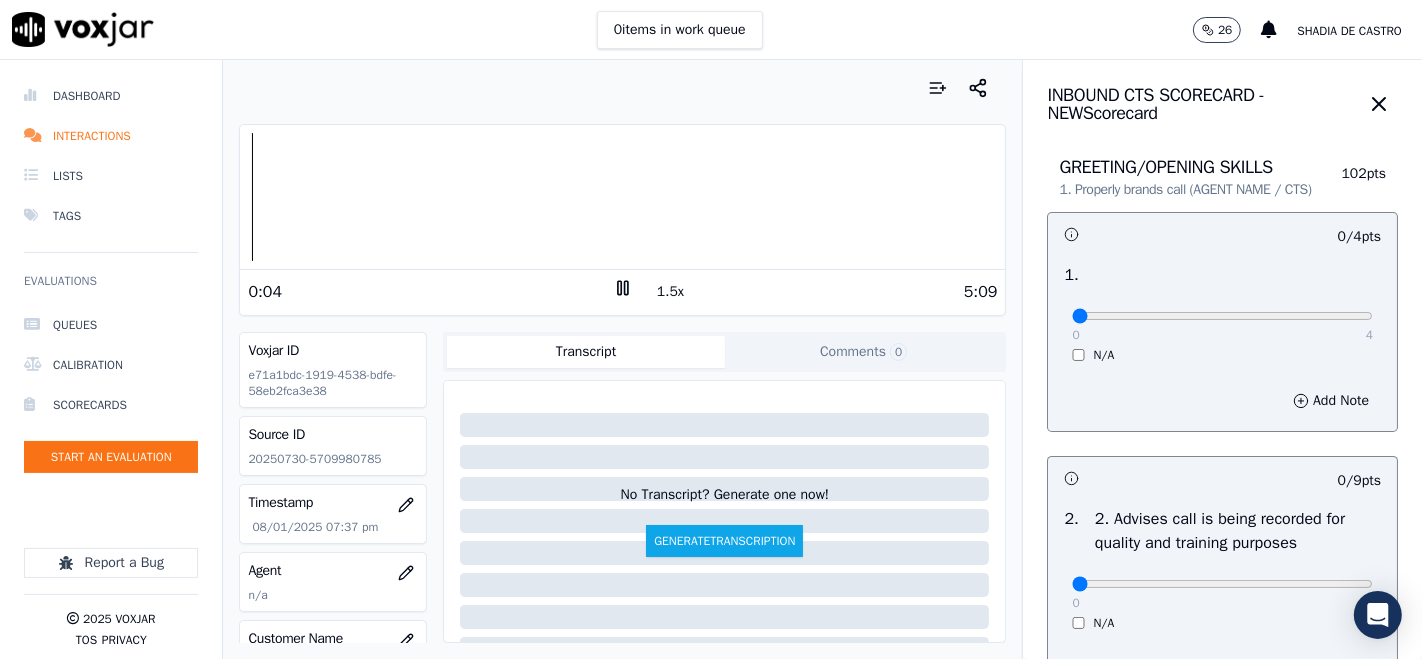 click on "1.5x" at bounding box center [670, 292] 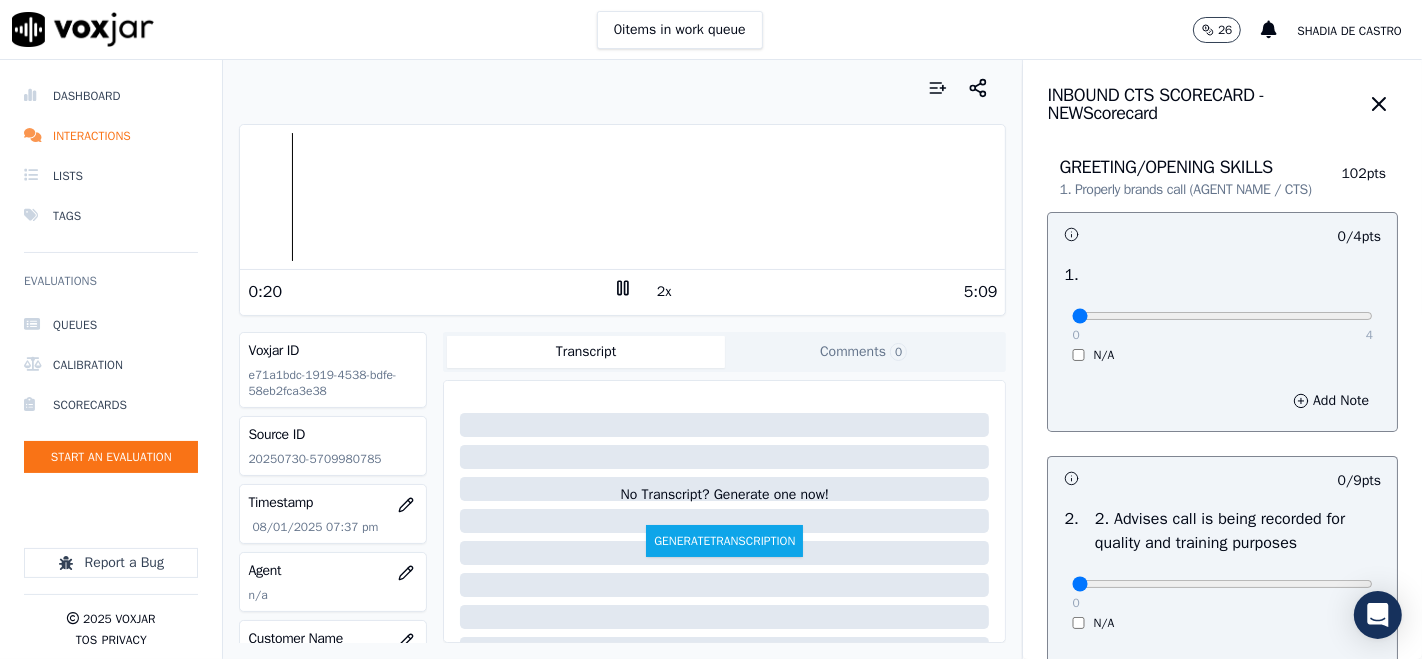 click on "2x" at bounding box center (664, 292) 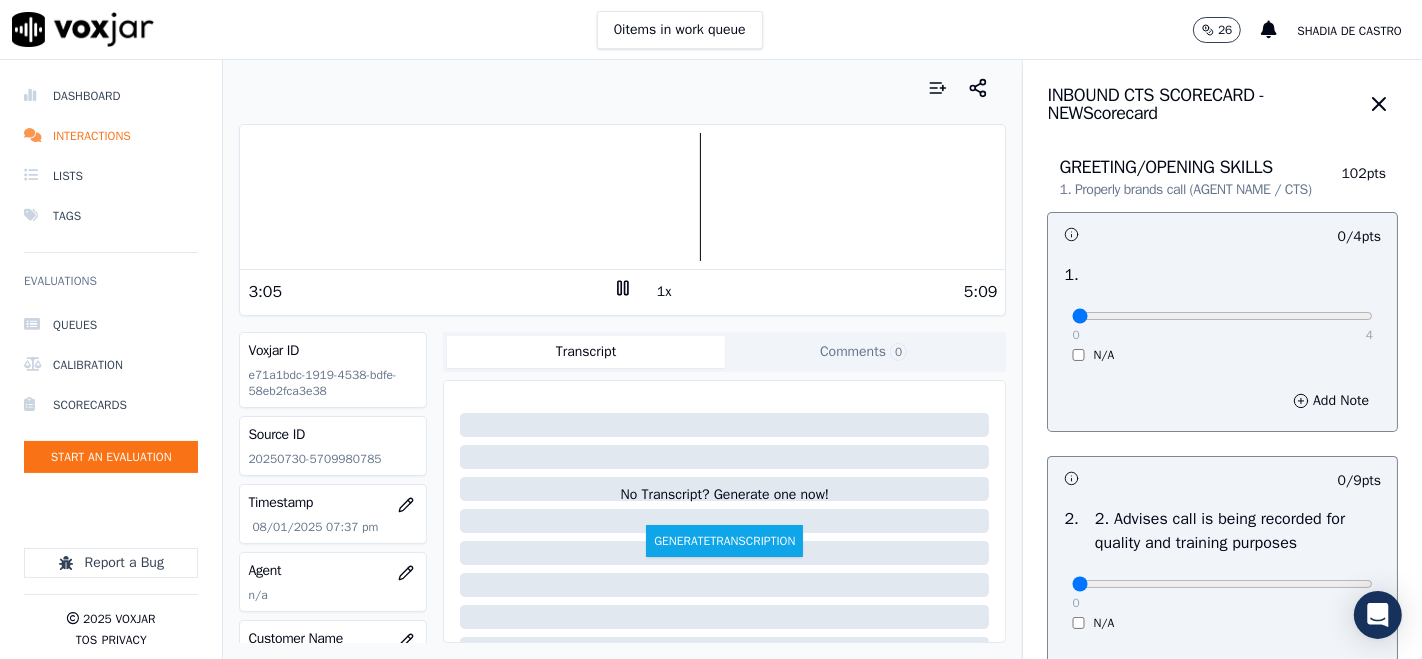 click on "1x" at bounding box center (664, 292) 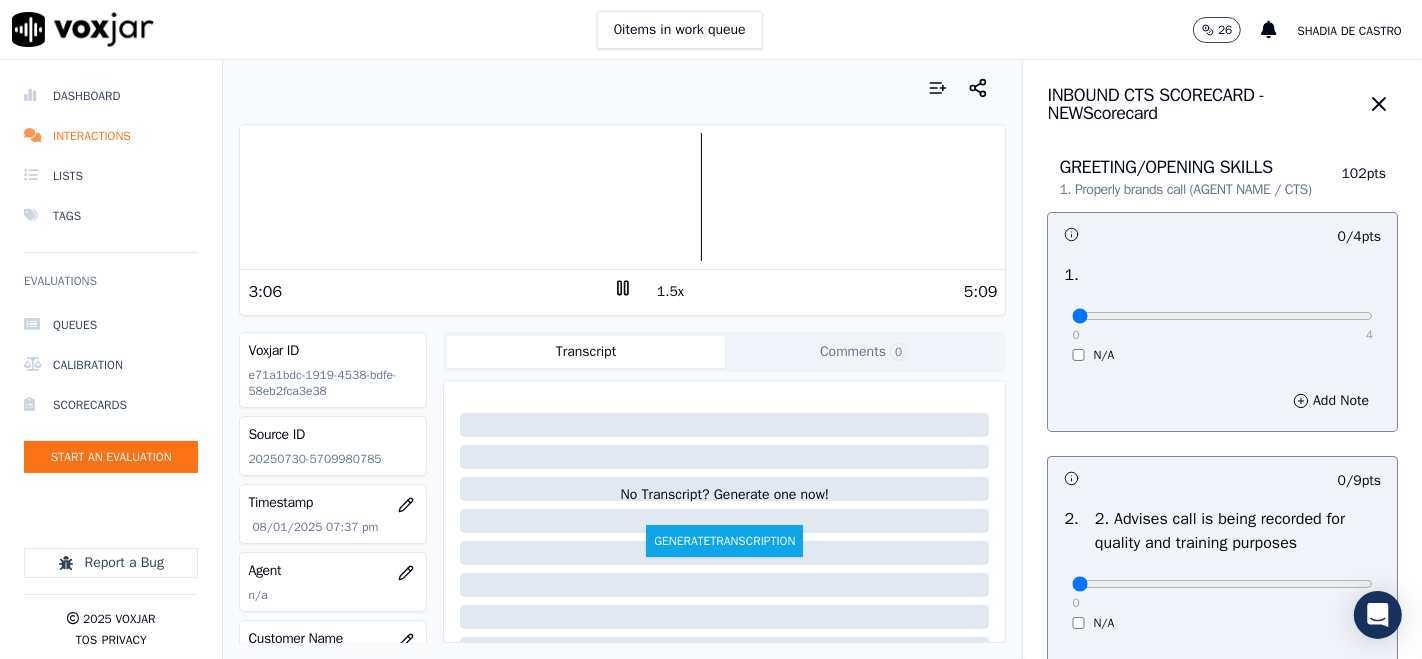click on "1.5x" at bounding box center [670, 292] 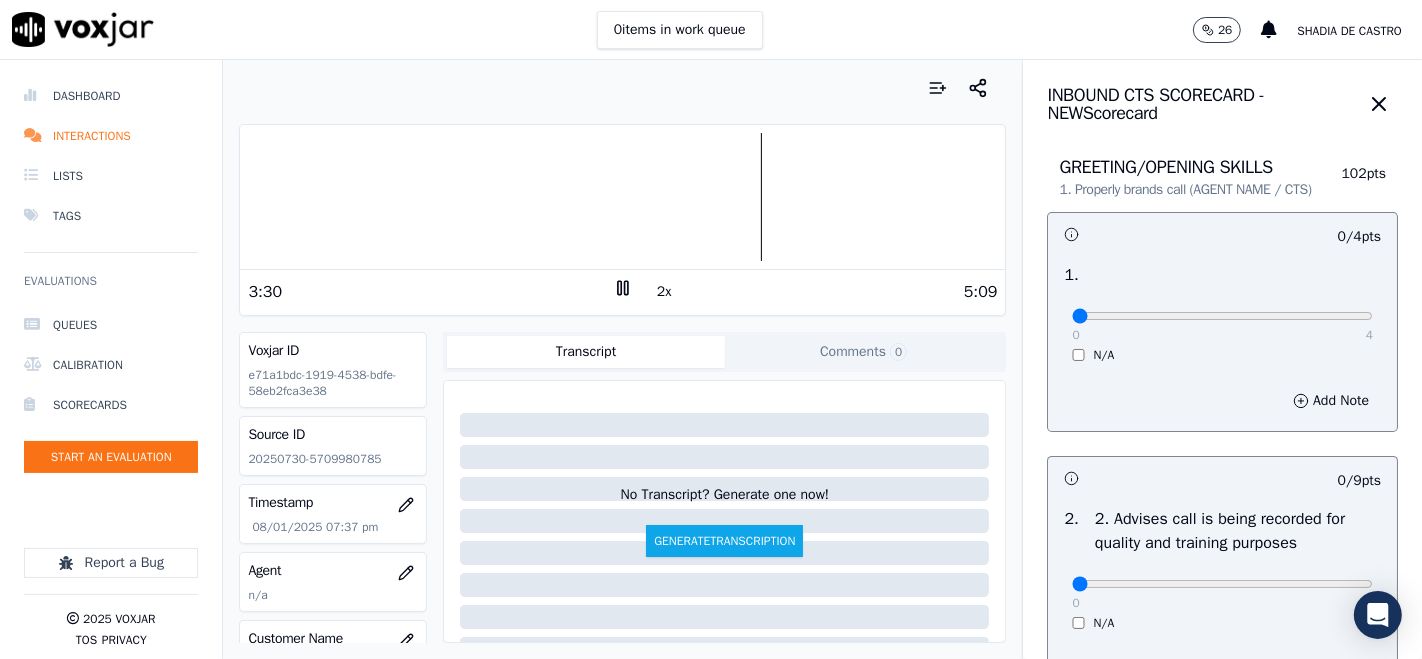 click on "2x" at bounding box center [664, 292] 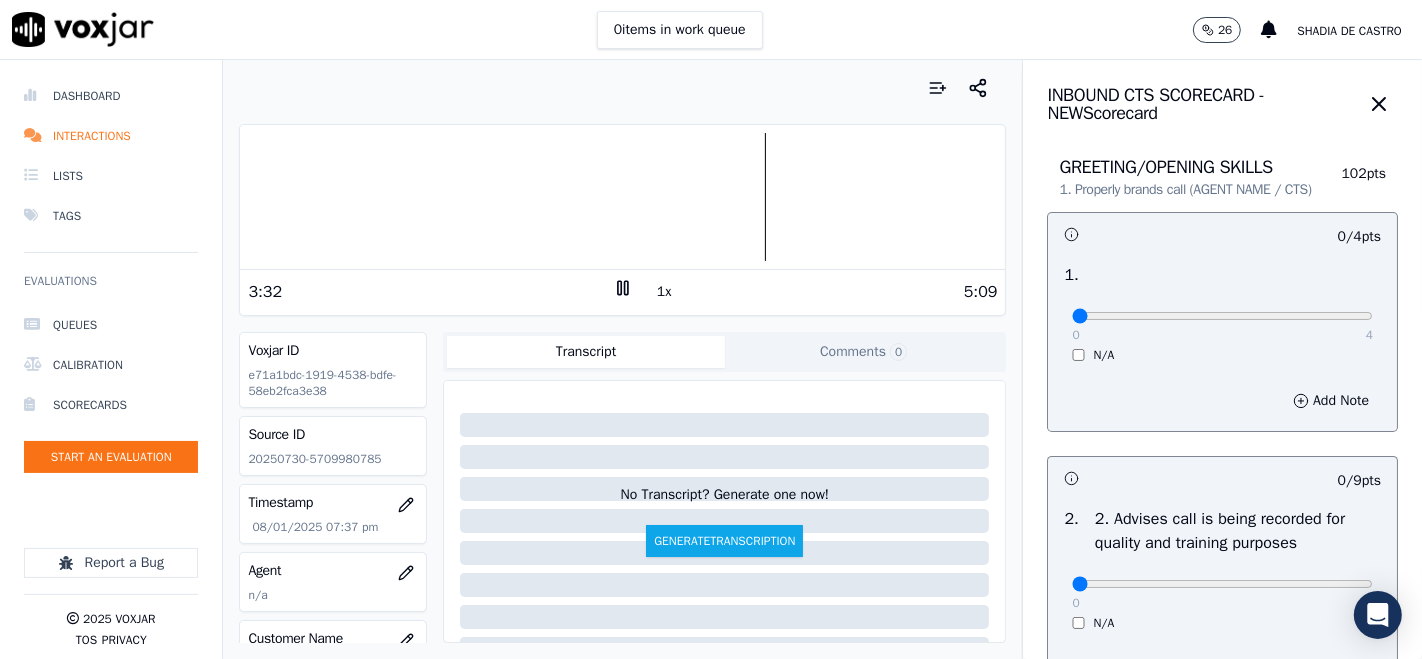click on "1x" at bounding box center [664, 292] 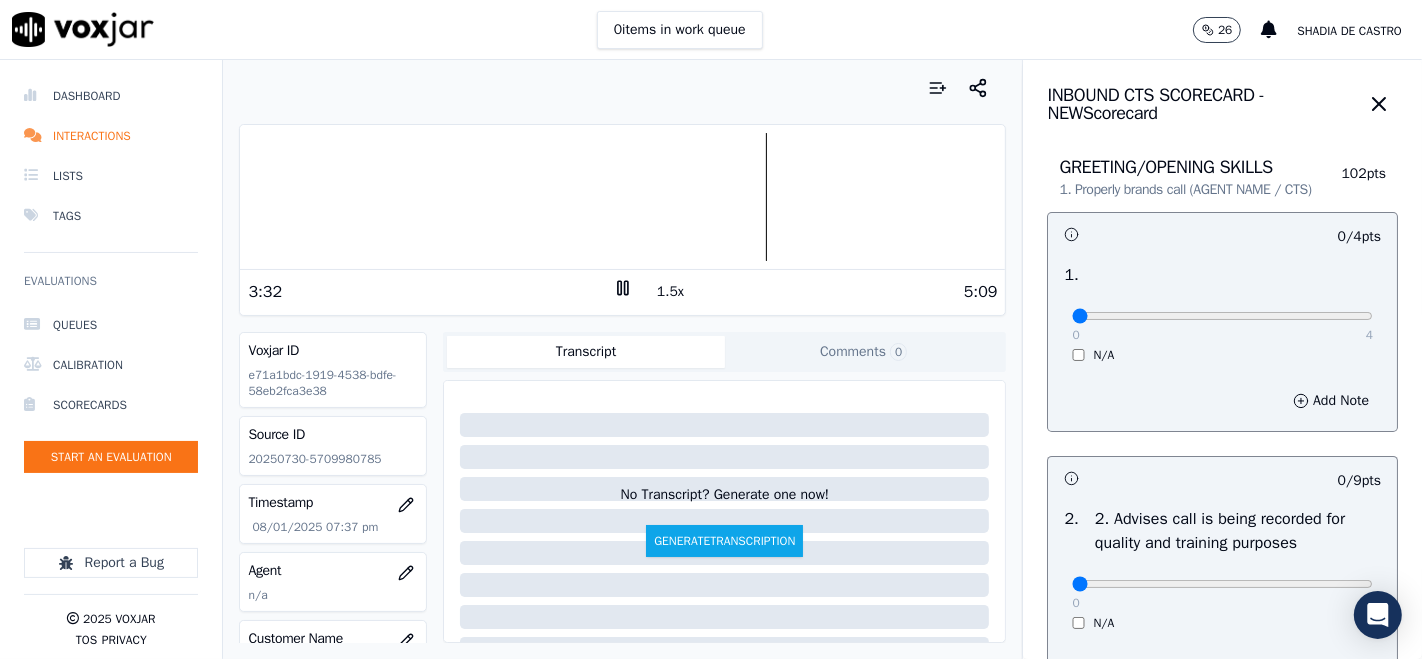 click on "1.5x" at bounding box center [670, 292] 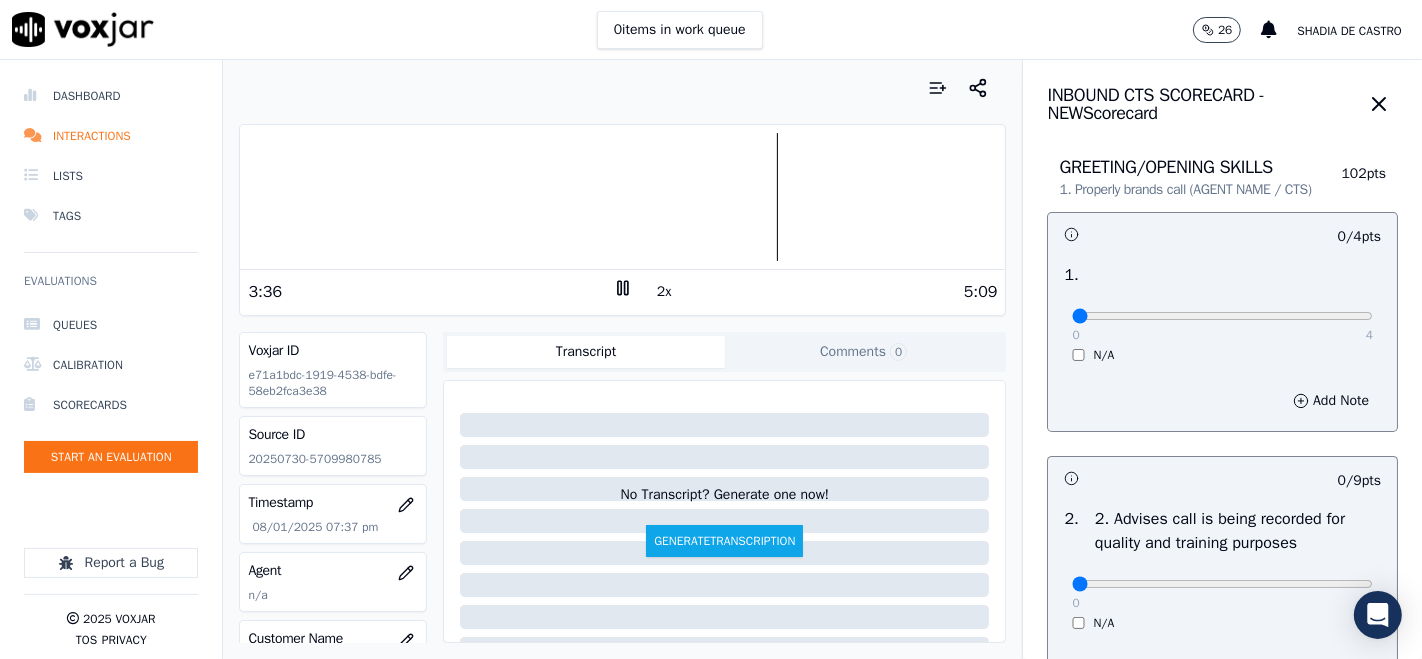 click on "2x" at bounding box center [664, 292] 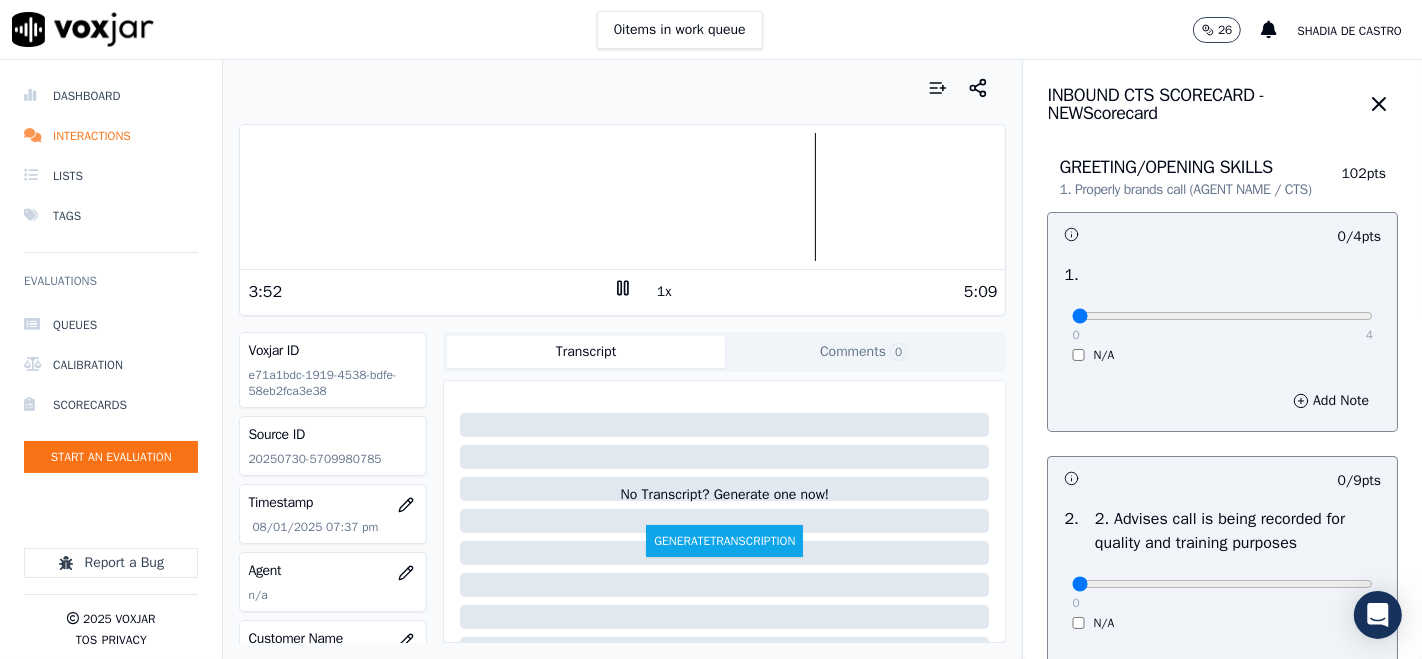 click on "1x" at bounding box center (664, 292) 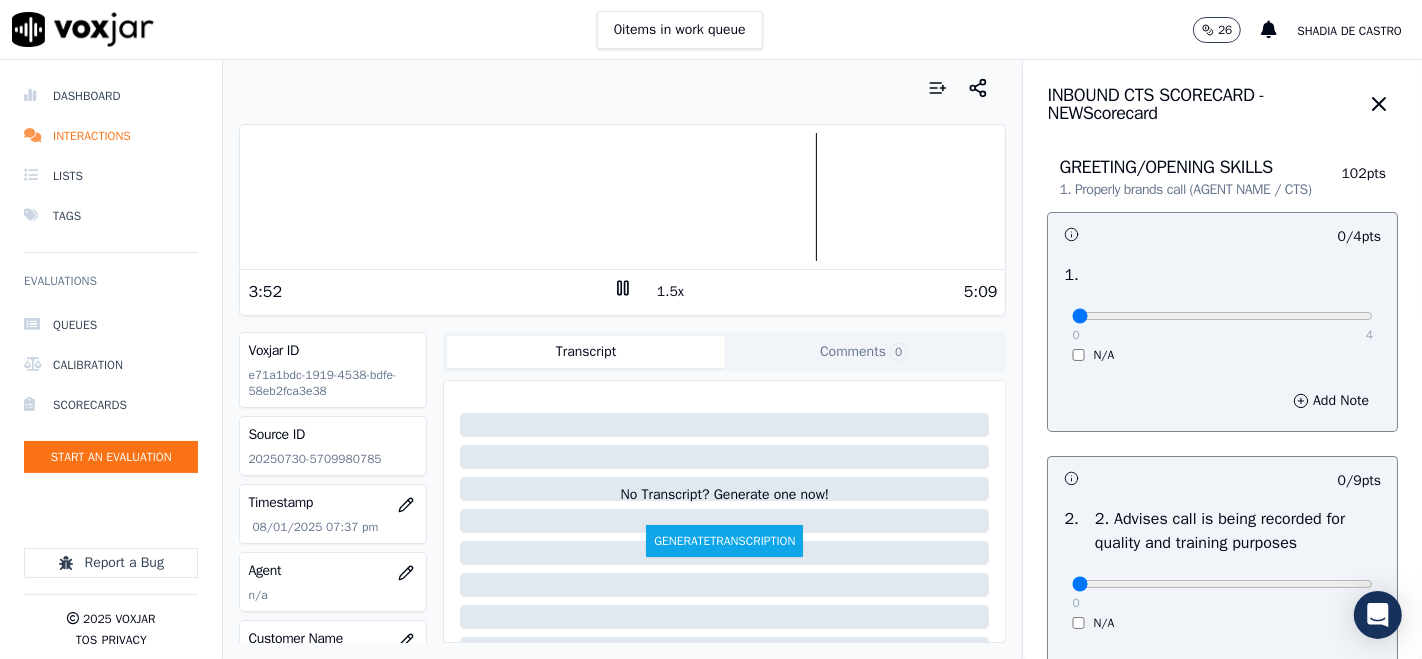 click on "1.5x" at bounding box center [670, 292] 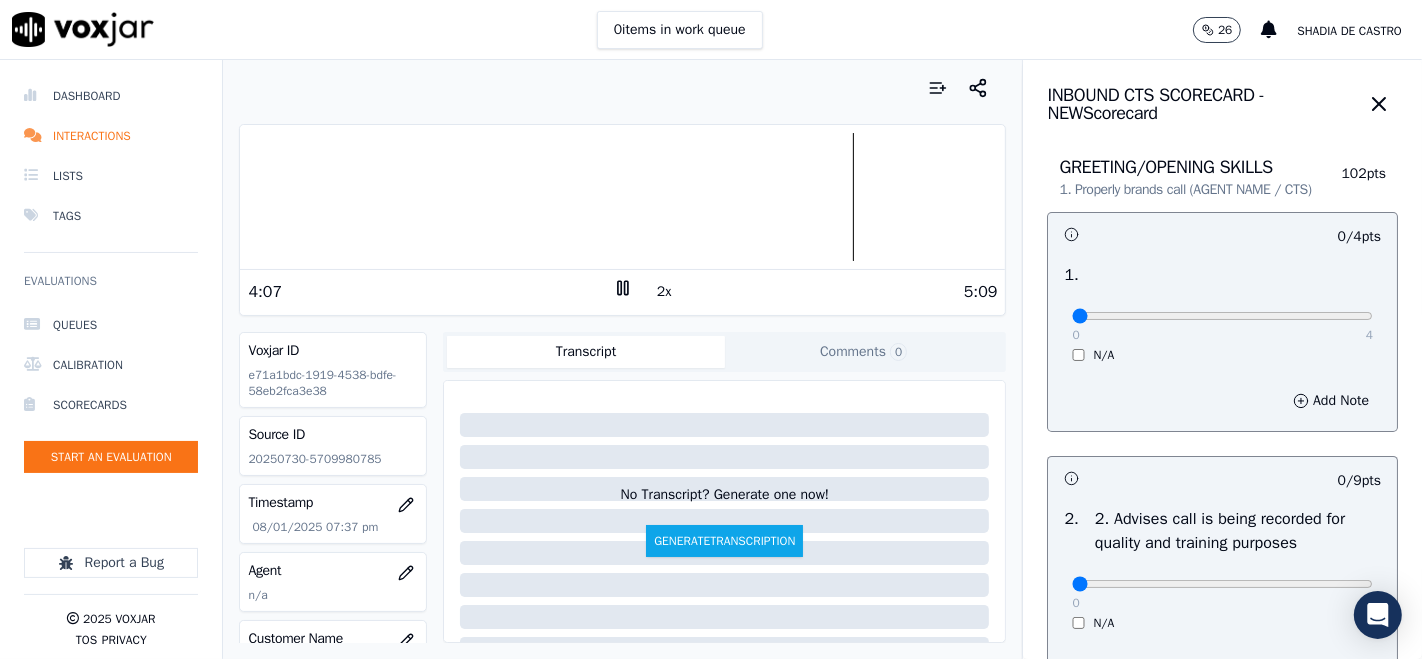 click on "2x" at bounding box center [664, 292] 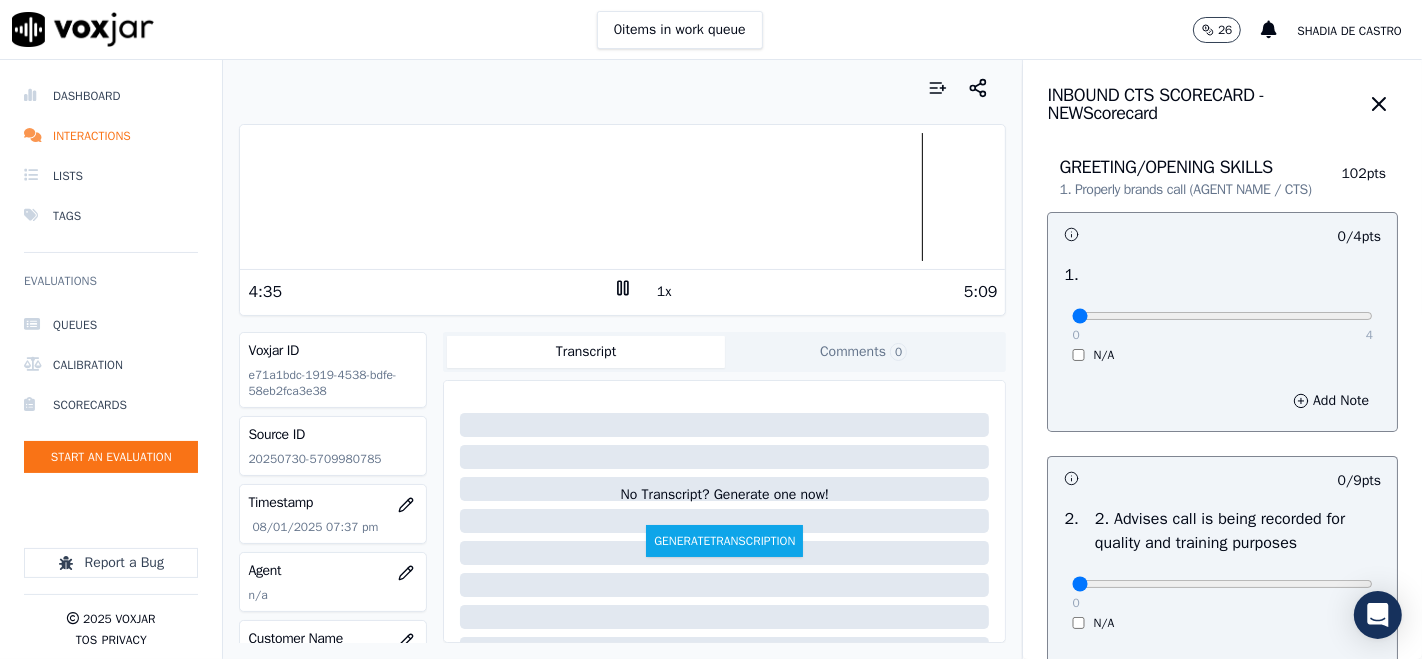 click at bounding box center [622, 197] 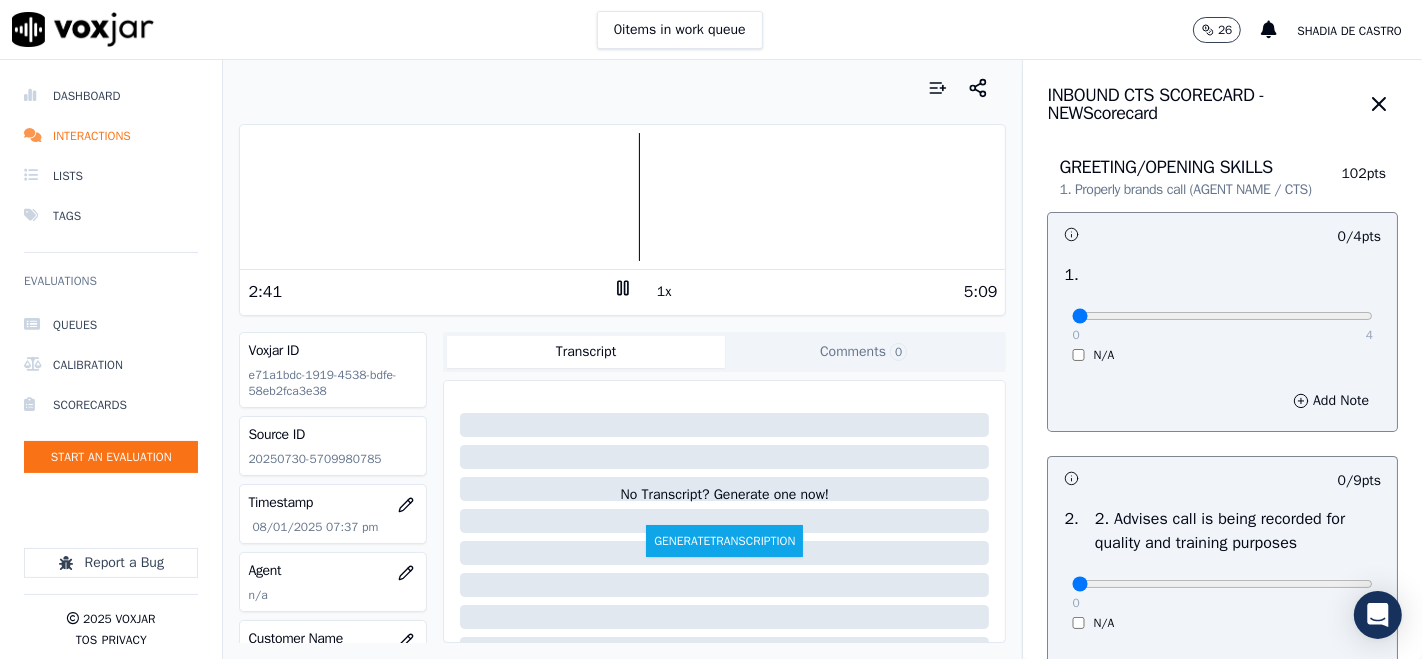click at bounding box center [622, 197] 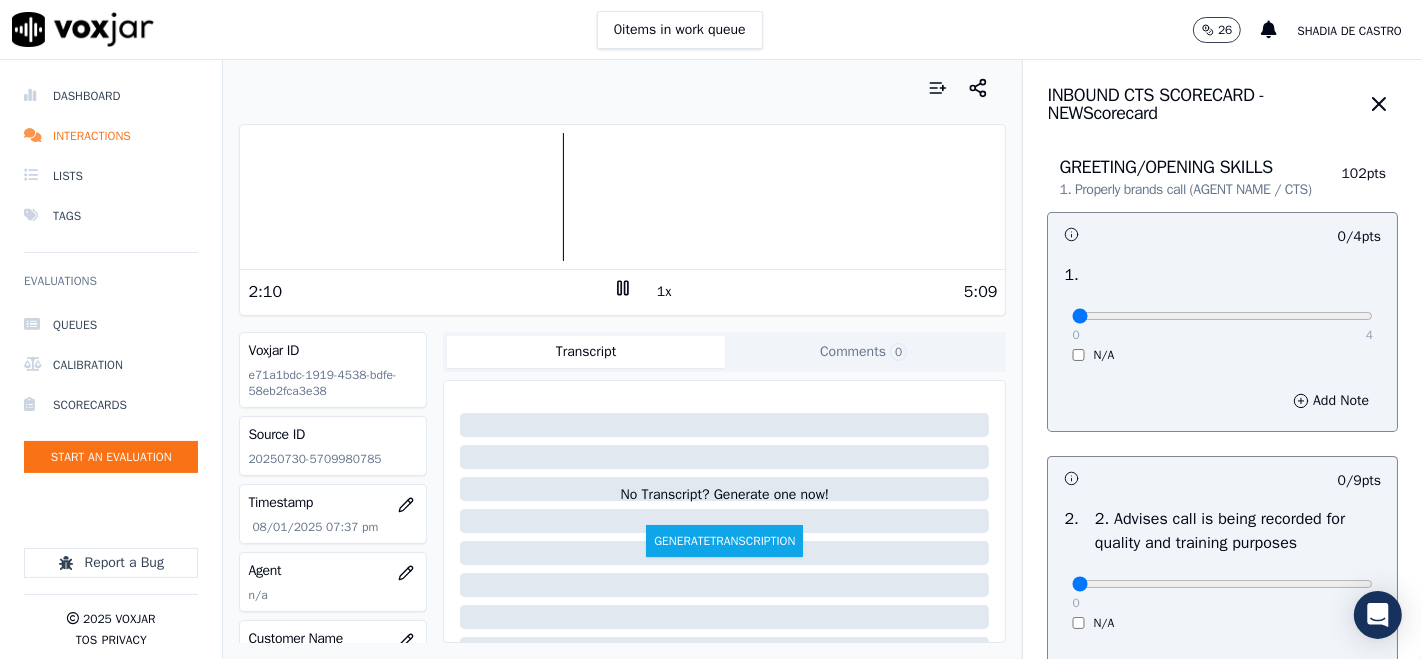 click at bounding box center [622, 197] 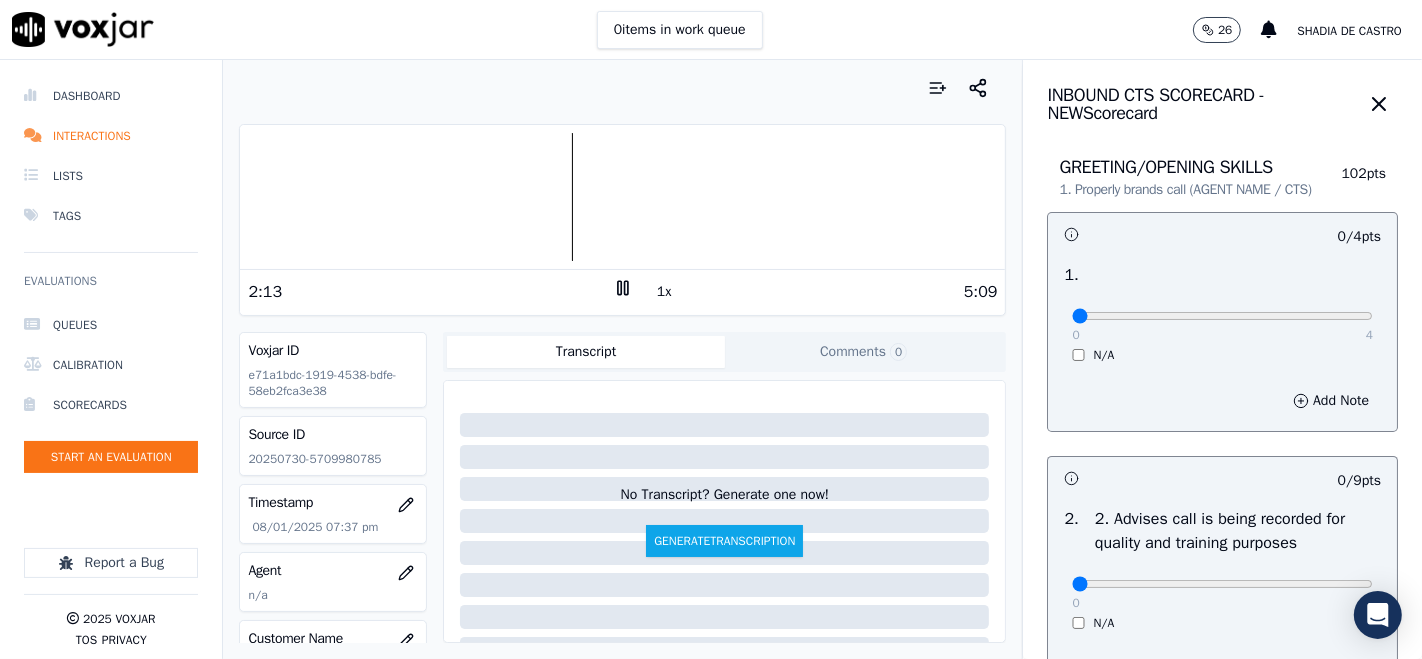 click 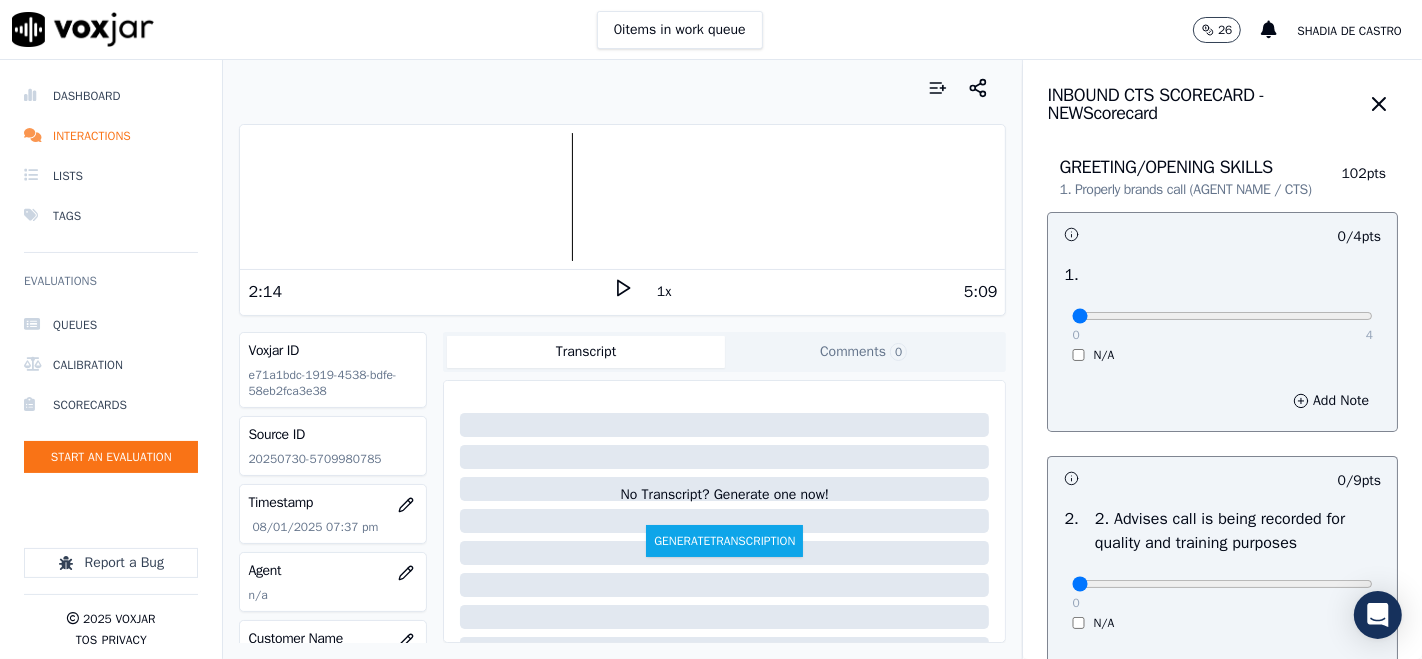 click 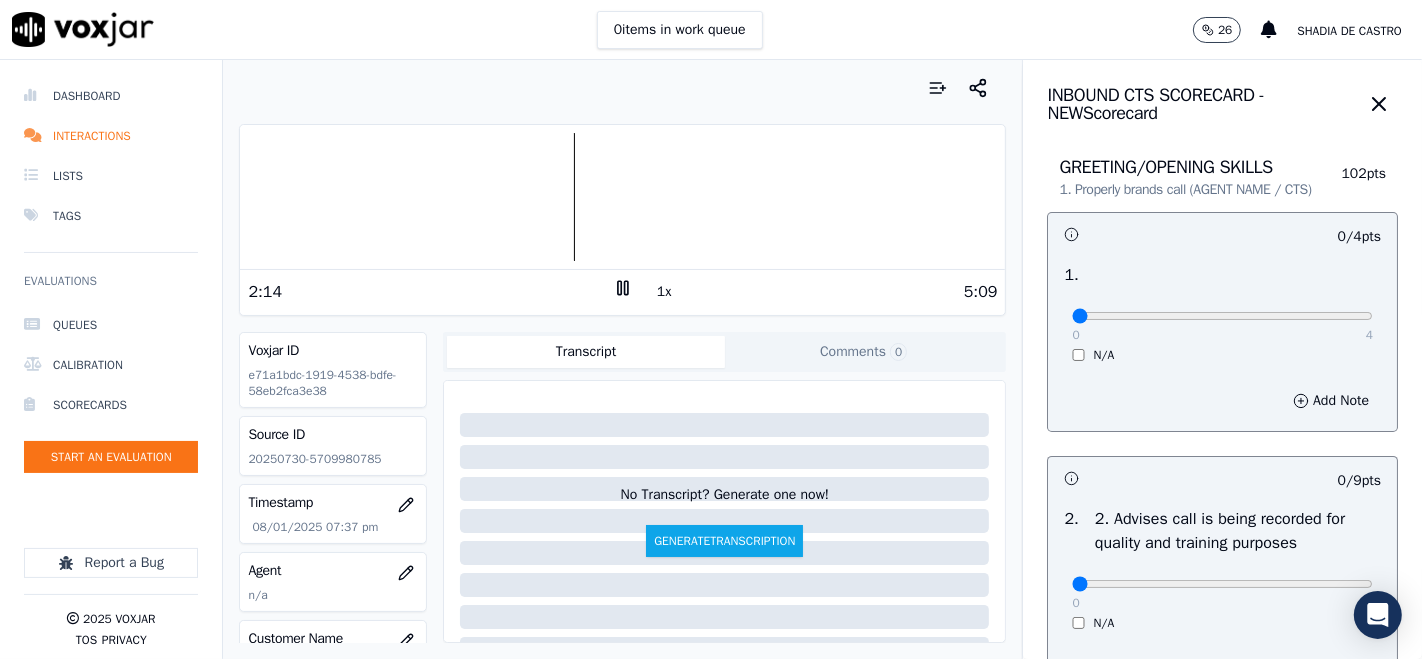 click 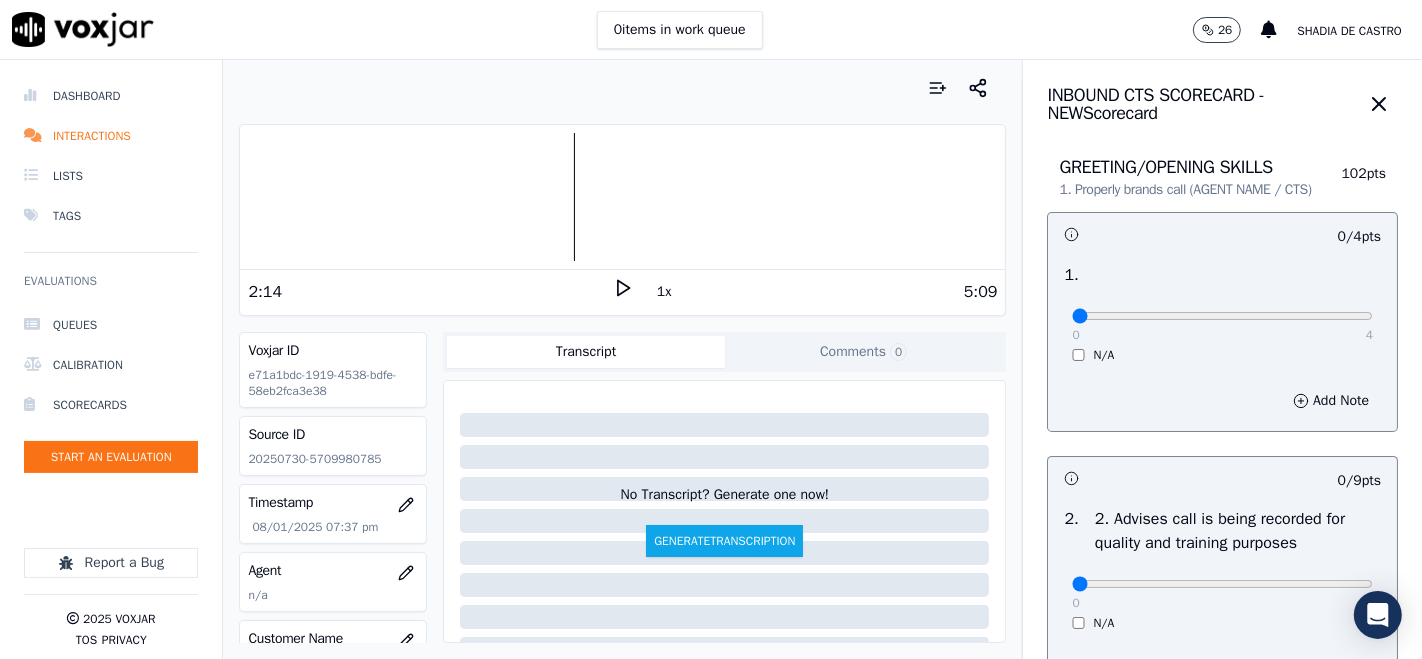 click on "5:09" at bounding box center [815, 292] 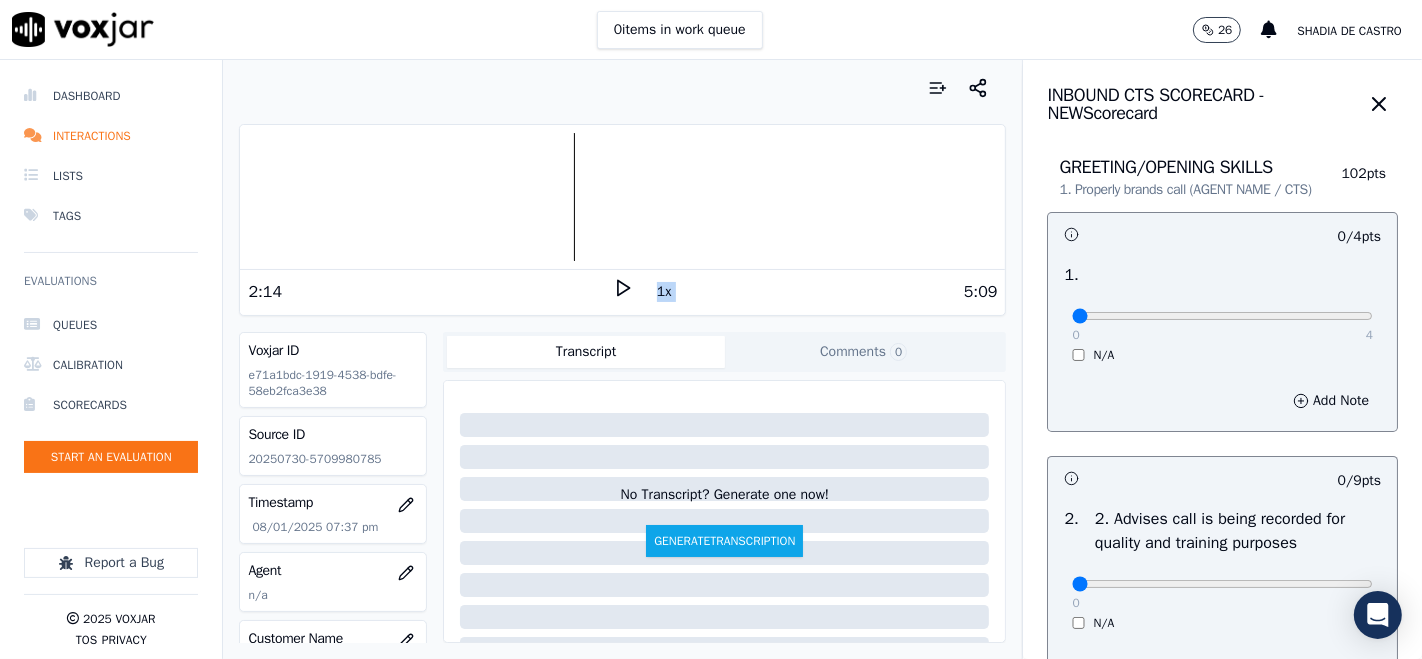 click on "2:14     1x   5:09" at bounding box center (622, 291) 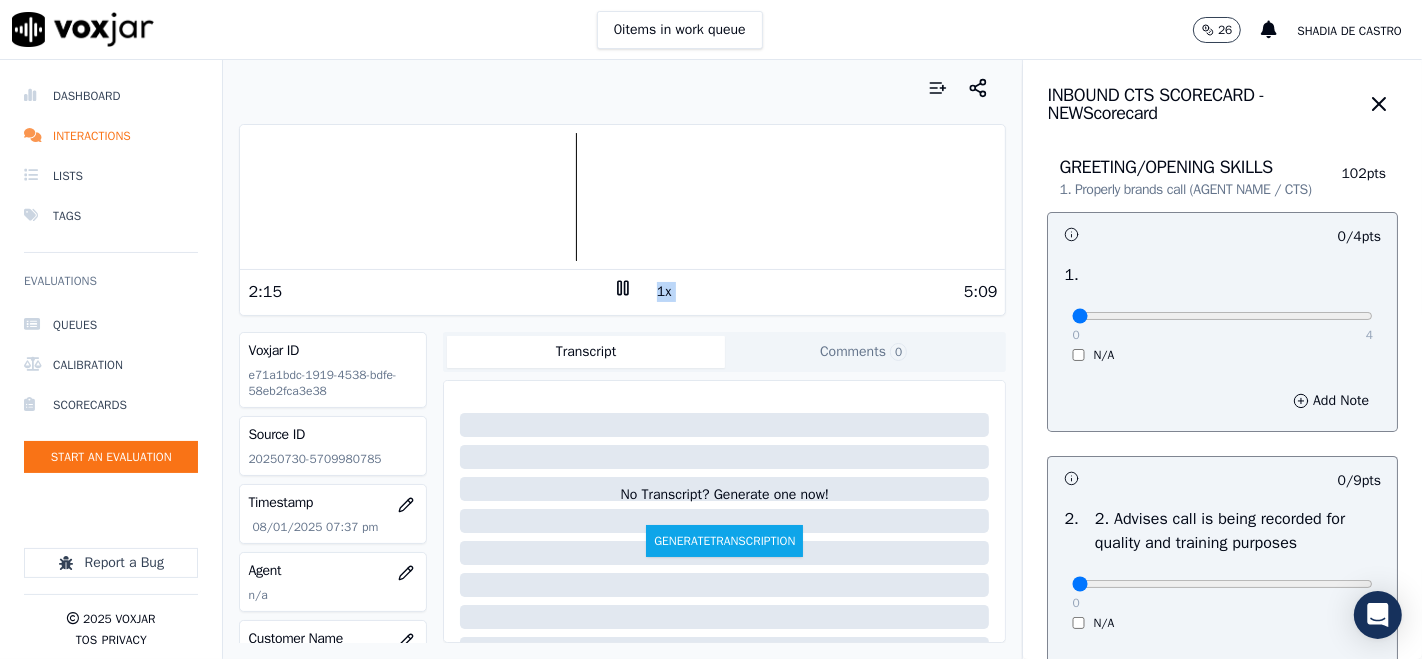 click on "Your browser does not support the audio element.   2:15     1x   5:09   Voxjar ID   e71a1bdc-1919-4538-bdfe-58eb2fca3e38   Source ID   20250730-5709980785   Timestamp
08/01/2025 07:37 pm     Agent
n/a     Customer Name     n/a     Customer Phone     n/a     Tags
INDRA     Source     manualUpload   Type     AUDIO       Transcript   Comments  0   No Transcript? Generate one now!   Generate  Transcription         Add Comment" at bounding box center (622, 359) 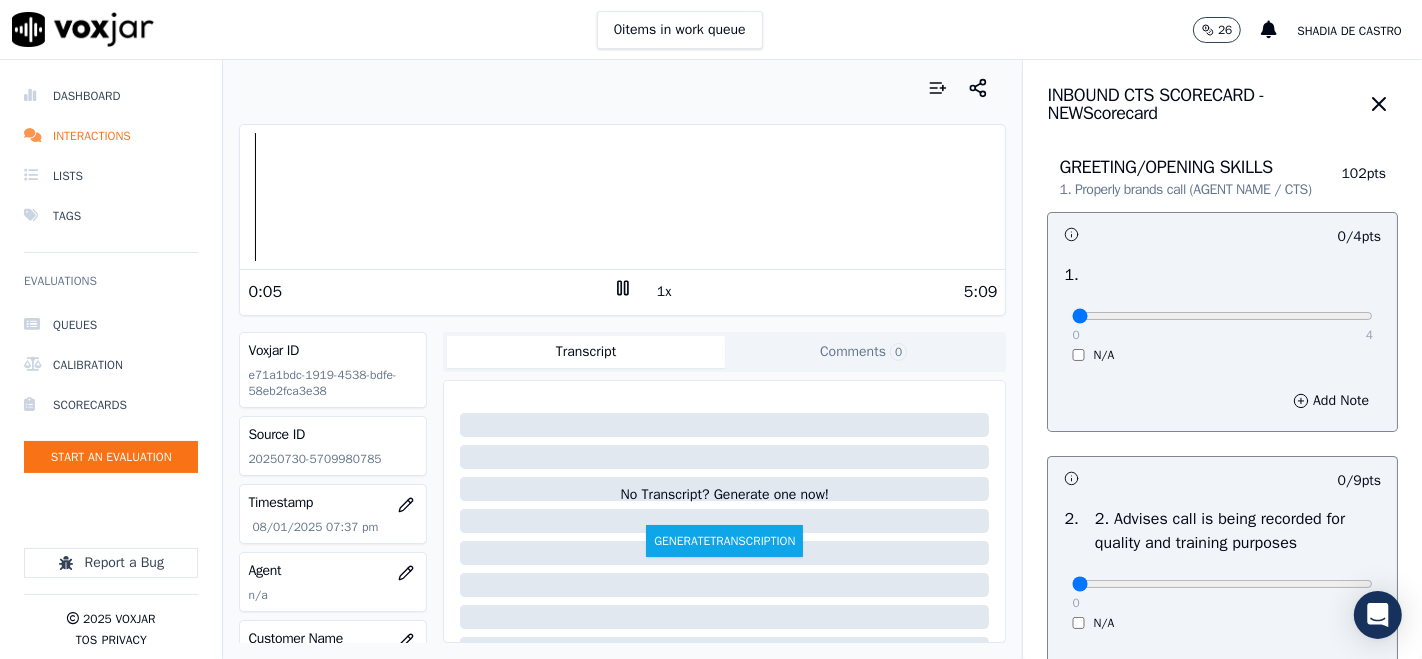 click at bounding box center (622, 197) 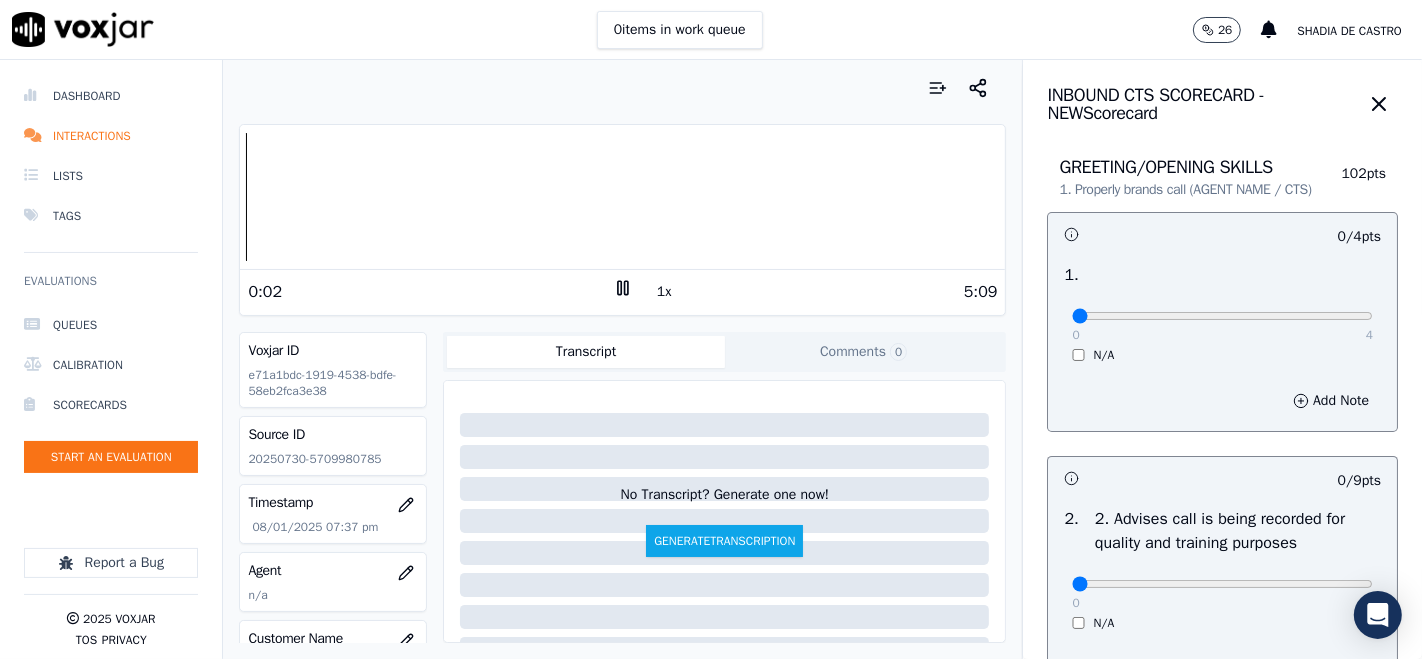 click on "1x" at bounding box center (664, 292) 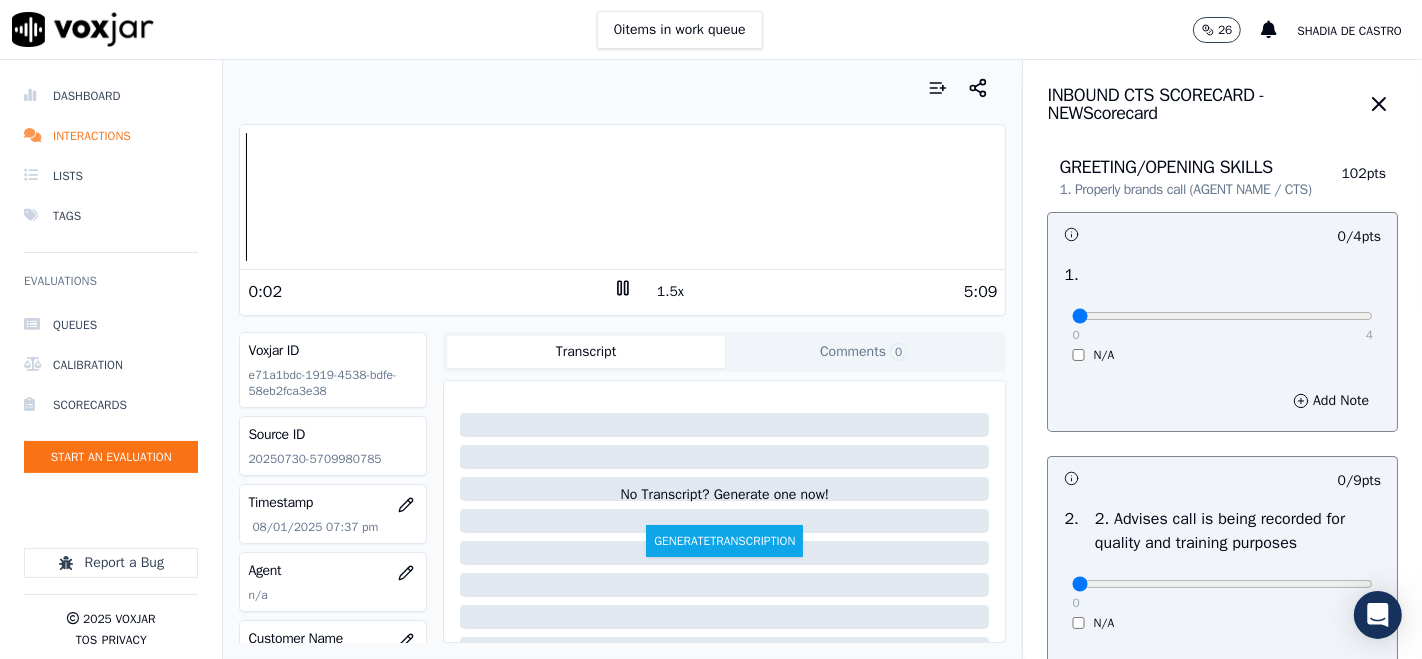 click on "1.5x" at bounding box center [670, 292] 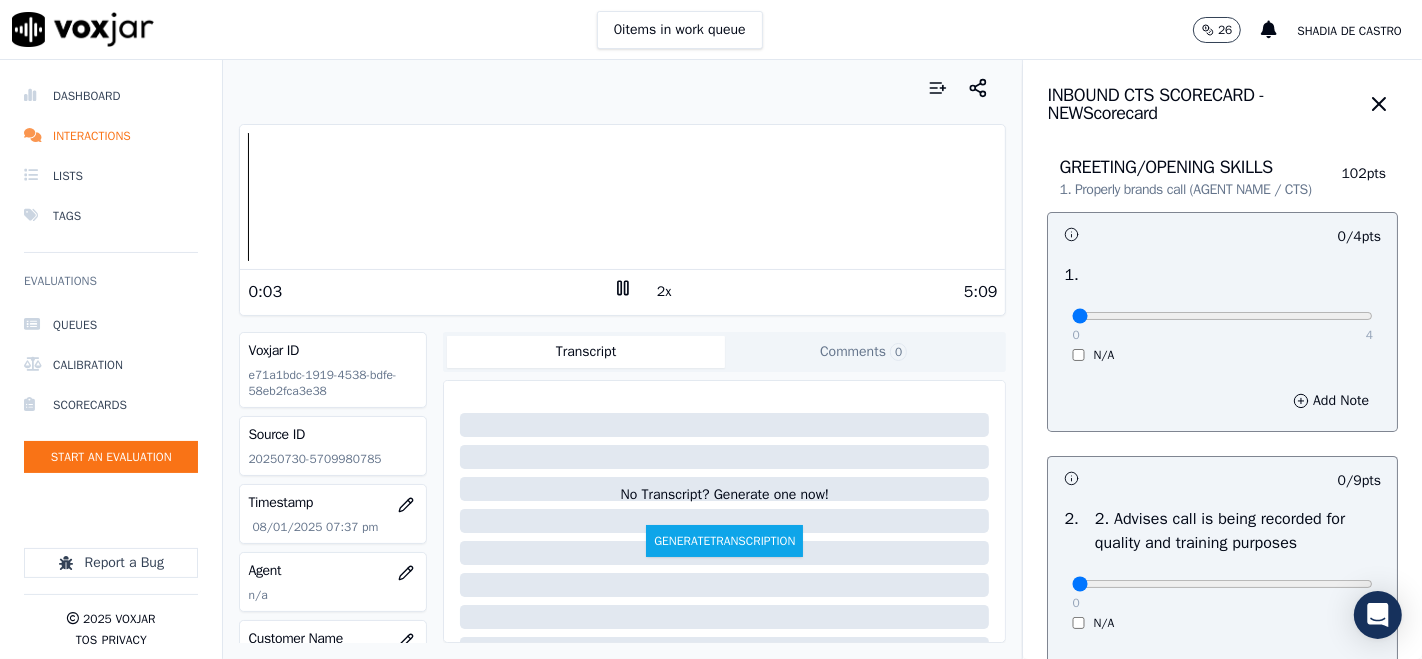 click 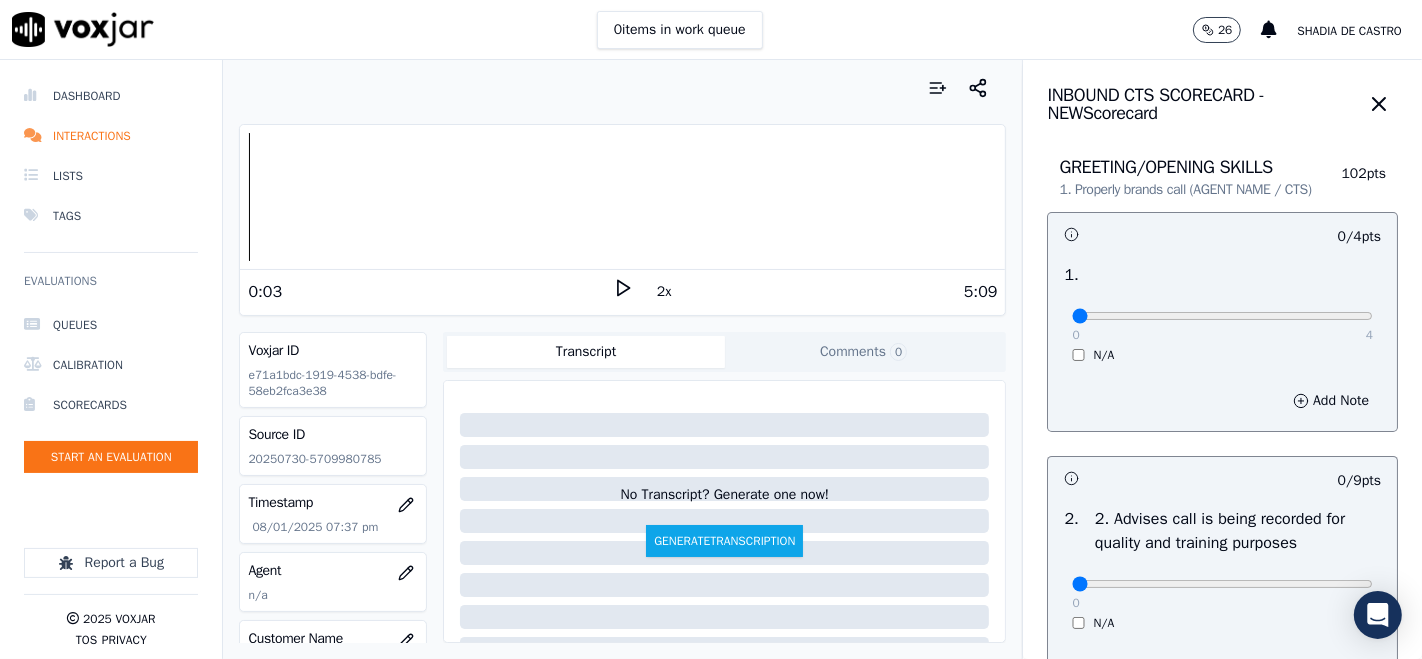 click 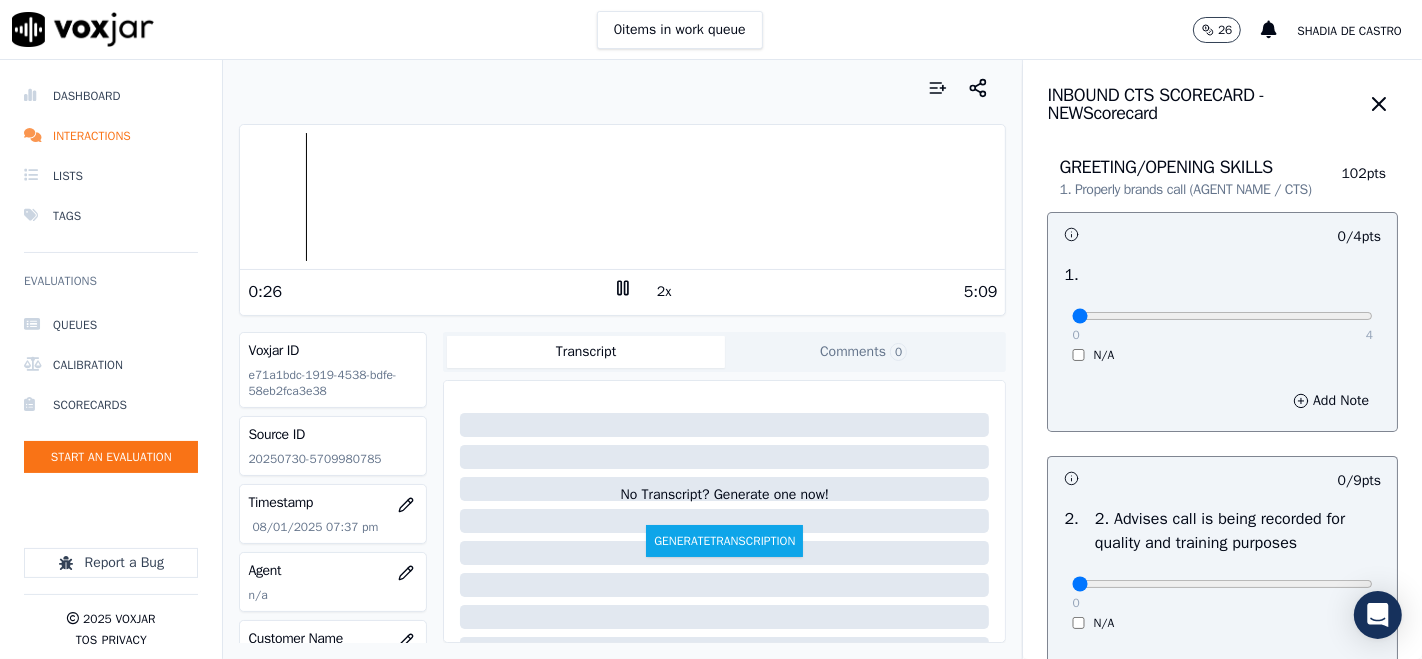 click on "2x" at bounding box center (664, 292) 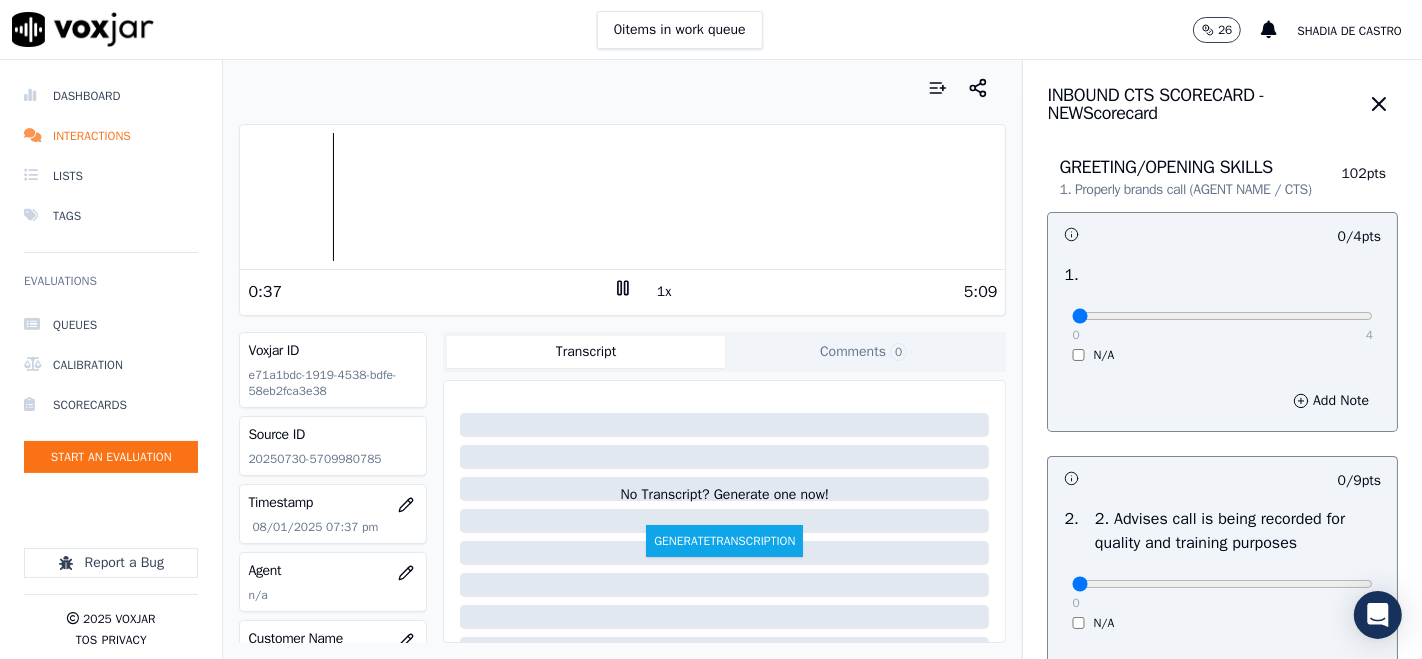 click on "1x" at bounding box center (664, 292) 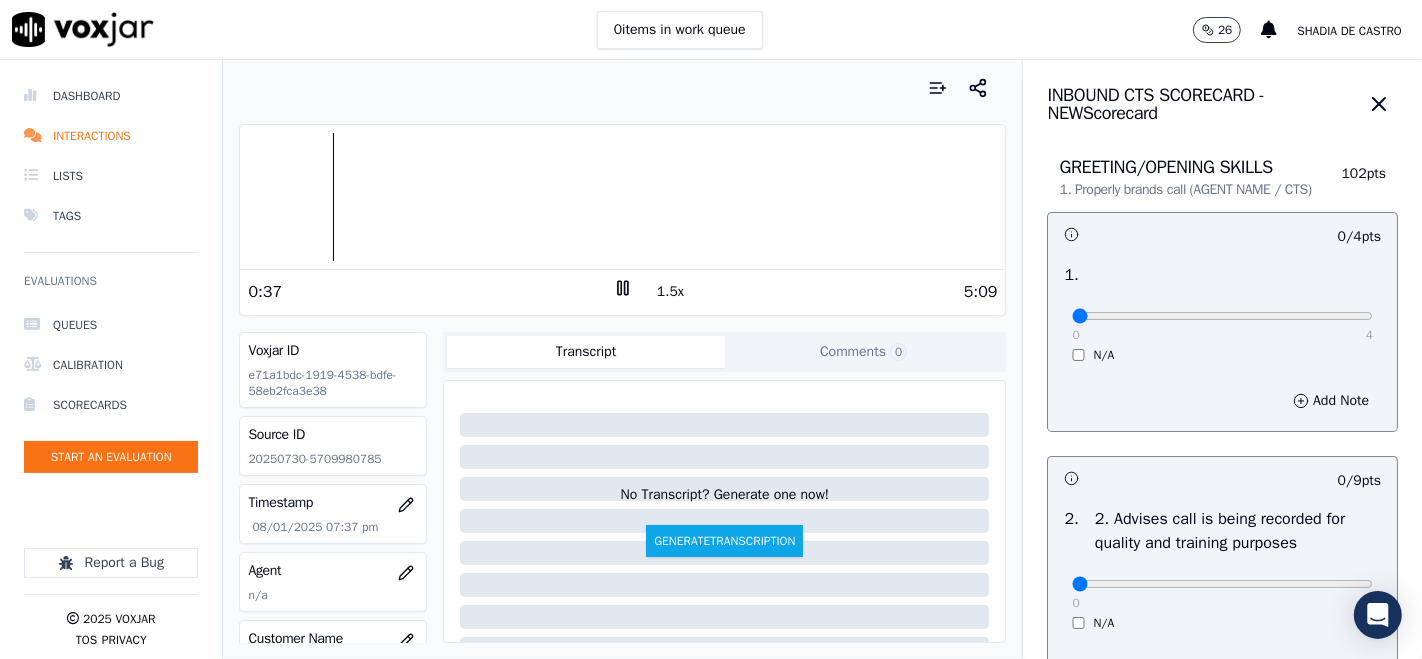 click on "1.5x" at bounding box center (670, 292) 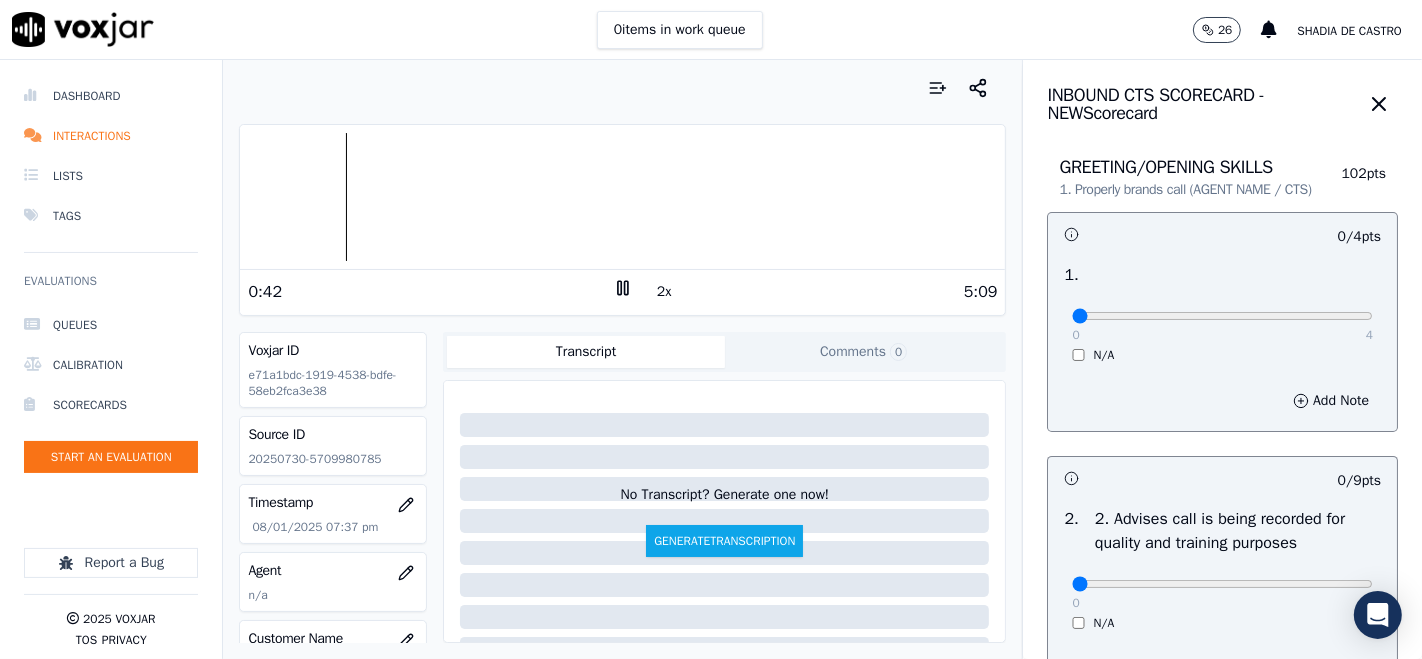 click on "2x" at bounding box center (664, 292) 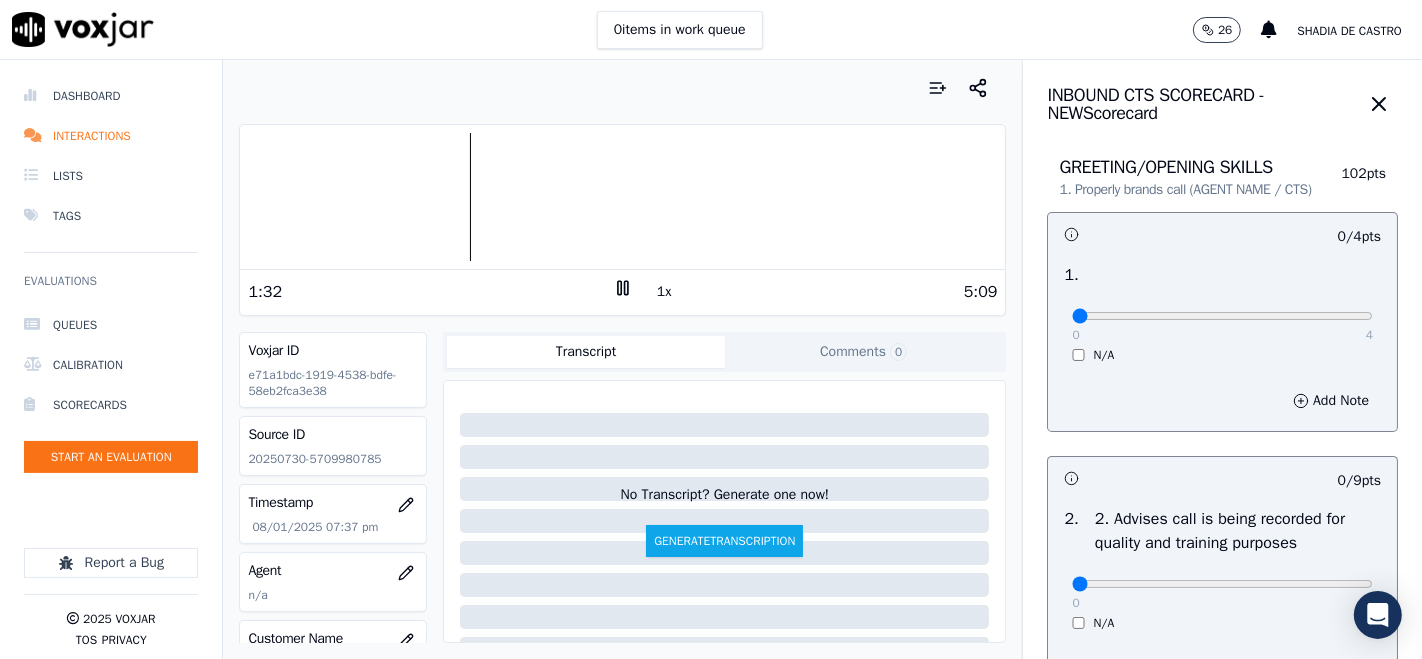 click at bounding box center [622, 197] 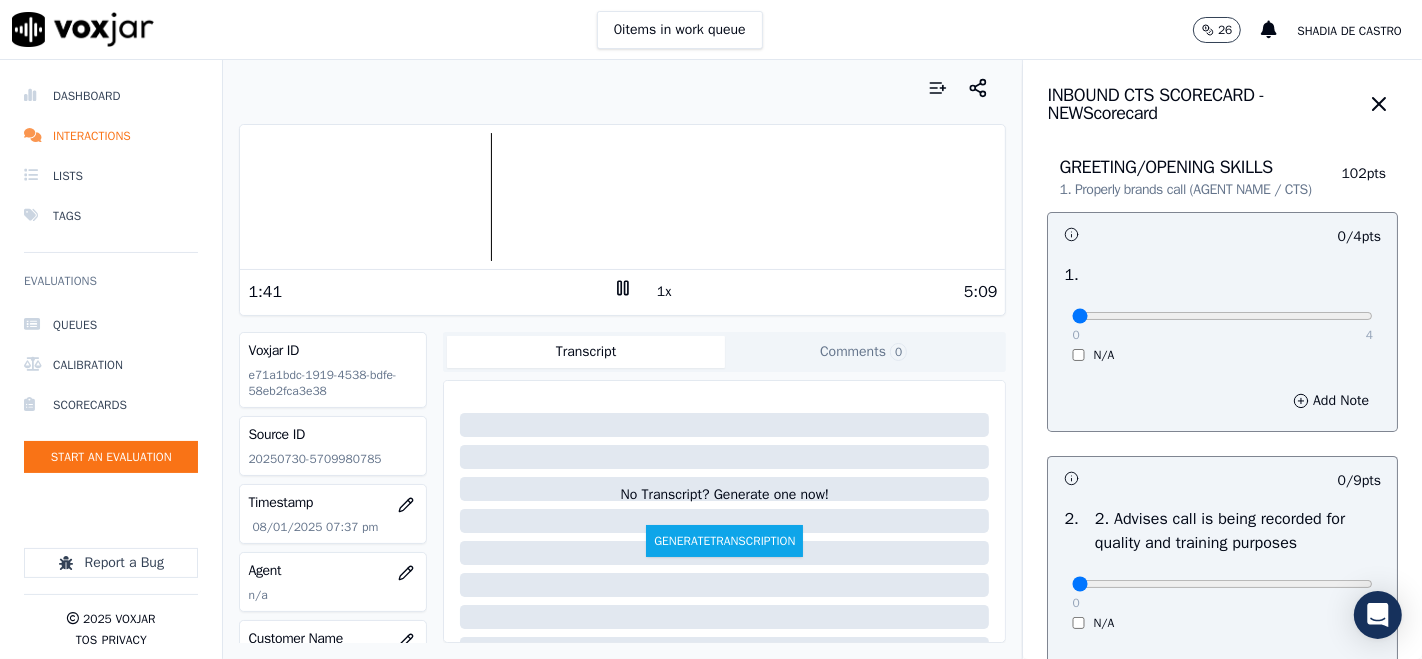 click at bounding box center (622, 197) 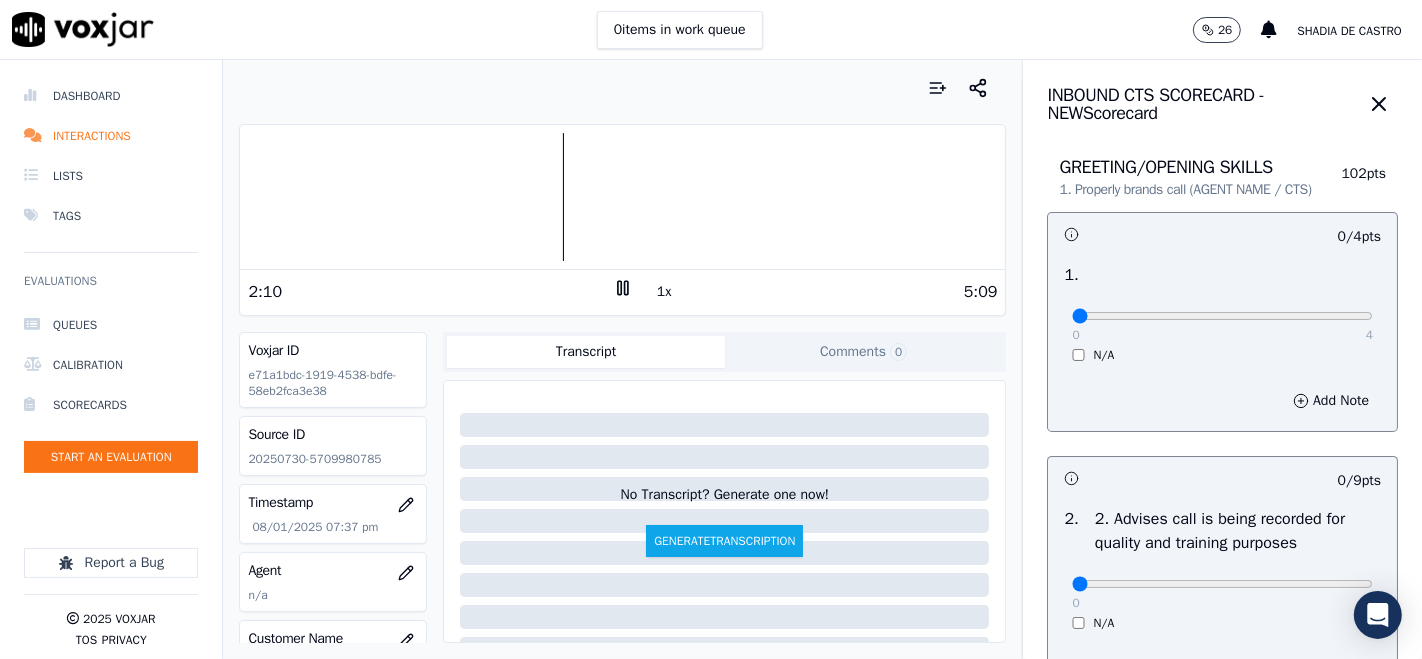 click on "1x" at bounding box center [664, 292] 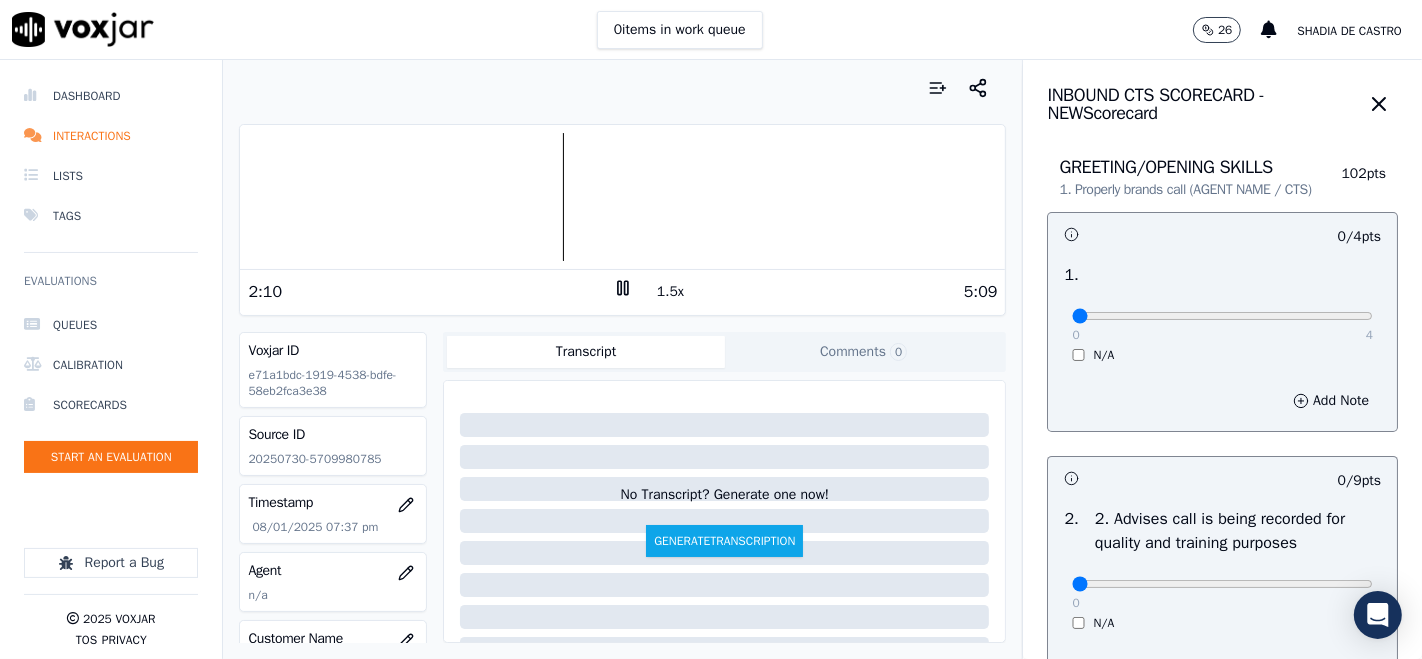 click on "1.5x" at bounding box center (670, 292) 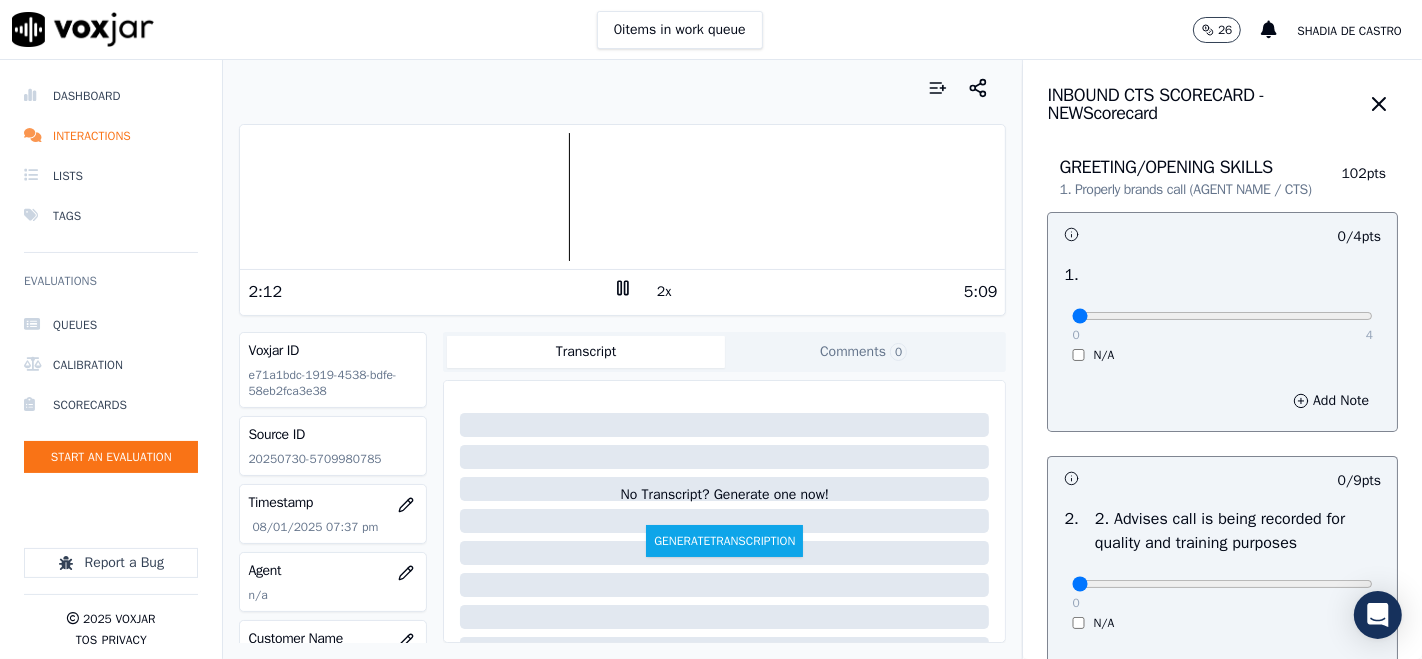 click on "2x" at bounding box center (664, 292) 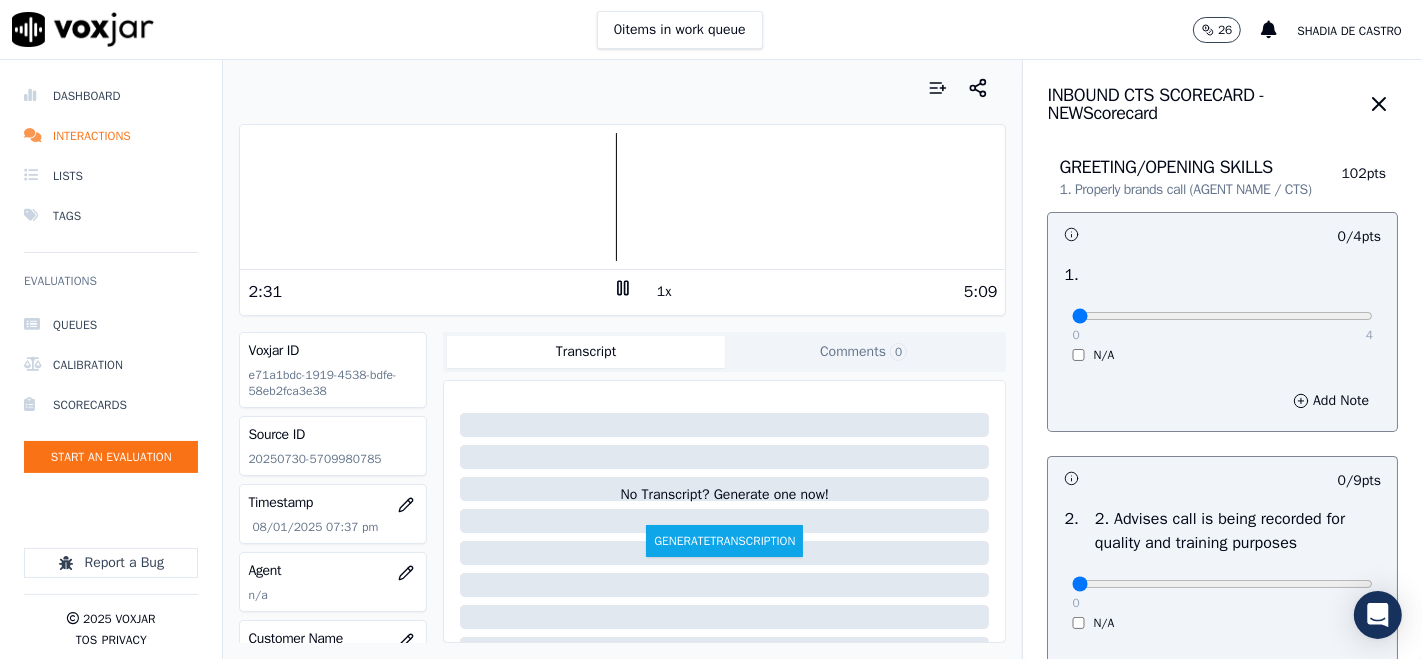 click on "1x" at bounding box center [664, 292] 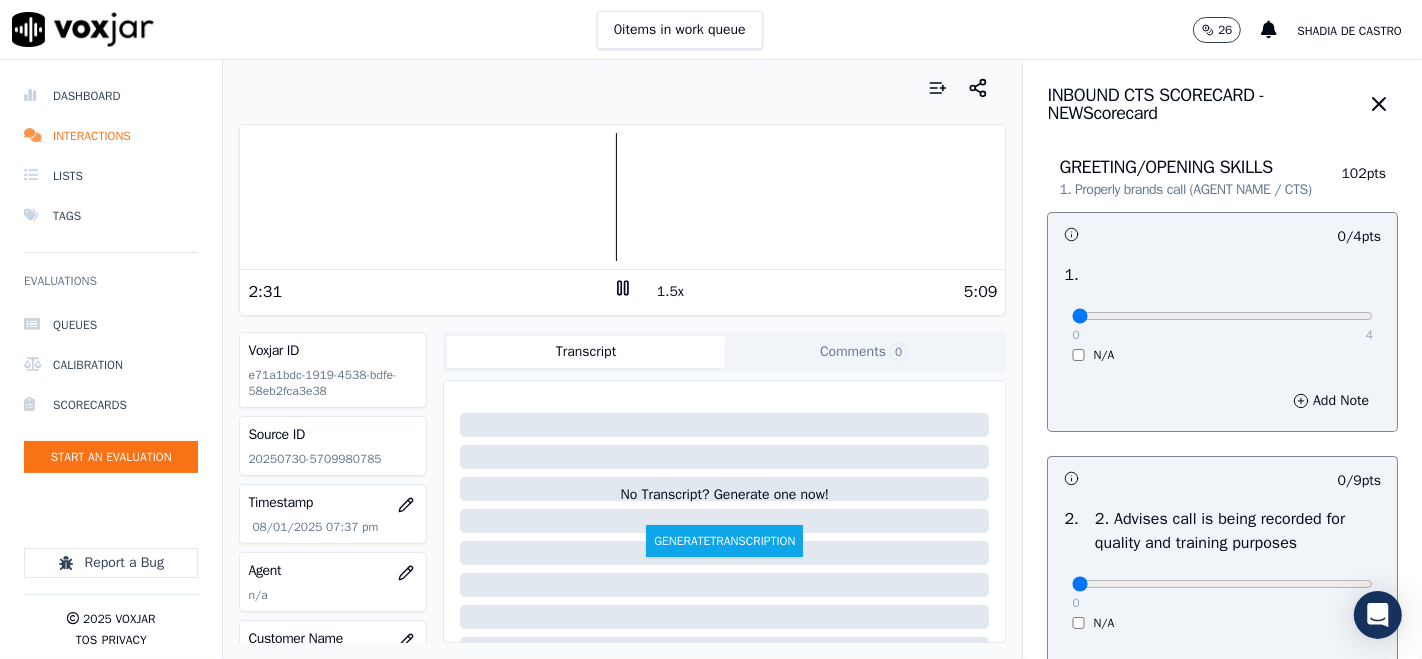 click on "1.5x" at bounding box center (670, 292) 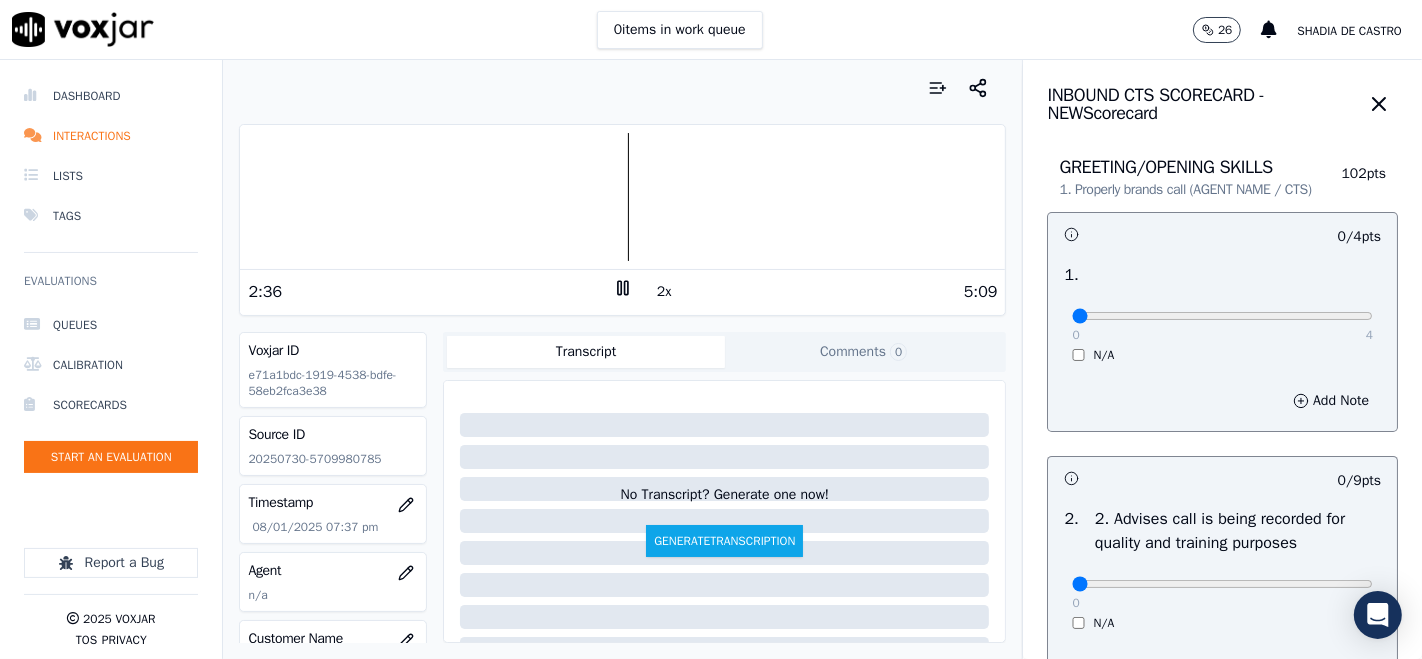 click on "2x" at bounding box center (664, 292) 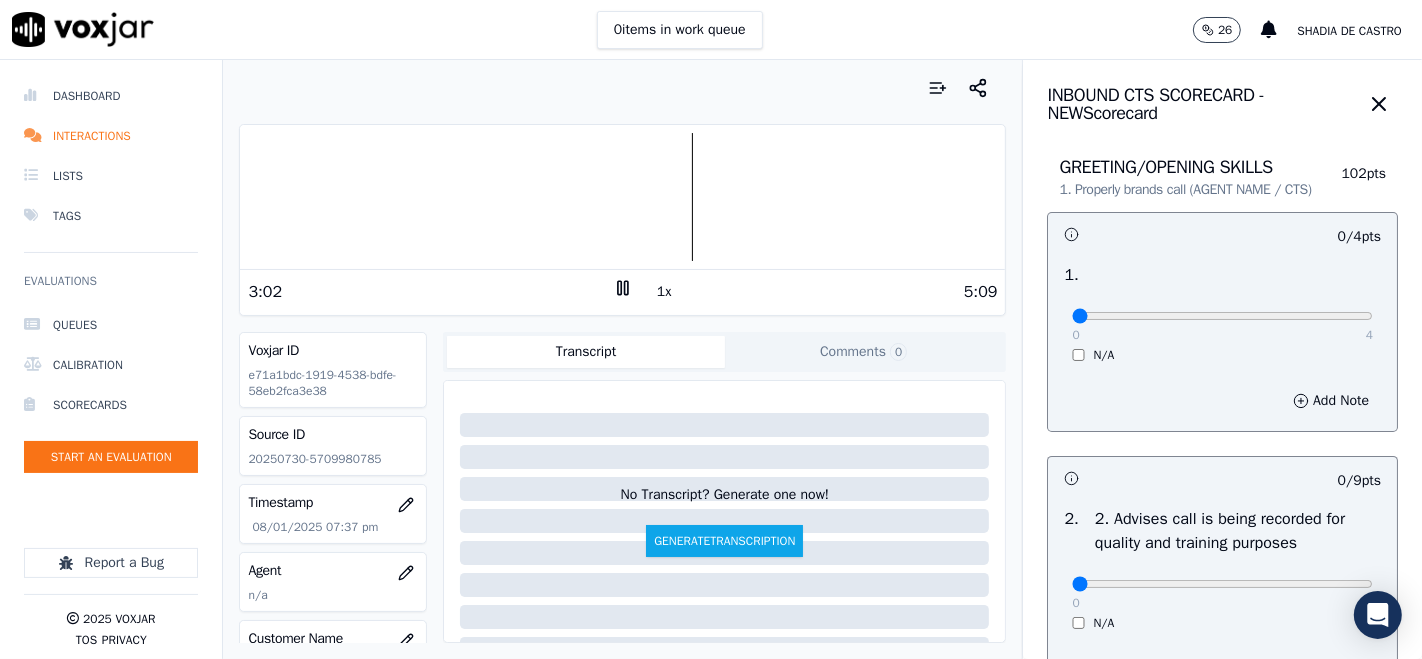 drag, startPoint x: 614, startPoint y: 287, endPoint x: 763, endPoint y: -97, distance: 411.8944 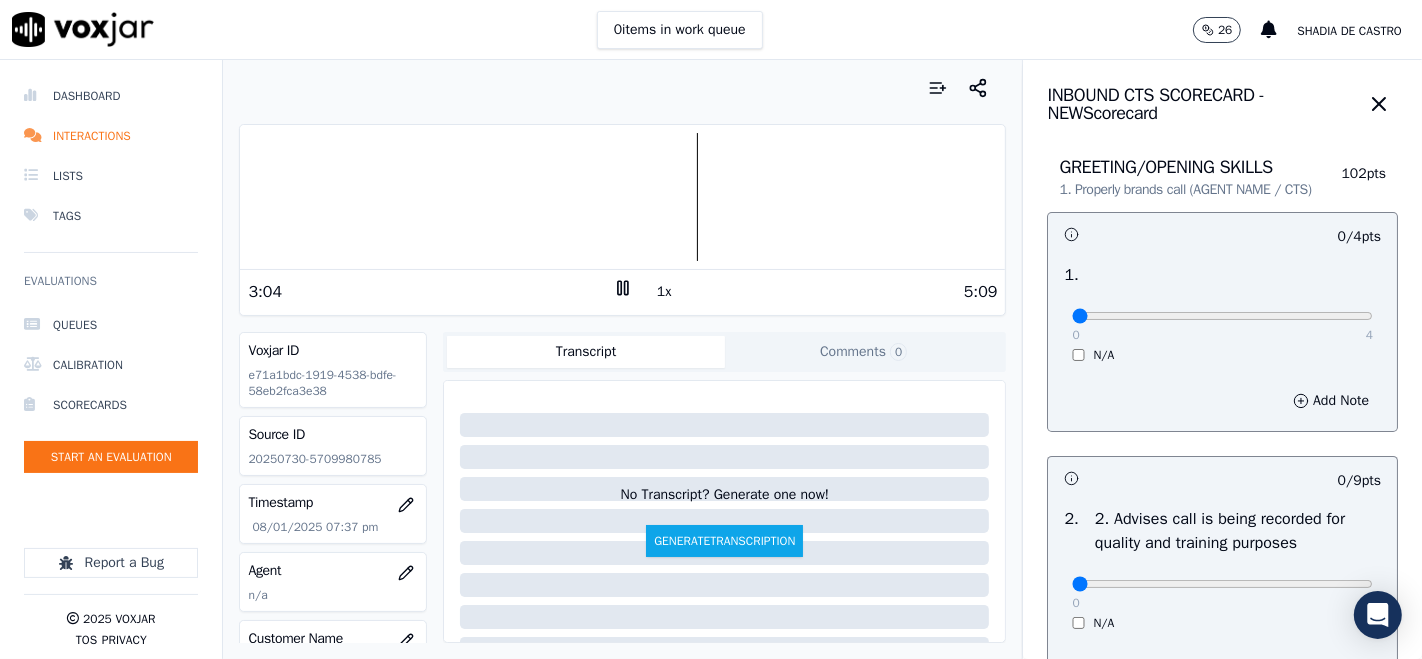 click at bounding box center (622, 197) 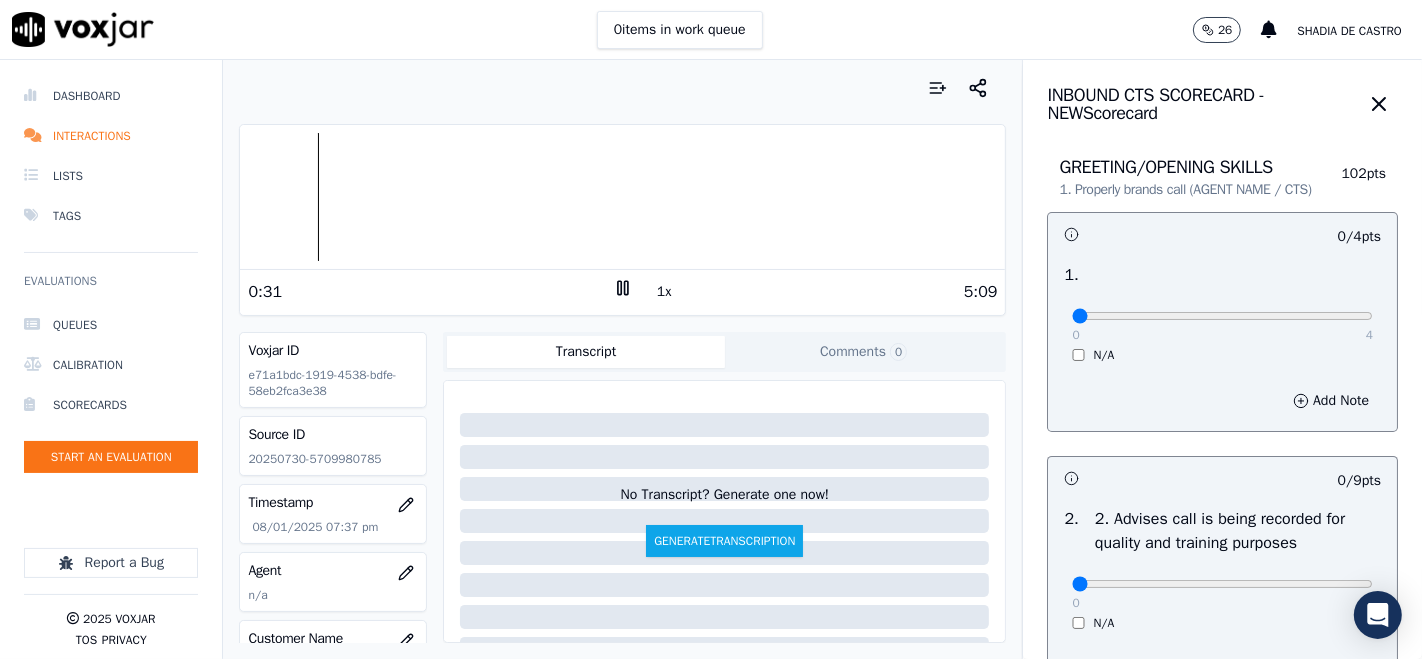 click at bounding box center (622, 197) 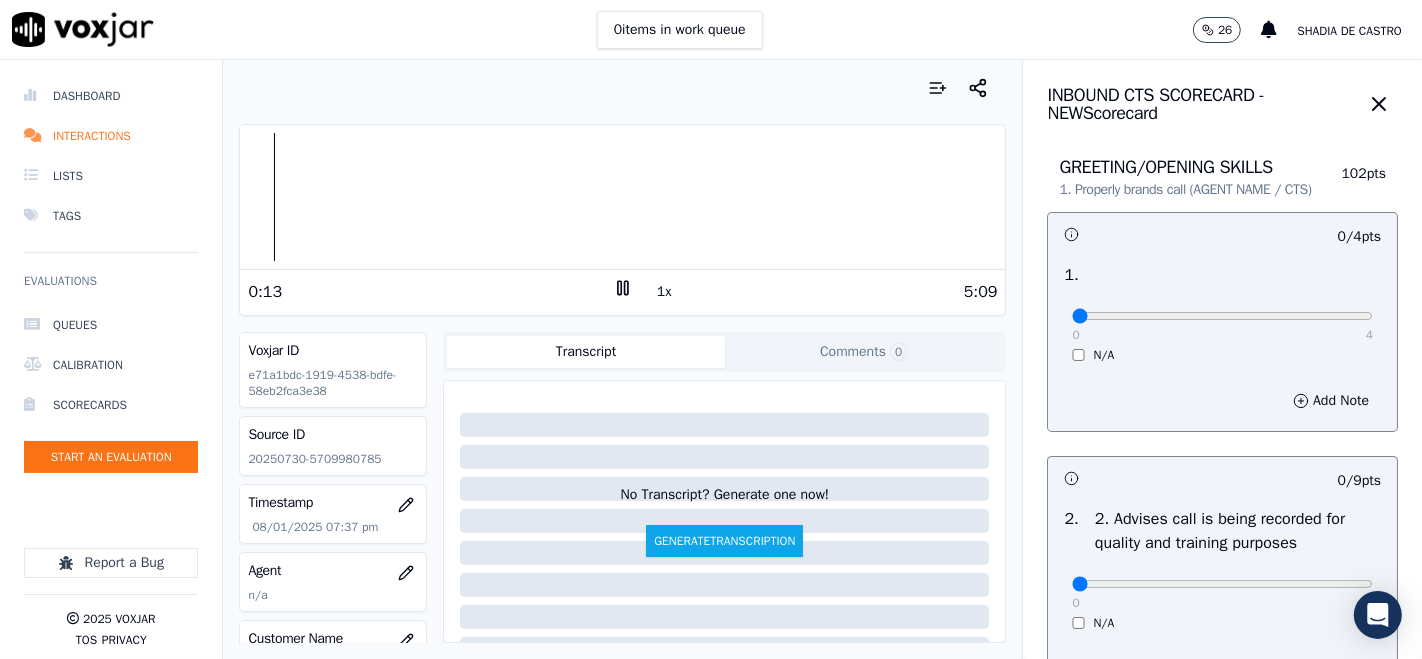 click at bounding box center (622, 197) 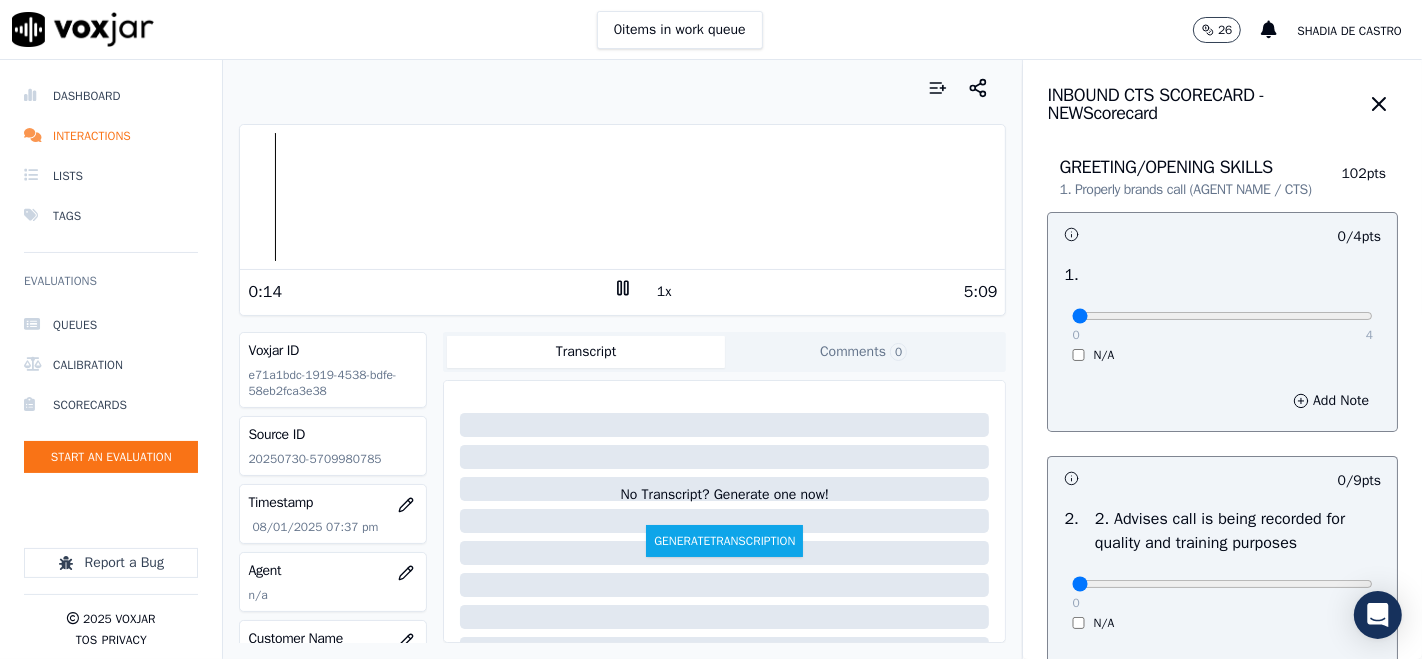 click at bounding box center [622, 197] 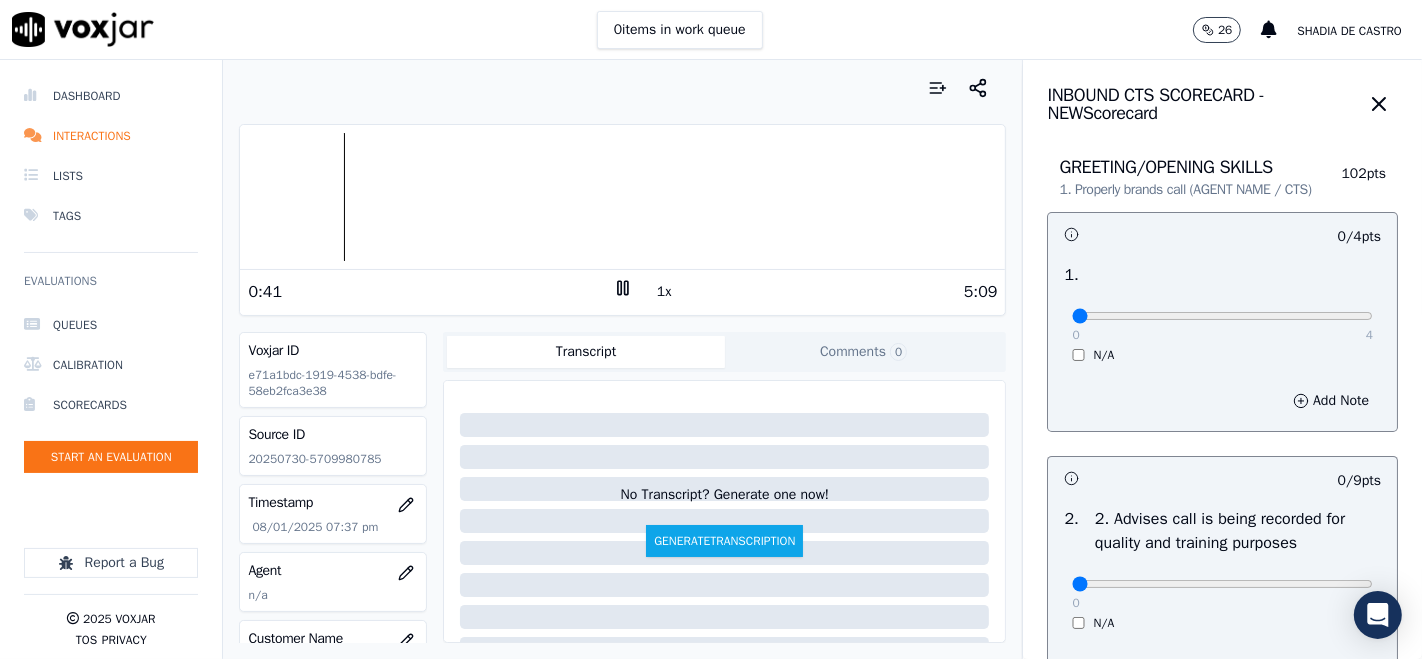click at bounding box center (622, 197) 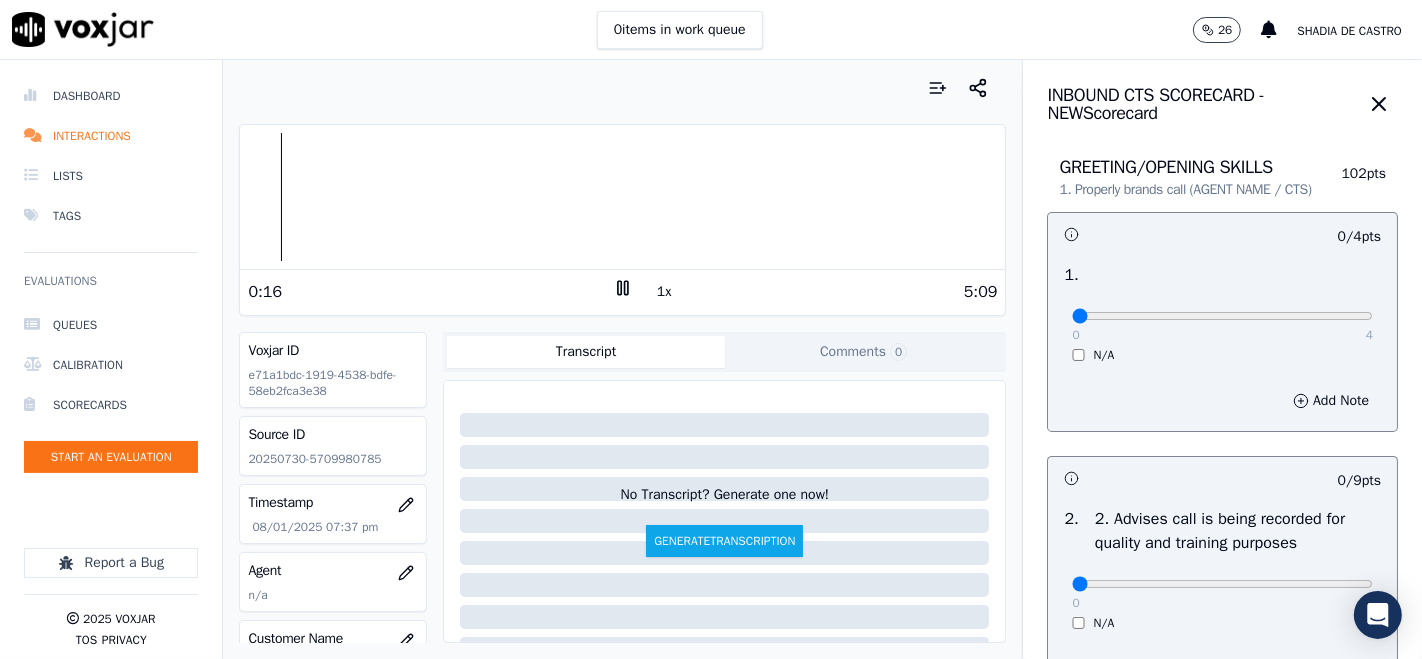 click at bounding box center (622, 197) 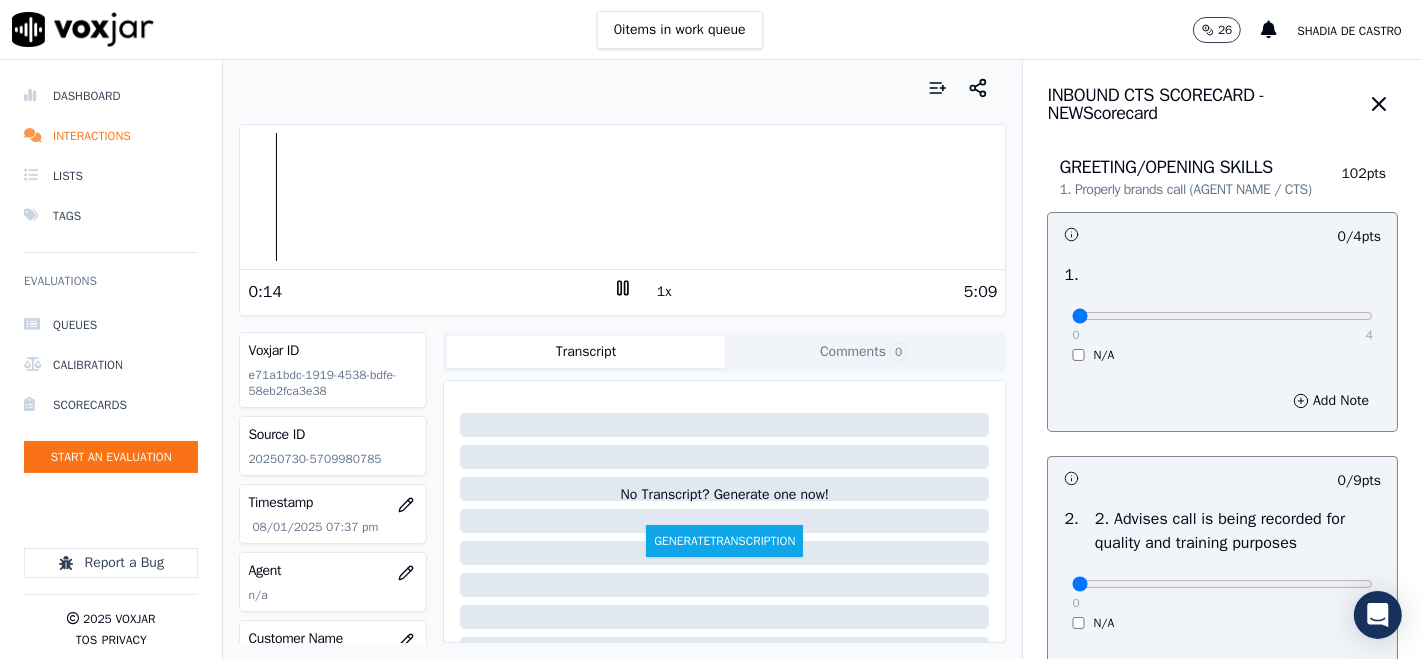 click at bounding box center [622, 197] 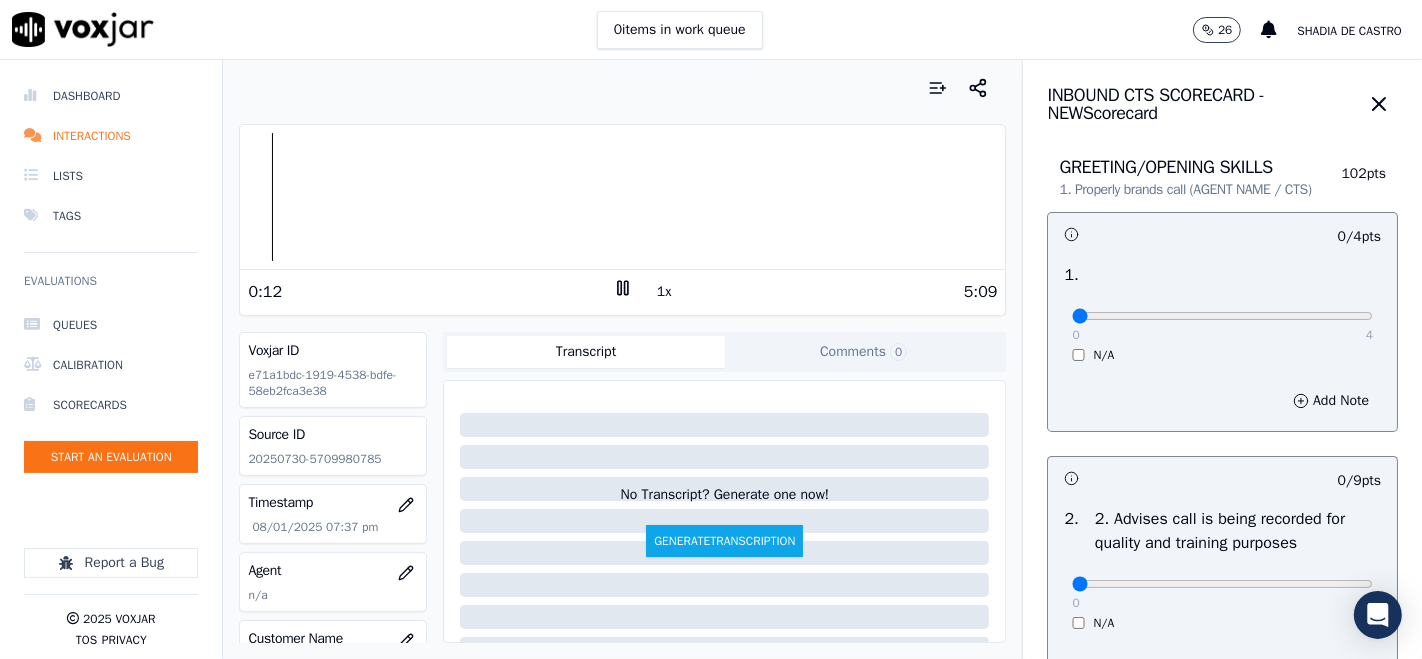 click 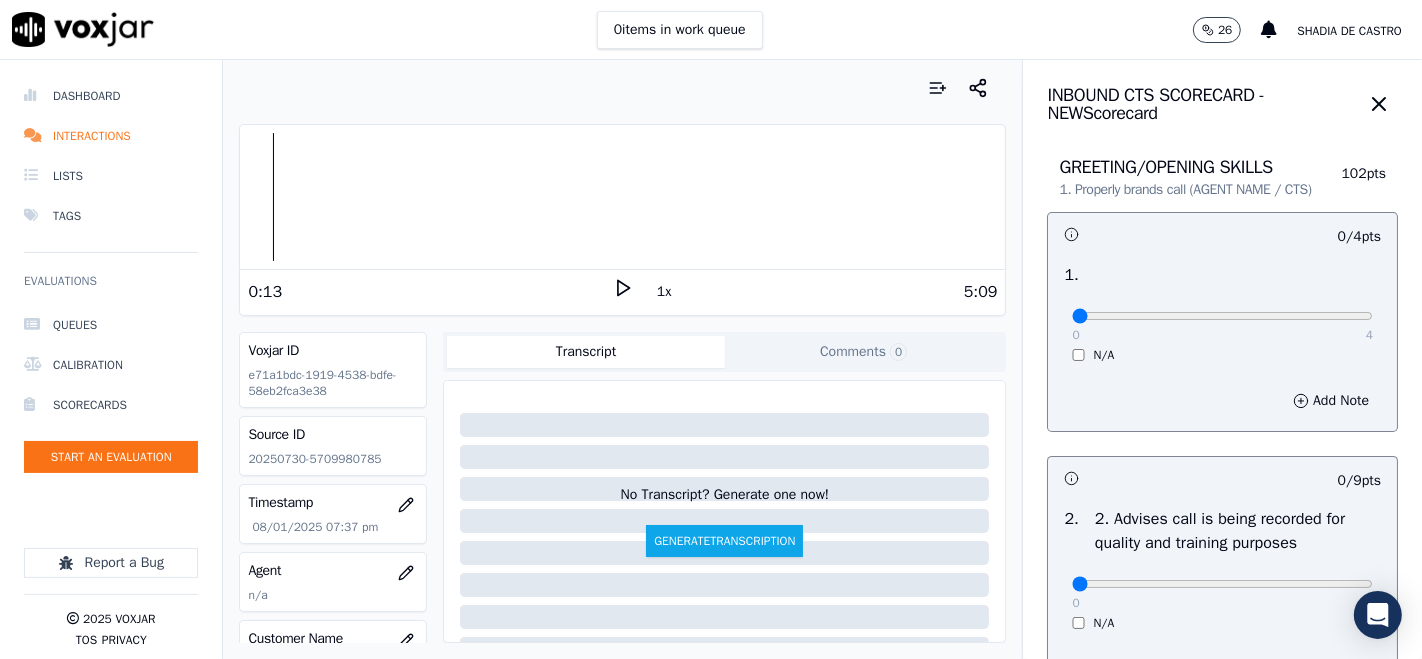 click on "Dashboard   Interactions   Lists   Tags       Evaluations     Queues   Calibration   Scorecards   Start an Evaluation
Report a Bug       2025   Voxjar   TOS   Privacy             Your browser does not support the audio element.   0:13     1x   5:09   Voxjar ID   e71a1bdc-1919-4538-bdfe-58eb2fca3e38   Source ID   20250730-5709980785   Timestamp
08/01/2025 07:37 pm     Agent
n/a     Customer Name     n/a     Customer Phone     n/a     Tags
INDRA     Source     manualUpload   Type     AUDIO       Transcript   Comments  0   No Transcript? Generate one now!   Generate  Transcription         Add Comment   Scores   Transcript   Metadata   Comments         Human Score   --   0  evaluation s   AI Score   --   0  evaluation s     AI Evaluations
Queue an AI Evaluation   No AI evaluations yet   Human Evaluations   Start a Manual Evaluation   No human evaluations yet       INBOUND CTS SCORECARD - NEW   Scorecard       GREETING/OPENING SKILLS     102  pts" at bounding box center (711, 359) 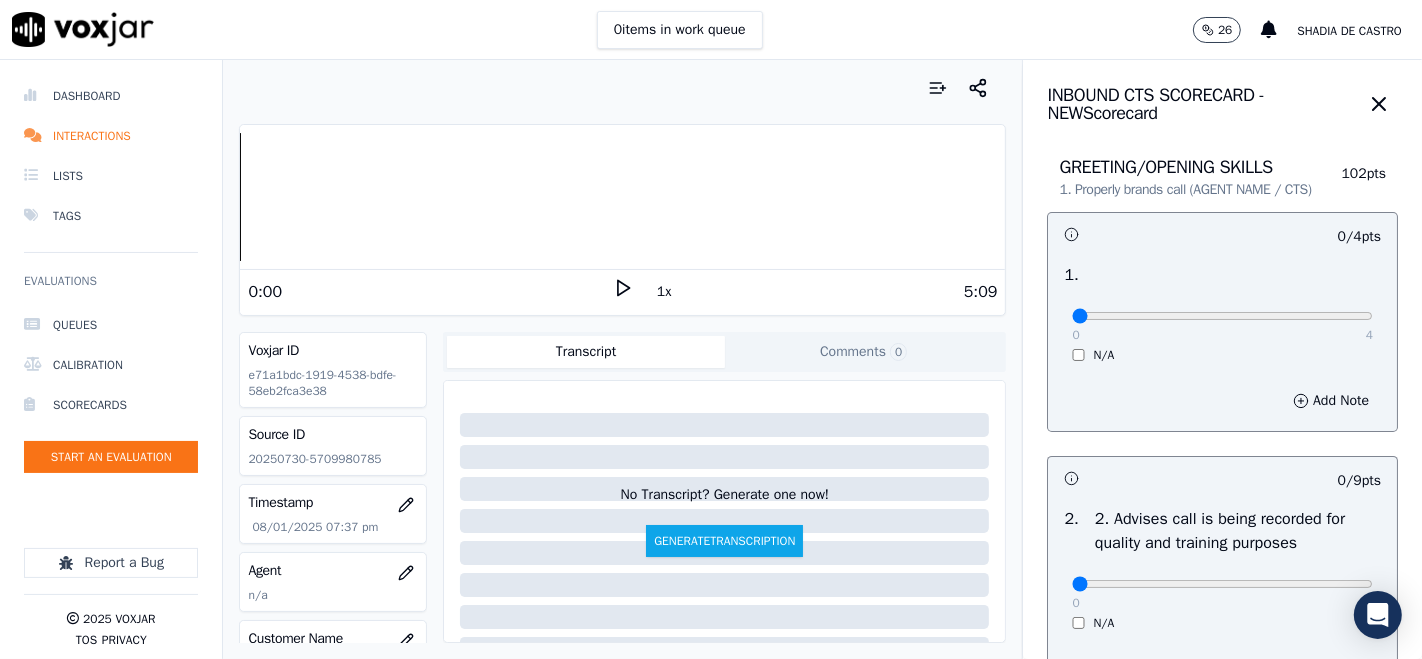 click 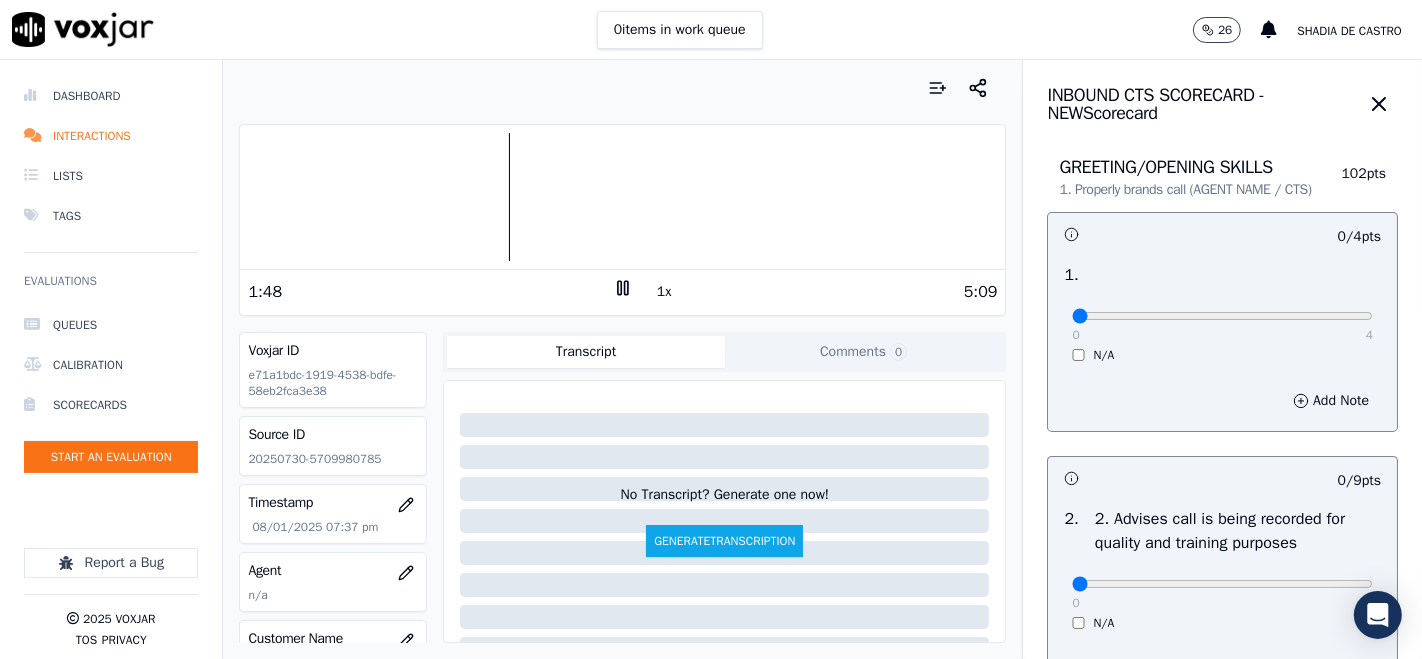 click 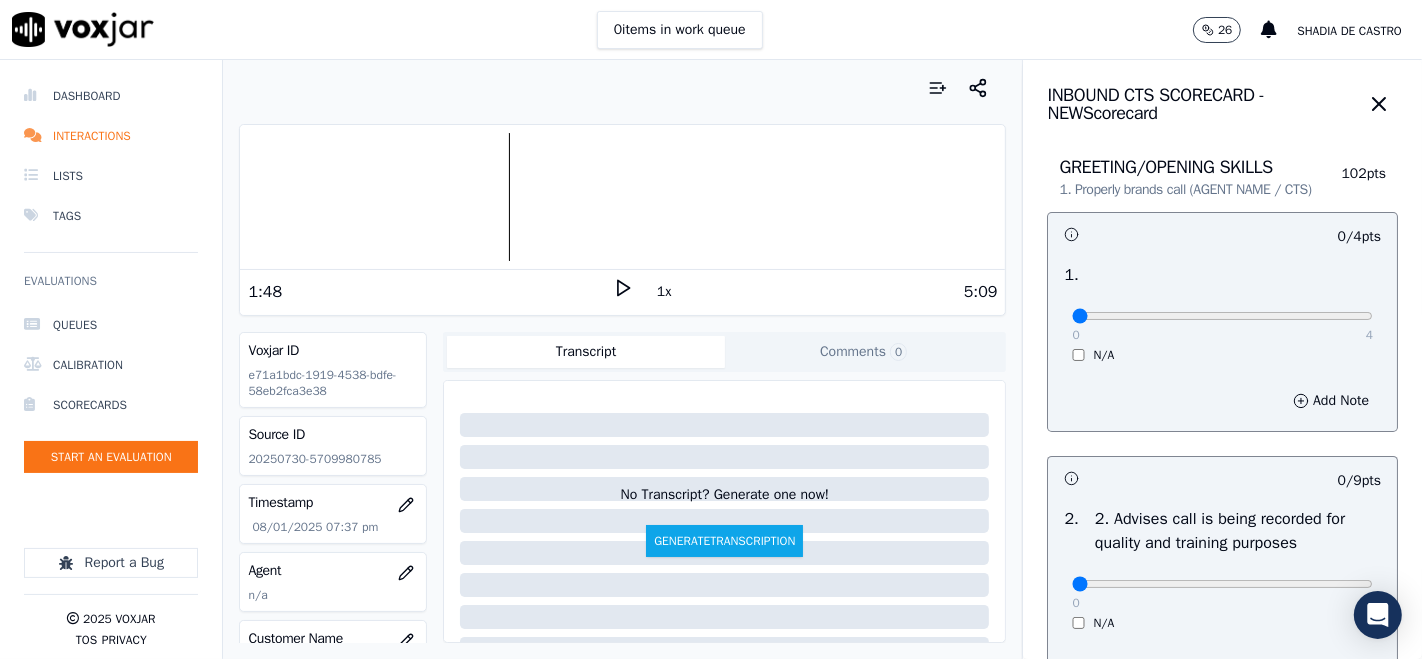 click on "1:48     1x   5:09" at bounding box center (622, 291) 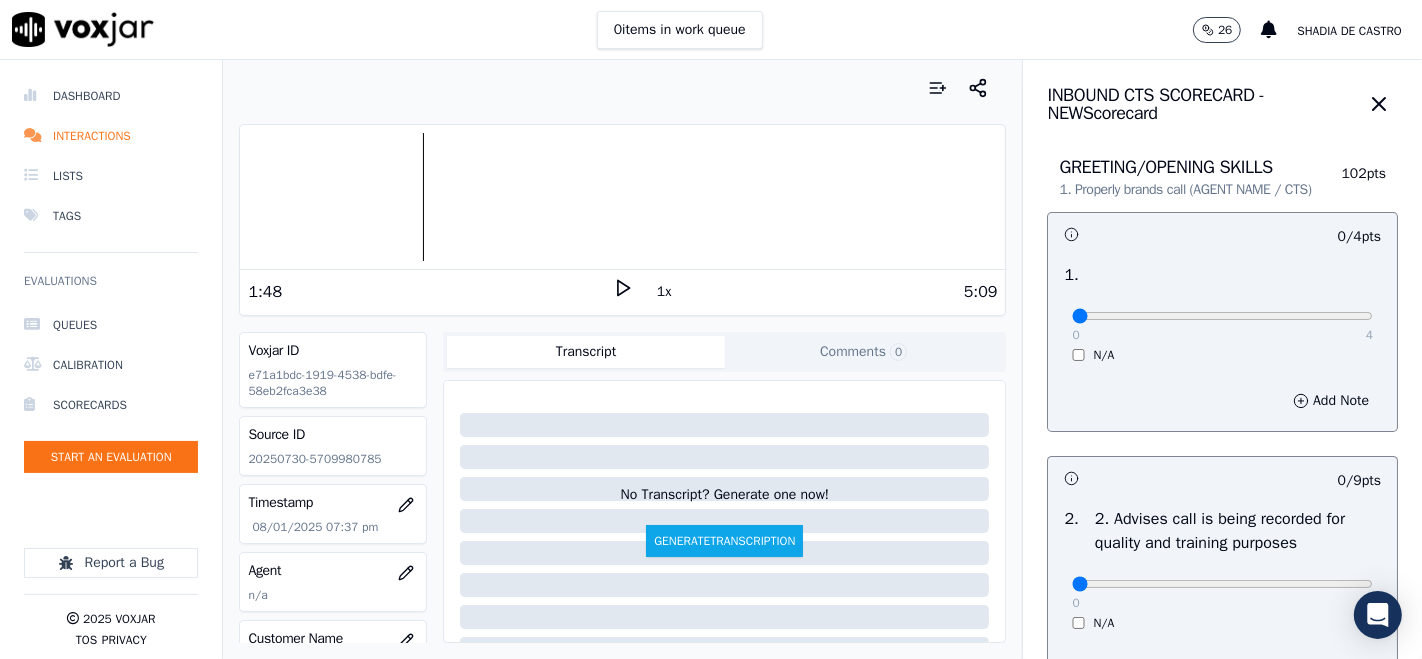click on "Dashboard   Interactions   Lists   Tags       Evaluations     Queues   Calibration   Scorecards   Start an Evaluation
Report a Bug       2025   Voxjar   TOS   Privacy             Your browser does not support the audio element.   1:48     1x   5:09   Voxjar ID   e71a1bdc-1919-4538-bdfe-58eb2fca3e38   Source ID   20250730-5709980785   Timestamp
08/01/2025 07:37 pm     Agent
n/a     Customer Name     n/a     Customer Phone     n/a     Tags
INDRA     Source     manualUpload   Type     AUDIO       Transcript   Comments  0   No Transcript? Generate one now!   Generate  Transcription         Add Comment   Scores   Transcript   Metadata   Comments         Human Score   --   0  evaluation s   AI Score   --   0  evaluation s     AI Evaluations
Queue an AI Evaluation   No AI evaluations yet   Human Evaluations   Start a Manual Evaluation   No human evaluations yet       INBOUND CTS SCORECARD - NEW   Scorecard       GREETING/OPENING SKILLS     102  pts" at bounding box center [711, 359] 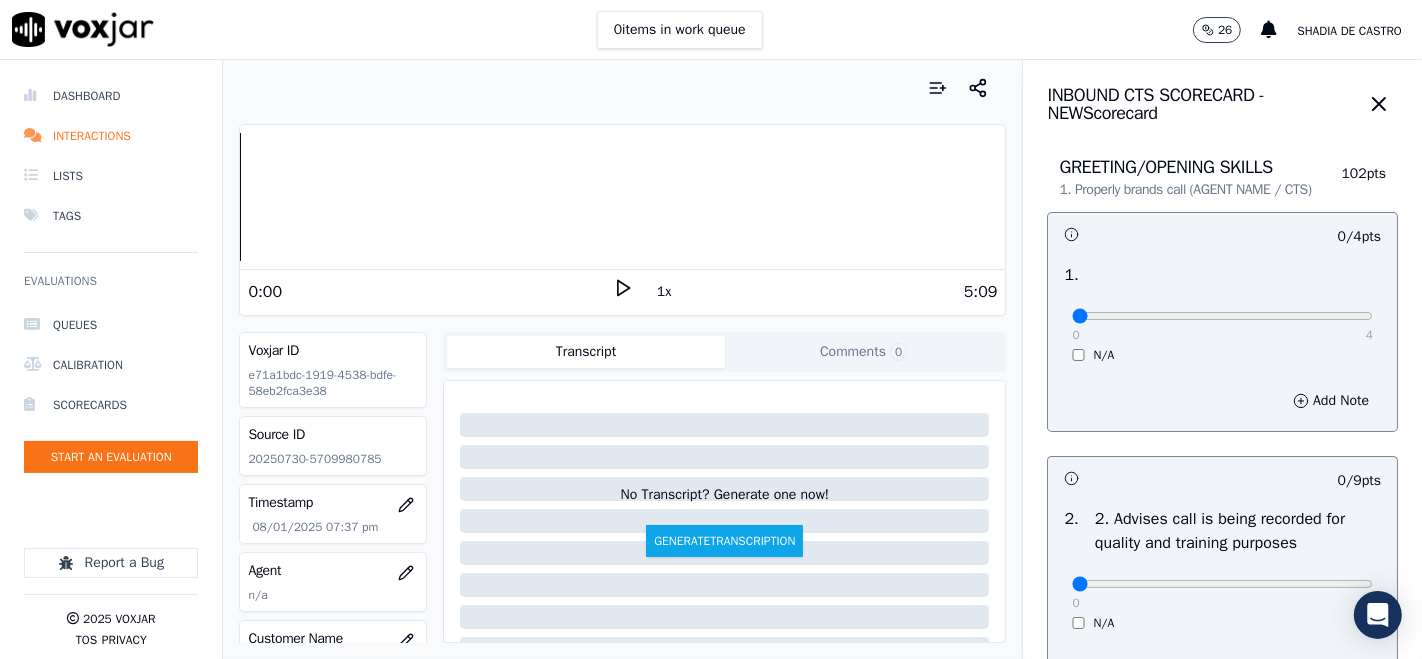 click 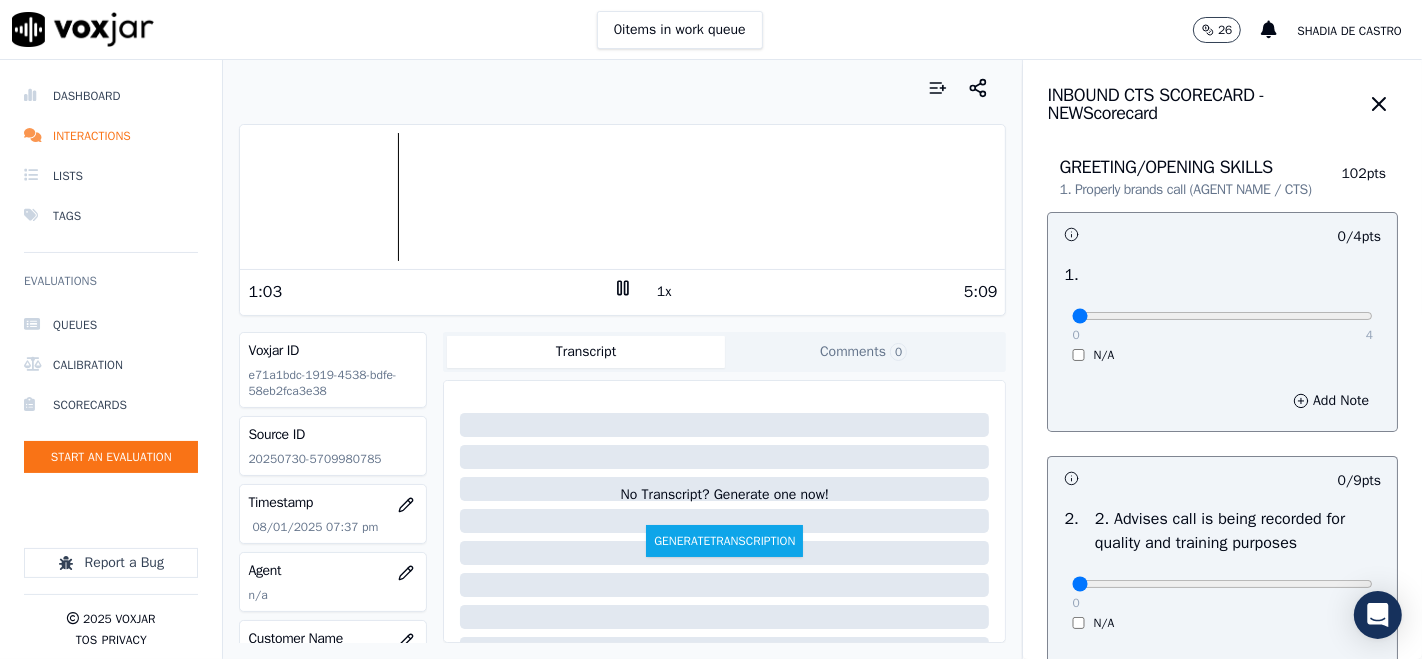 click at bounding box center [622, 197] 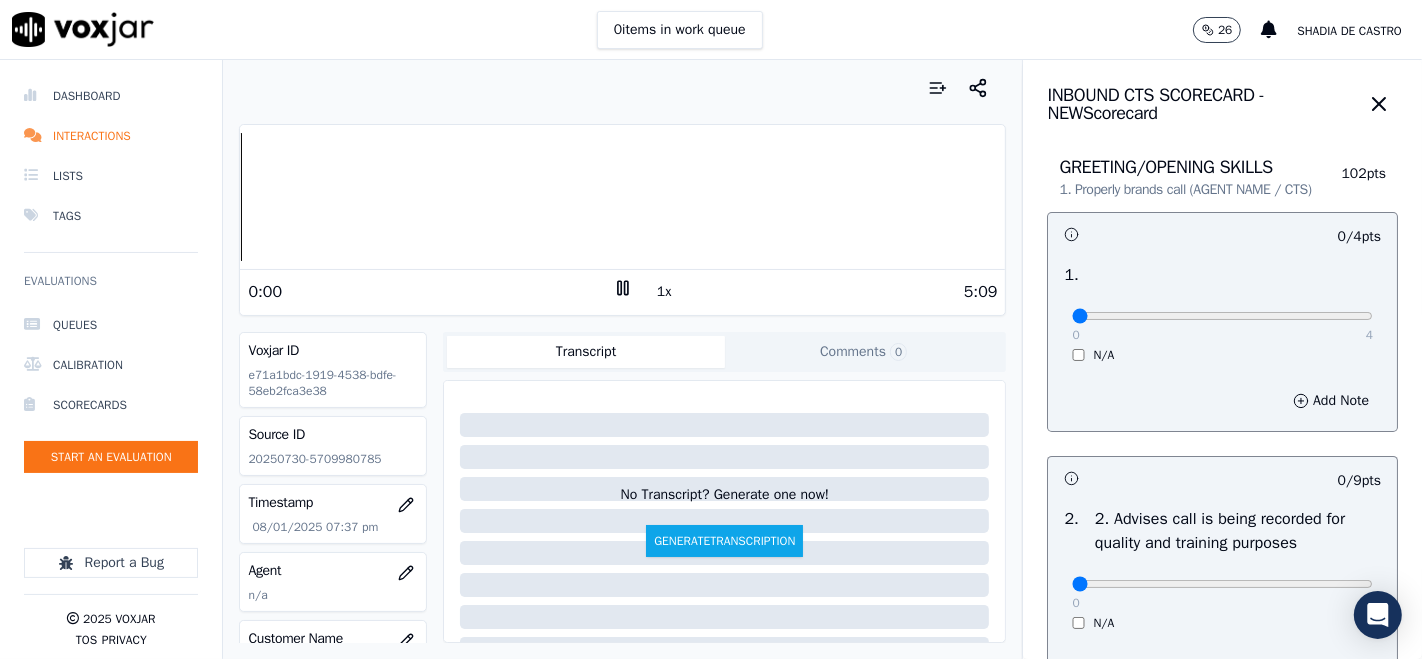 click on "Dashboard   Interactions   Lists   Tags       Evaluations     Queues   Calibration   Scorecards   Start an Evaluation
Report a Bug       2025   Voxjar   TOS   Privacy             Your browser does not support the audio element.   0:00     1x   5:09   Voxjar ID   e71a1bdc-1919-4538-bdfe-58eb2fca3e38   Source ID   20250730-5709980785   Timestamp
08/01/2025 07:37 pm     Agent
n/a     Customer Name     n/a     Customer Phone     n/a     Tags
INDRA     Source     manualUpload   Type     AUDIO       Transcript   Comments  0   No Transcript? Generate one now!   Generate  Transcription         Add Comment   Scores   Transcript   Metadata   Comments         Human Score   --   0  evaluation s   AI Score   --   0  evaluation s     AI Evaluations
Queue an AI Evaluation   No AI evaluations yet   Human Evaluations   Start a Manual Evaluation   No human evaluations yet       INBOUND CTS SCORECARD - NEW   Scorecard       GREETING/OPENING SKILLS     102  pts" at bounding box center (711, 359) 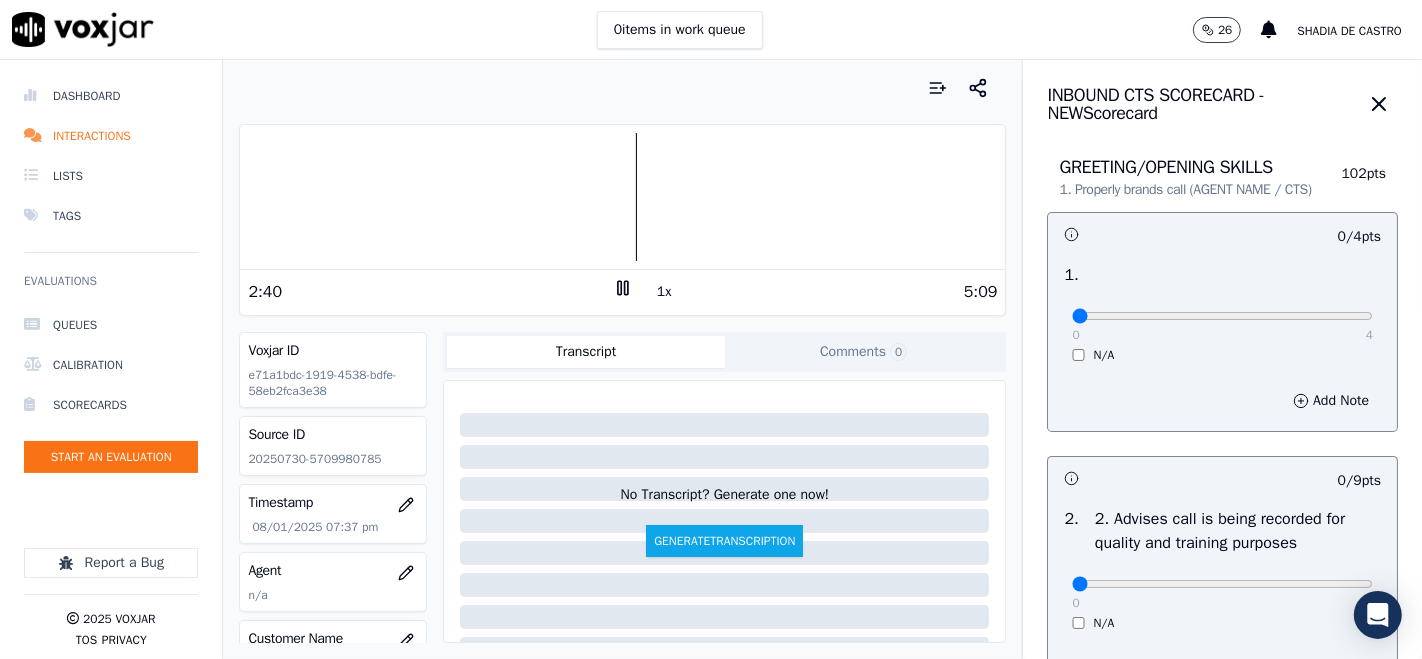 click 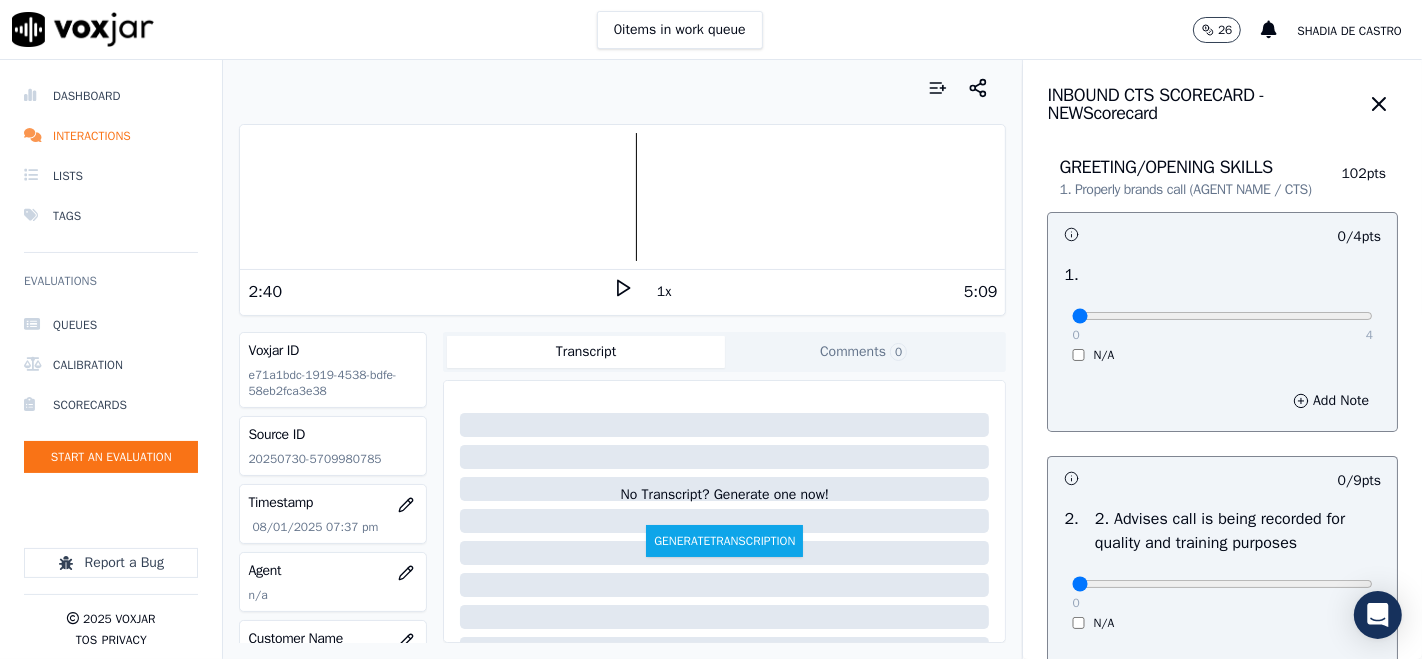 drag, startPoint x: 612, startPoint y: 278, endPoint x: 642, endPoint y: 286, distance: 31.04835 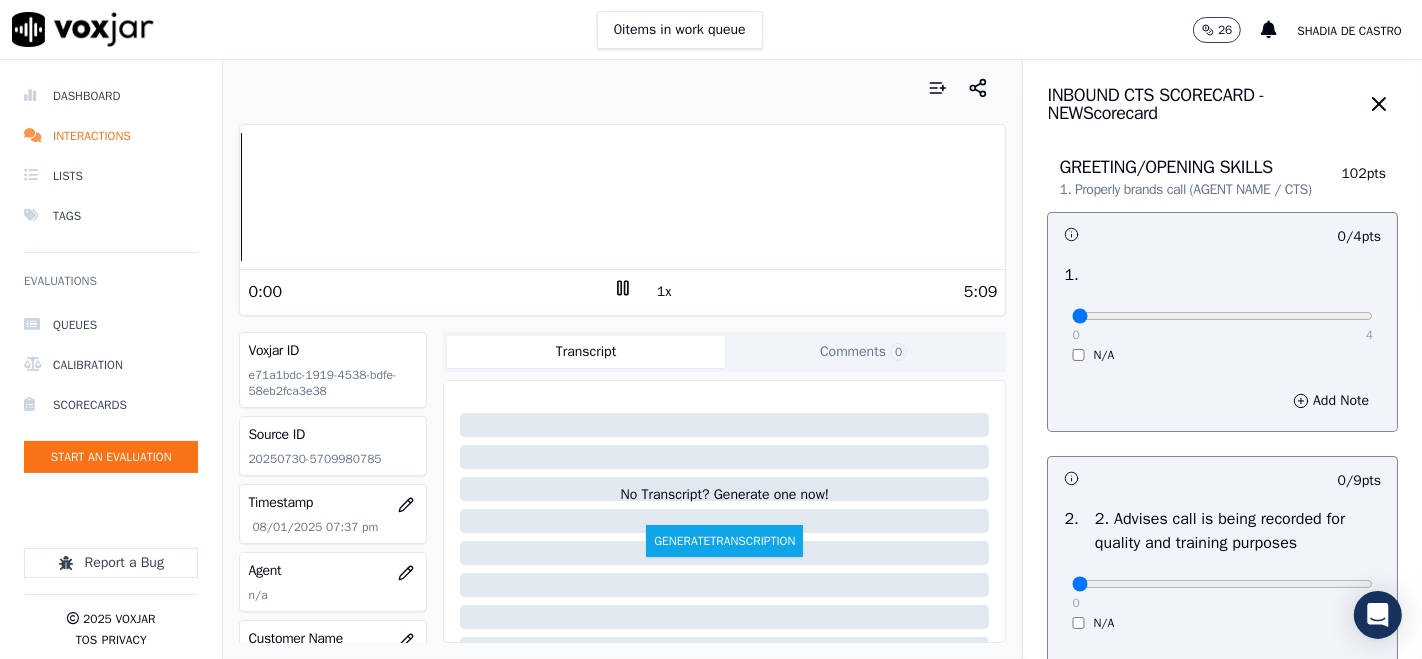 click on "Dashboard   Interactions   Lists   Tags       Evaluations     Queues   Calibration   Scorecards   Start an Evaluation
Report a Bug       2025   Voxjar   TOS   Privacy             Your browser does not support the audio element.   0:00     1x   5:09   Voxjar ID   e71a1bdc-1919-4538-bdfe-58eb2fca3e38   Source ID   20250730-5709980785   Timestamp
08/01/2025 07:37 pm     Agent
n/a     Customer Name     n/a     Customer Phone     n/a     Tags
INDRA     Source     manualUpload   Type     AUDIO       Transcript   Comments  0   No Transcript? Generate one now!   Generate  Transcription         Add Comment   Scores   Transcript   Metadata   Comments         Human Score   --   0  evaluation s   AI Score   --   0  evaluation s     AI Evaluations
Queue an AI Evaluation   No AI evaluations yet   Human Evaluations   Start a Manual Evaluation   No human evaluations yet       INBOUND CTS SCORECARD - NEW   Scorecard       GREETING/OPENING SKILLS     102  pts" at bounding box center [711, 359] 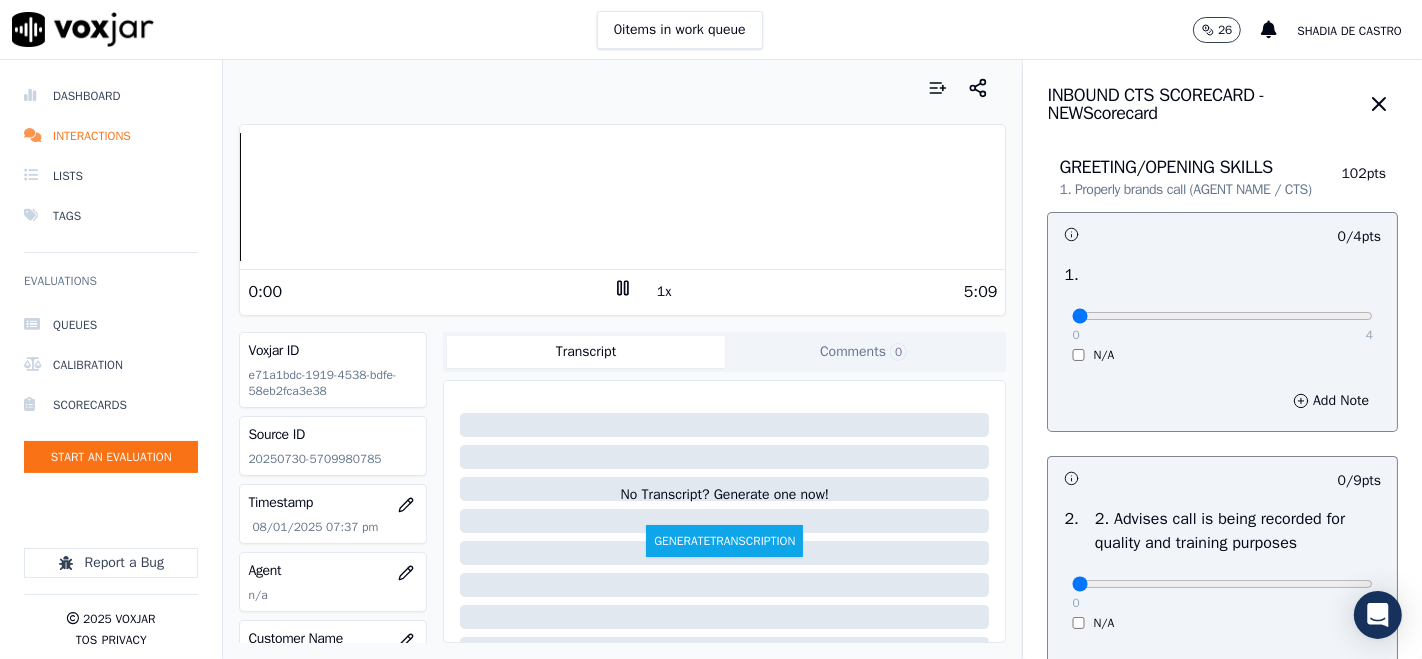 click on "Dashboard   Interactions   Lists   Tags       Evaluations     Queues   Calibration   Scorecards   Start an Evaluation
Report a Bug       2025   Voxjar   TOS   Privacy             Your browser does not support the audio element.   0:00     1x   5:09   Voxjar ID   e71a1bdc-1919-4538-bdfe-58eb2fca3e38   Source ID   20250730-5709980785   Timestamp
08/01/2025 07:37 pm     Agent
n/a     Customer Name     n/a     Customer Phone     n/a     Tags
INDRA     Source     manualUpload   Type     AUDIO       Transcript   Comments  0   No Transcript? Generate one now!   Generate  Transcription         Add Comment   Scores   Transcript   Metadata   Comments         Human Score   --   0  evaluation s   AI Score   --   0  evaluation s     AI Evaluations
Queue an AI Evaluation   No AI evaluations yet   Human Evaluations   Start a Manual Evaluation   No human evaluations yet       INBOUND CTS SCORECARD - NEW   Scorecard       GREETING/OPENING SKILLS     102  pts" at bounding box center [711, 359] 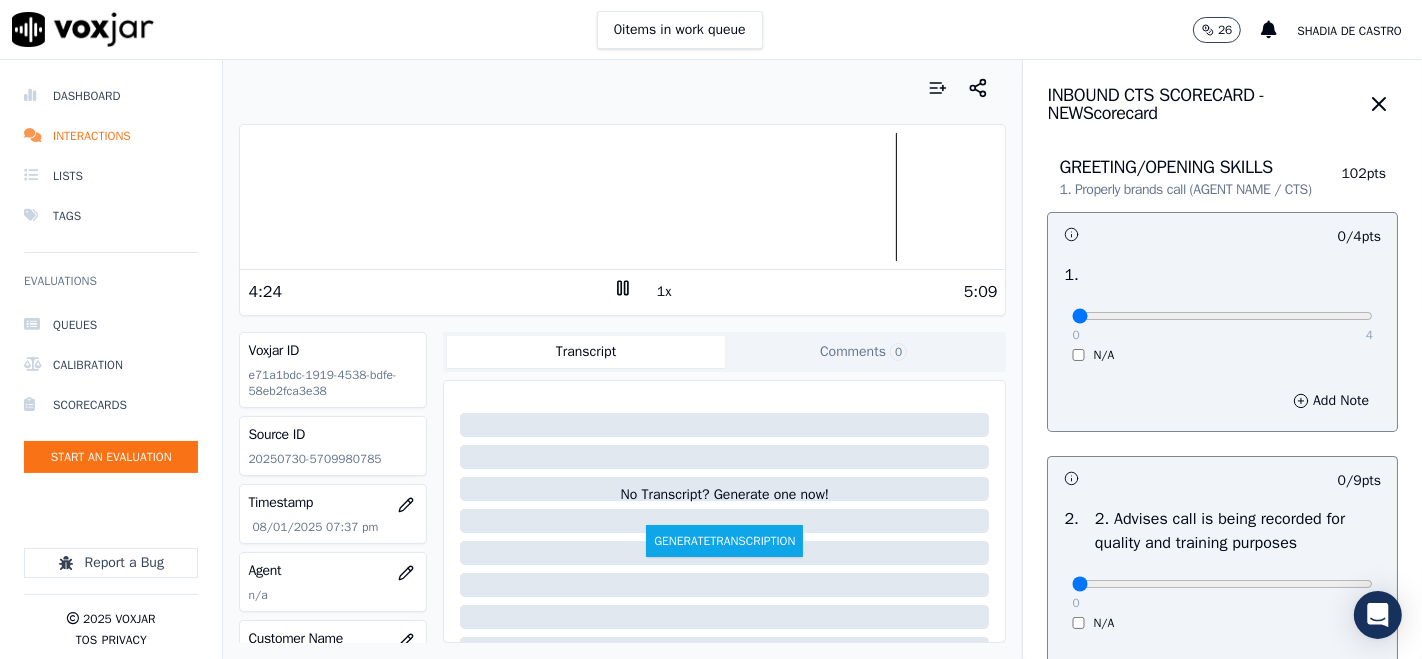 click 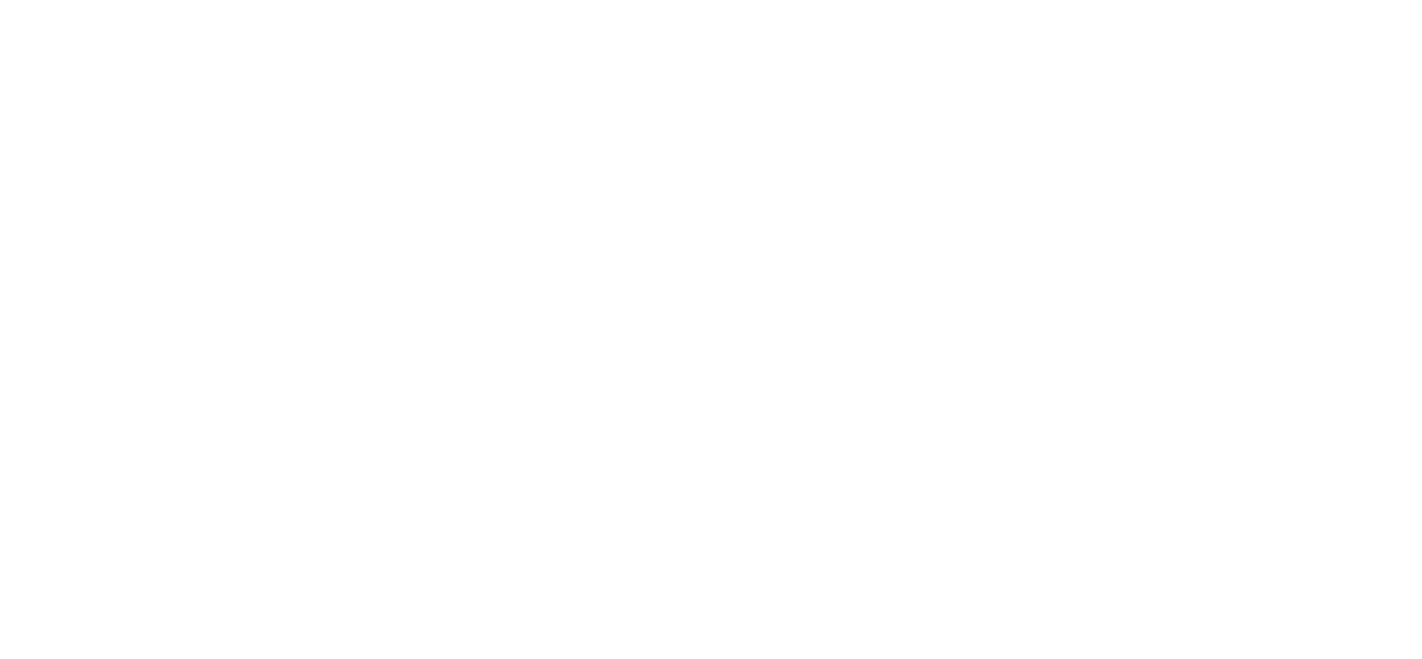 scroll, scrollTop: 0, scrollLeft: 0, axis: both 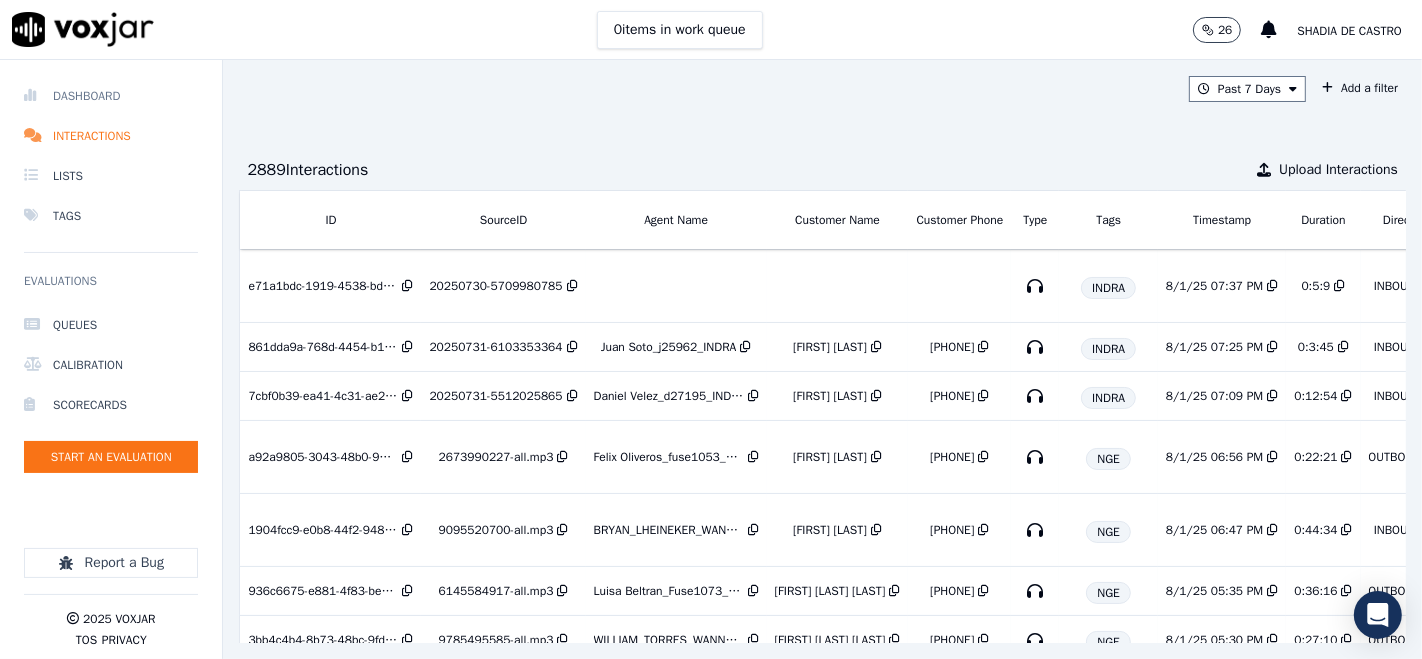 click on "Dashboard" at bounding box center [111, 96] 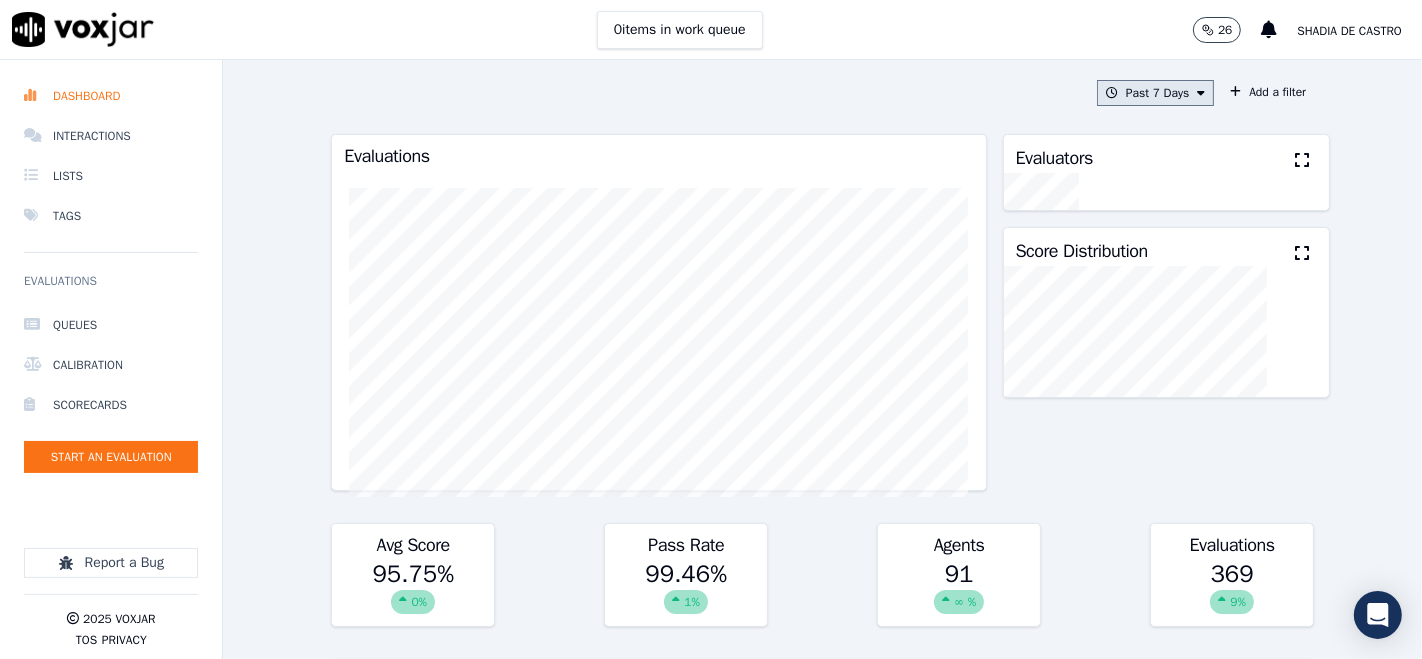 click on "Past 7 Days" at bounding box center (1155, 93) 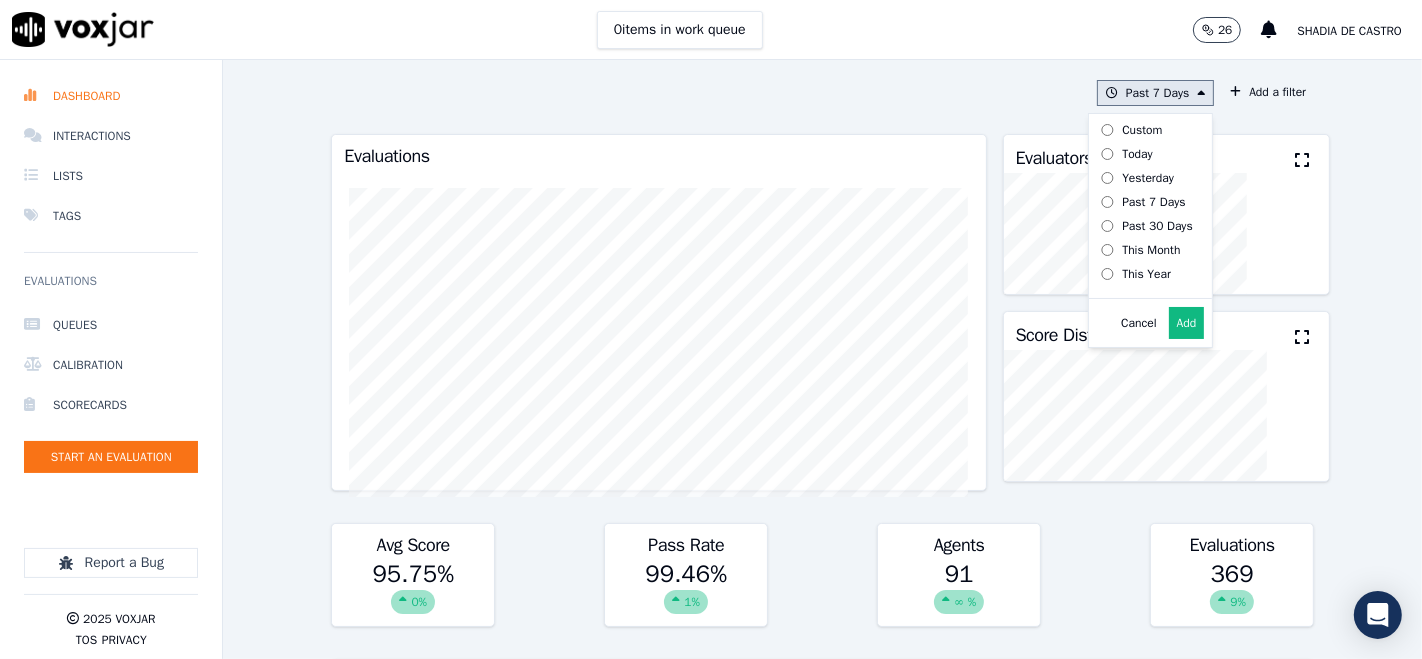 click on "Today" at bounding box center [1137, 154] 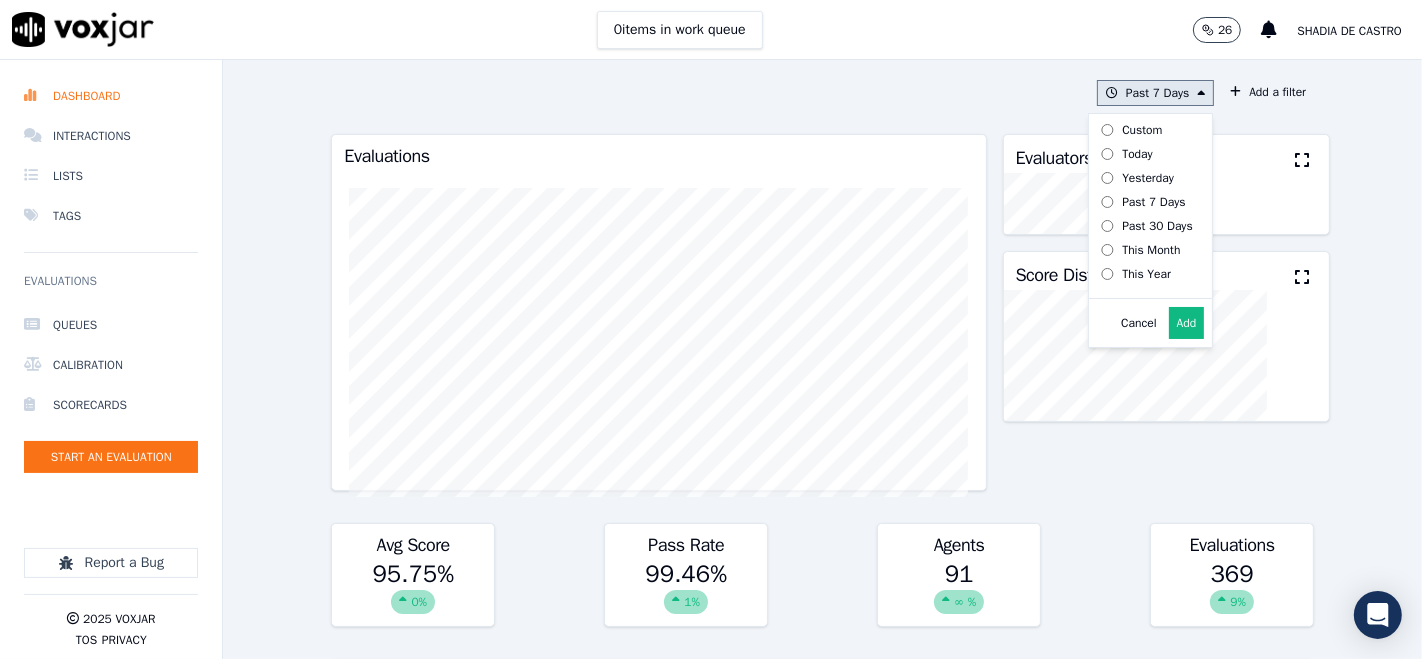 click on "Add" at bounding box center [1187, 323] 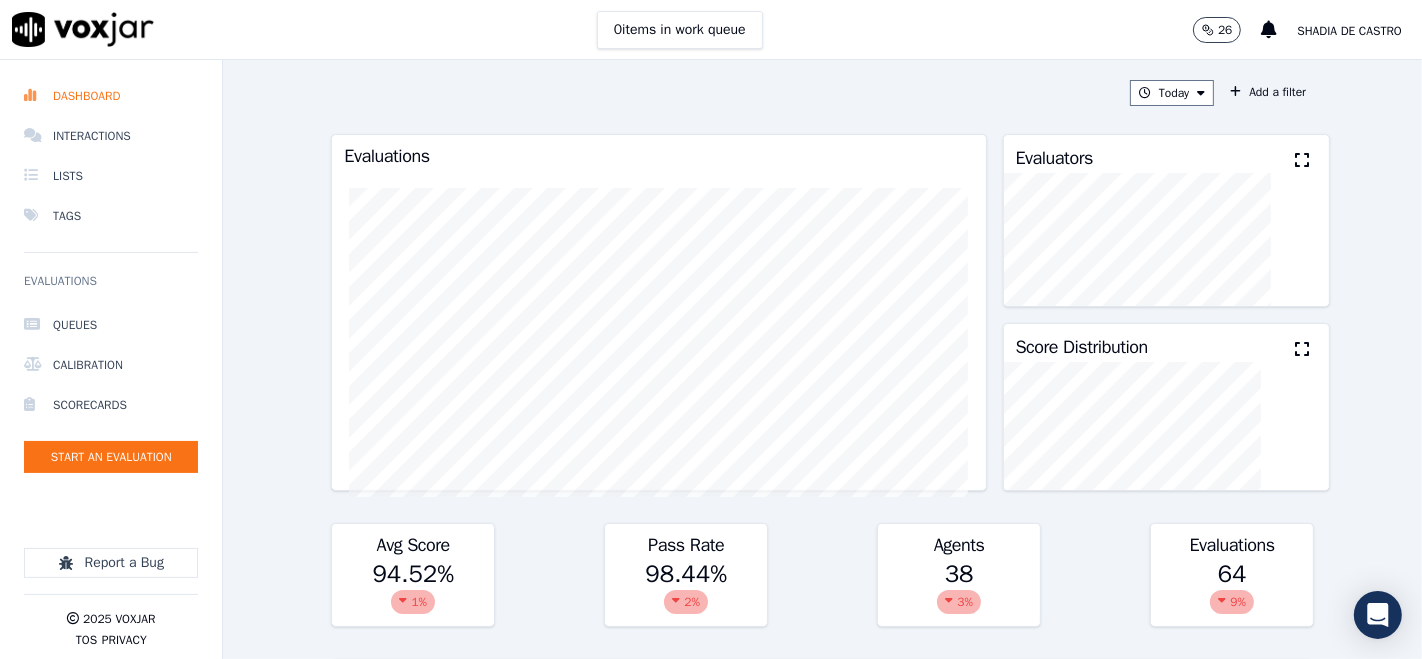 click at bounding box center (1302, 160) 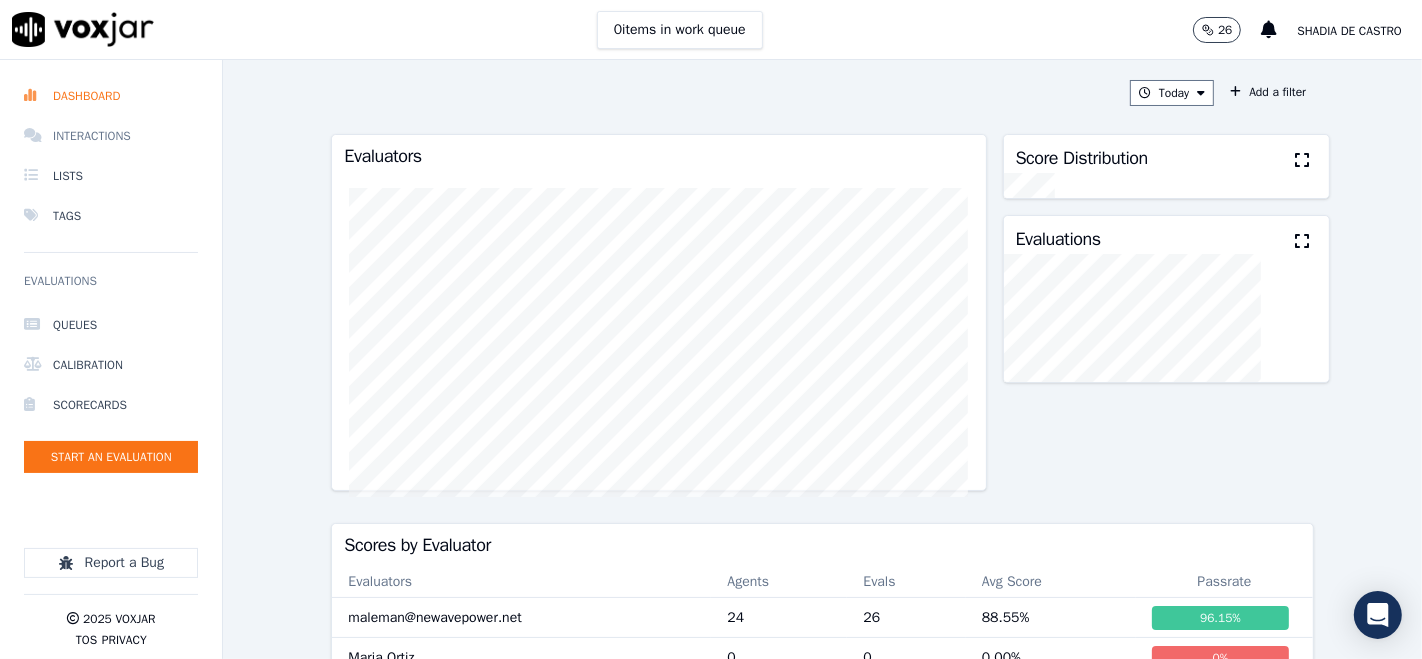 click on "Interactions" at bounding box center [111, 136] 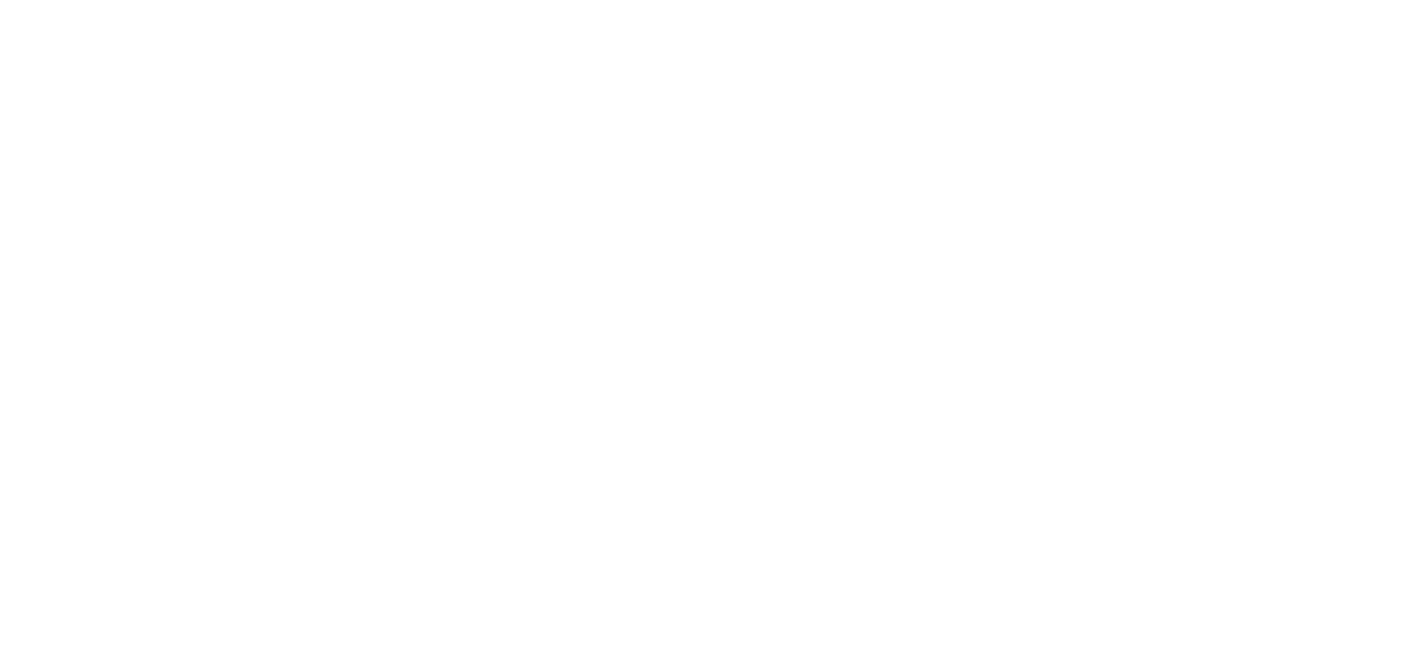 scroll, scrollTop: 0, scrollLeft: 0, axis: both 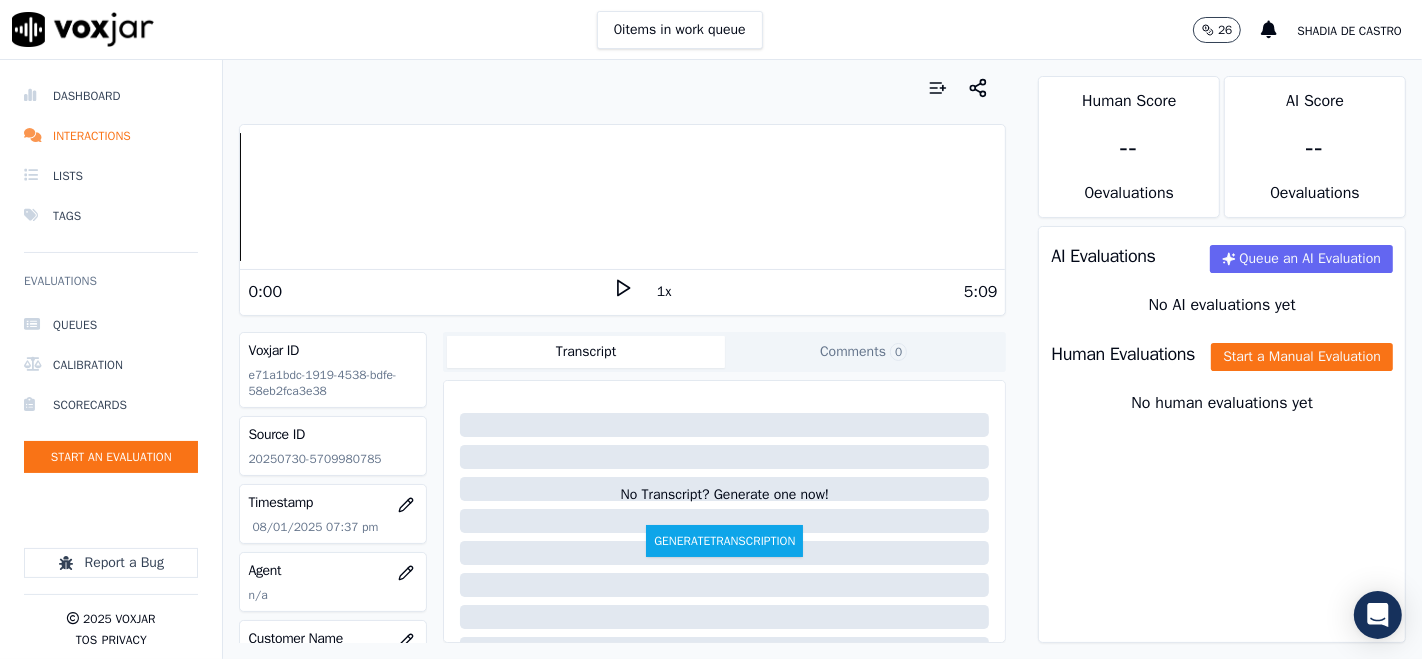 click 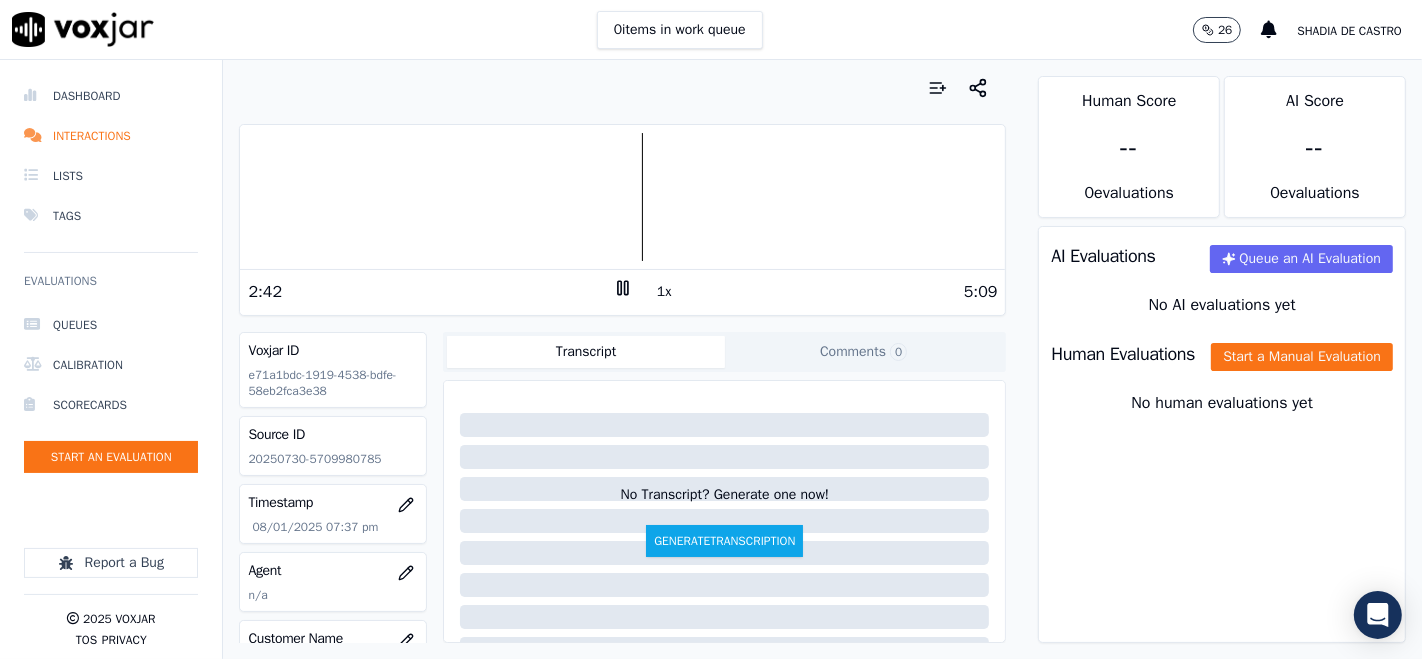 click at bounding box center (622, 197) 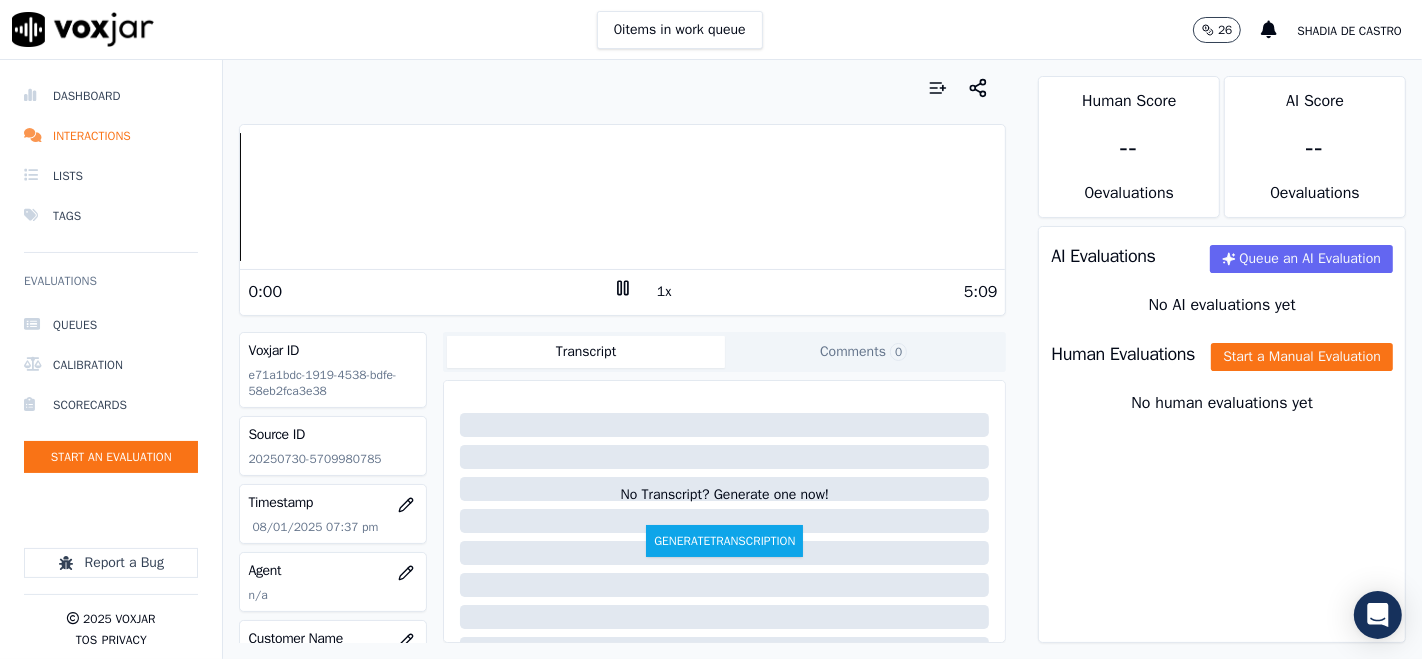 click on "Dashboard   Interactions   Lists   Tags       Evaluations     Queues   Calibration   Scorecards   Start an Evaluation
Report a Bug       2025   Voxjar   TOS   Privacy             Your browser does not support the audio element.   0:00     1x   5:09   Voxjar ID   e71a1bdc-1919-4538-bdfe-58eb2fca3e38   Source ID   20250730-5709980785   Timestamp
08/01/2025 07:37 pm     Agent
n/a     Customer Name     n/a     Customer Phone     n/a     Tags
INDRA     Source     manualUpload   Type     AUDIO       Transcript   Comments  0   No Transcript? Generate one now!   Generate  Transcription         Add Comment   Scores   Transcript   Metadata   Comments         Human Score   --   0  evaluation s   AI Score   --   0  evaluation s     AI Evaluations
Queue an AI Evaluation   No AI evaluations yet   Human Evaluations   Start a Manual Evaluation   No human evaluations yet" at bounding box center [711, 359] 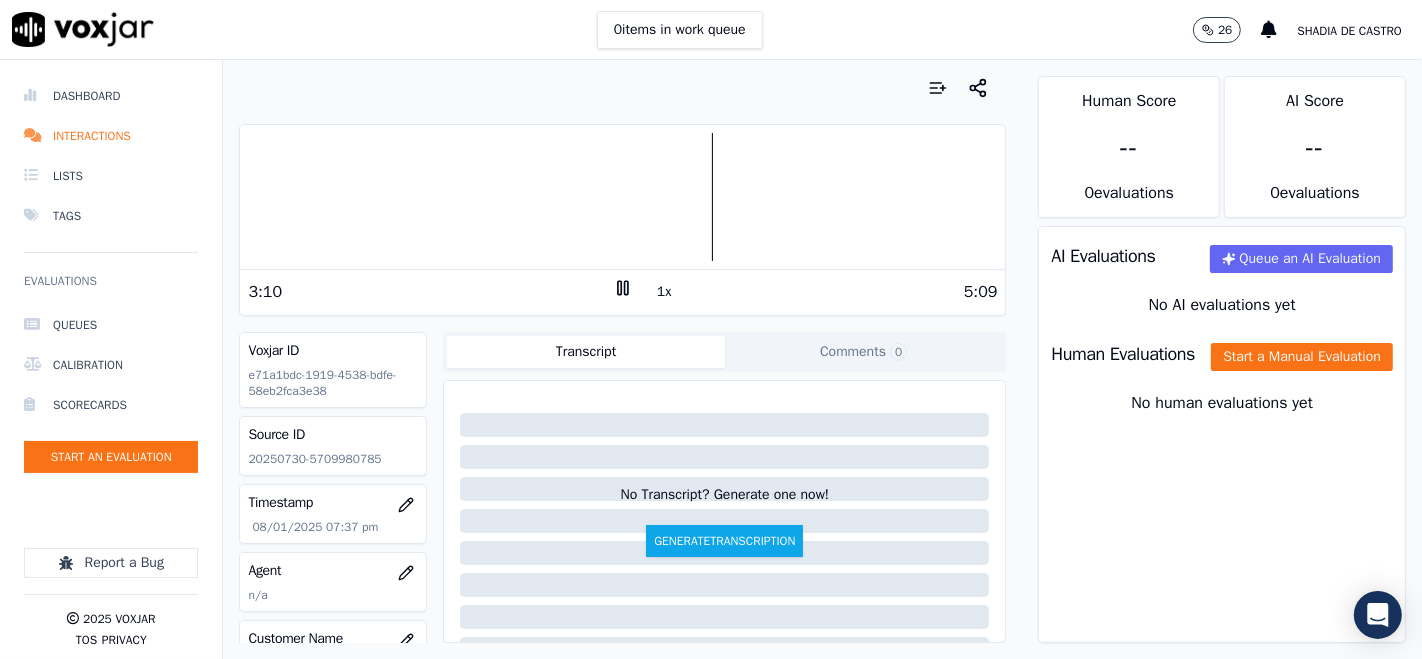 click 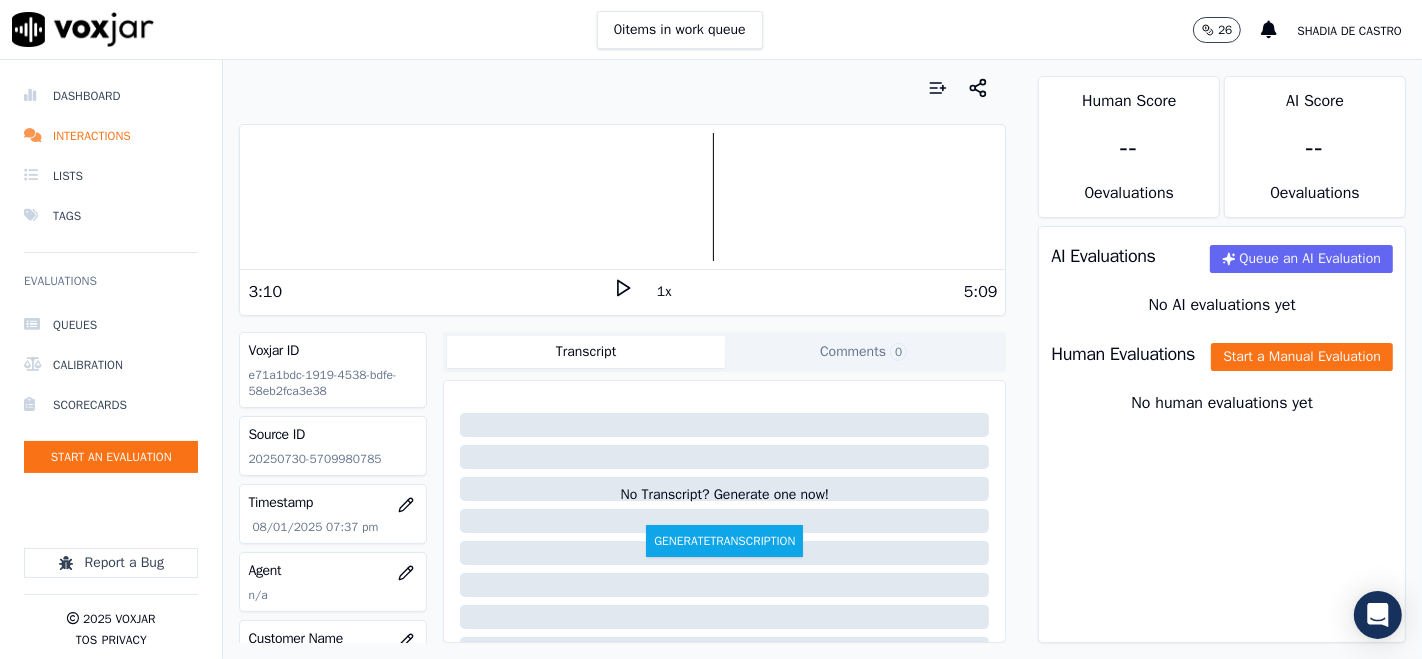 click 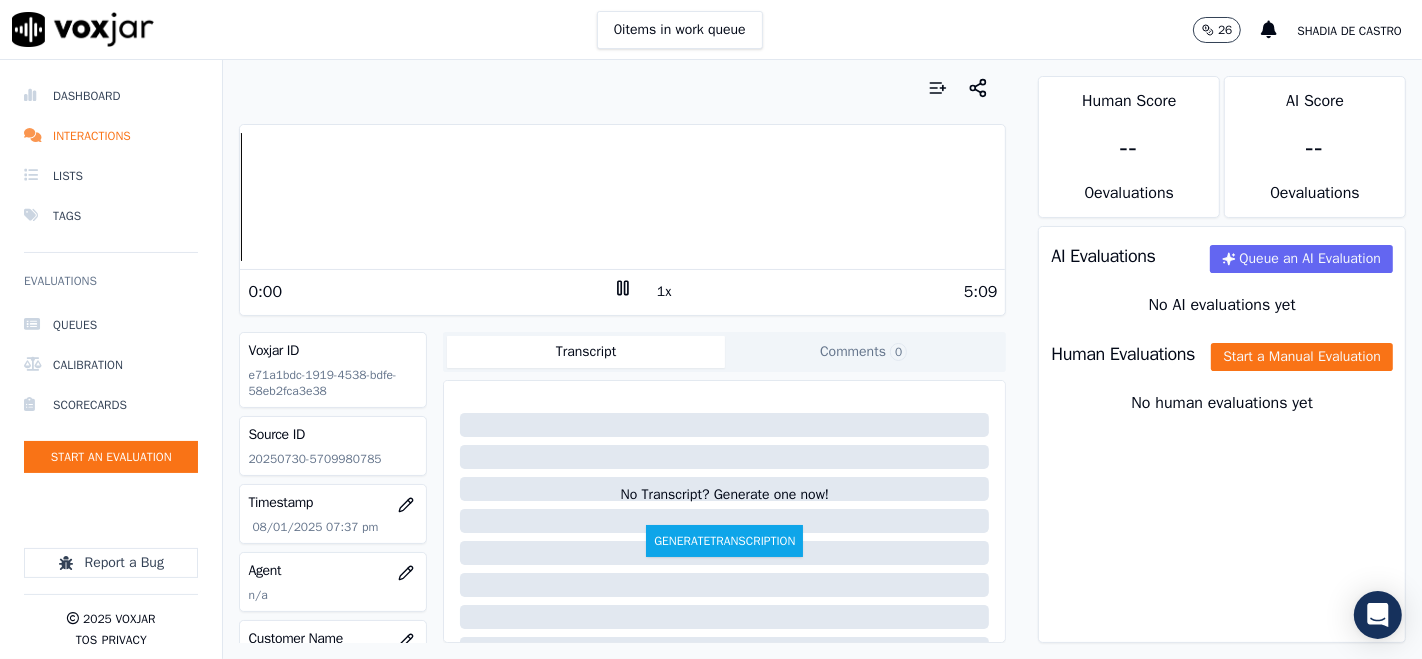 click on "Dashboard   Interactions   Lists   Tags       Evaluations     Queues   Calibration   Scorecards   Start an Evaluation
Report a Bug       2025   Voxjar   TOS   Privacy             Your browser does not support the audio element.   0:00     1x   5:09   Voxjar ID   e71a1bdc-1919-4538-bdfe-58eb2fca3e38   Source ID   20250730-5709980785   Timestamp
08/01/2025 07:37 pm     Agent
n/a     Customer Name     n/a     Customer Phone     n/a     Tags
INDRA     Source     manualUpload   Type     AUDIO       Transcript   Comments  0   No Transcript? Generate one now!   Generate  Transcription         Add Comment   Scores   Transcript   Metadata   Comments         Human Score   --   0  evaluation s   AI Score   --   0  evaluation s     AI Evaluations
Queue an AI Evaluation   No AI evaluations yet   Human Evaluations   Start a Manual Evaluation   No human evaluations yet" at bounding box center (711, 359) 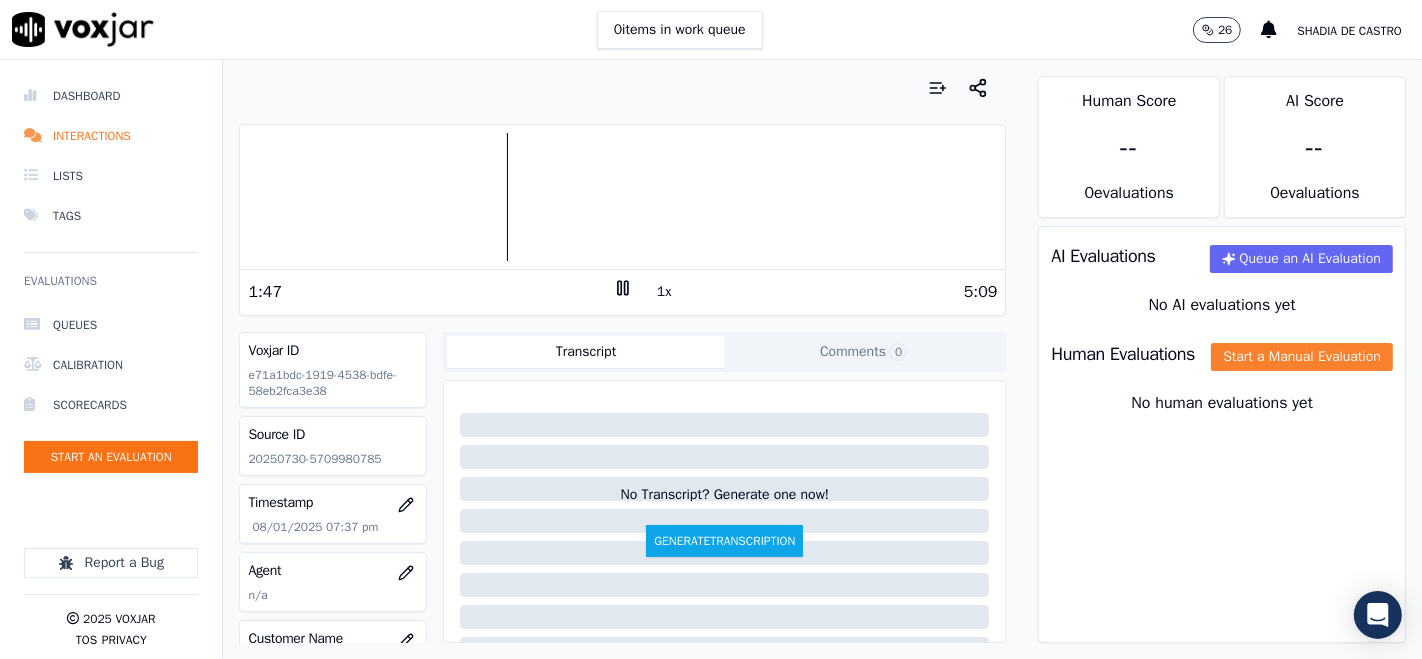 click on "Start a Manual Evaluation" 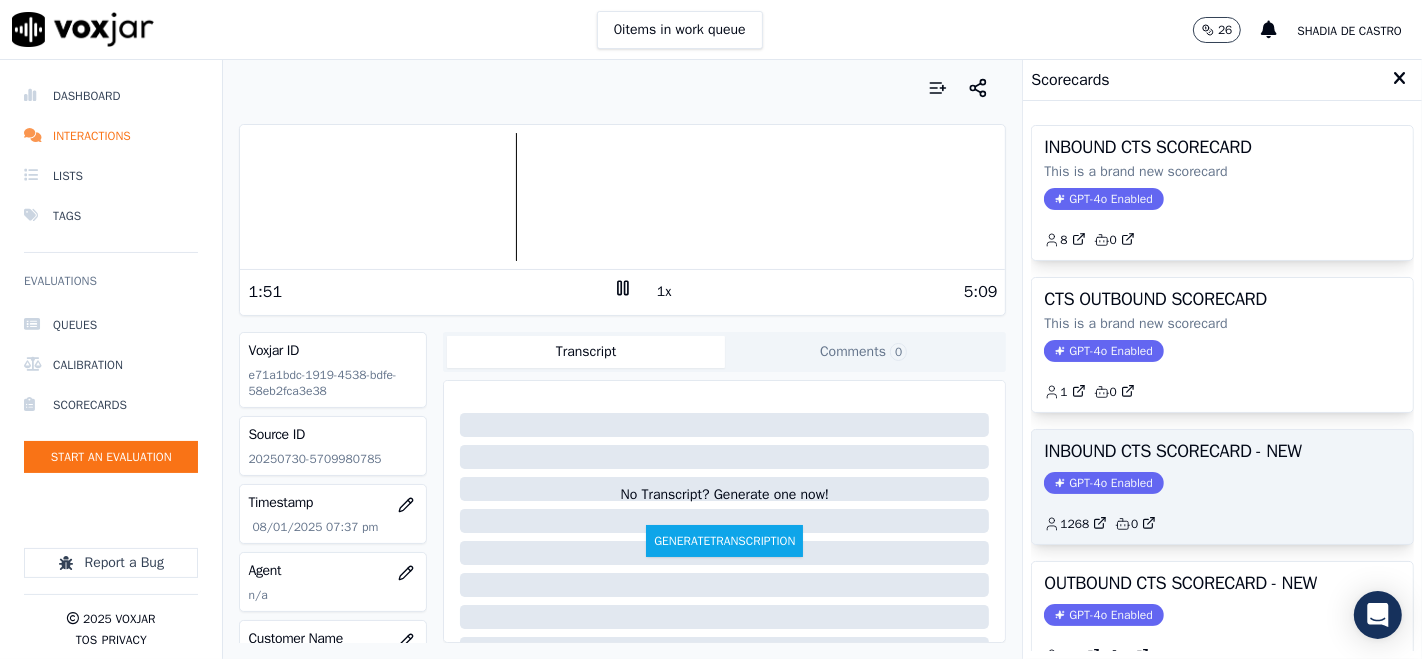 click on "GPT-4o Enabled" 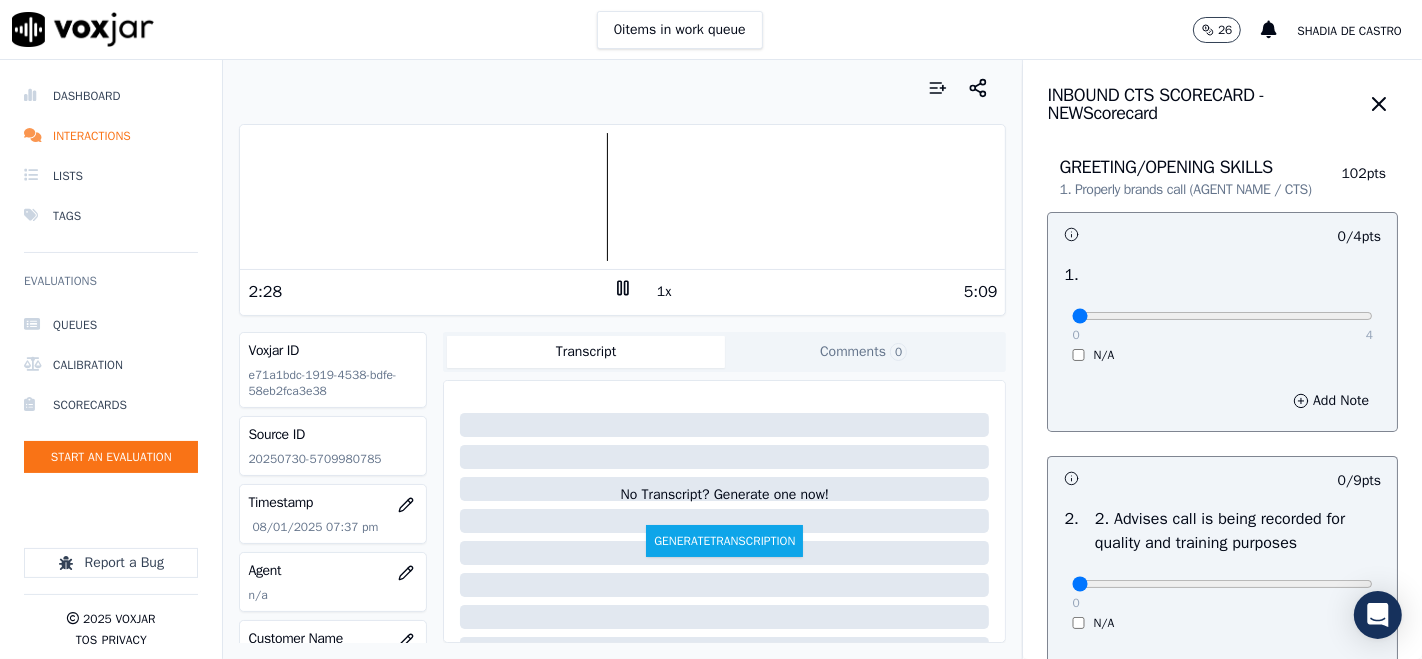 click at bounding box center (622, 197) 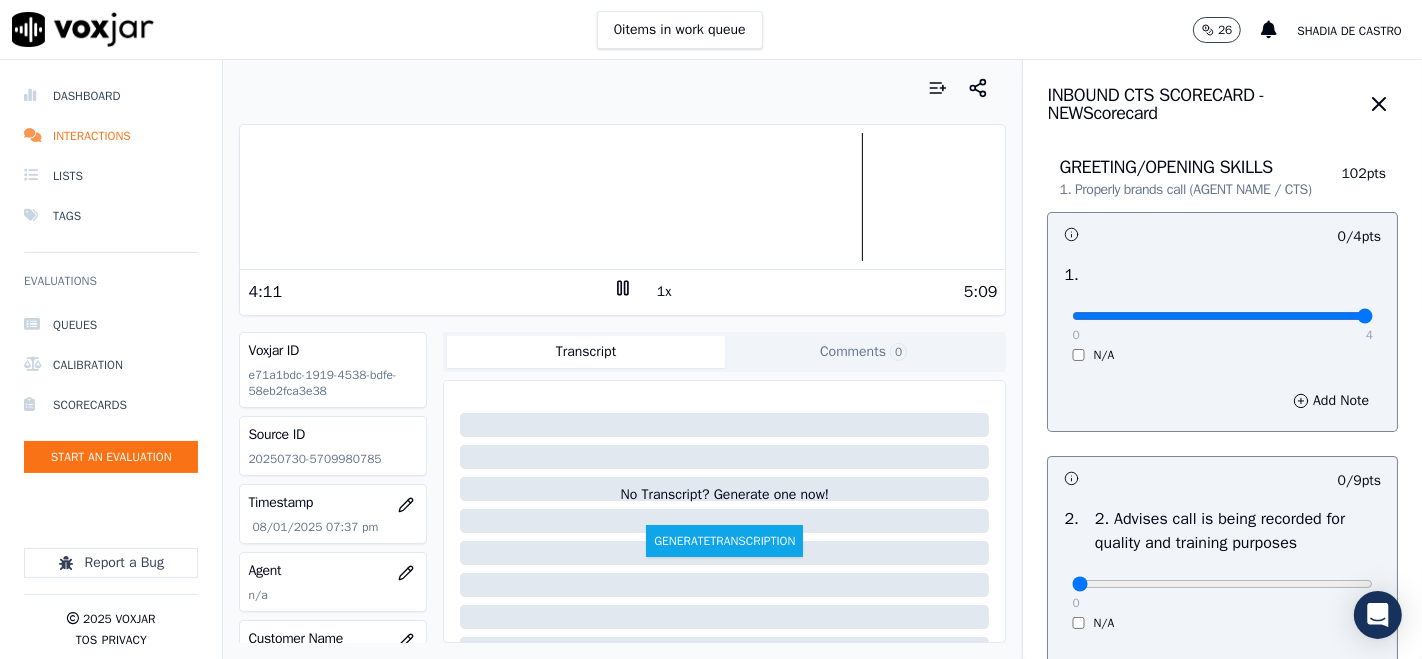 type on "4" 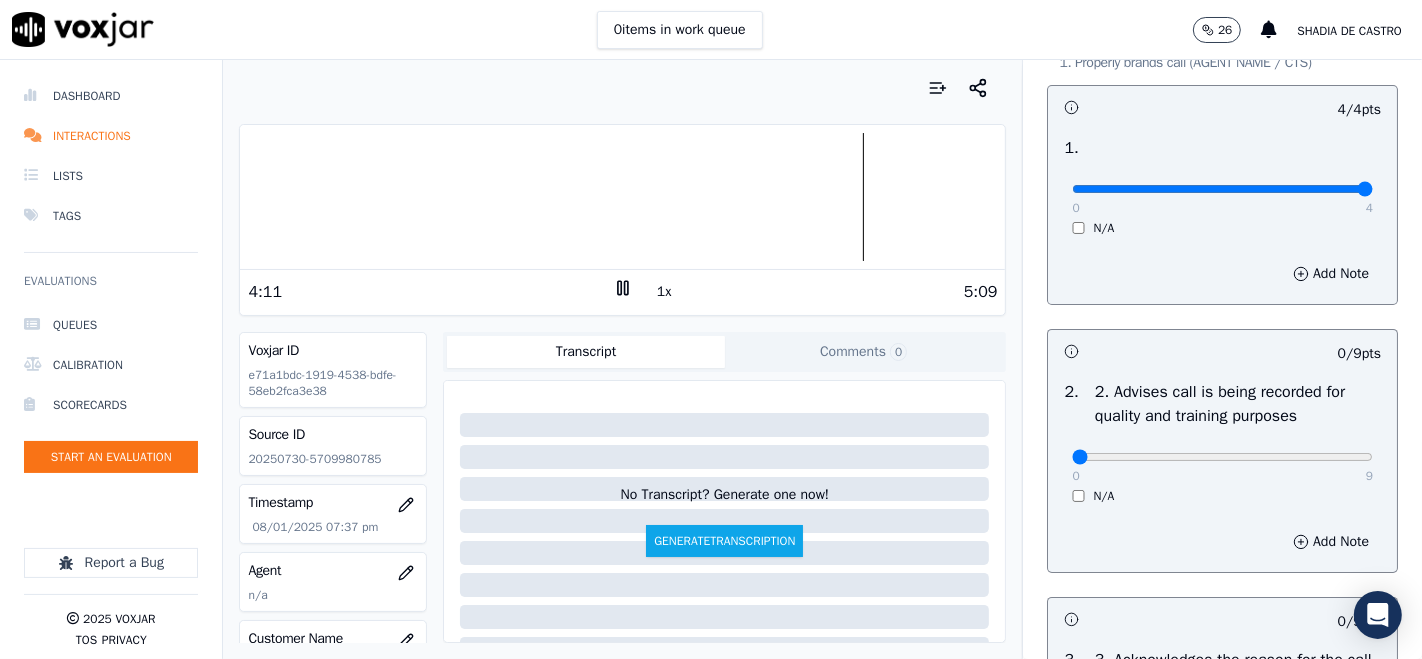 scroll, scrollTop: 333, scrollLeft: 0, axis: vertical 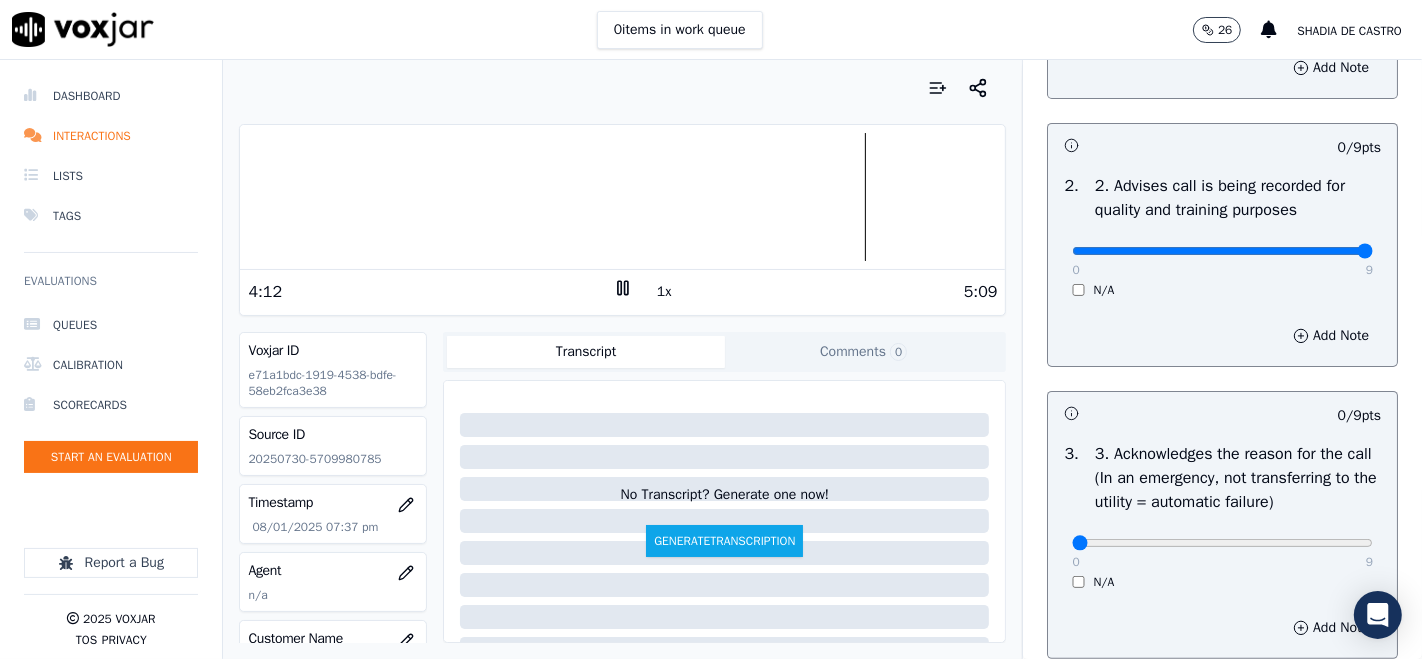 type on "9" 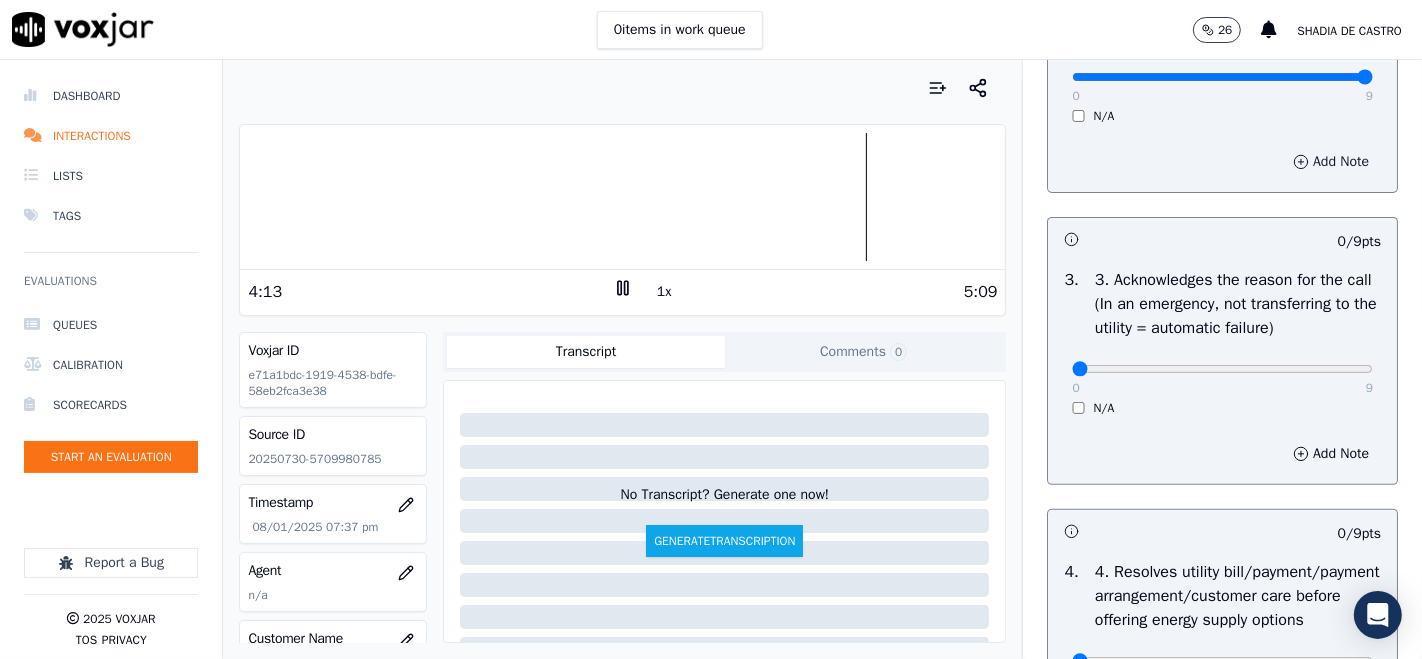 scroll, scrollTop: 666, scrollLeft: 0, axis: vertical 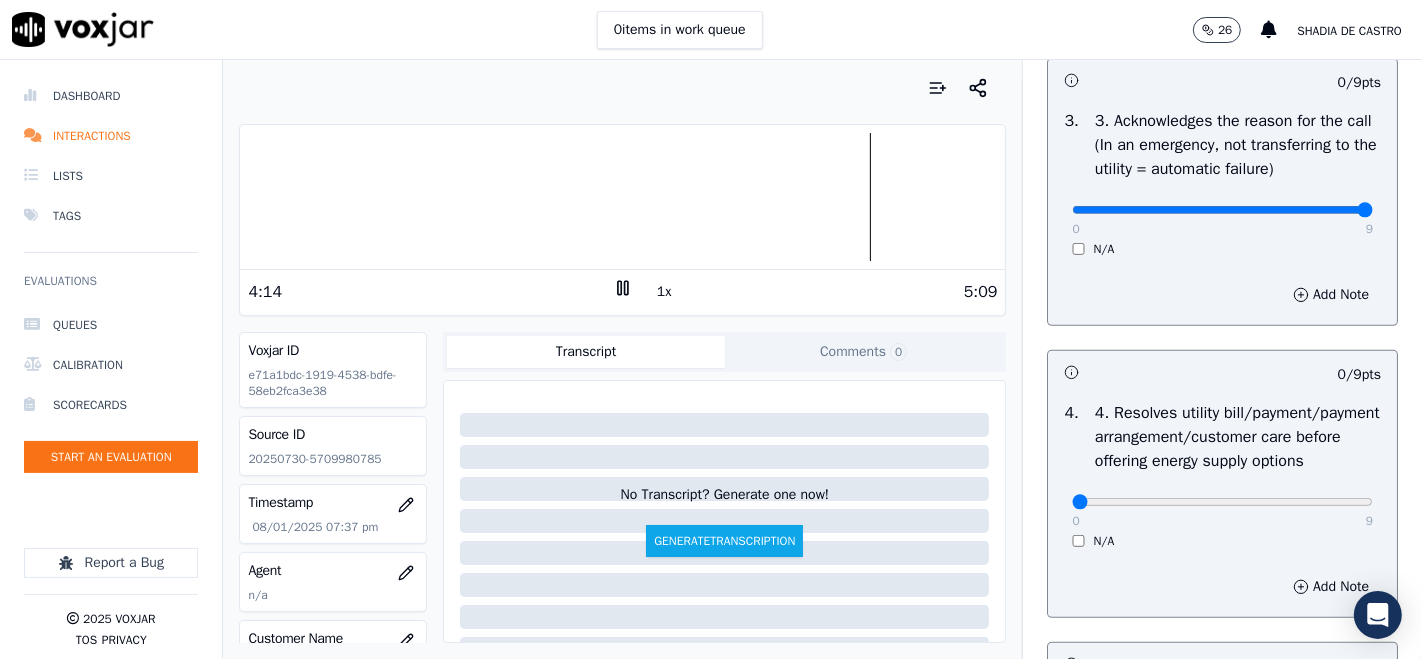 type on "9" 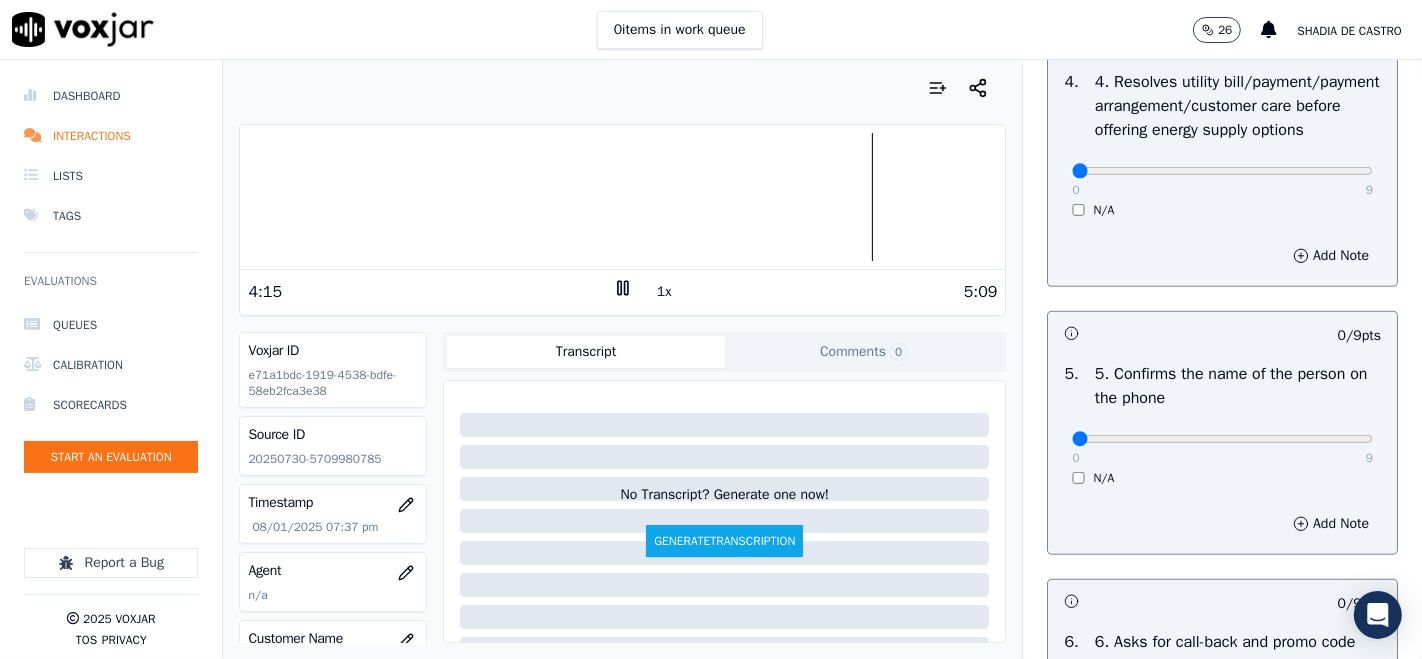 scroll, scrollTop: 1000, scrollLeft: 0, axis: vertical 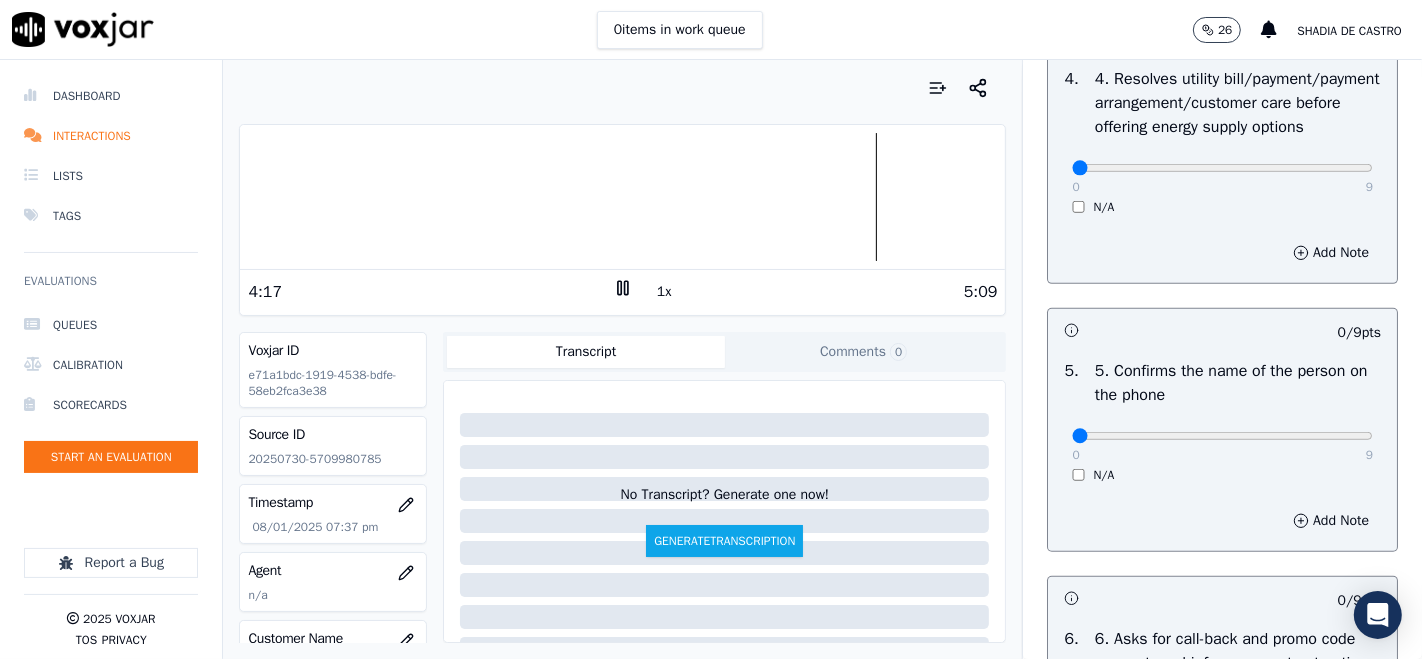 click on "N/A" at bounding box center [1222, 207] 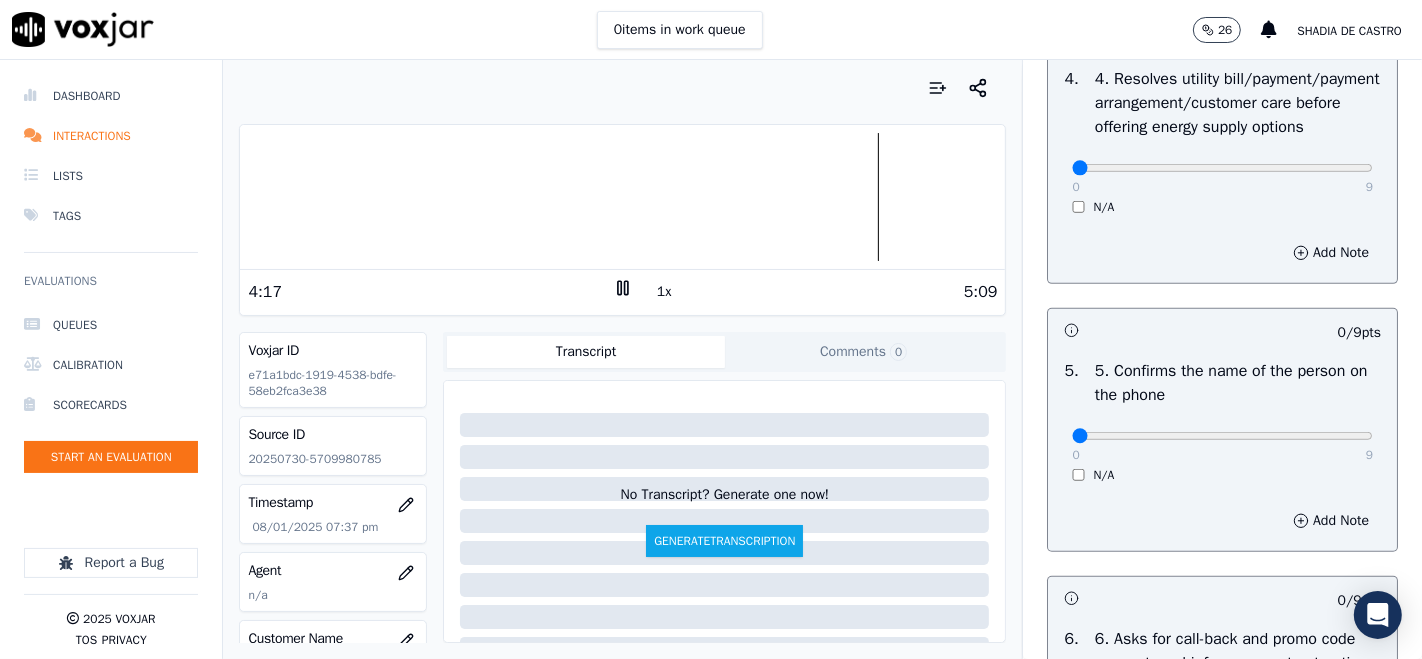 click on "0   9     N/A" at bounding box center [1222, 177] 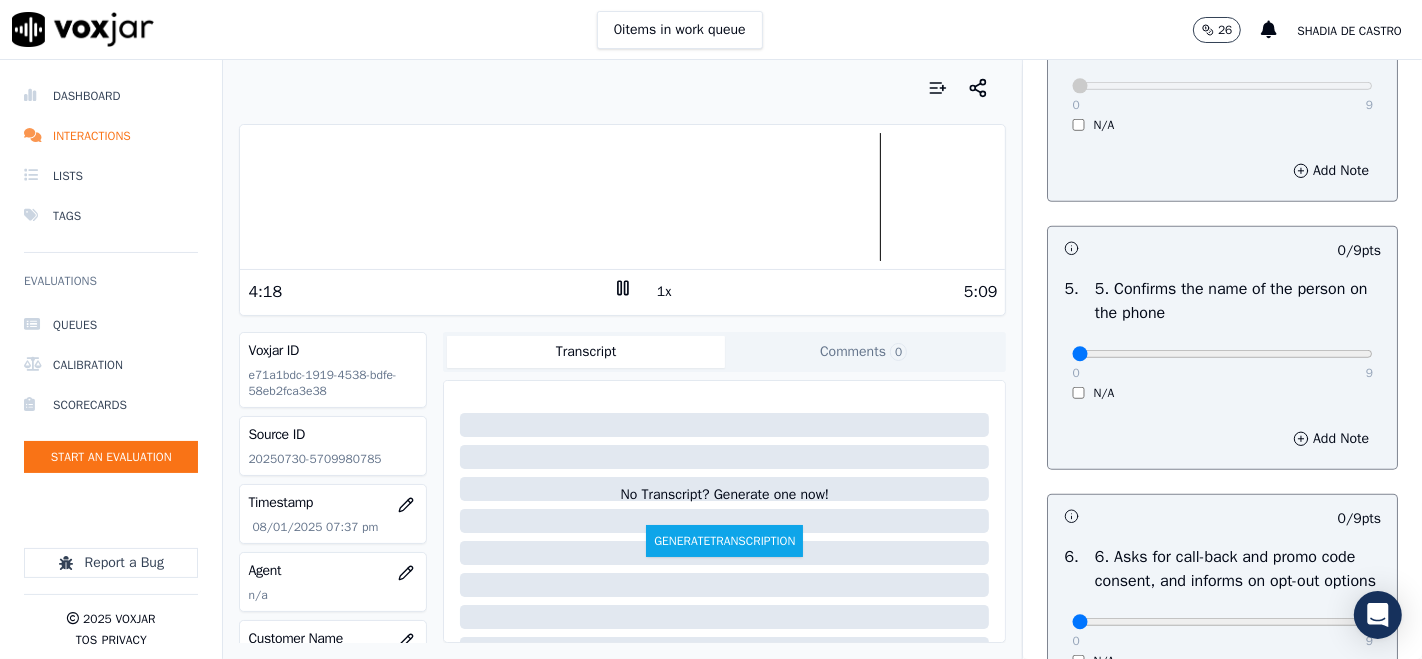 scroll, scrollTop: 1111, scrollLeft: 0, axis: vertical 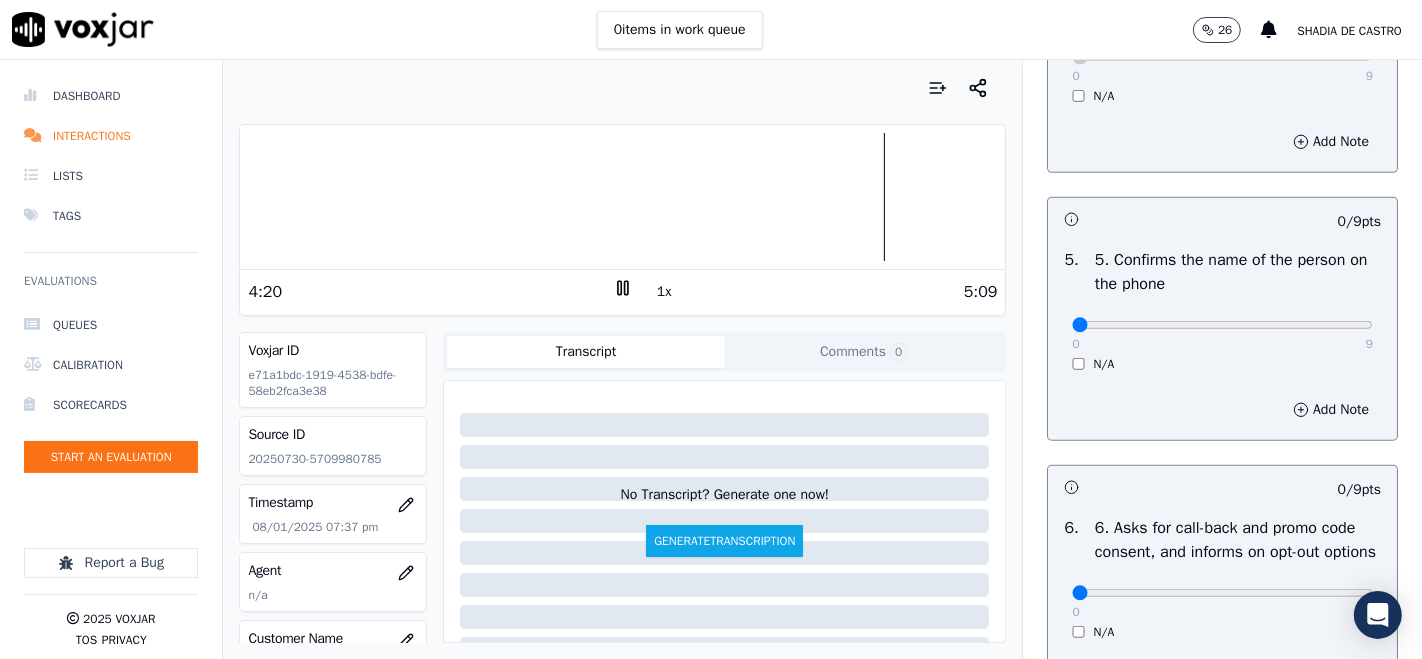 click on "0   9     N/A" at bounding box center [1222, 334] 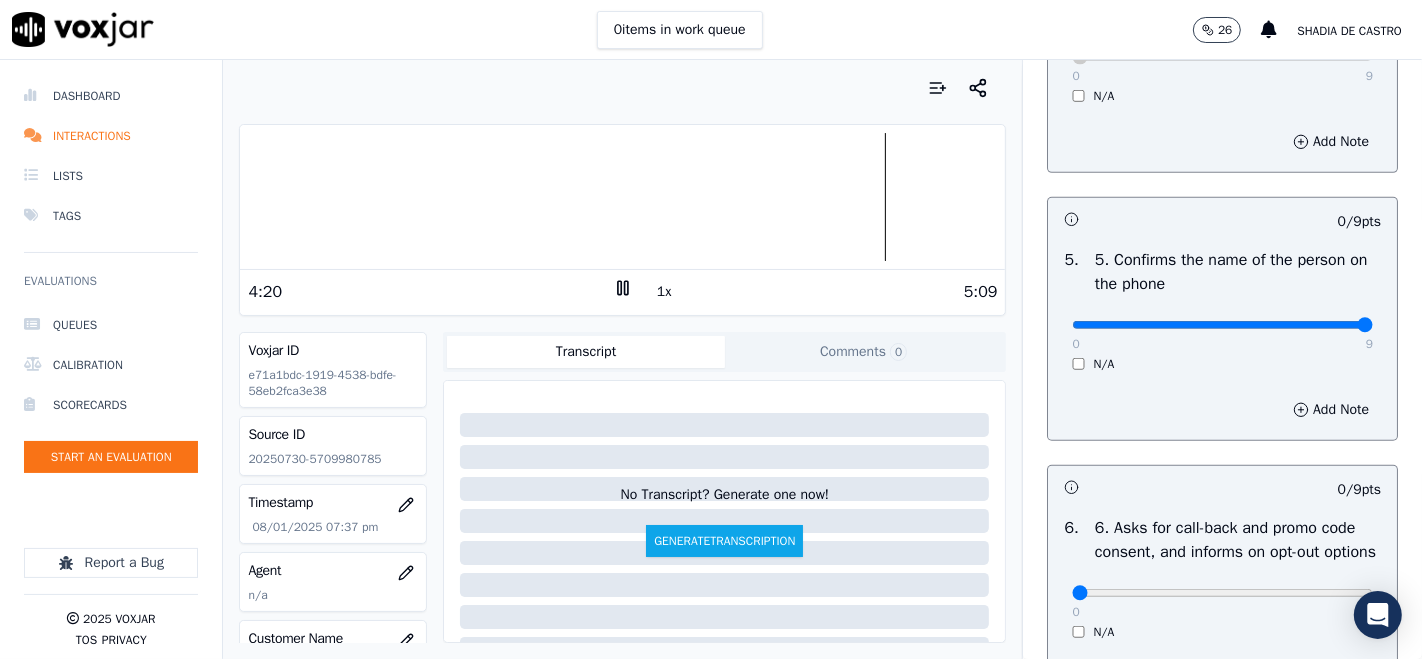 type on "9" 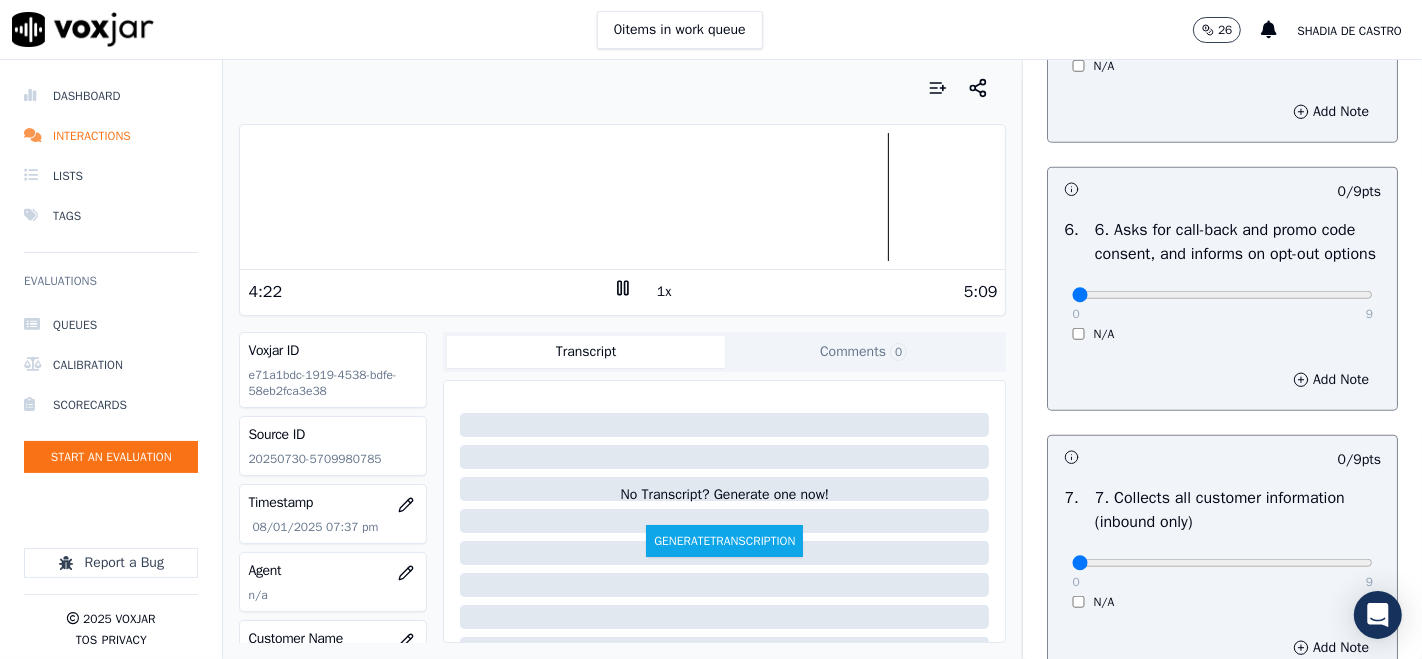 scroll, scrollTop: 1444, scrollLeft: 0, axis: vertical 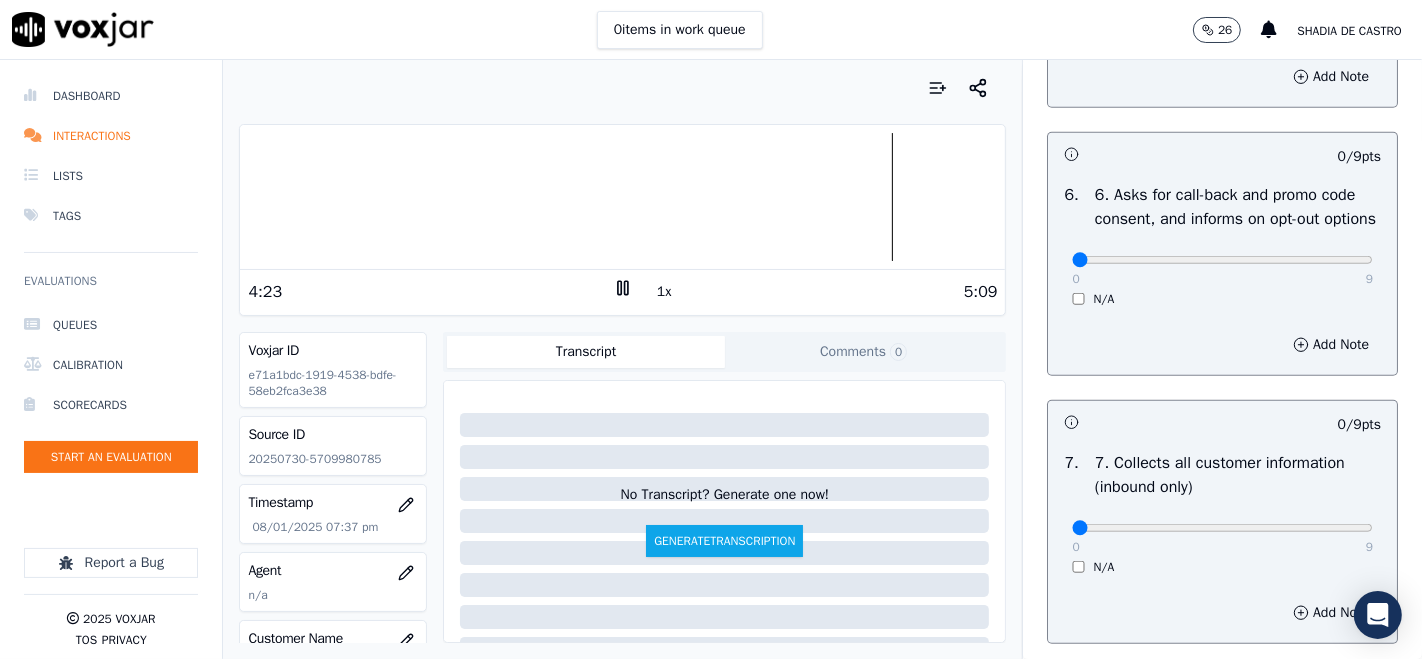 click on "N/A" at bounding box center (1103, 299) 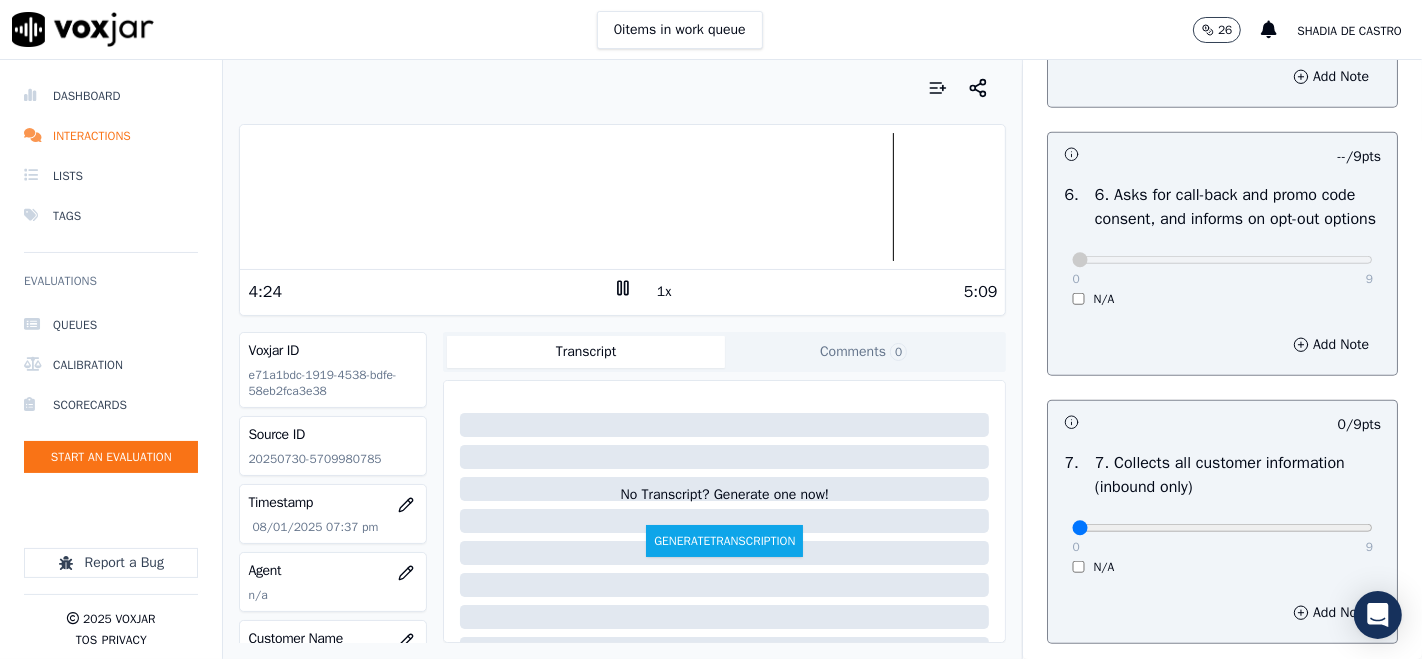 scroll, scrollTop: 1666, scrollLeft: 0, axis: vertical 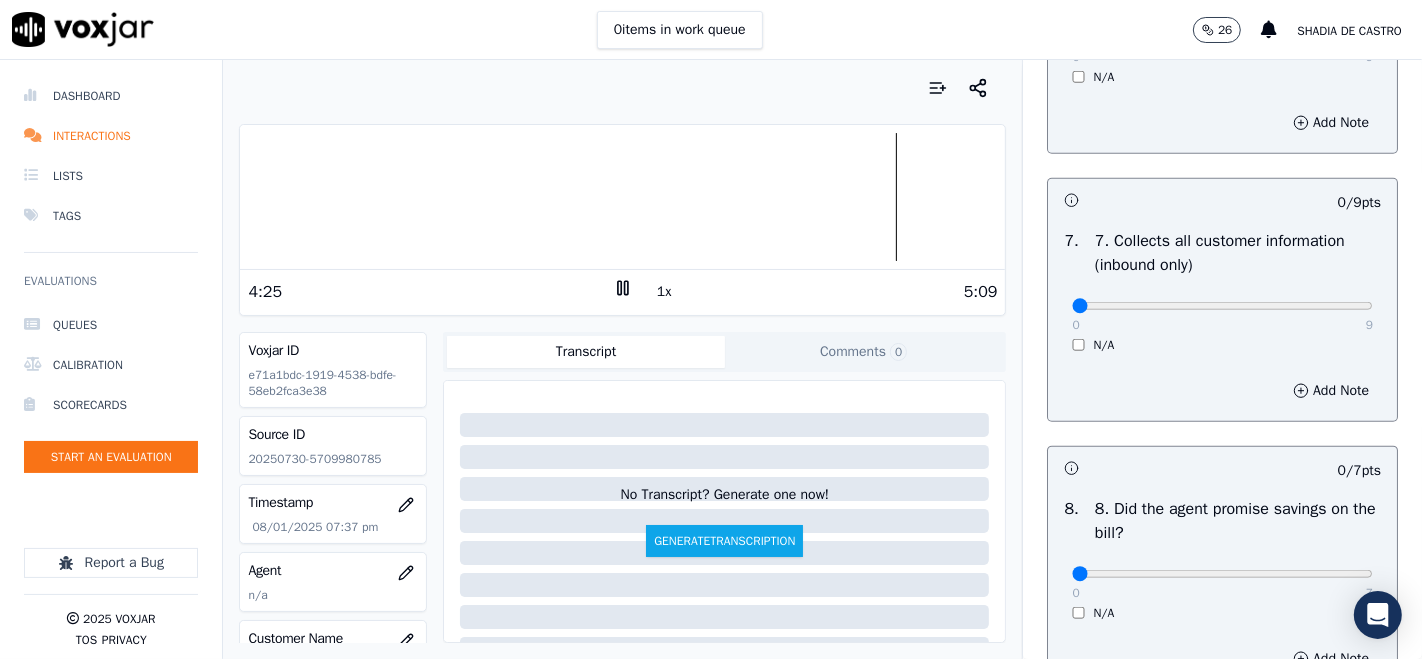 click on "0   9     N/A" at bounding box center (1222, 315) 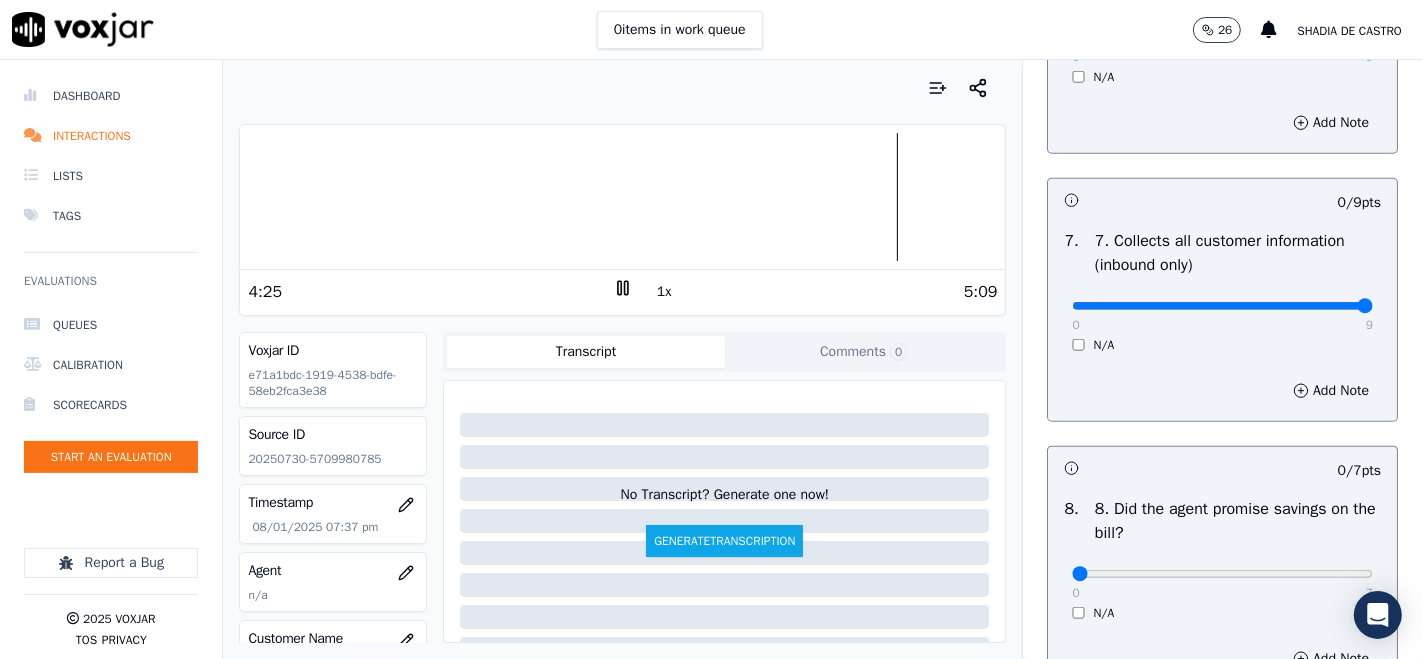 type on "9" 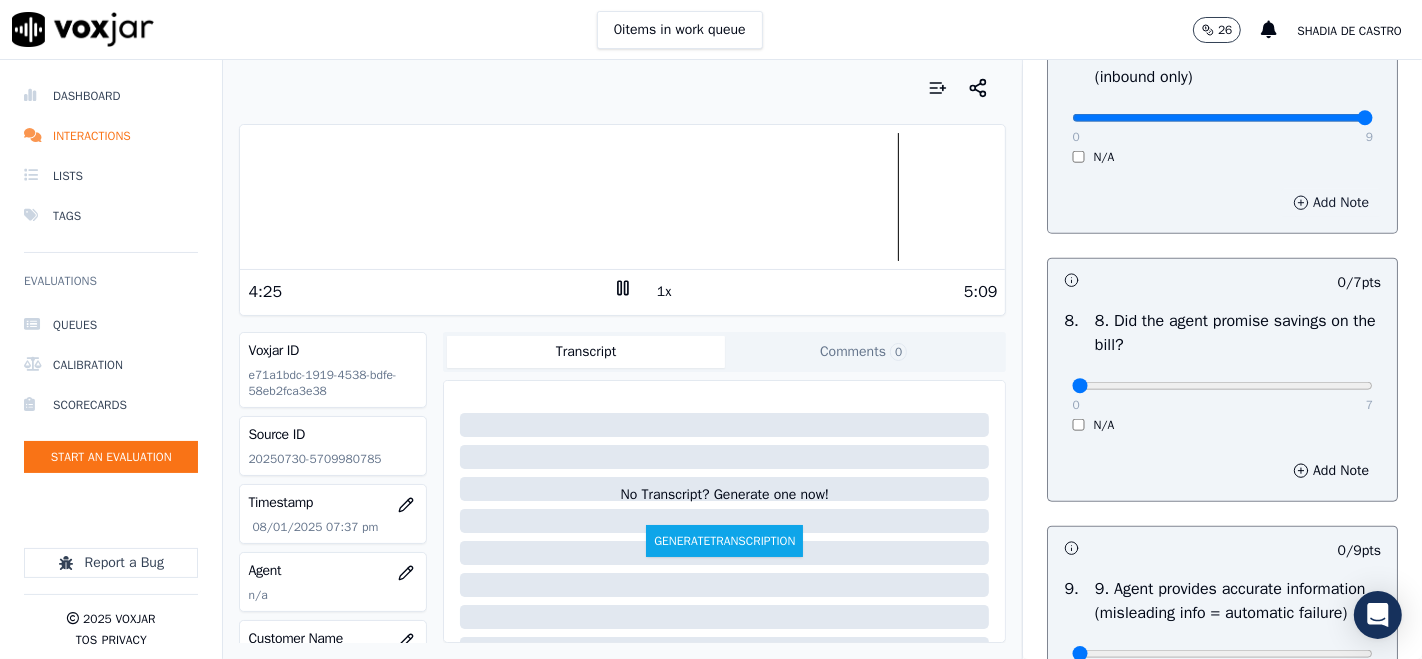 scroll, scrollTop: 2000, scrollLeft: 0, axis: vertical 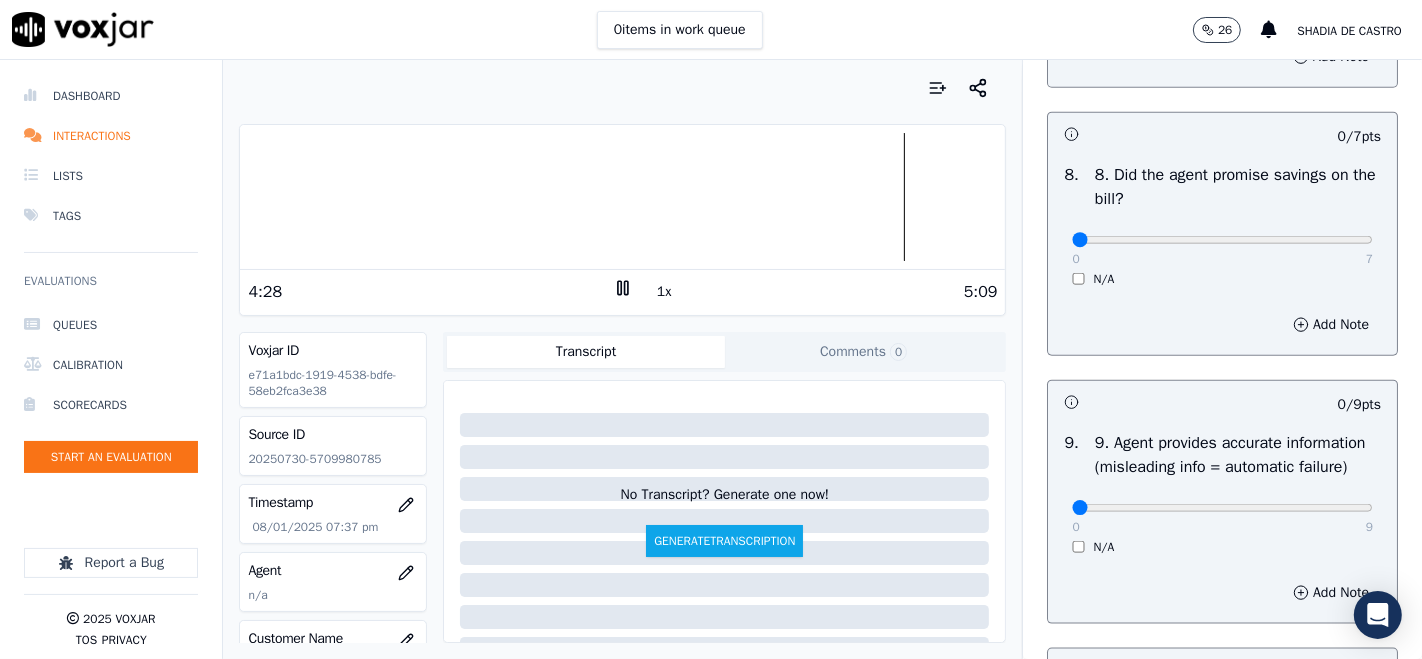 click on "0   7     N/A" at bounding box center (1222, 249) 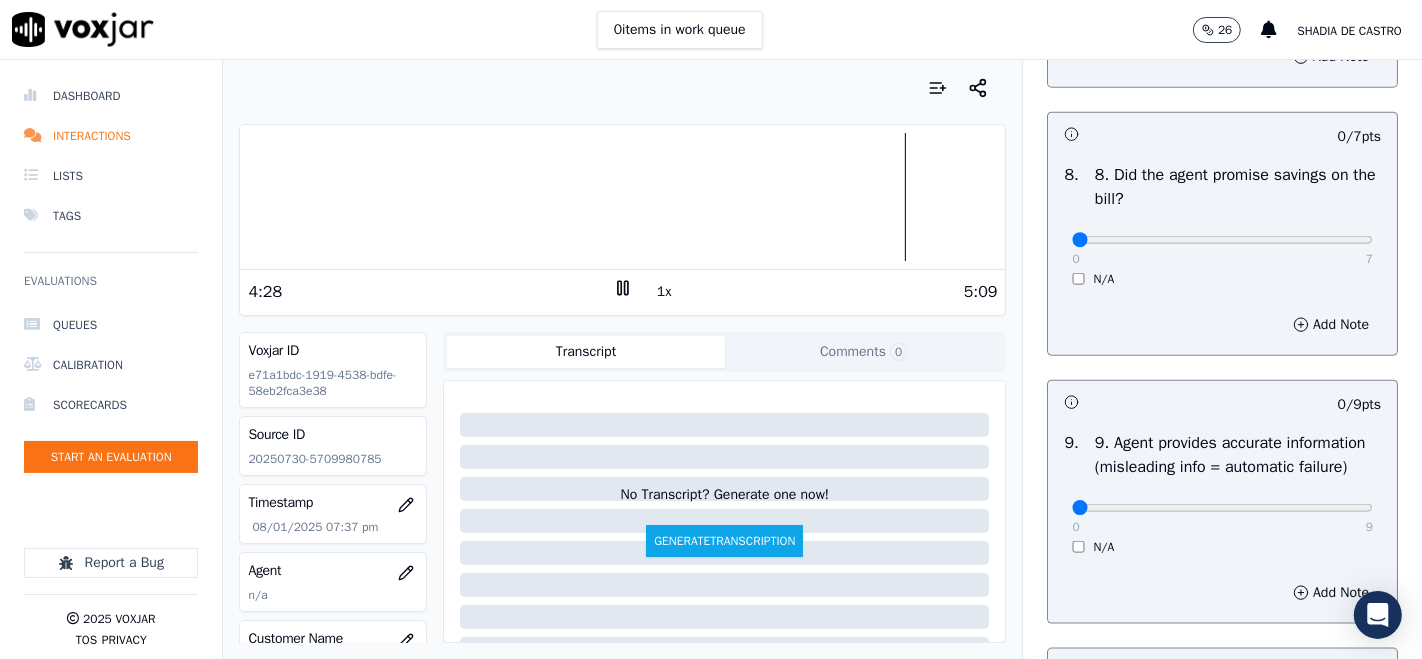 click on "N/A" at bounding box center [1222, 279] 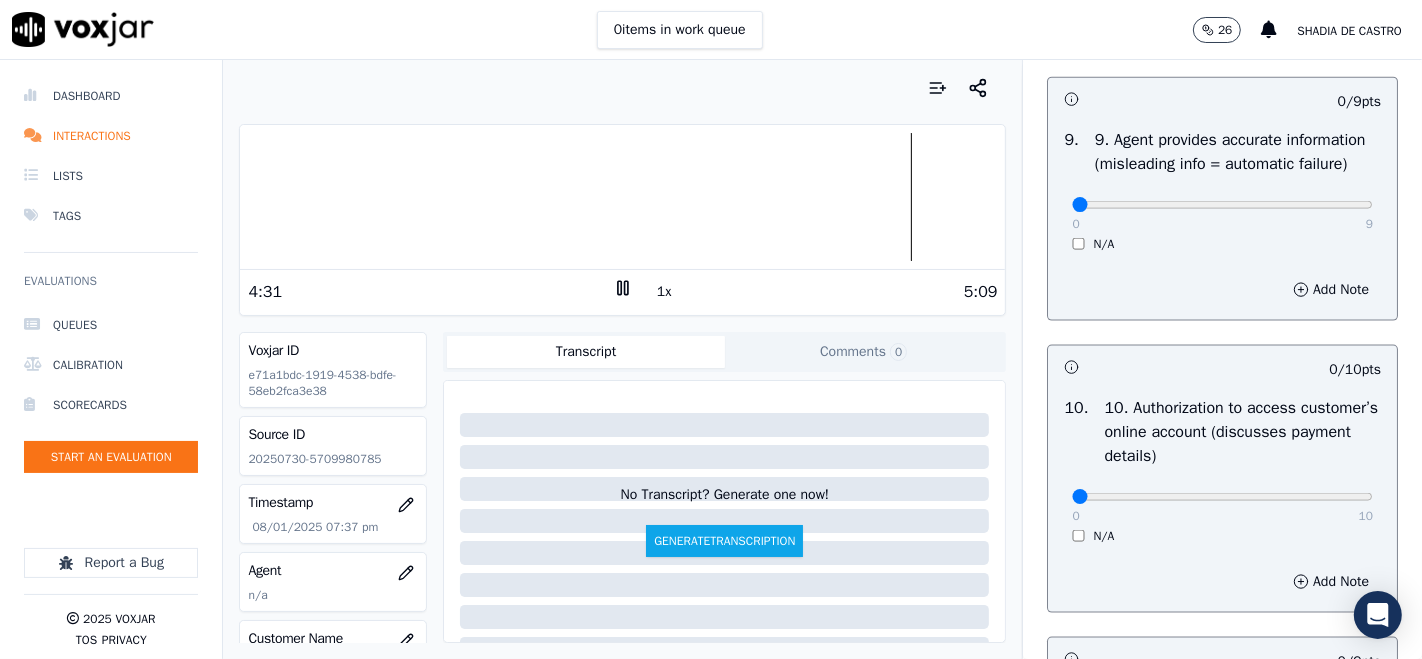 scroll, scrollTop: 2333, scrollLeft: 0, axis: vertical 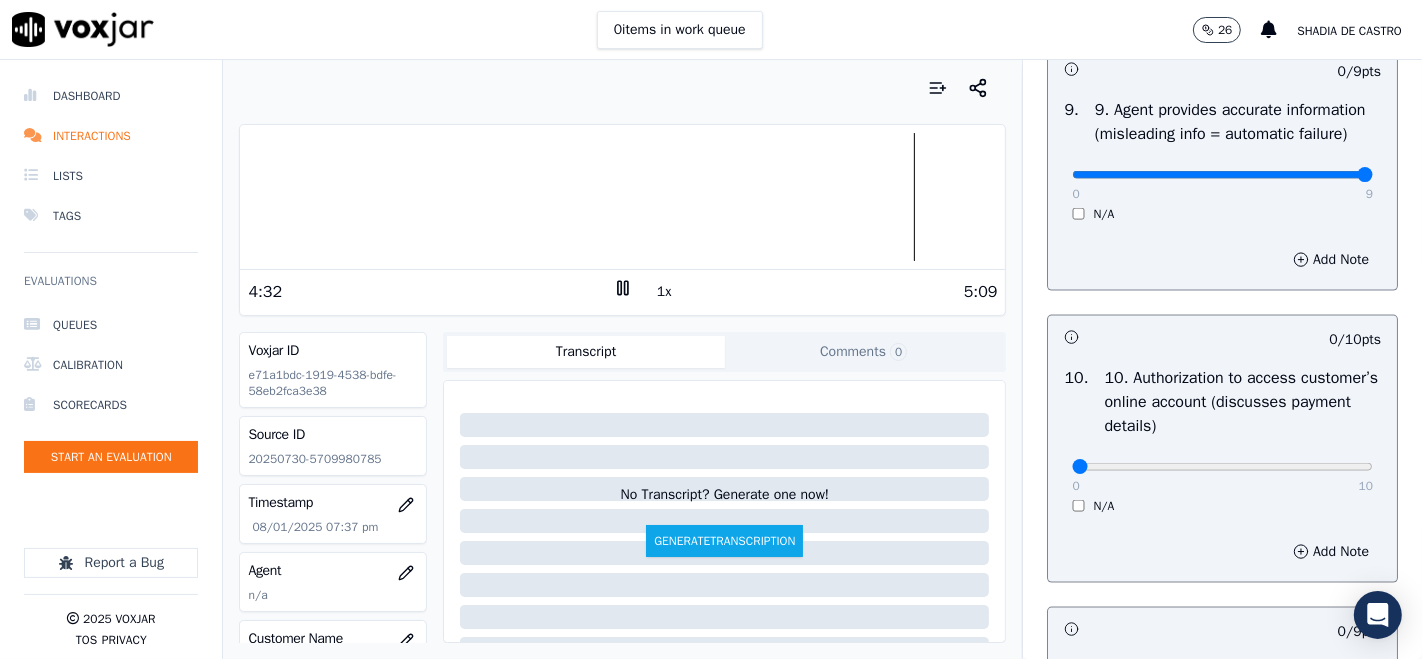 click at bounding box center [1222, -2017] 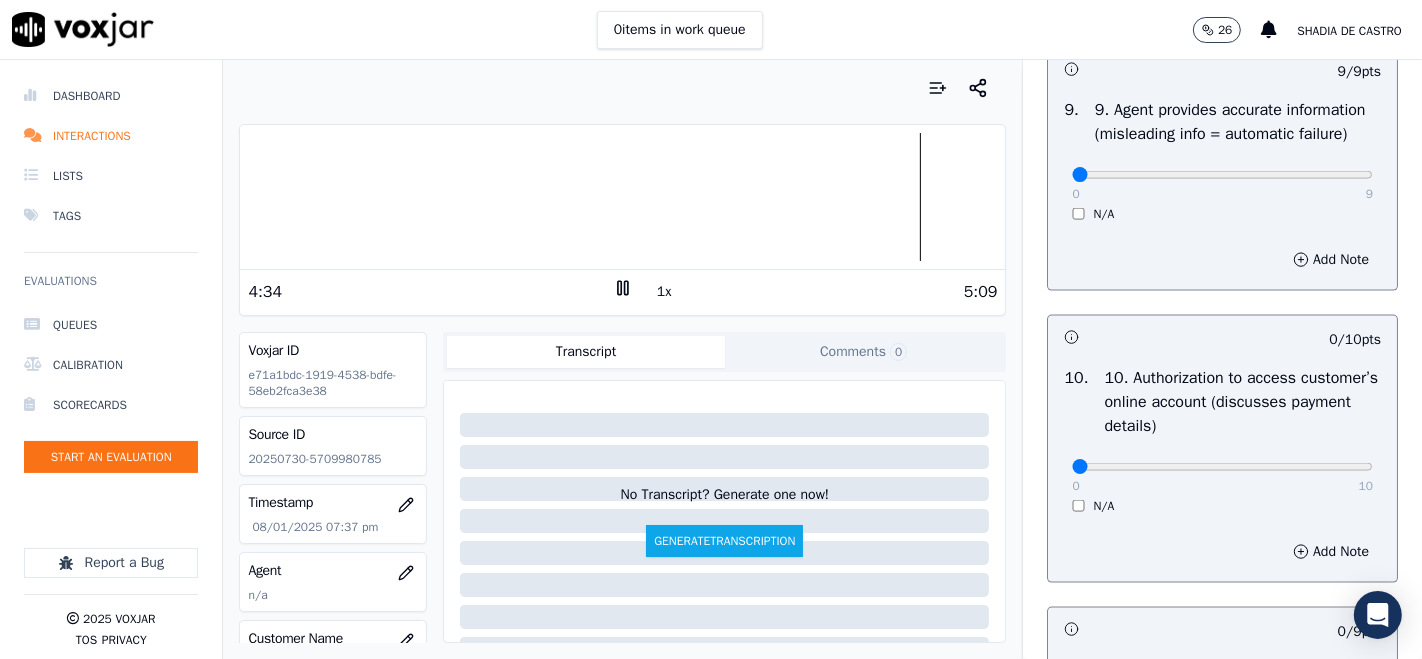 drag, startPoint x: 1304, startPoint y: 290, endPoint x: 980, endPoint y: 370, distance: 333.73044 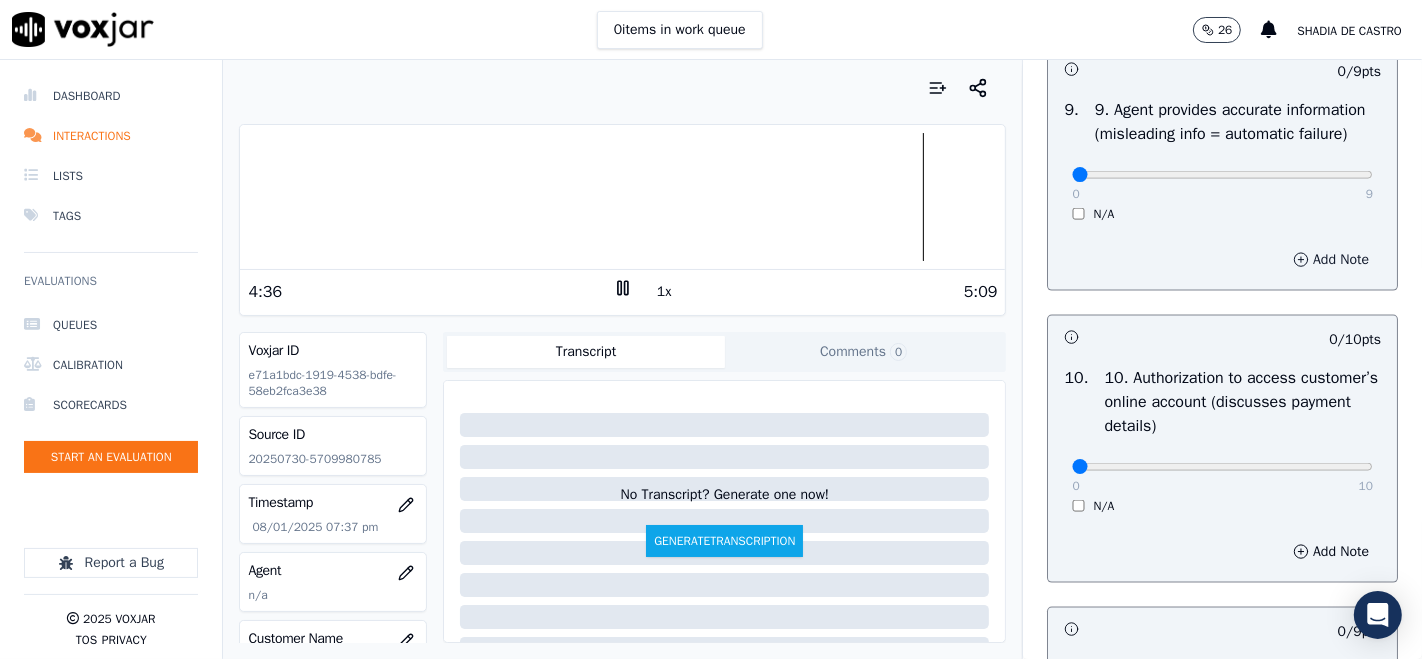 click on "Add Note" at bounding box center (1331, 260) 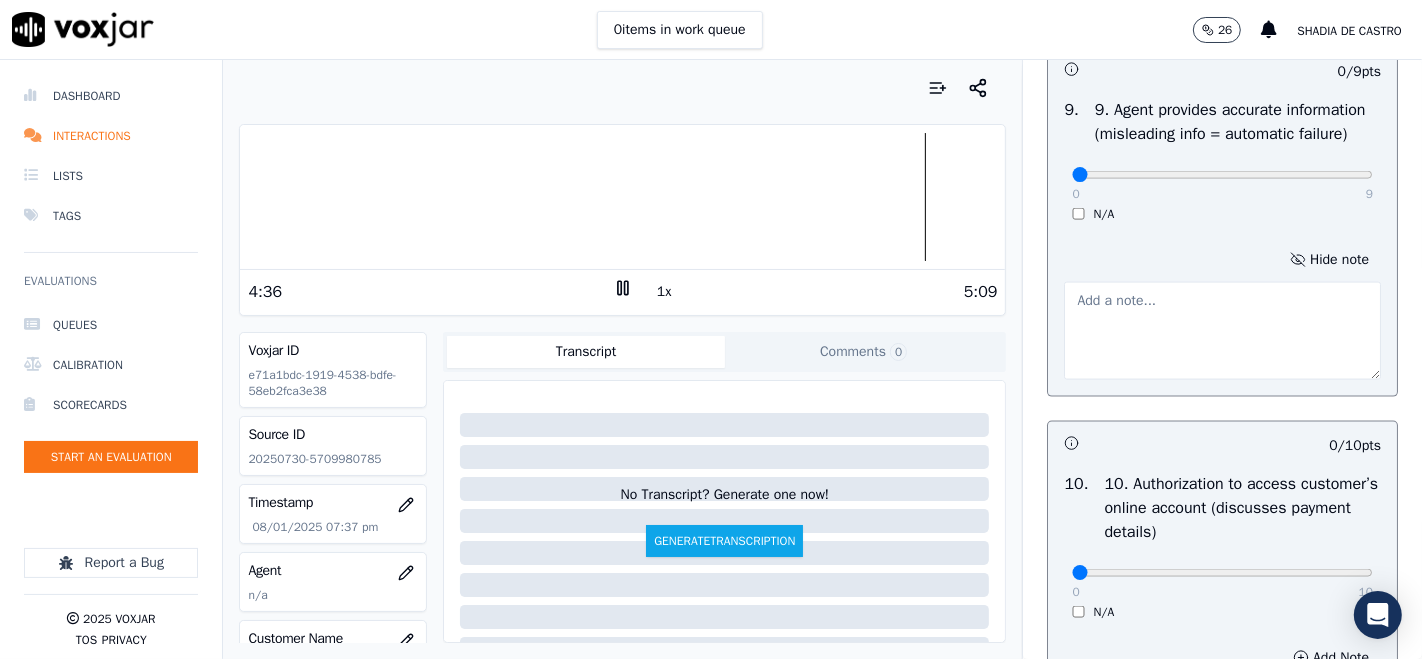 click at bounding box center (1222, 331) 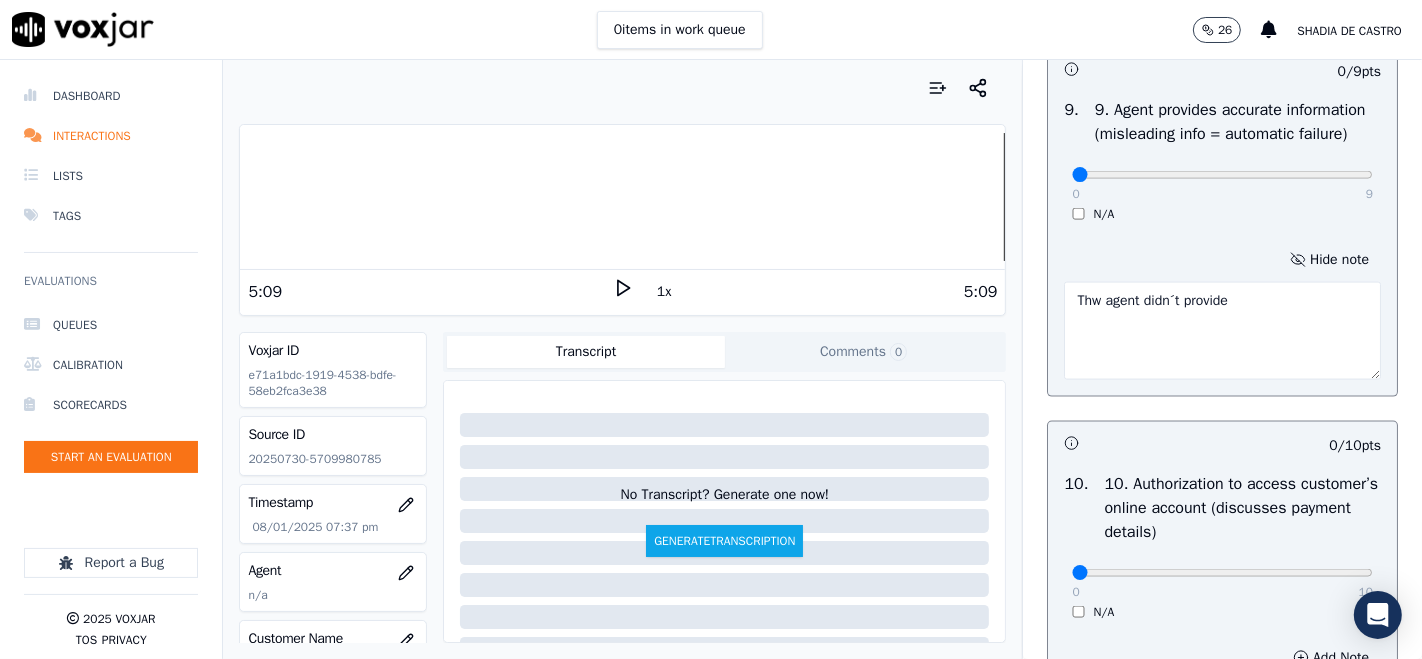 type on "Thw agent didn´t provide" 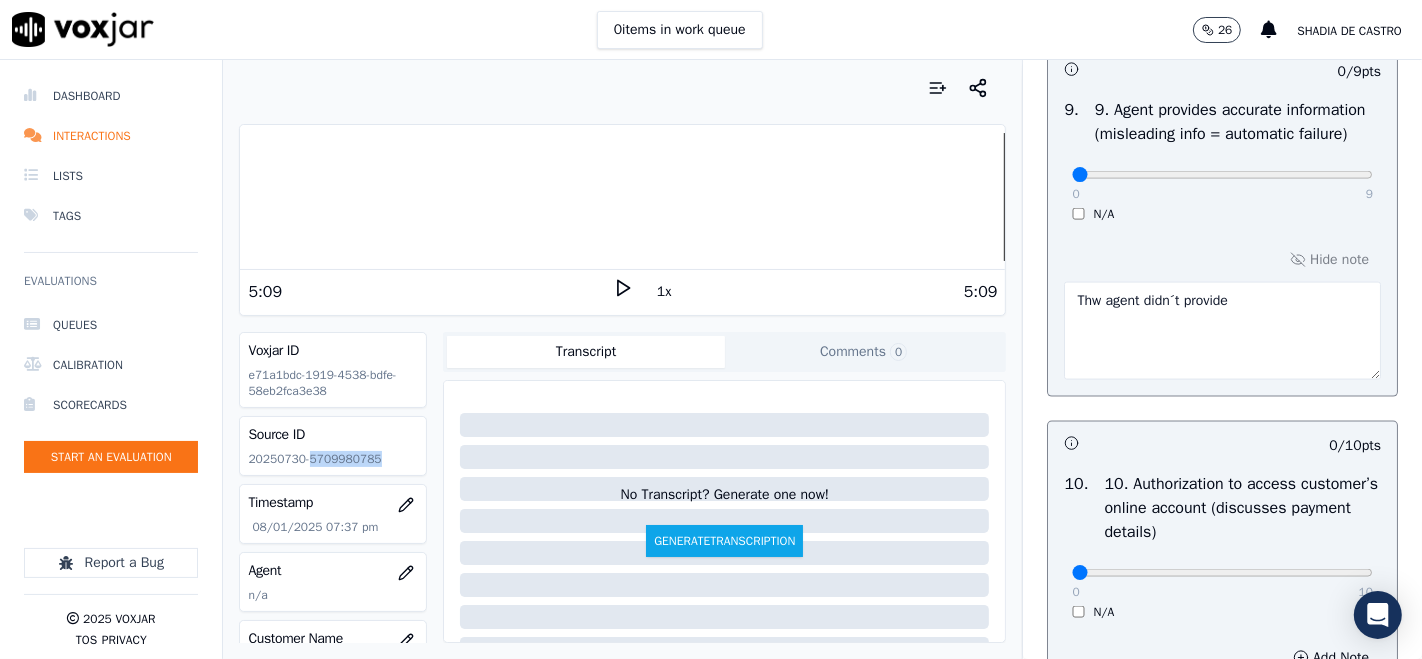 drag, startPoint x: 305, startPoint y: 455, endPoint x: 403, endPoint y: 453, distance: 98.02041 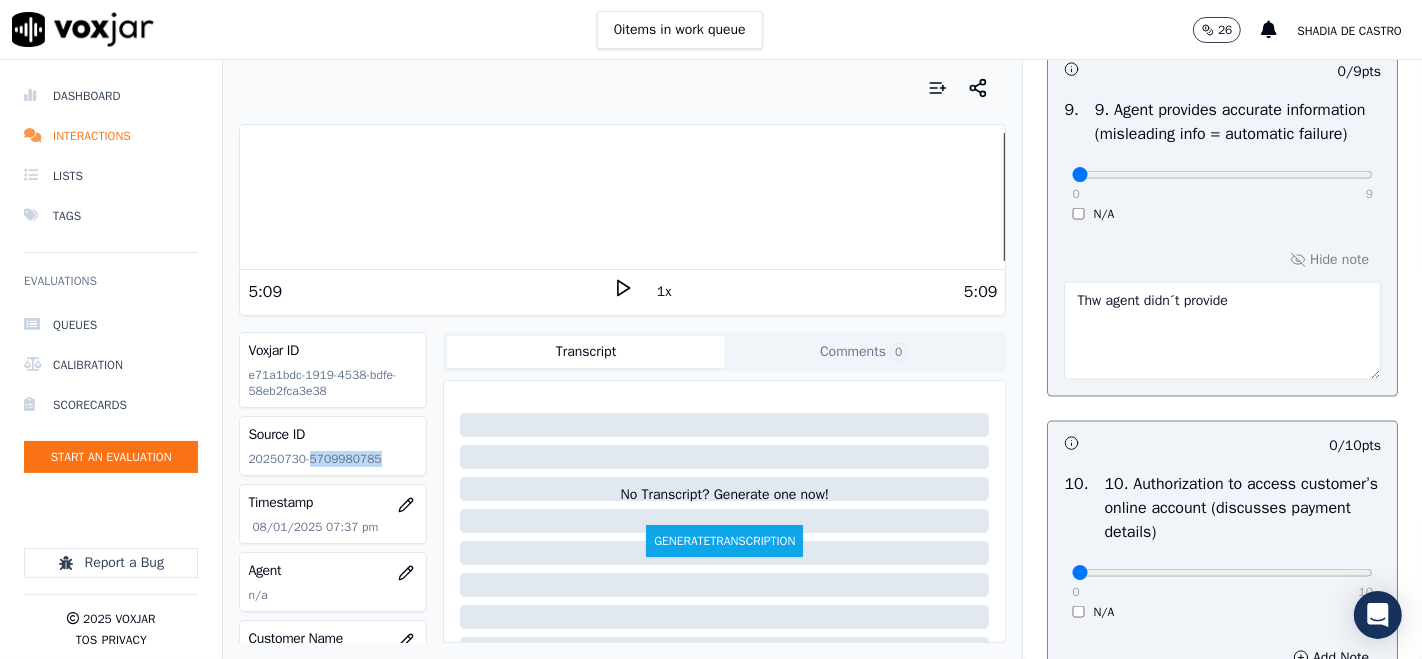 copy on "5709980785" 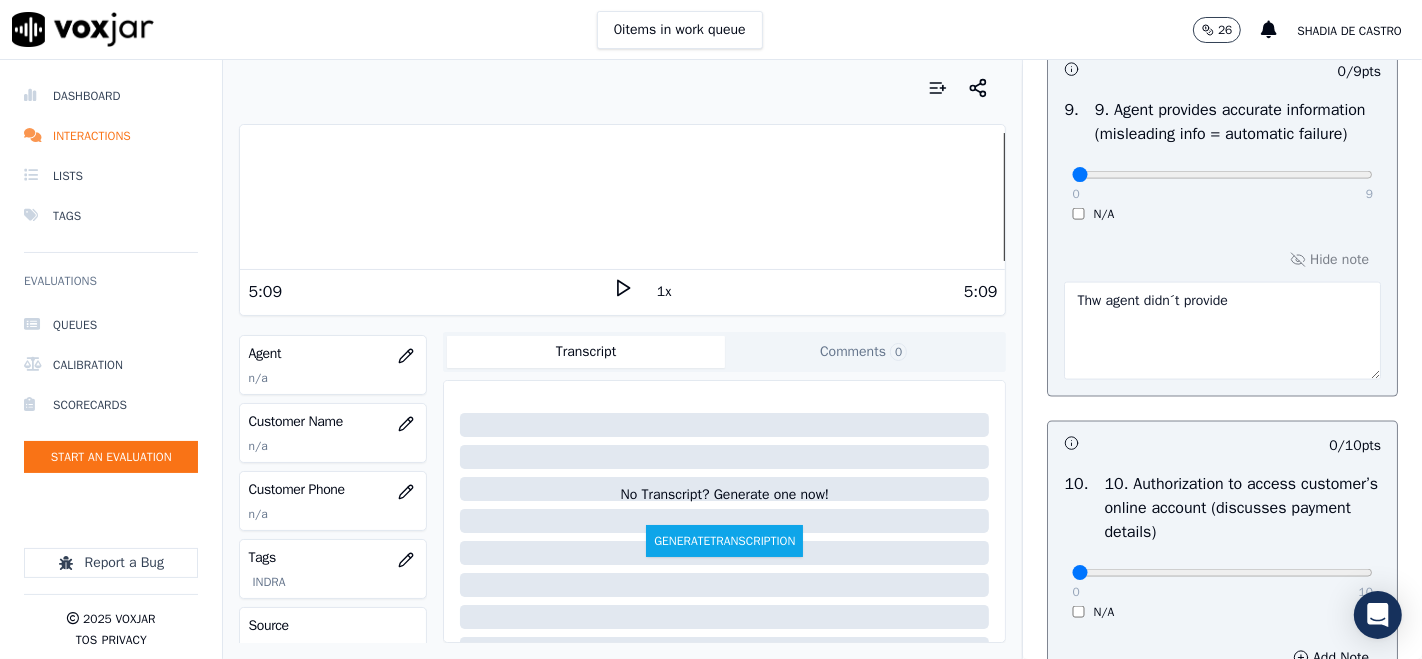 scroll, scrollTop: 0, scrollLeft: 0, axis: both 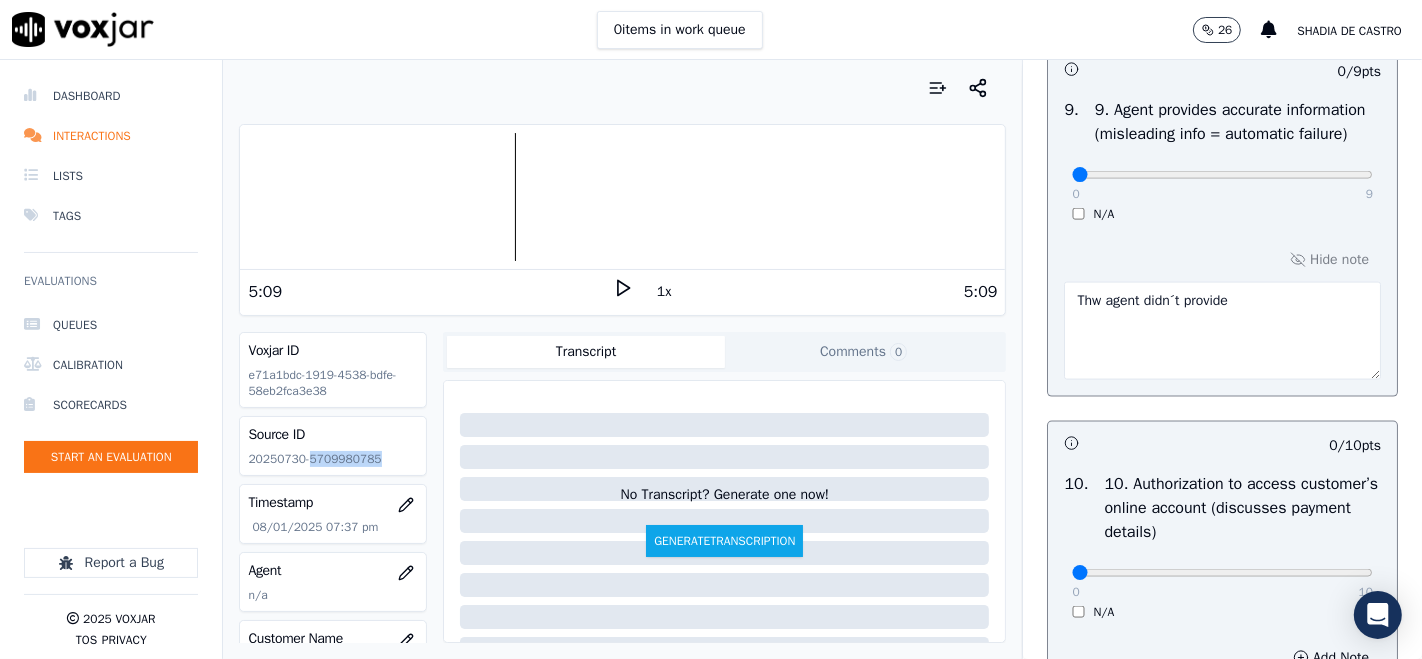 click at bounding box center (622, 197) 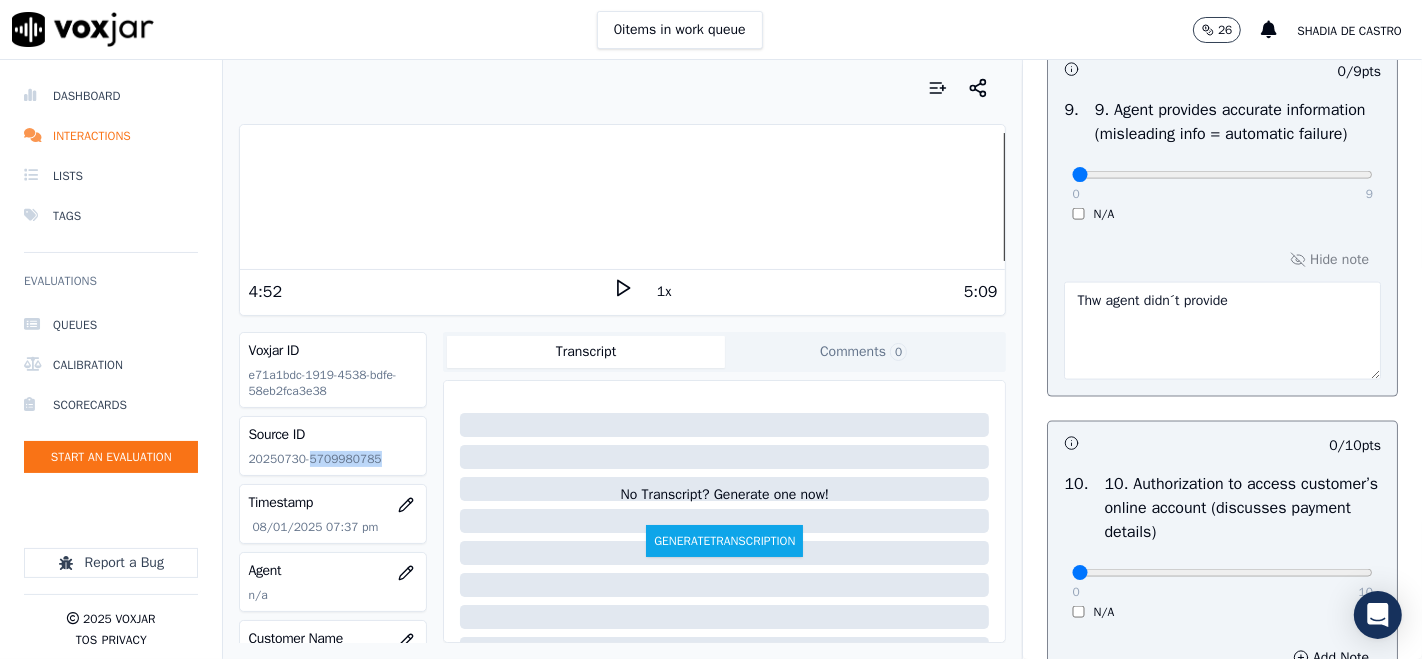 click on "Your browser does not support the audio element.   4:52     1x   5:09   Voxjar ID   e71a1bdc-1919-4538-bdfe-58eb2fca3e38   Source ID   20250730-5709980785   Timestamp
08/01/2025 07:37 pm     Agent
n/a     Customer Name     n/a     Customer Phone     n/a     Tags
INDRA     Source     manualUpload   Type     AUDIO       Transcript   Comments  0   No Transcript? Generate one now!   Generate  Transcription         Add Comment" at bounding box center (622, 359) 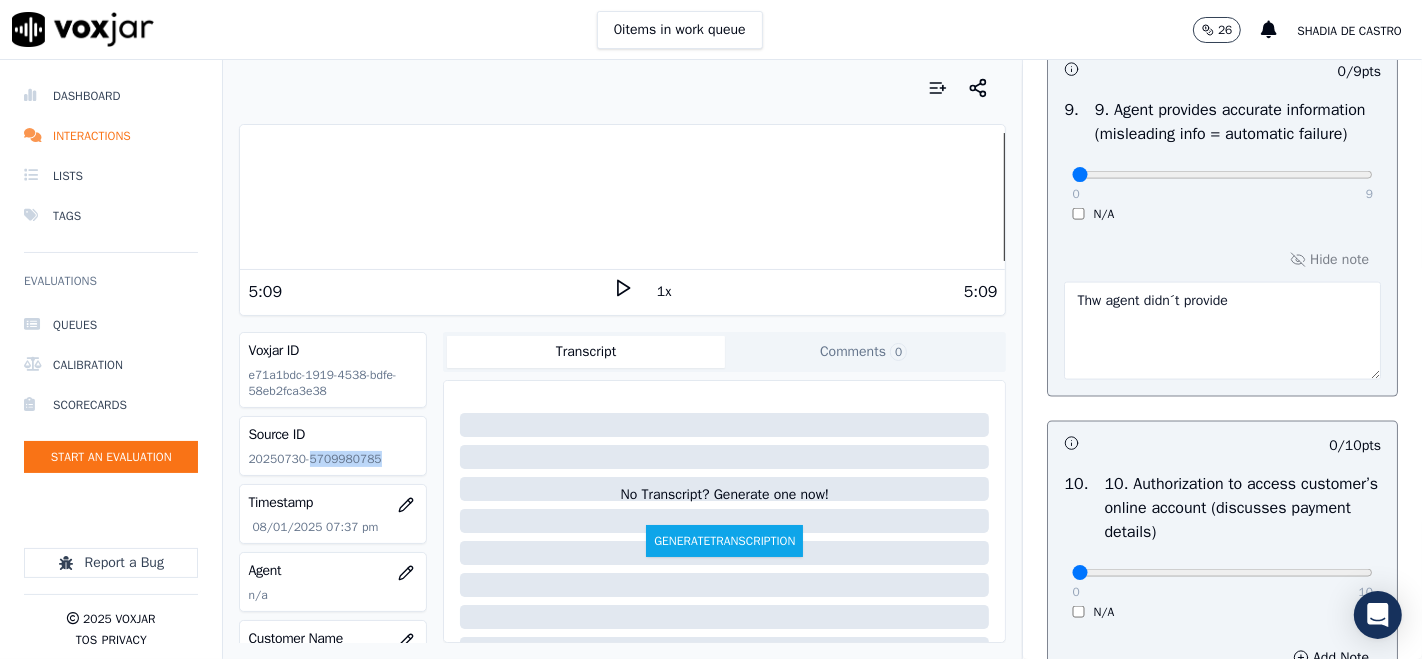 click on "5:09     1x   5:09" at bounding box center [622, 291] 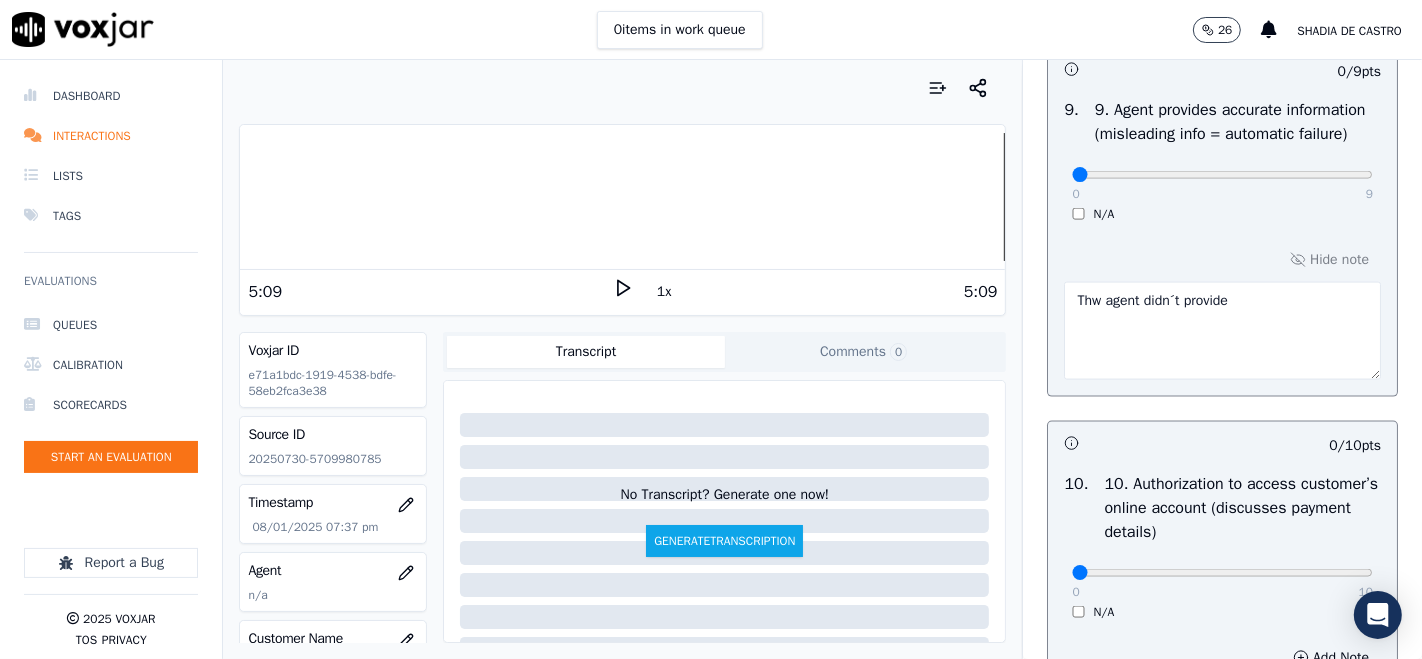 drag, startPoint x: 1263, startPoint y: 441, endPoint x: 962, endPoint y: 484, distance: 304.0559 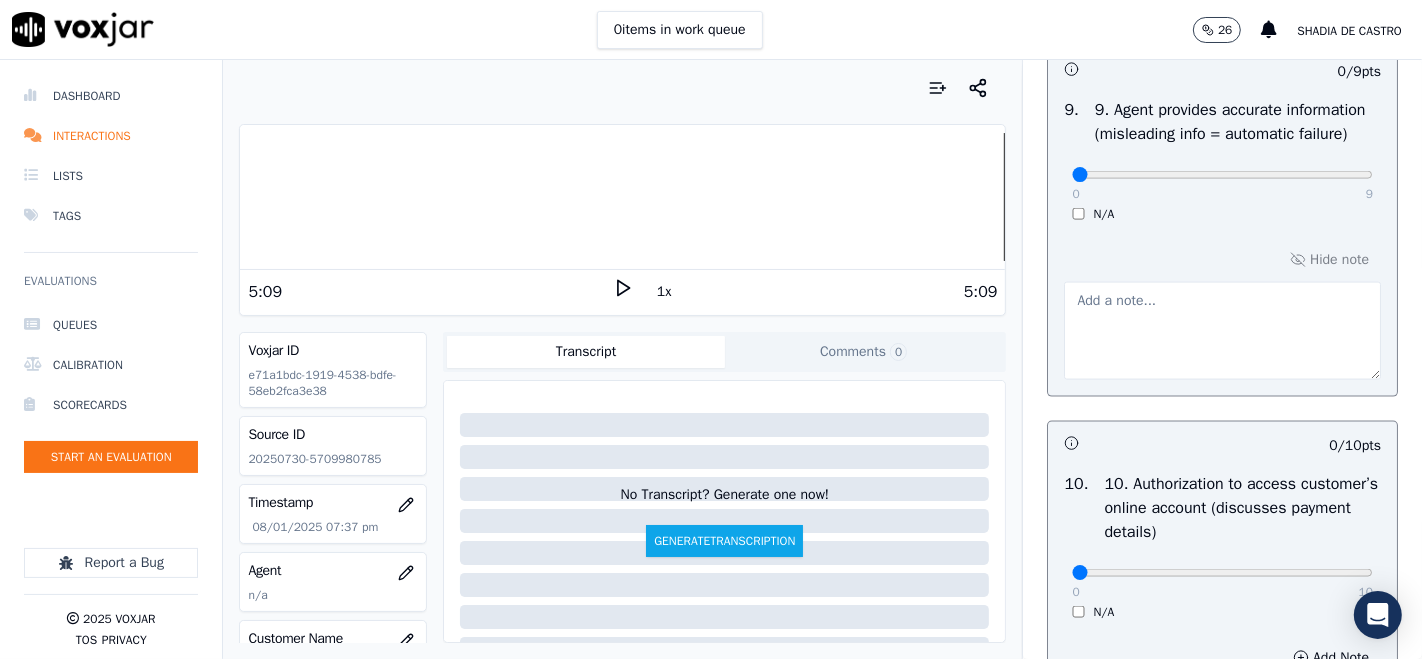 type 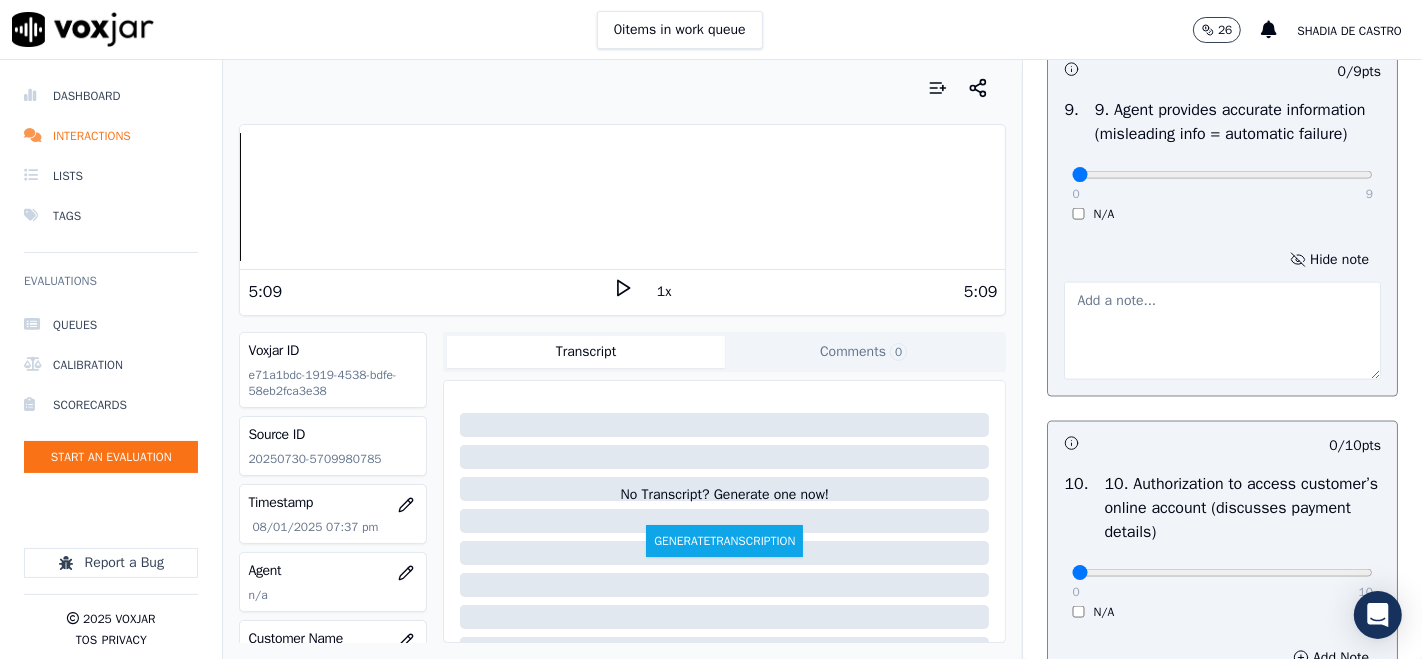 click on "Dashboard   Interactions   Lists   Tags       Evaluations     Queues   Calibration   Scorecards   Start an Evaluation
Report a Bug       2025   Voxjar   TOS   Privacy             Your browser does not support the audio element.   5:09     1x   5:09   Voxjar ID   e71a1bdc-1919-4538-bdfe-58eb2fca3e38   Source ID   20250730-5709980785   Timestamp
08/01/2025 07:37 pm     Agent
n/a     Customer Name     n/a     Customer Phone     n/a     Tags
INDRA     Source     manualUpload   Type     AUDIO       Transcript   Comments  0   No Transcript? Generate one now!   Generate  Transcription         Add Comment   Scores   Transcript   Metadata   Comments         Human Score   --   0  evaluation s   AI Score   --   0  evaluation s     AI Evaluations
Queue an AI Evaluation   No AI evaluations yet   Human Evaluations   Start a Manual Evaluation   No human evaluations yet       INBOUND CTS SCORECARD - NEW   Scorecard       GREETING/OPENING SKILLS     102  pts" at bounding box center (711, 359) 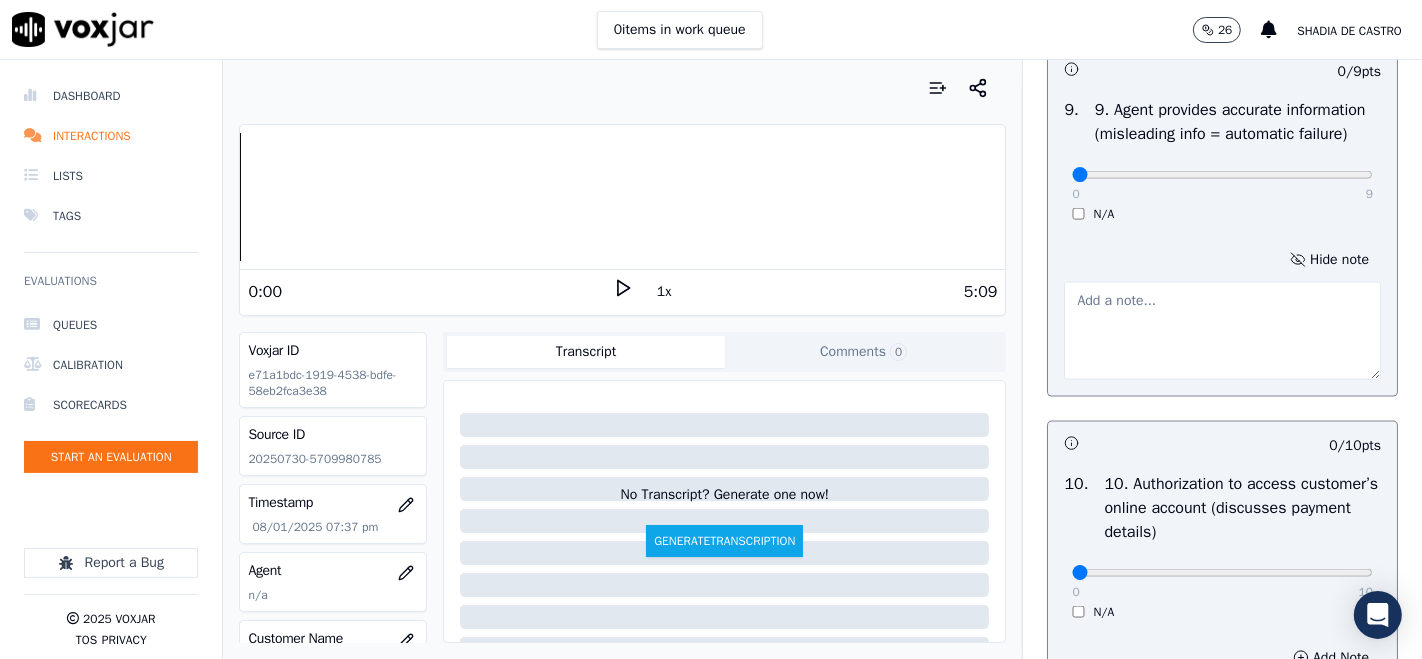 click 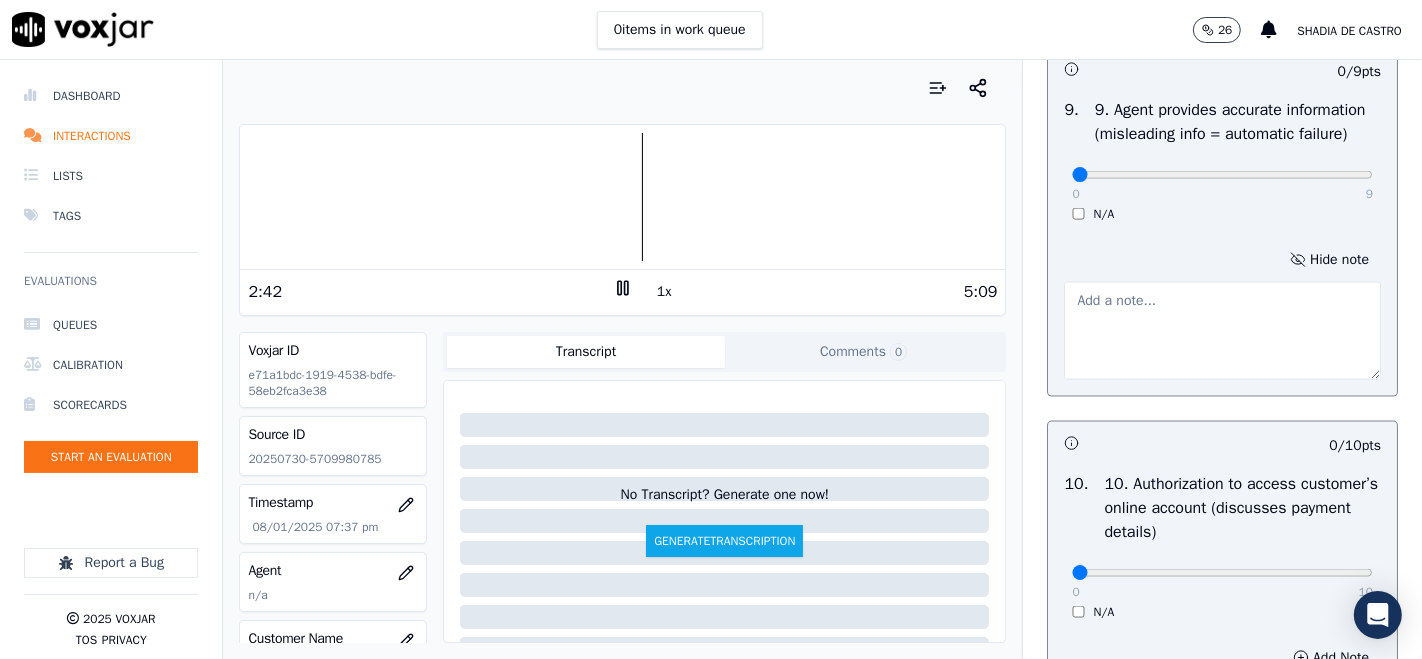 click at bounding box center [622, 197] 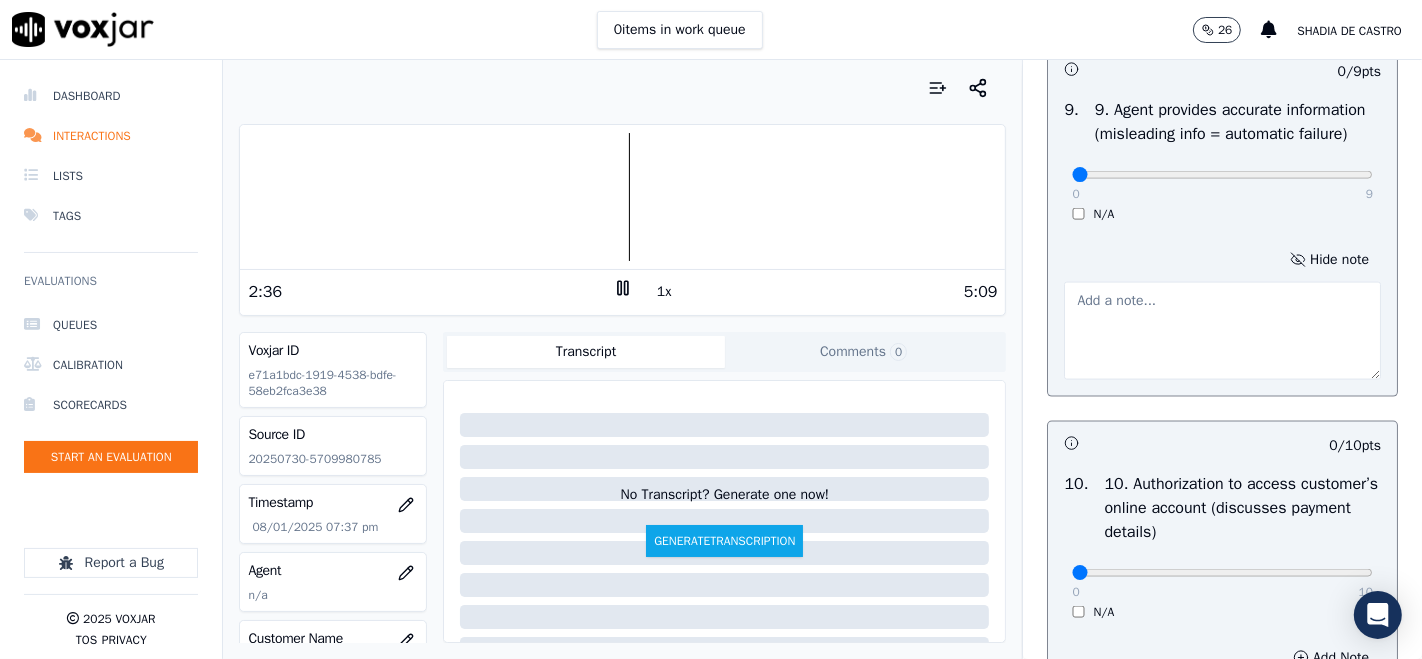 click at bounding box center [622, 197] 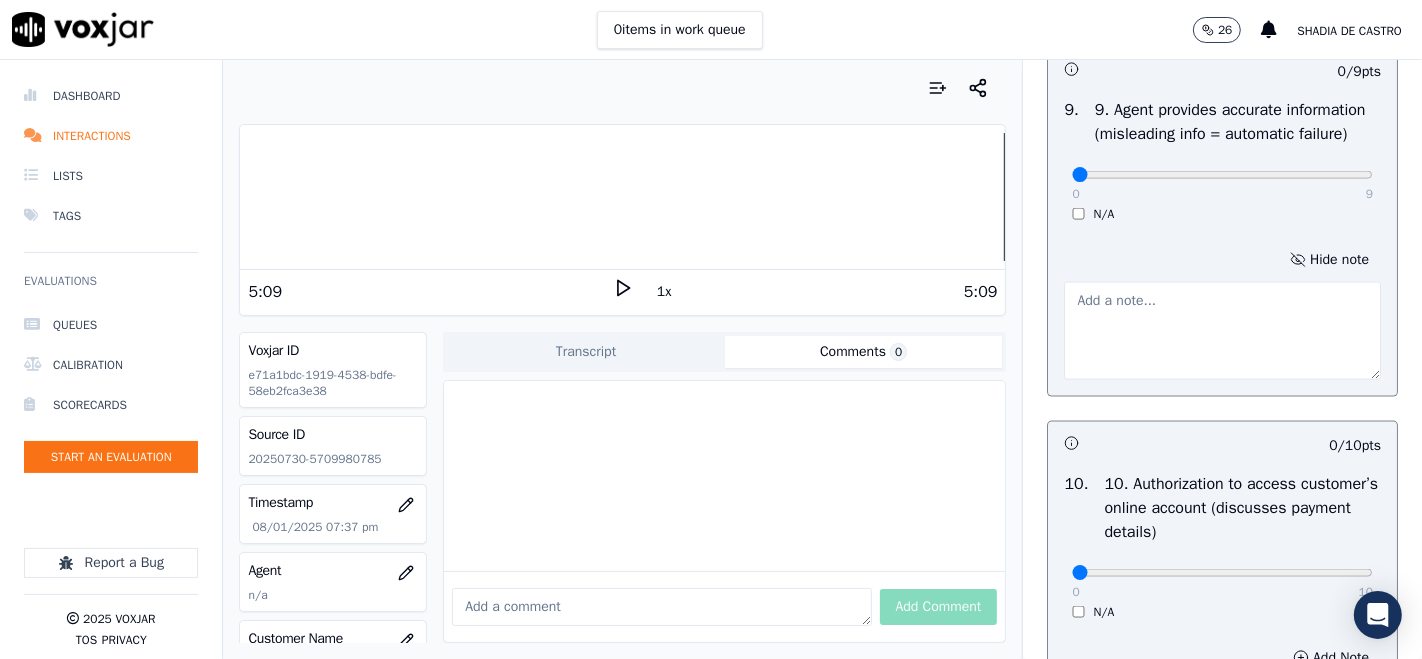 drag, startPoint x: 1022, startPoint y: 459, endPoint x: 1421, endPoint y: 700, distance: 466.13516 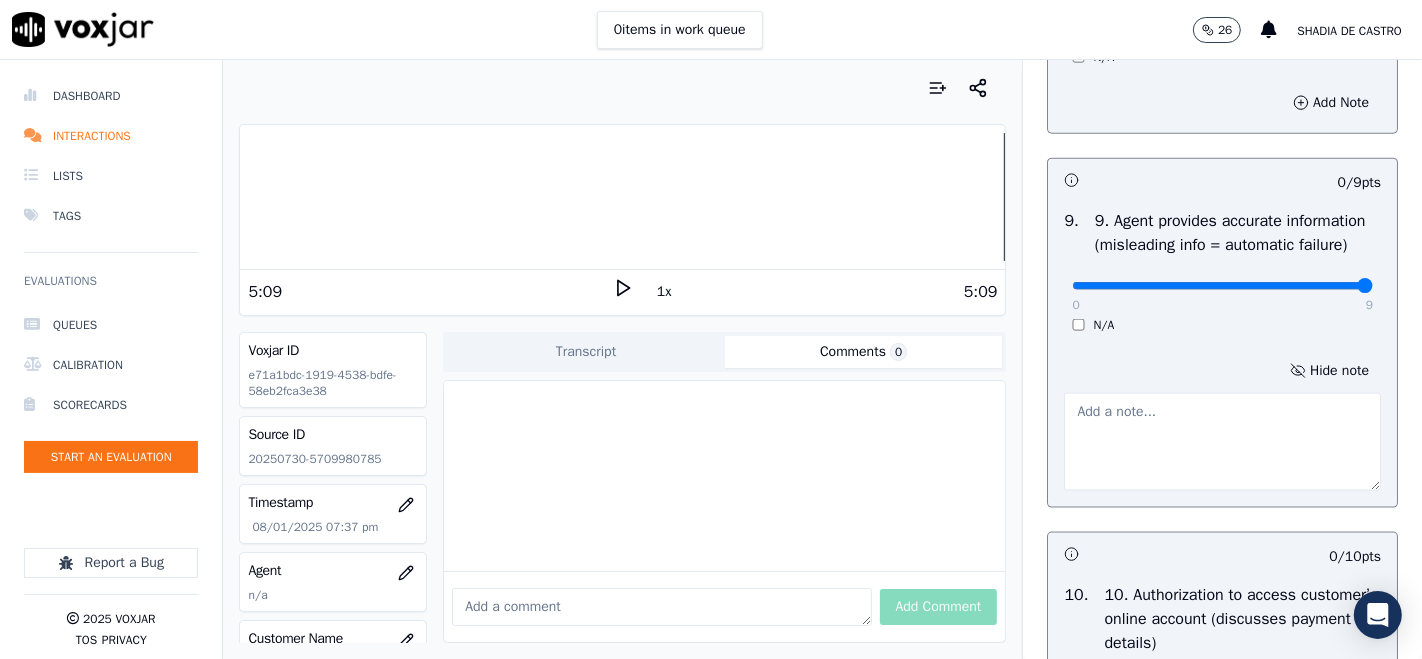 type on "9" 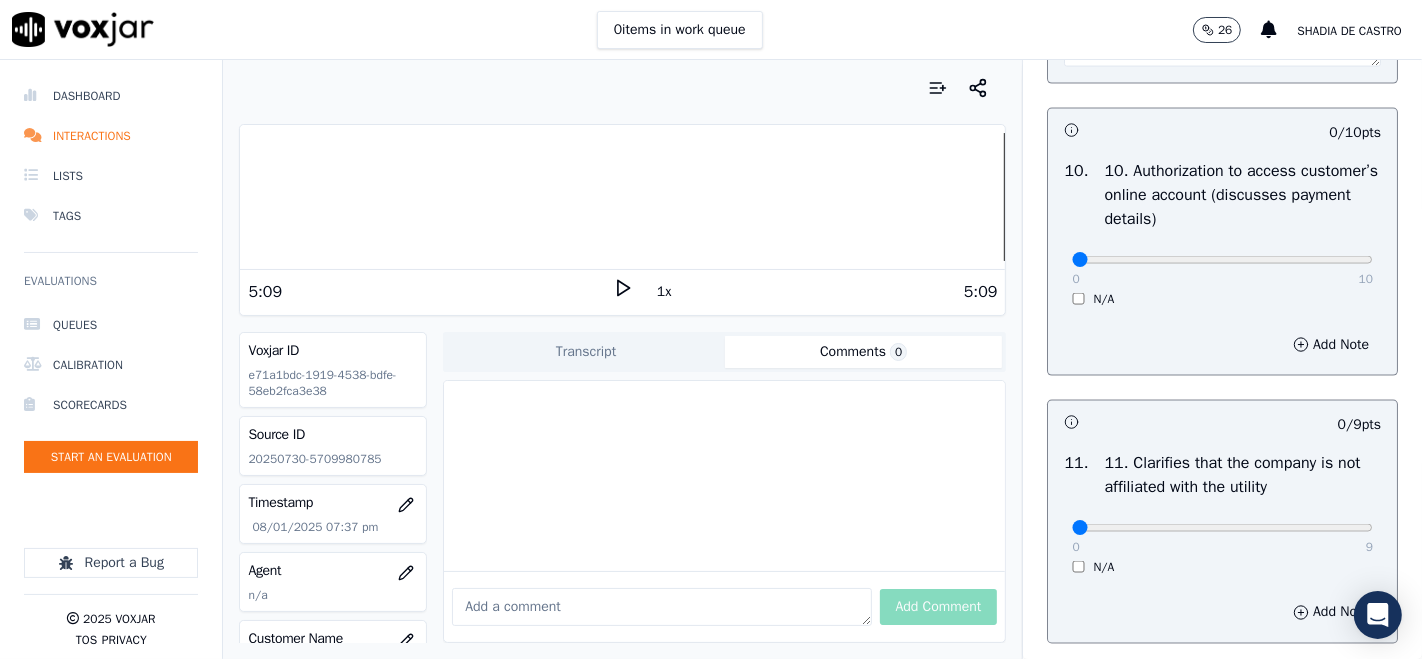 scroll, scrollTop: 2666, scrollLeft: 0, axis: vertical 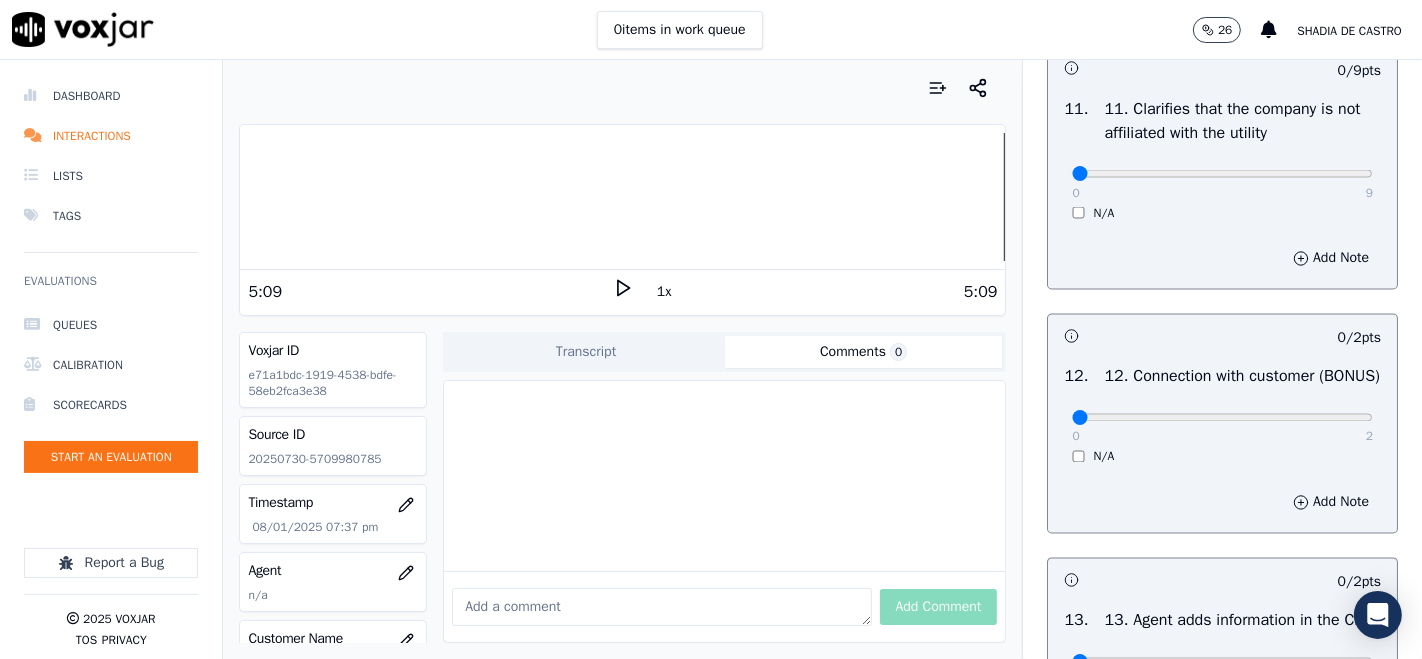 click on "0   9" at bounding box center (1222, 173) 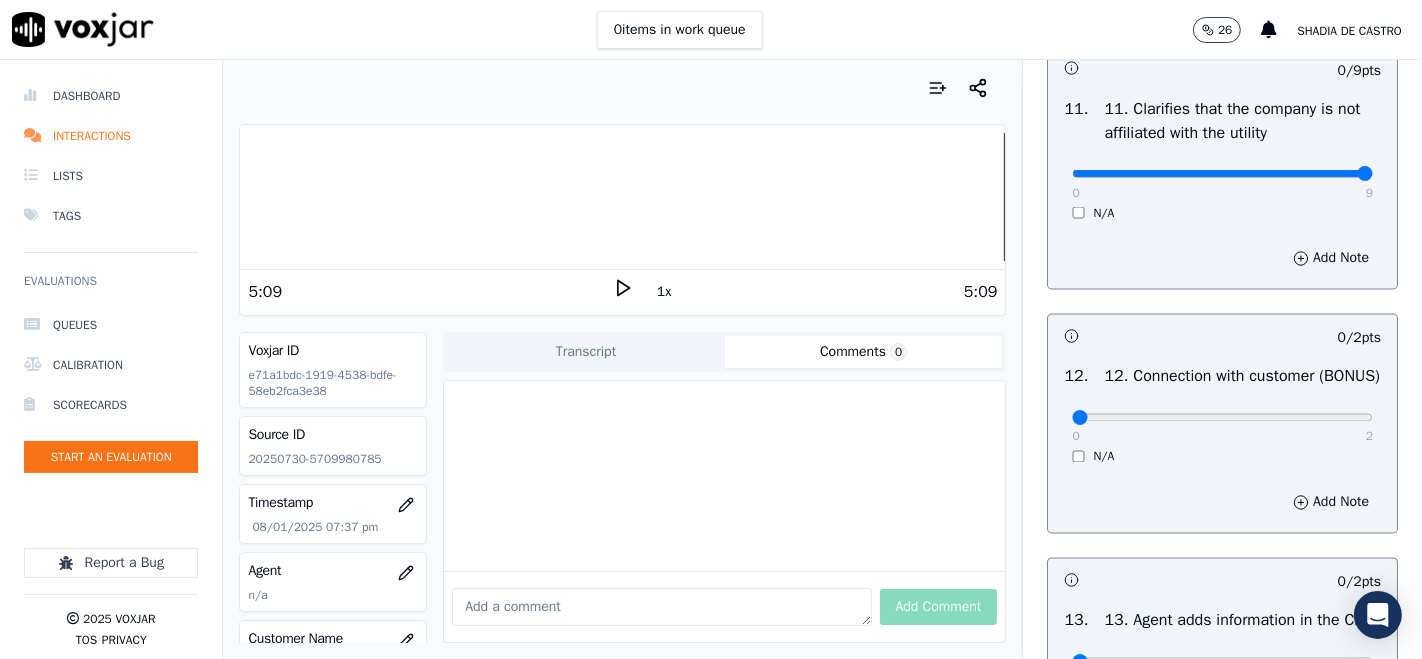 type on "9" 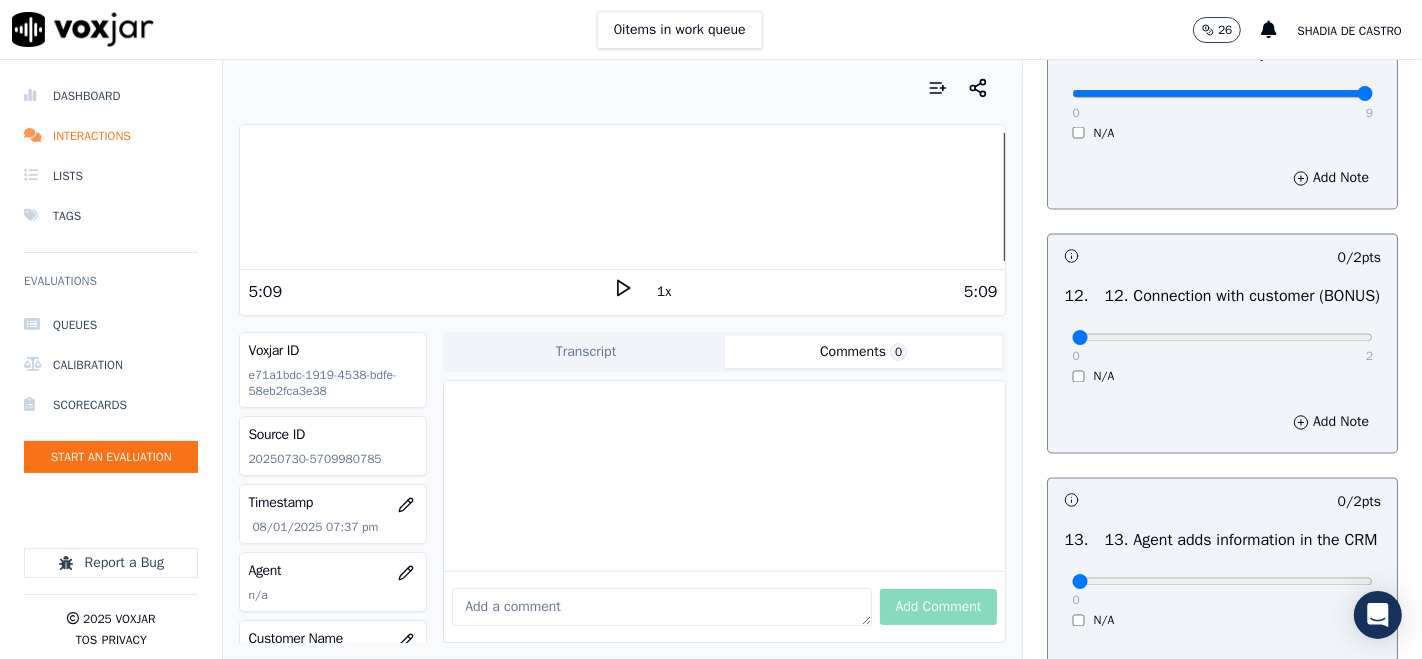 scroll, scrollTop: 3111, scrollLeft: 0, axis: vertical 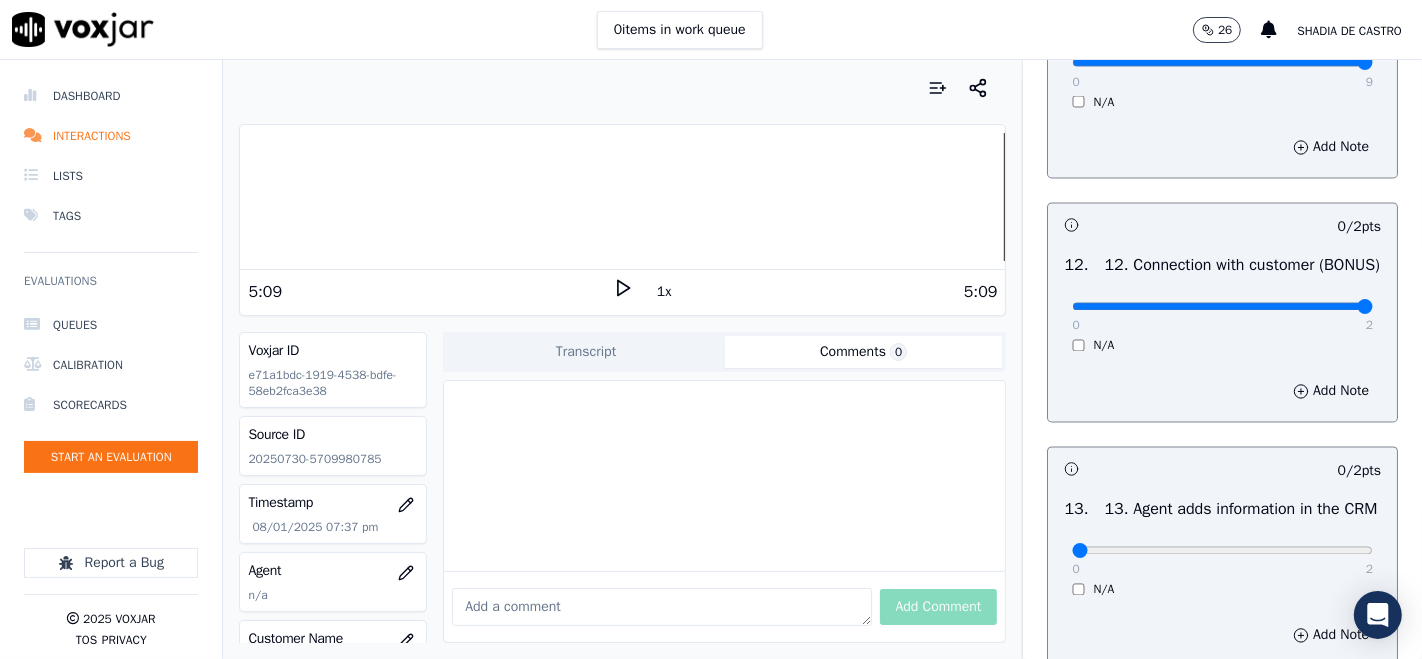 type on "2" 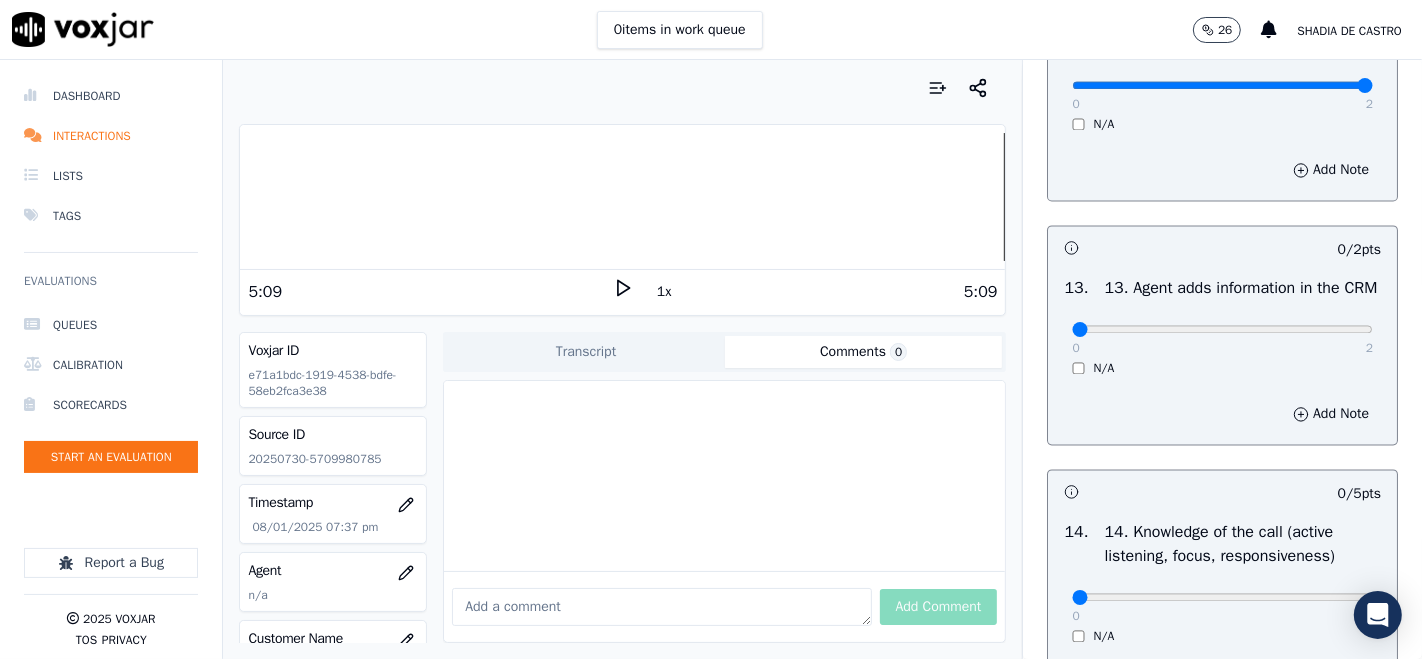 scroll, scrollTop: 3444, scrollLeft: 0, axis: vertical 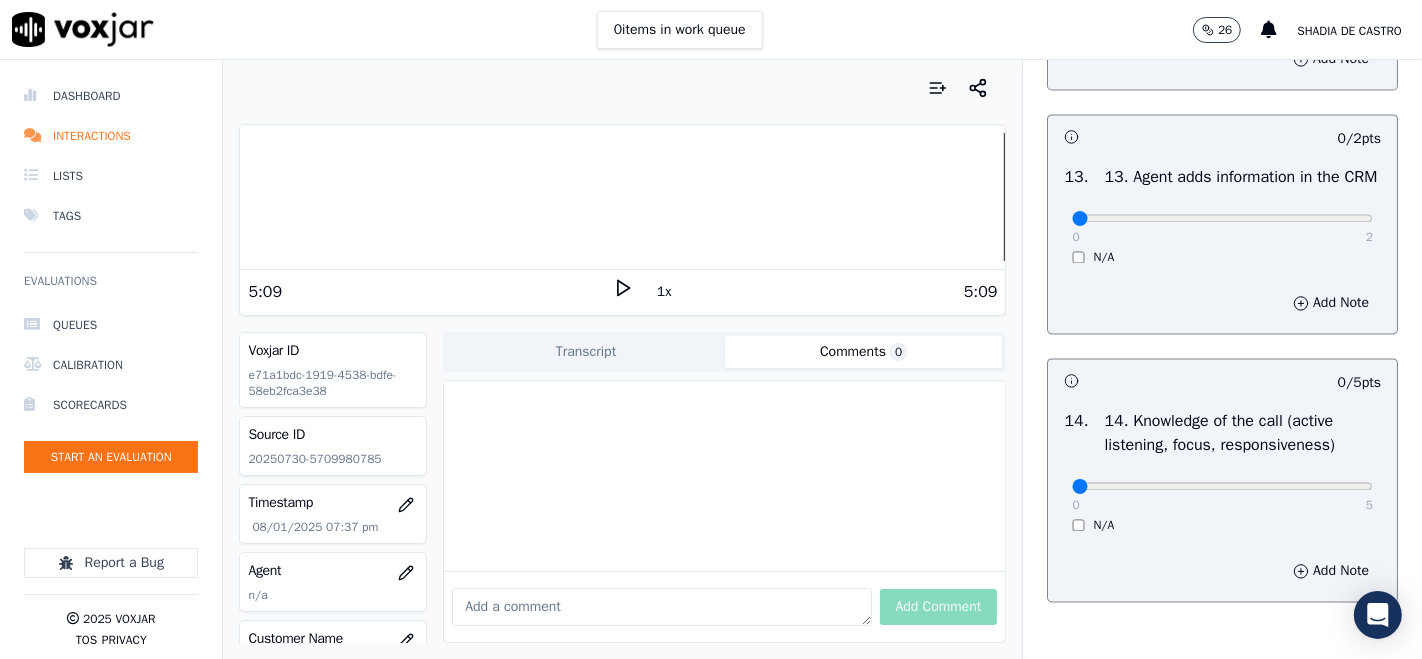 click on "0   2     N/A" at bounding box center (1222, 227) 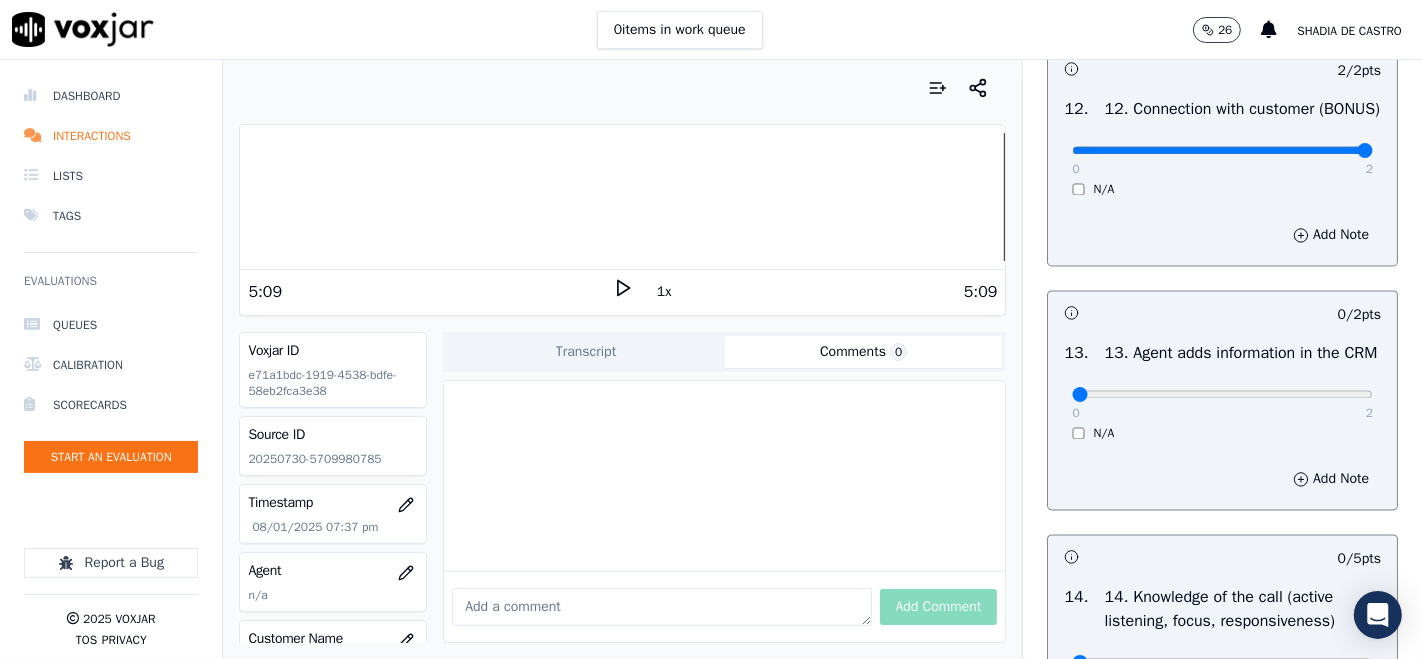 scroll, scrollTop: 3712, scrollLeft: 0, axis: vertical 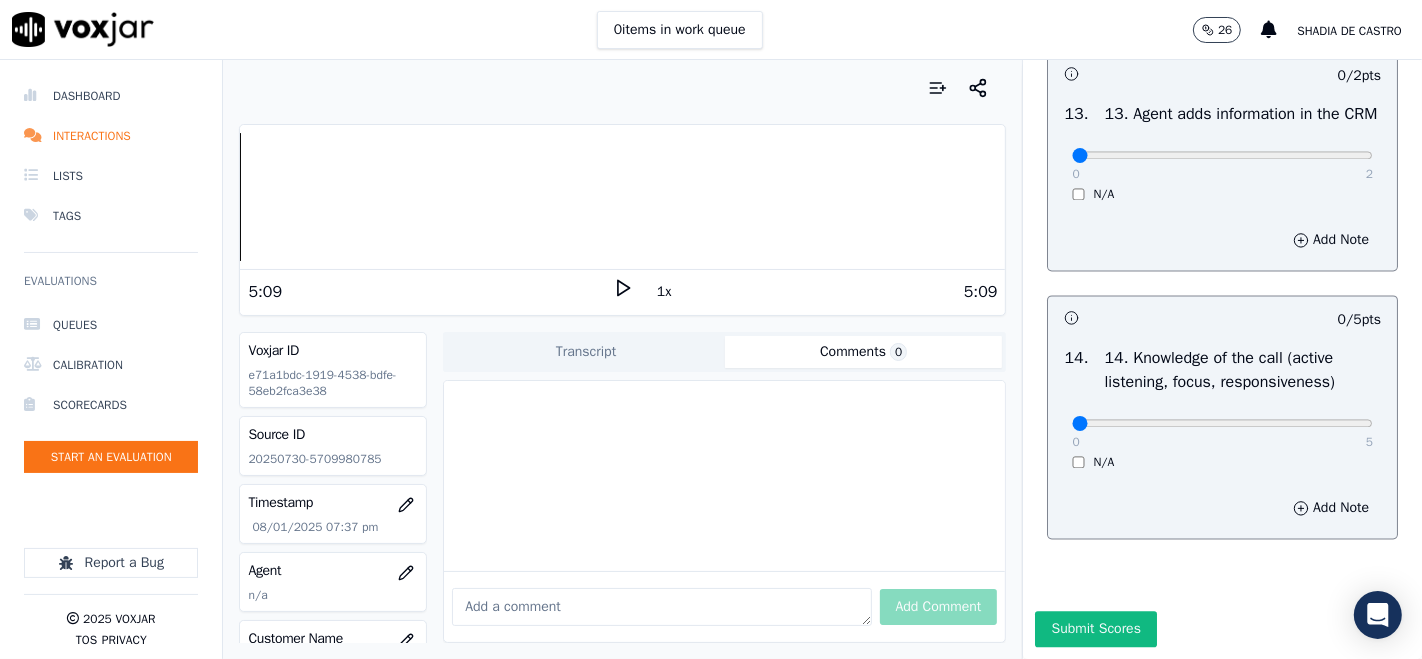 click on "Dashboard   Interactions   Lists   Tags       Evaluations     Queues   Calibration   Scorecards   Start an Evaluation
Report a Bug       2025   Voxjar   TOS   Privacy             Your browser does not support the audio element.   5:09     1x   5:09   Voxjar ID   e71a1bdc-1919-4538-bdfe-58eb2fca3e38   Source ID   20250730-5709980785   Timestamp
08/01/2025 07:37 pm     Agent
n/a     Customer Name     n/a     Customer Phone     n/a     Tags
INDRA     Source     manualUpload   Type     AUDIO       Transcript   Comments  0   No Transcript? Generate one now!   Generate  Transcription         Add Comment   Scores   Transcript   Metadata   Comments         Human Score   --   0  evaluation s   AI Score   --   0  evaluation s     AI Evaluations
Queue an AI Evaluation   No AI evaluations yet   Human Evaluations   Start a Manual Evaluation   No human evaluations yet       INBOUND CTS SCORECARD - NEW   Scorecard       GREETING/OPENING SKILLS     102  pts" at bounding box center (711, 359) 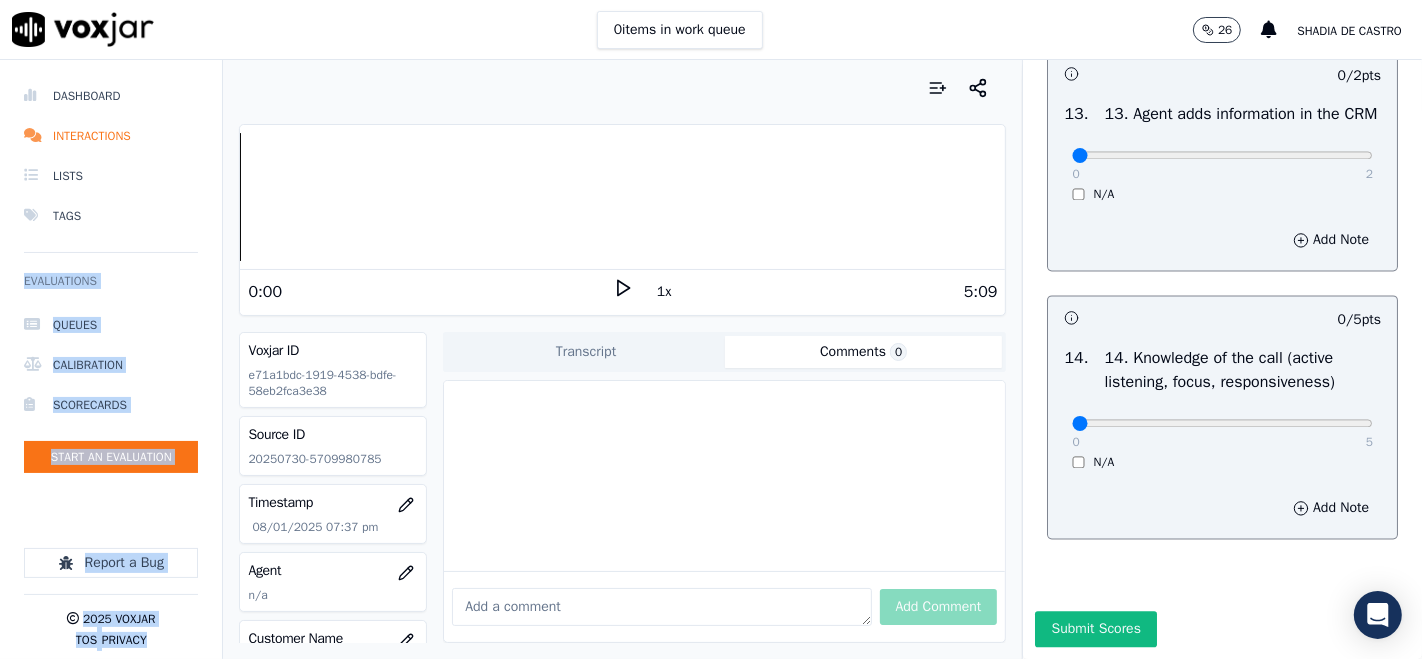 click on "Dashboard   Interactions   Lists   Tags       Evaluations     Queues   Calibration   Scorecards   Start an Evaluation
Report a Bug       2025   Voxjar   TOS   Privacy             Your browser does not support the audio element.   0:00     1x   5:09   Voxjar ID   e71a1bdc-1919-4538-bdfe-58eb2fca3e38   Source ID   20250730-5709980785   Timestamp
08/01/2025 07:37 pm     Agent
n/a     Customer Name     n/a     Customer Phone     n/a     Tags
INDRA     Source     manualUpload   Type     AUDIO       Transcript   Comments  0   No Transcript? Generate one now!   Generate  Transcription         Add Comment   Scores   Transcript   Metadata   Comments         Human Score   --   0  evaluation s   AI Score   --   0  evaluation s     AI Evaluations
Queue an AI Evaluation   No AI evaluations yet   Human Evaluations   Start a Manual Evaluation   No human evaluations yet       INBOUND CTS SCORECARD - NEW   Scorecard       GREETING/OPENING SKILLS     102  pts" at bounding box center (711, 359) 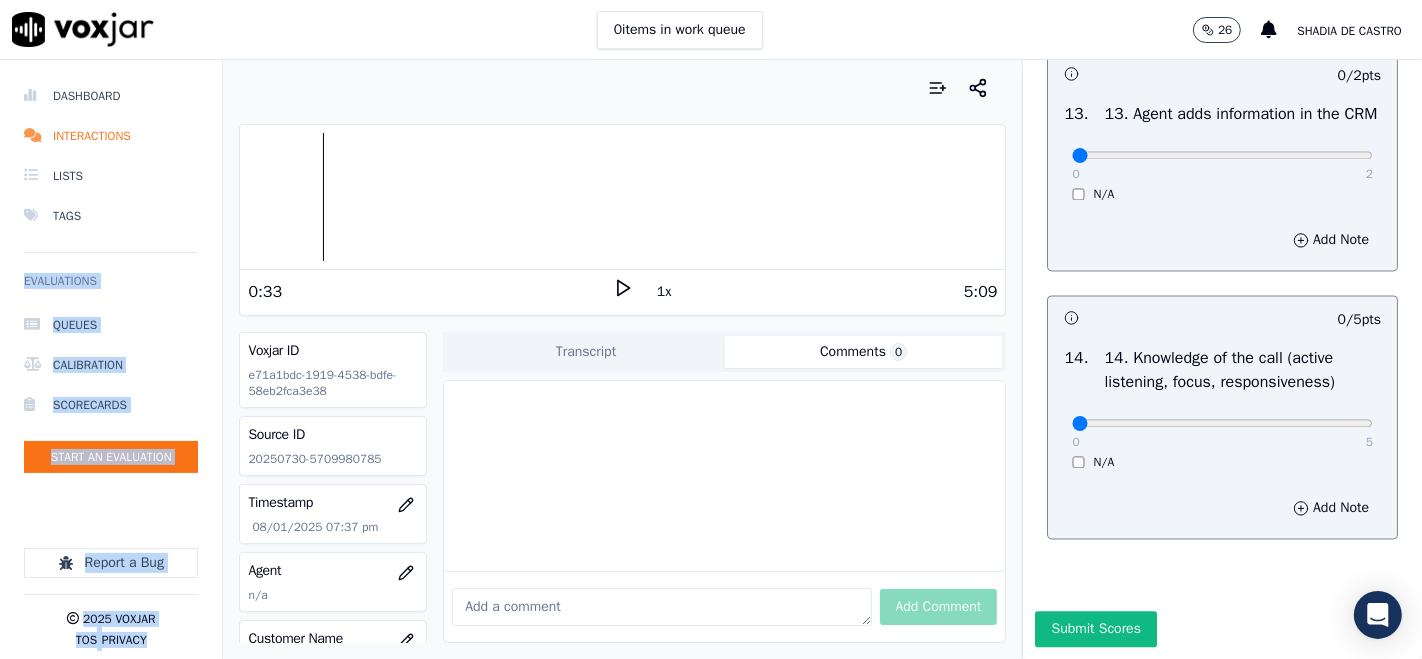 click at bounding box center [622, 88] 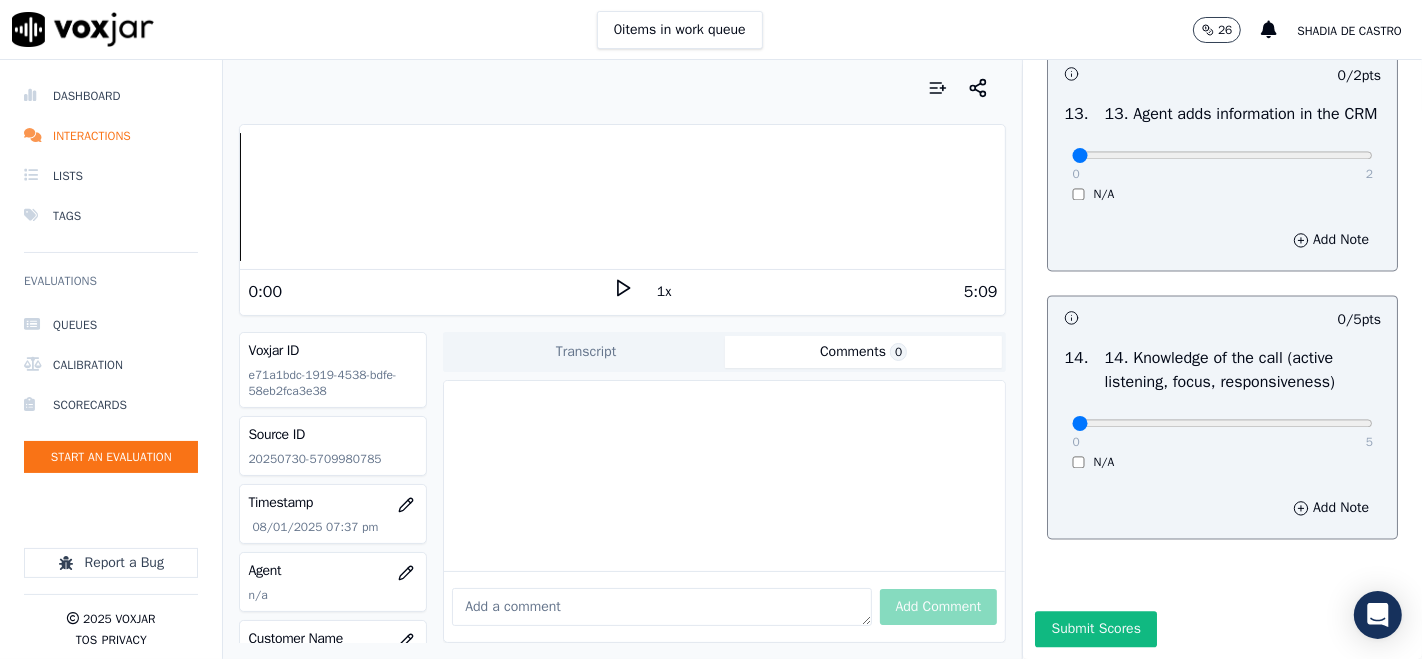 click on "Dashboard   Interactions   Lists   Tags       Evaluations     Queues   Calibration   Scorecards   Start an Evaluation
Report a Bug       2025   Voxjar   TOS   Privacy             Your browser does not support the audio element.   0:00     1x   5:09   Voxjar ID   e71a1bdc-1919-4538-bdfe-58eb2fca3e38   Source ID   20250730-5709980785   Timestamp
08/01/2025 07:37 pm     Agent
n/a     Customer Name     n/a     Customer Phone     n/a     Tags
INDRA     Source     manualUpload   Type     AUDIO       Transcript   Comments  0   No Transcript? Generate one now!   Generate  Transcription         Add Comment   Scores   Transcript   Metadata   Comments         Human Score   --   0  evaluation s   AI Score   --   0  evaluation s     AI Evaluations
Queue an AI Evaluation   No AI evaluations yet   Human Evaluations   Start a Manual Evaluation   No human evaluations yet       INBOUND CTS SCORECARD - NEW   Scorecard       GREETING/OPENING SKILLS     102  pts" at bounding box center [711, 359] 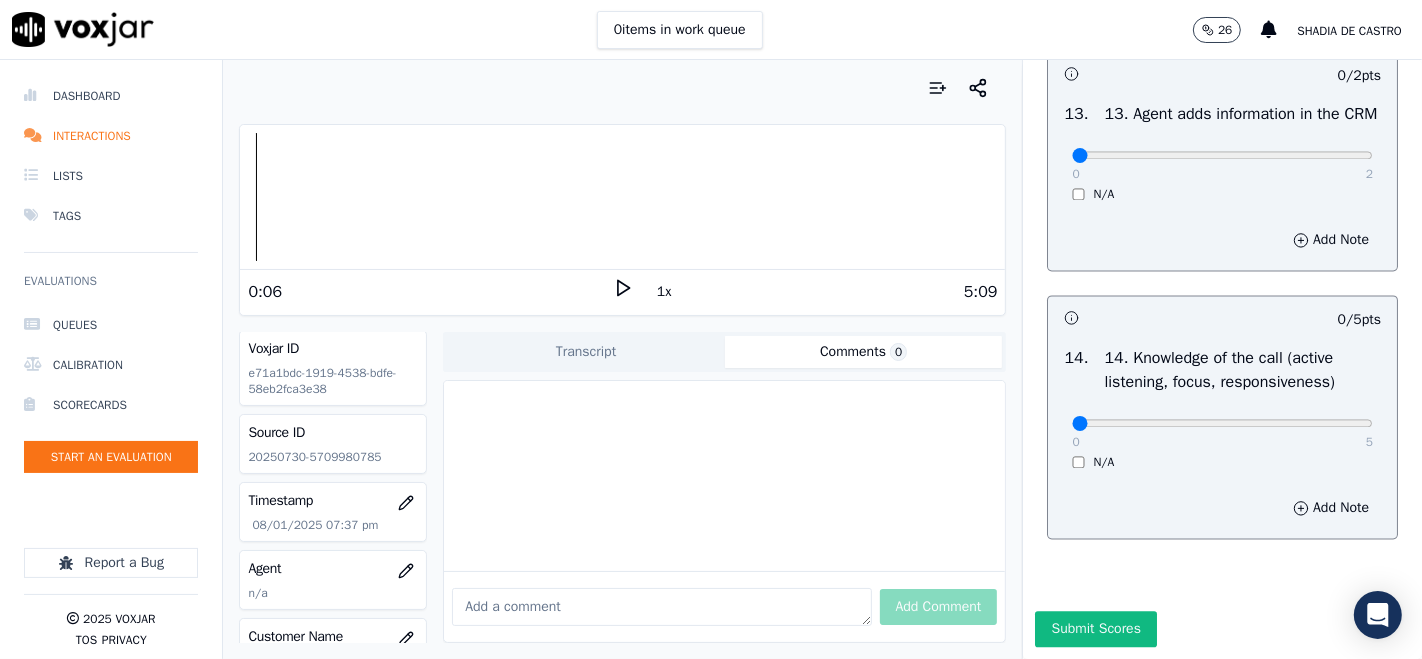 scroll, scrollTop: 0, scrollLeft: 0, axis: both 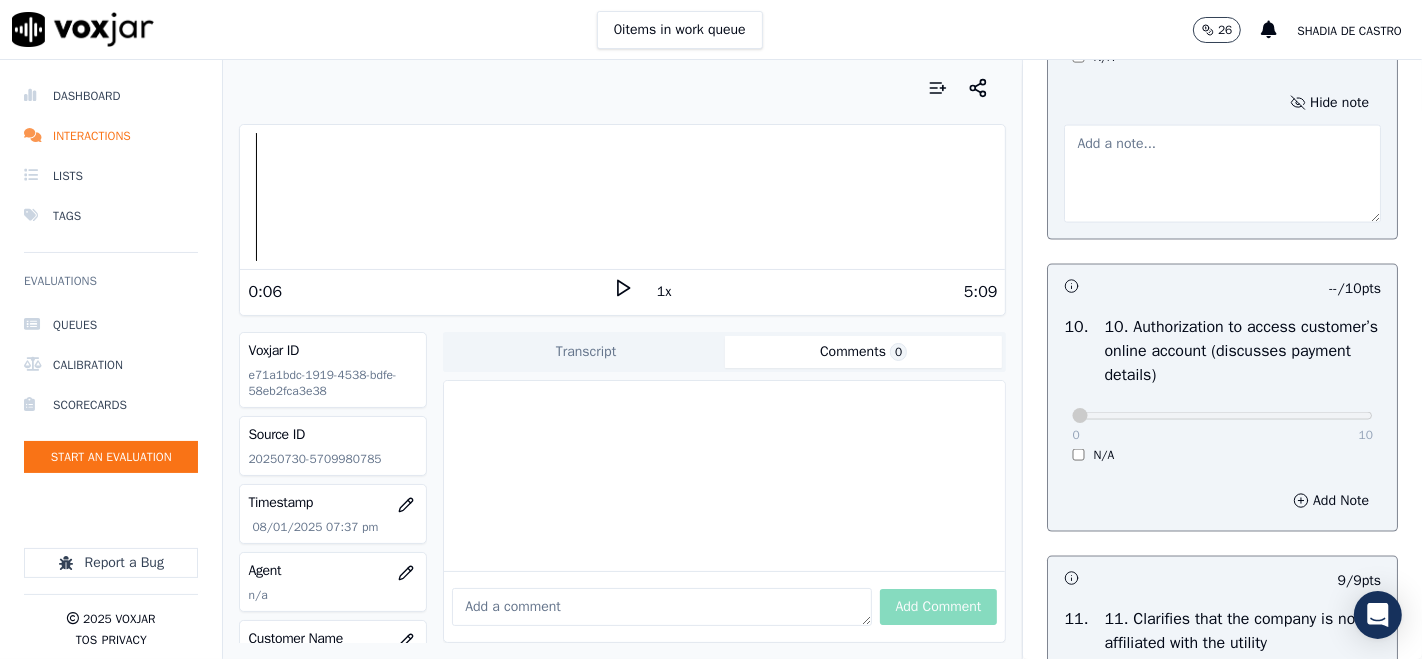 drag, startPoint x: 1320, startPoint y: 127, endPoint x: 1004, endPoint y: 221, distance: 329.6847 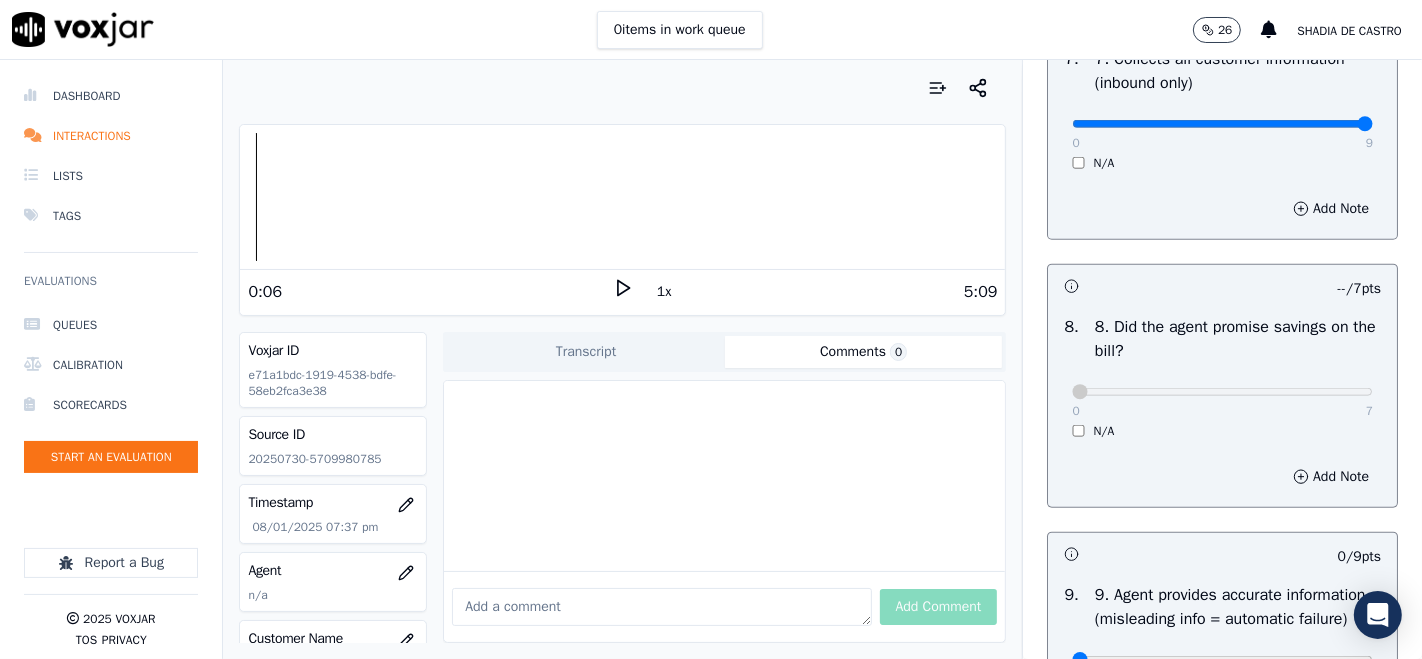 scroll, scrollTop: 1601, scrollLeft: 0, axis: vertical 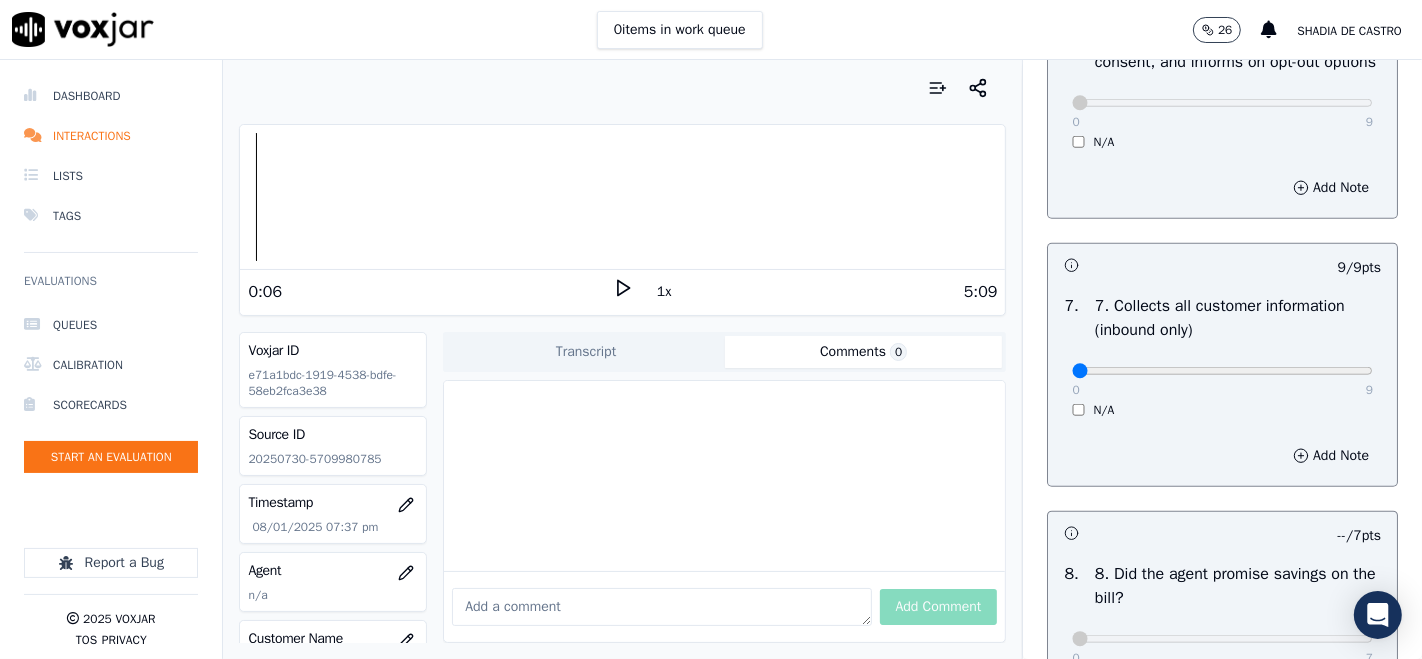 drag, startPoint x: 1294, startPoint y: 455, endPoint x: 1001, endPoint y: 441, distance: 293.3343 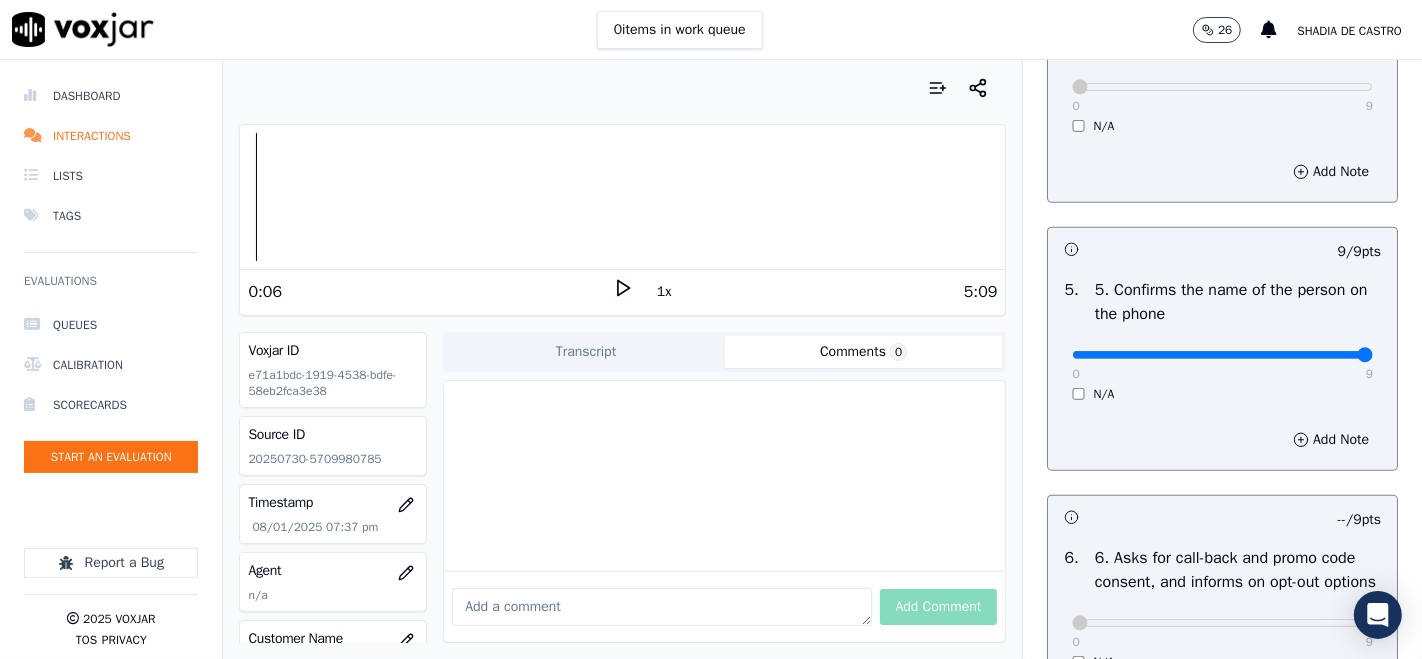 scroll, scrollTop: 1045, scrollLeft: 0, axis: vertical 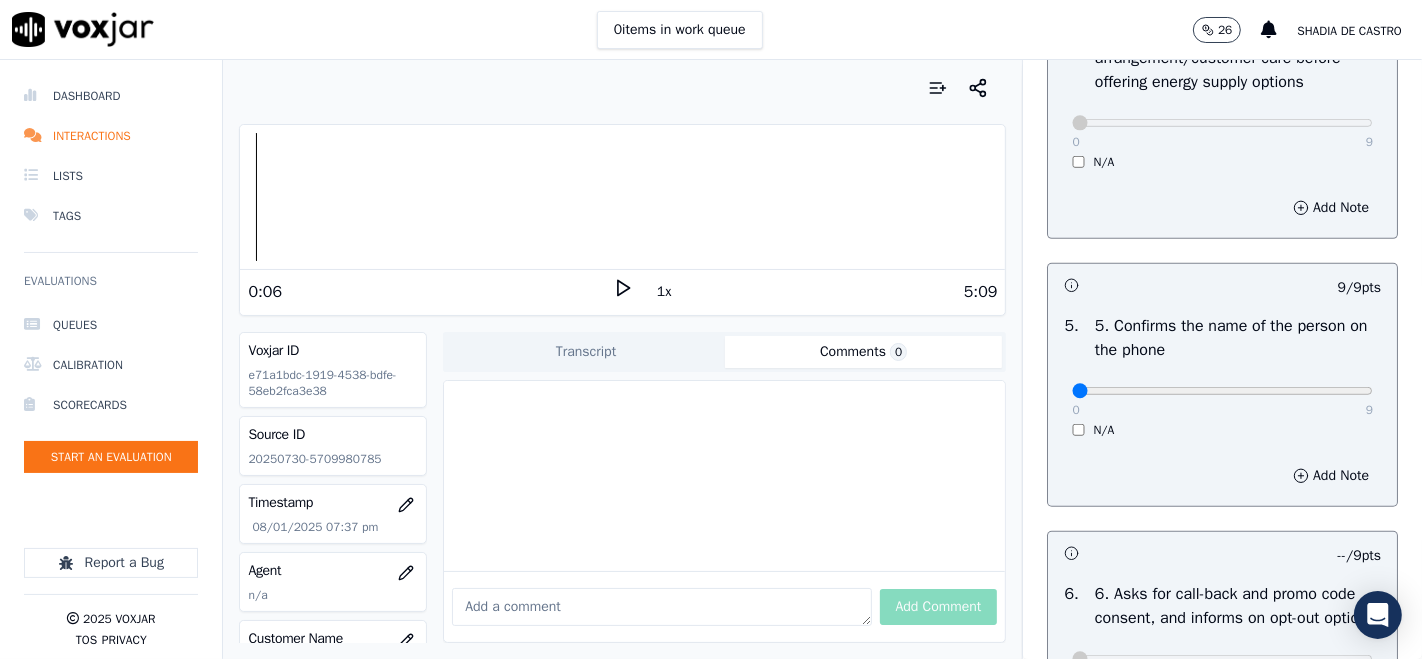 drag, startPoint x: 1306, startPoint y: 452, endPoint x: 899, endPoint y: 484, distance: 408.25604 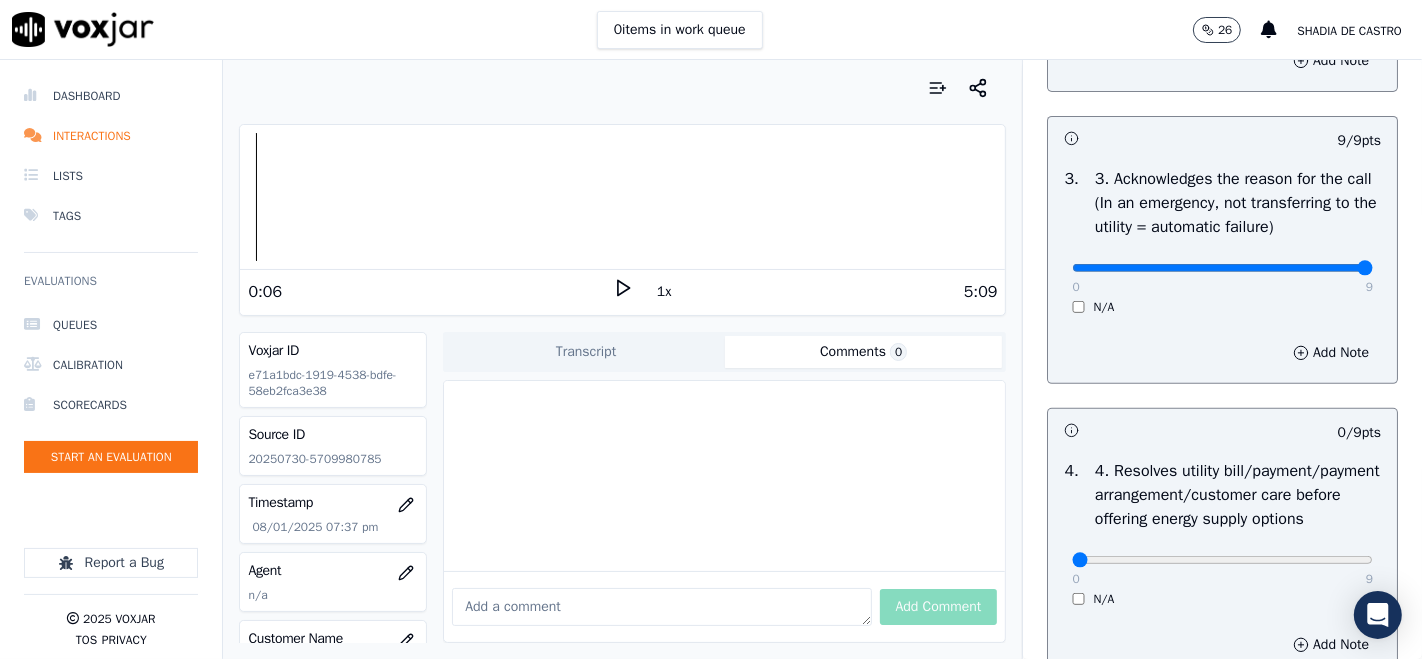 scroll, scrollTop: 601, scrollLeft: 0, axis: vertical 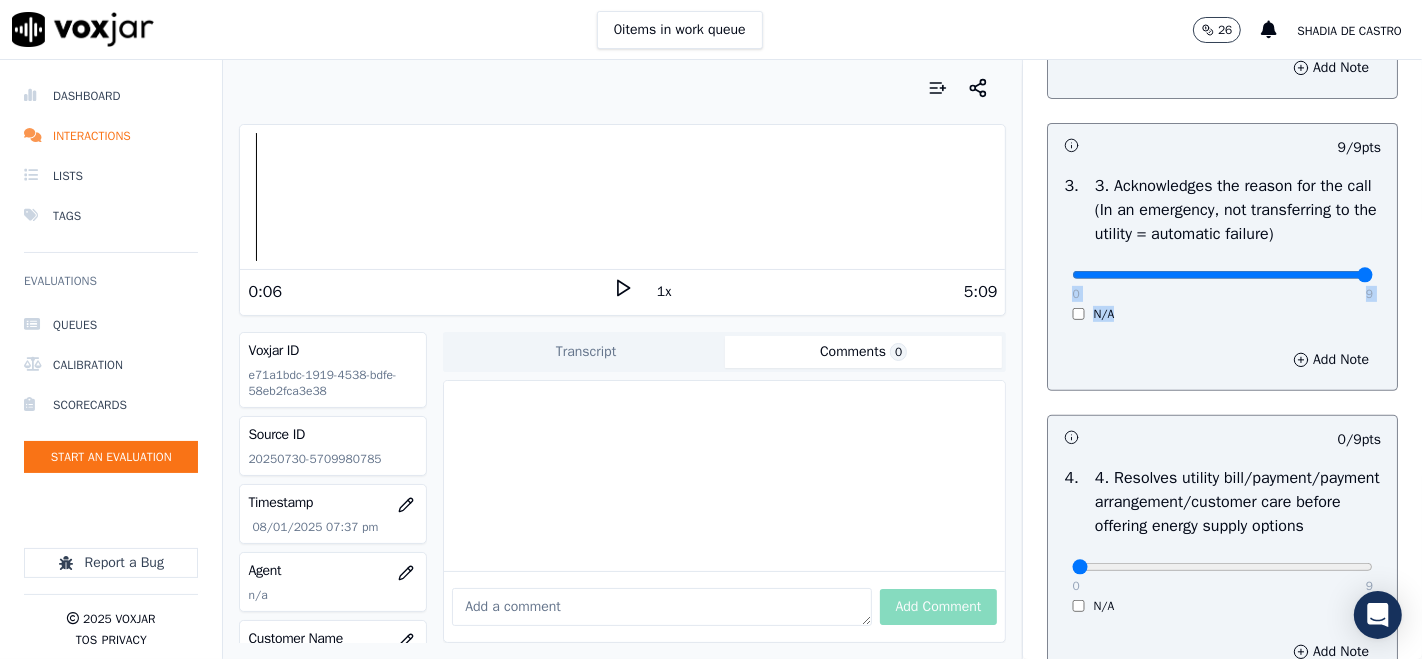 drag, startPoint x: 1321, startPoint y: 323, endPoint x: 1132, endPoint y: 354, distance: 191.52545 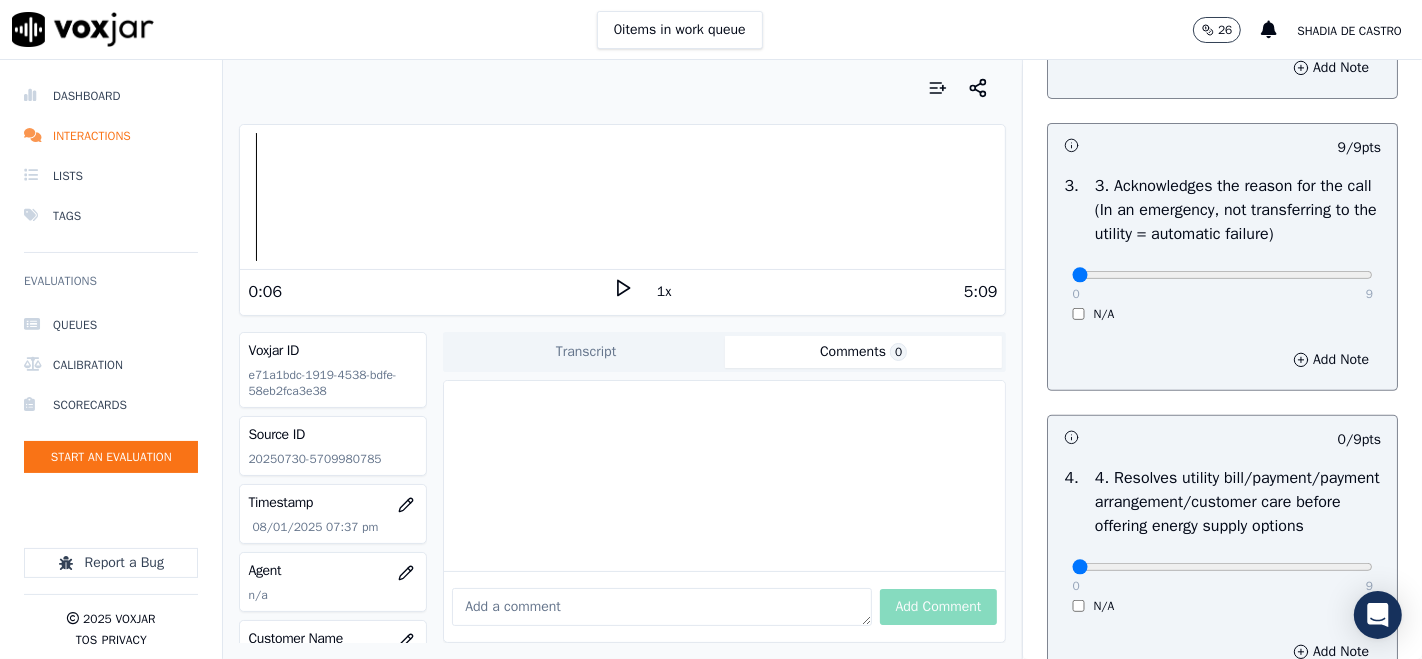 drag, startPoint x: 1291, startPoint y: 311, endPoint x: 927, endPoint y: 321, distance: 364.13733 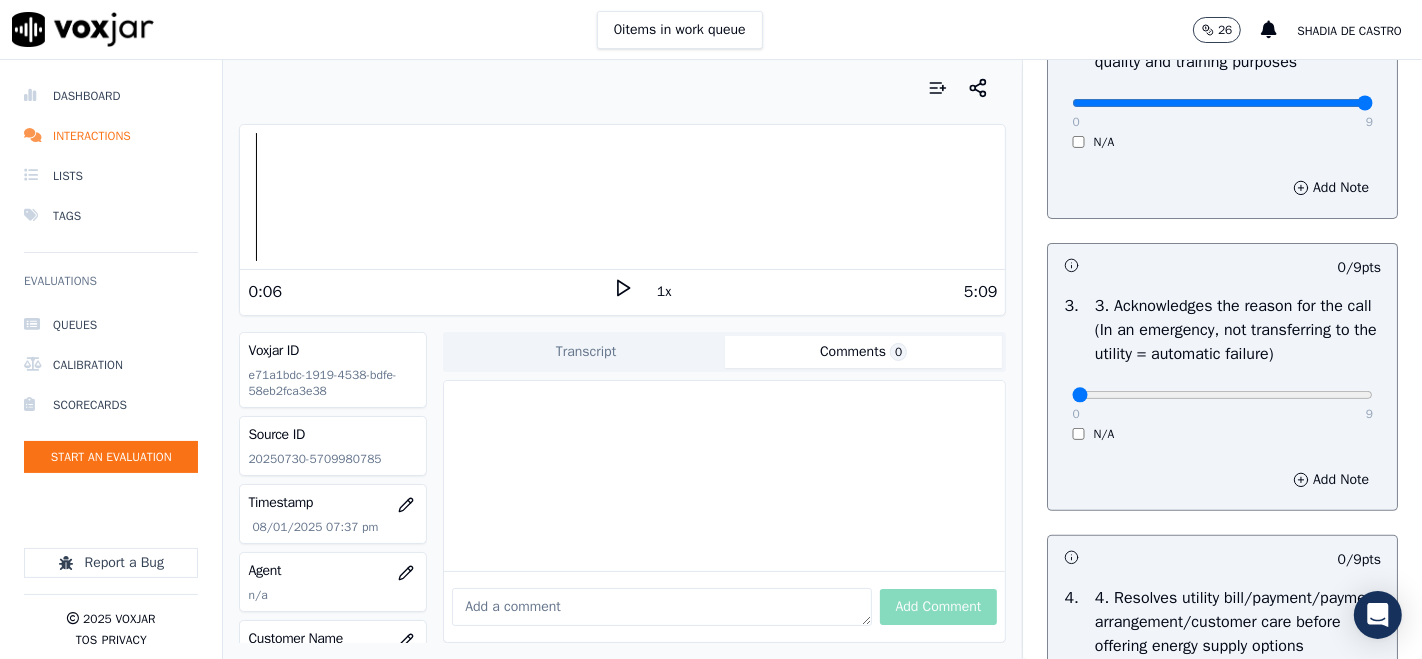 scroll, scrollTop: 379, scrollLeft: 0, axis: vertical 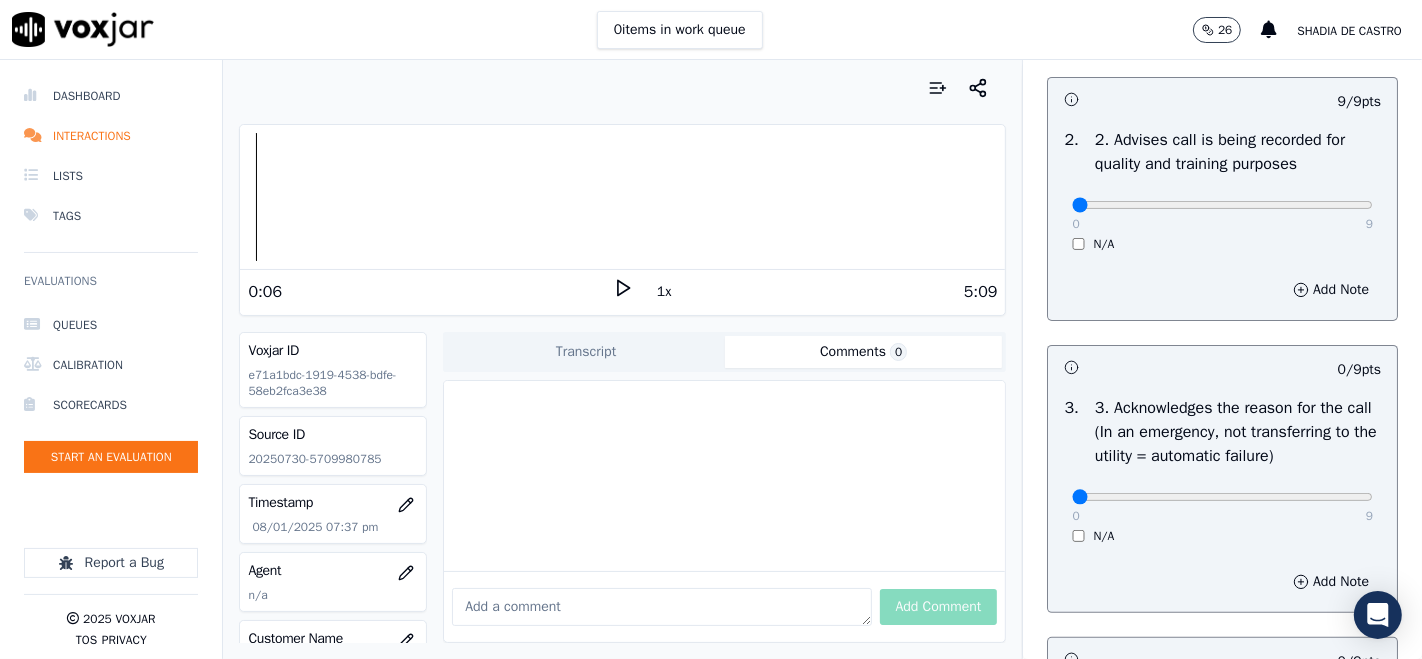 drag, startPoint x: 1289, startPoint y: 219, endPoint x: 934, endPoint y: 278, distance: 359.86942 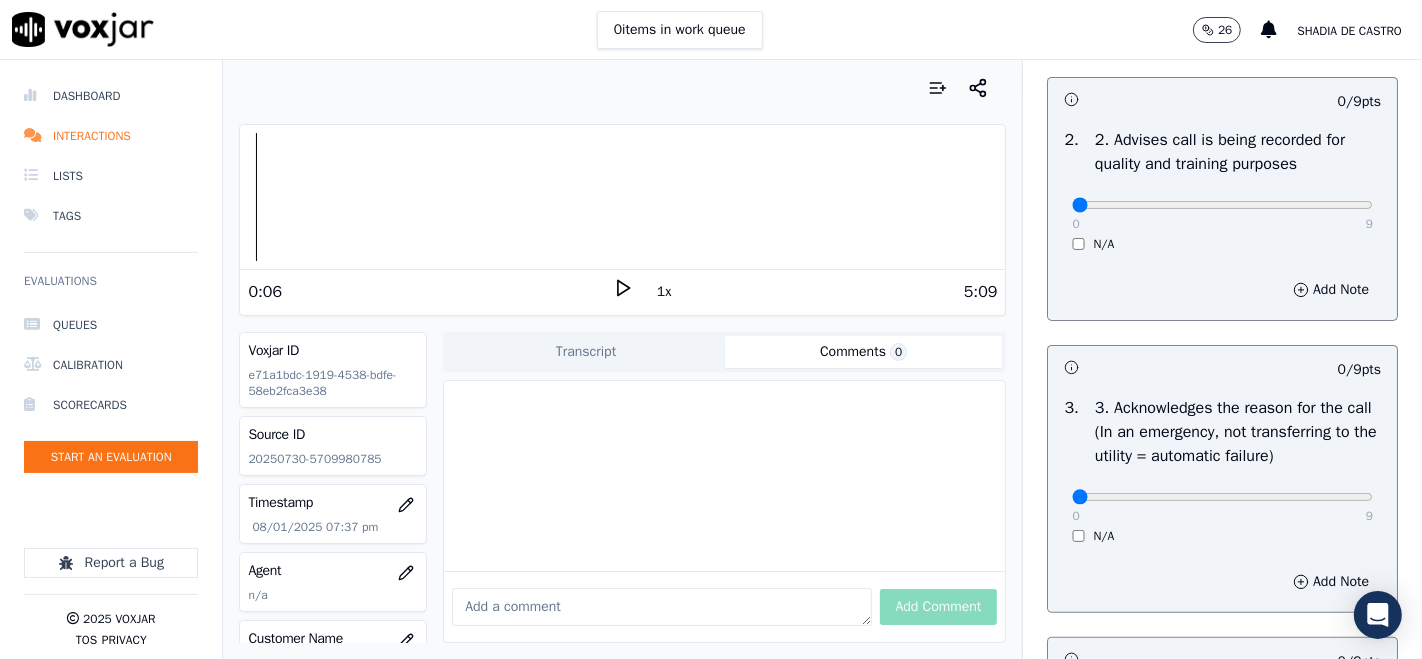scroll, scrollTop: 157, scrollLeft: 0, axis: vertical 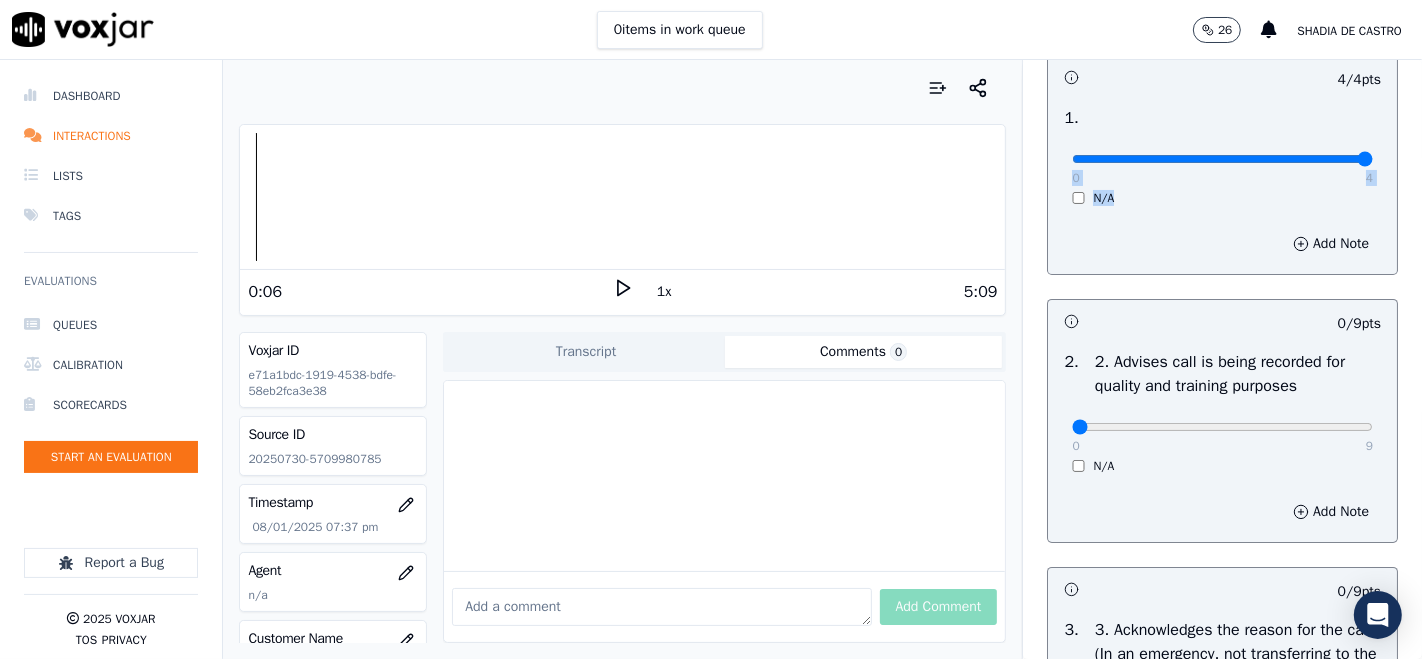 drag, startPoint x: 1171, startPoint y: 194, endPoint x: 1195, endPoint y: 207, distance: 27.294687 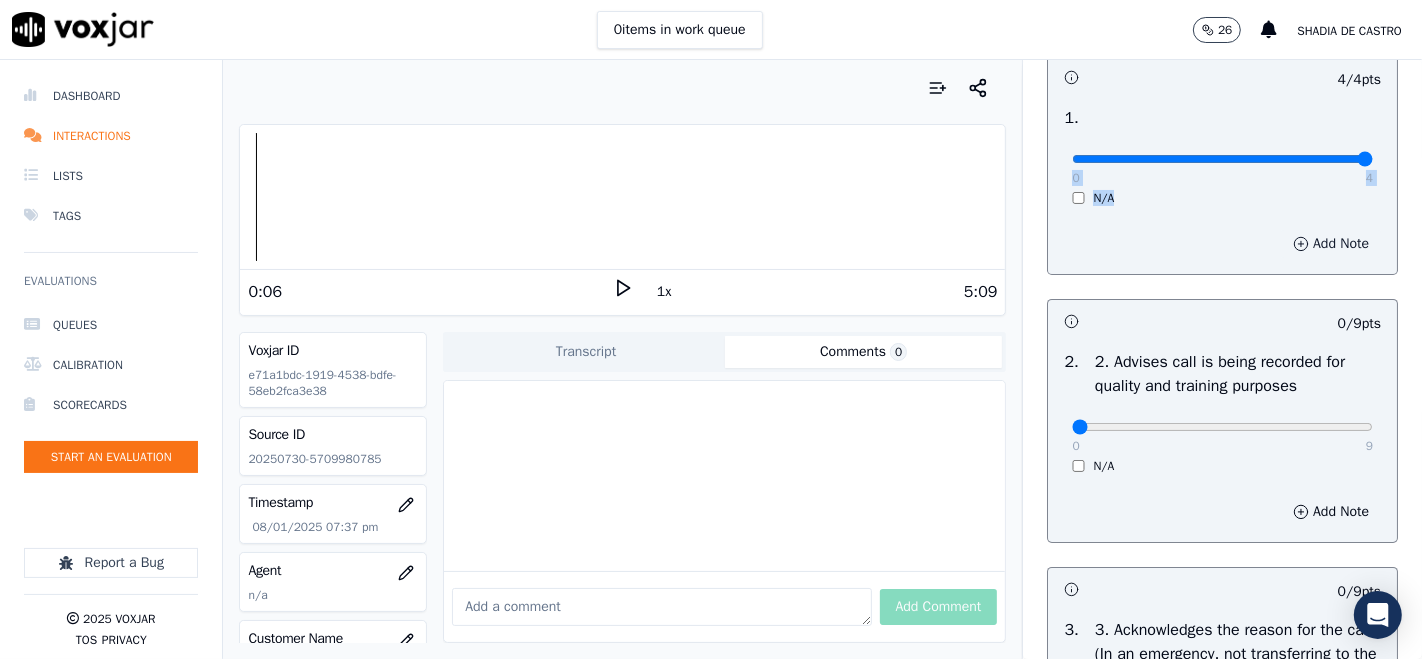 click 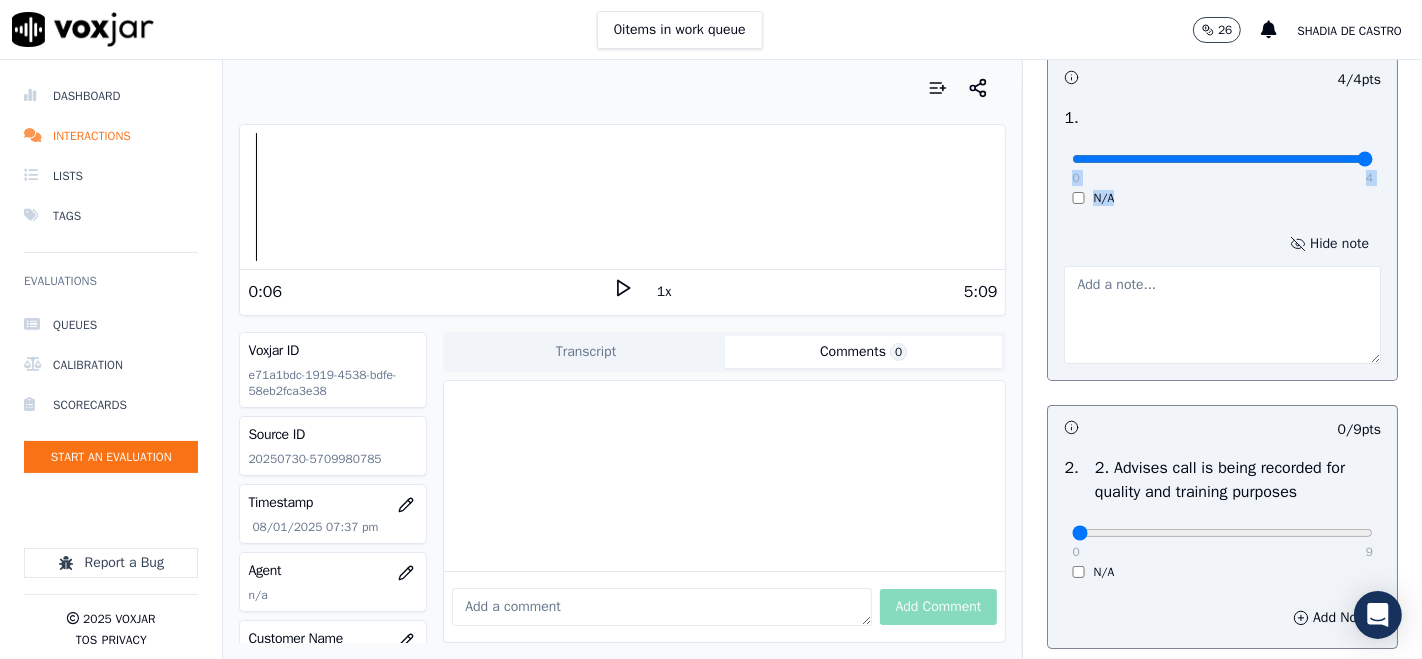 click on "N/A" at bounding box center [1222, 198] 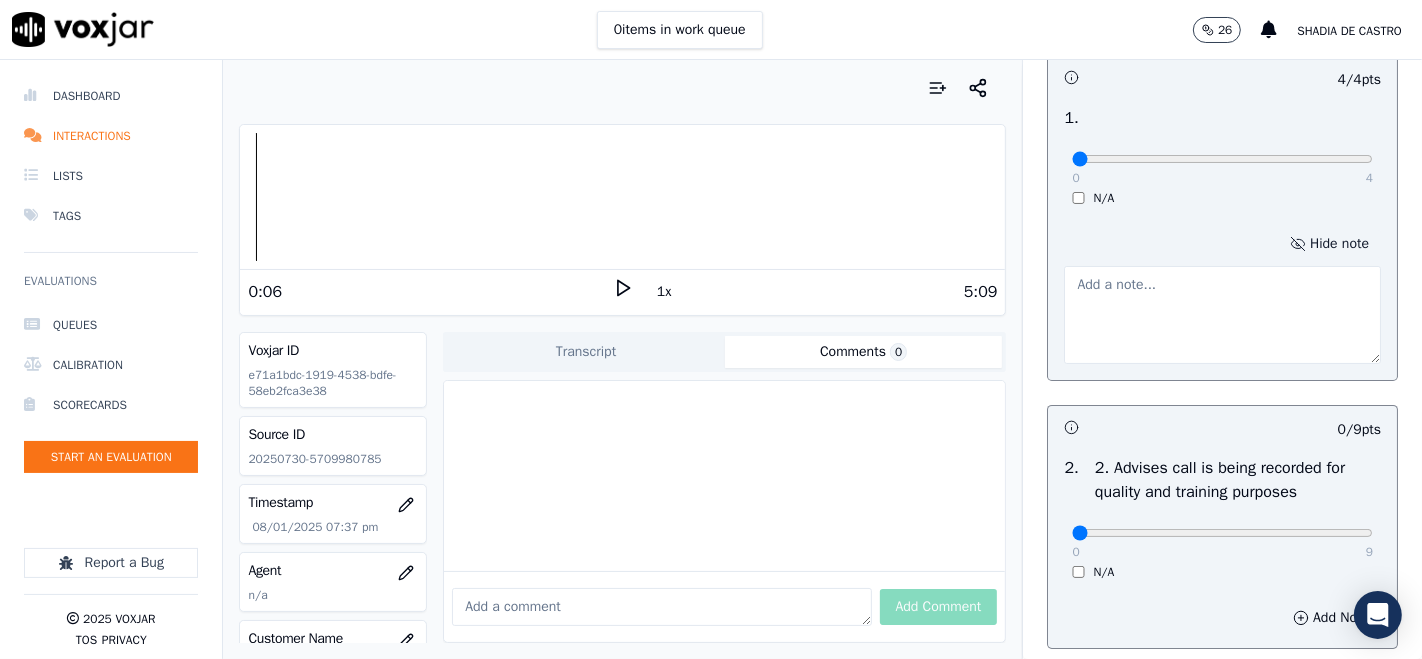 drag, startPoint x: 1286, startPoint y: 177, endPoint x: 971, endPoint y: 214, distance: 317.16556 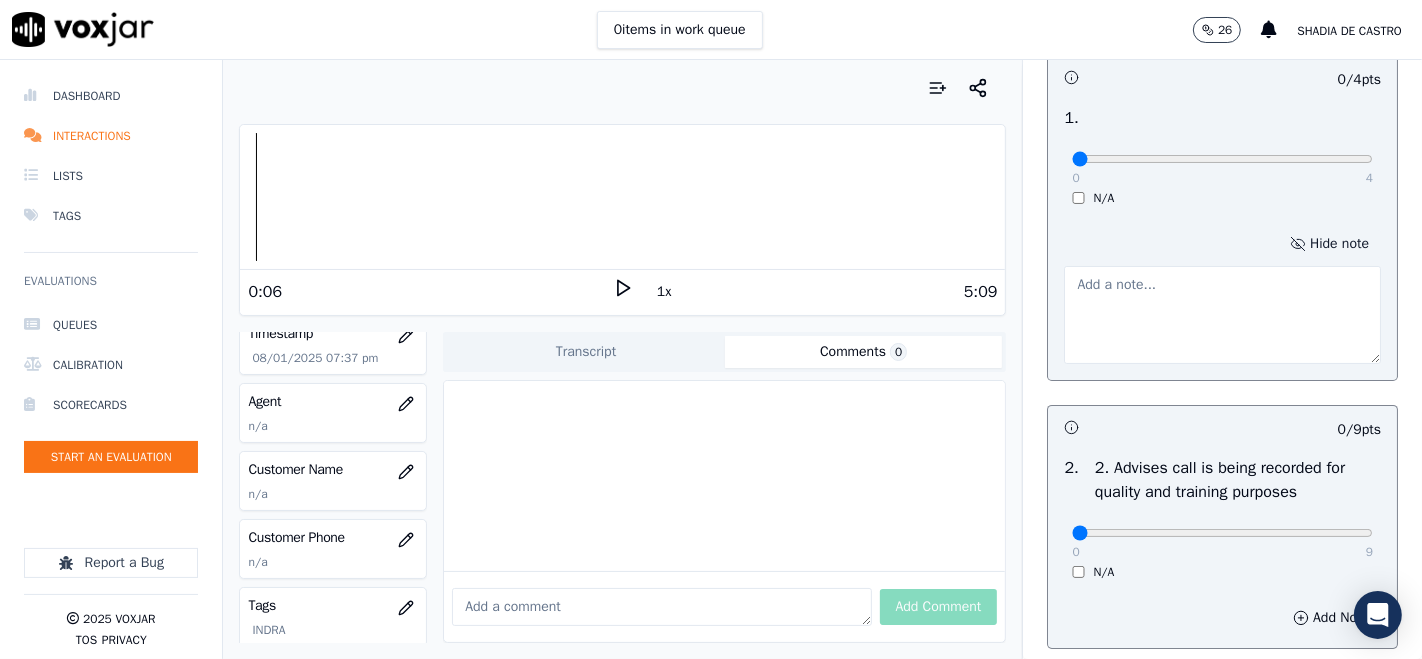 scroll, scrollTop: 222, scrollLeft: 0, axis: vertical 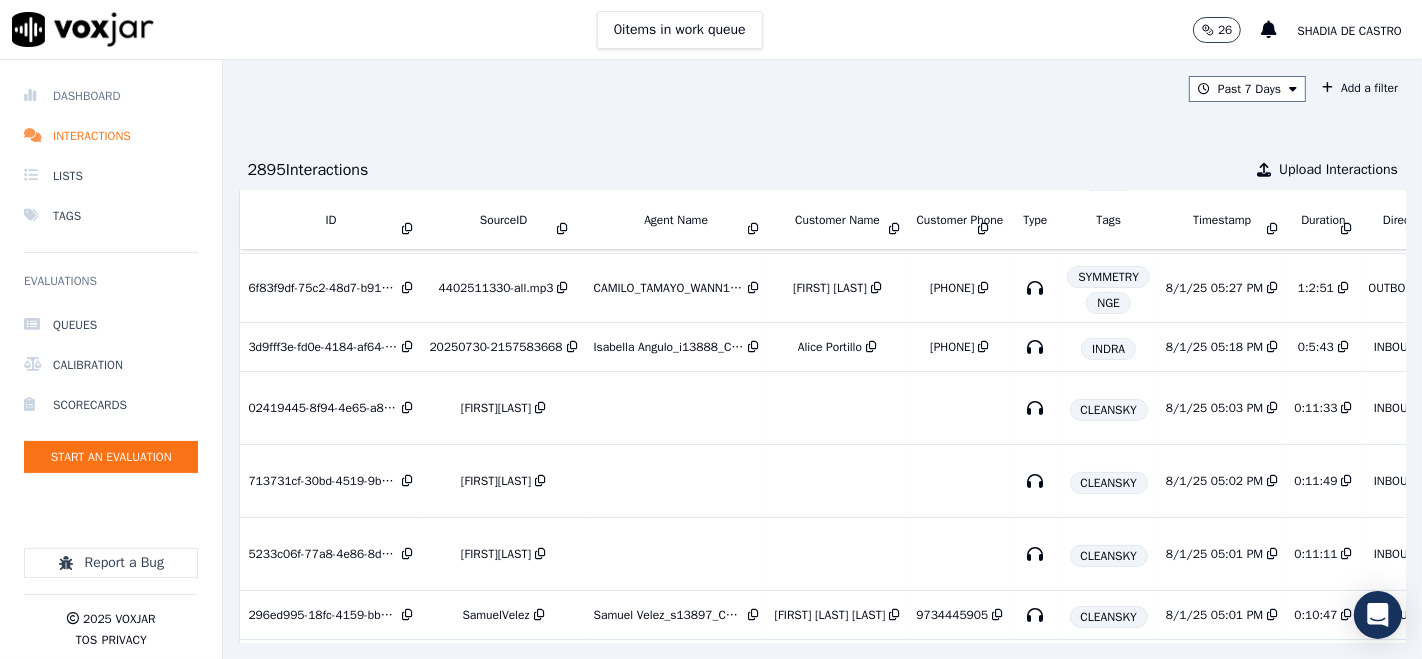 click on "Dashboard" at bounding box center [111, 96] 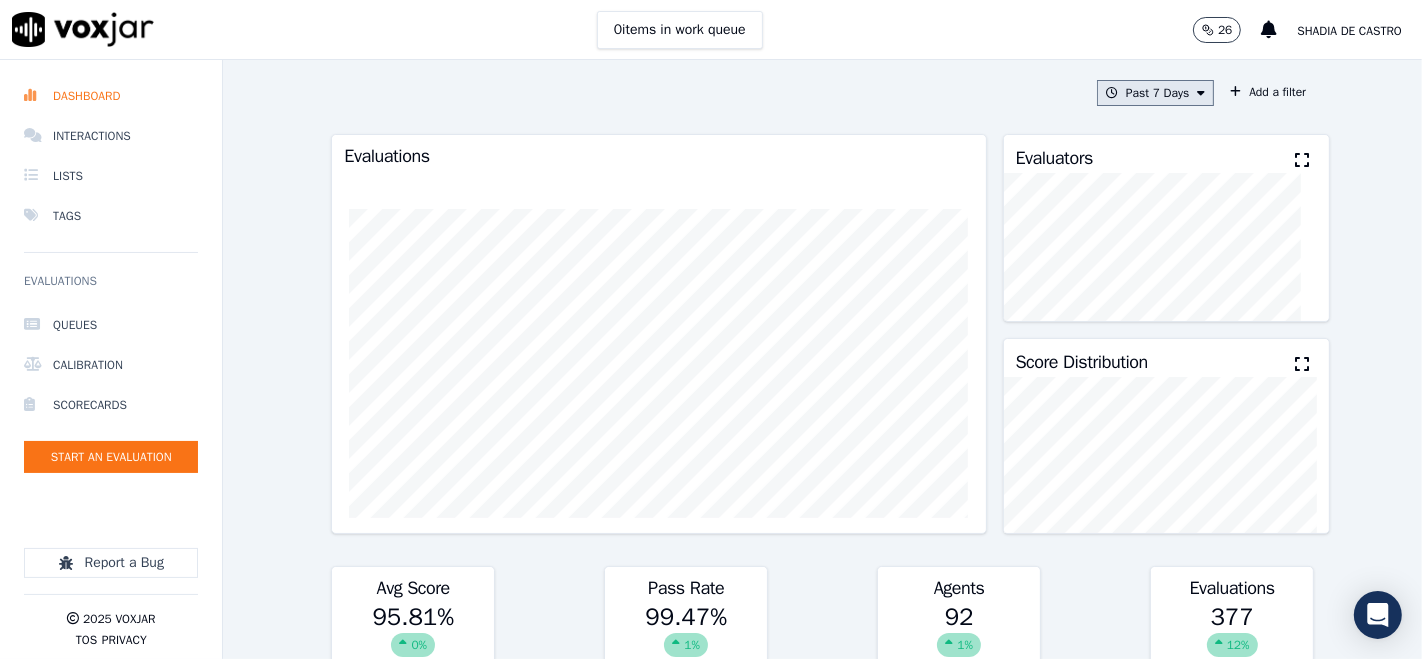 click on "Past 7 Days" at bounding box center (1155, 93) 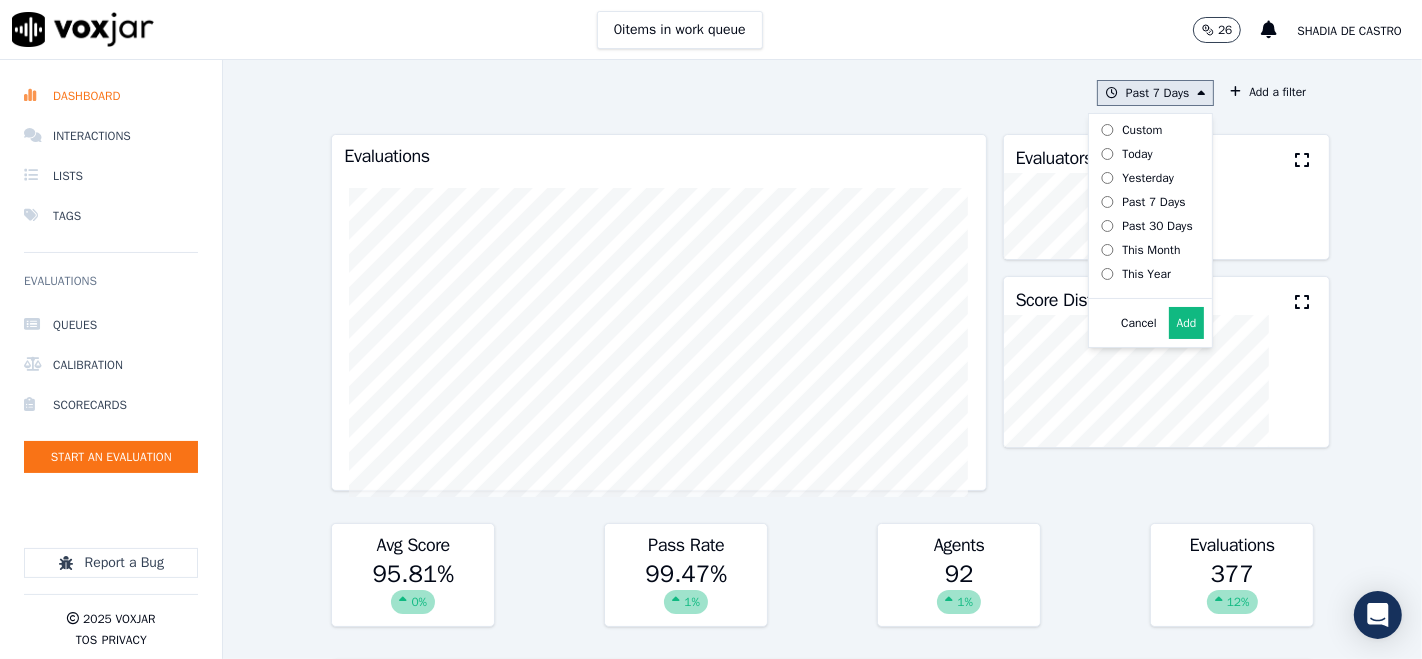 click on "Add" at bounding box center (1187, 323) 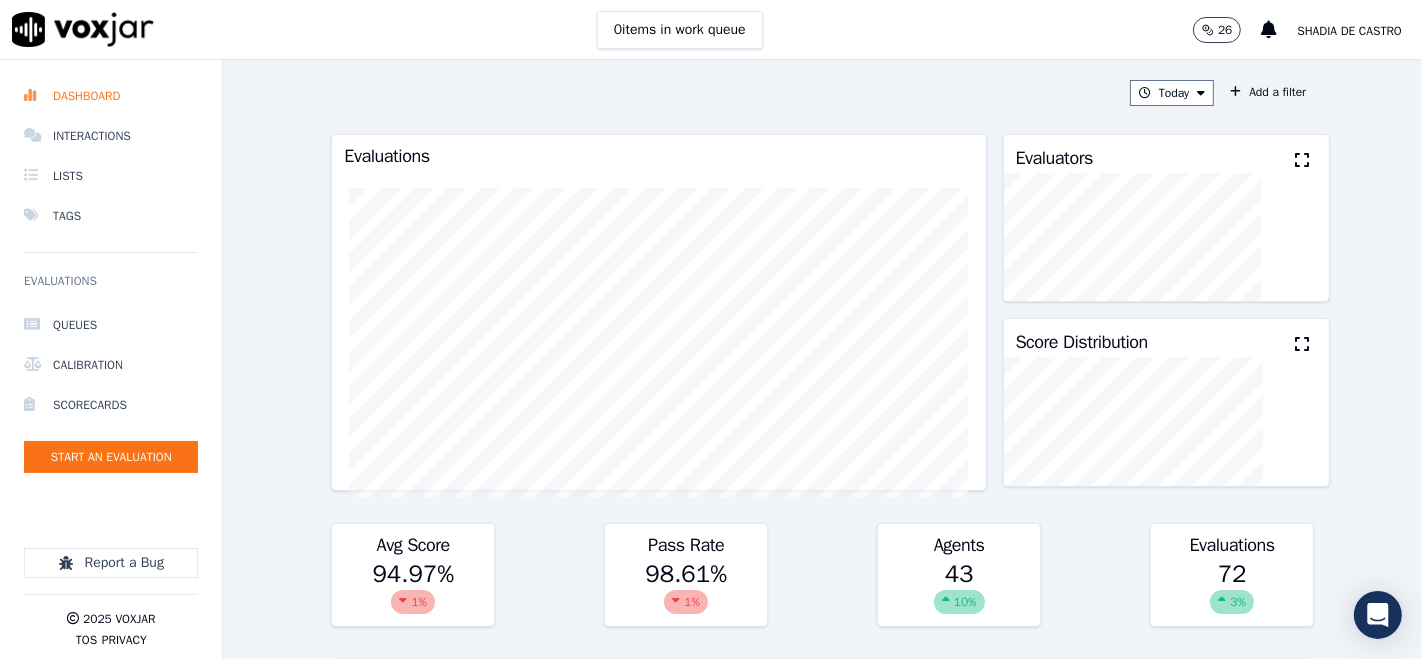 click 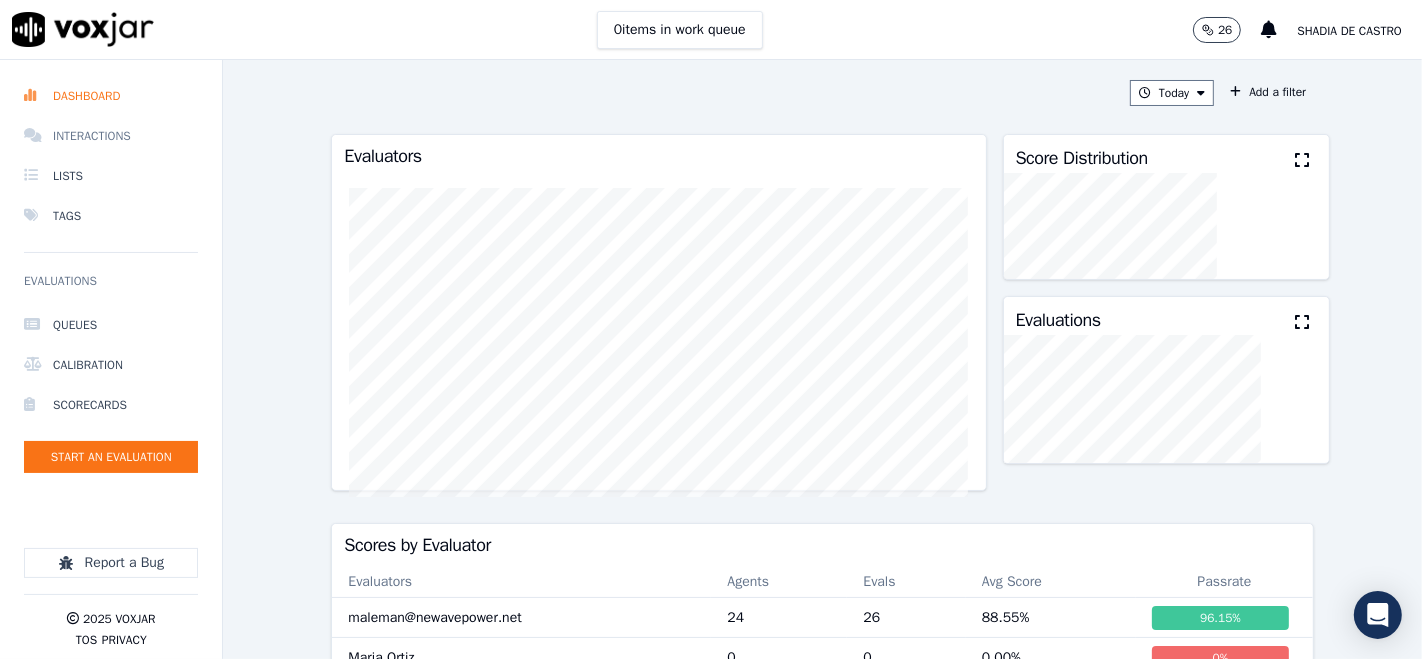click on "Interactions" at bounding box center [111, 136] 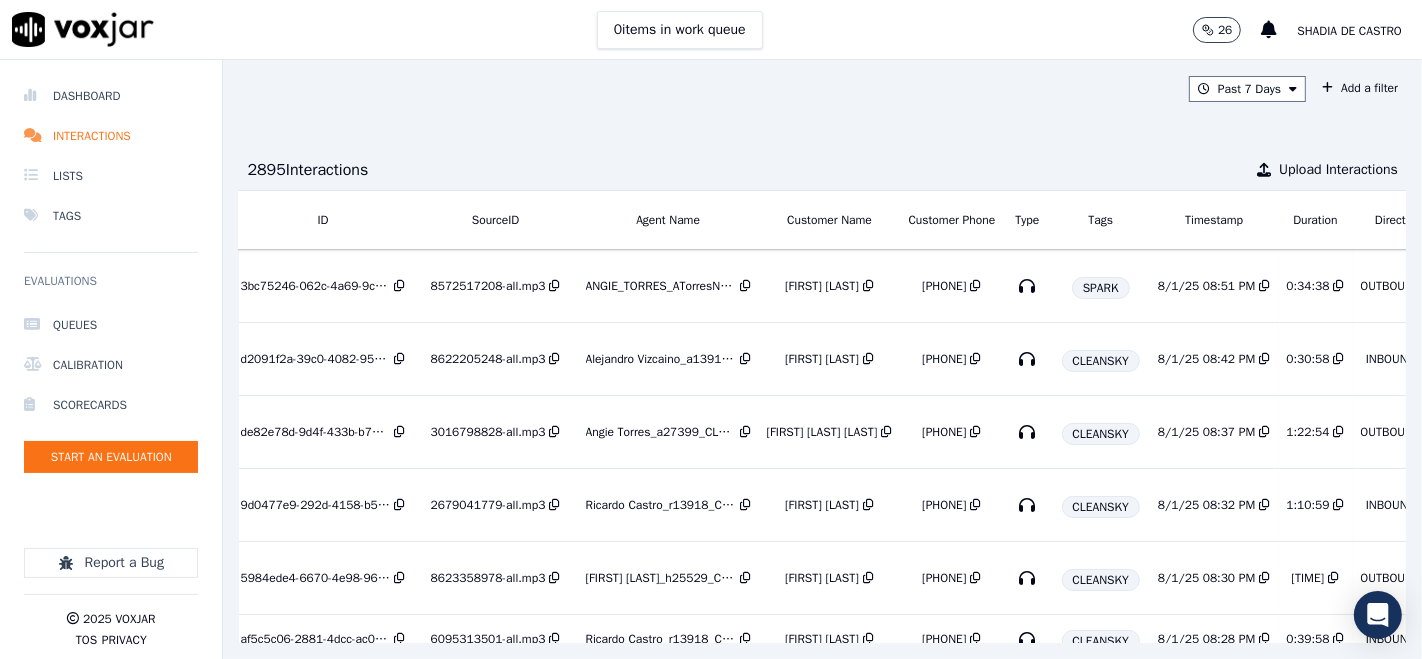 scroll, scrollTop: 0, scrollLeft: 0, axis: both 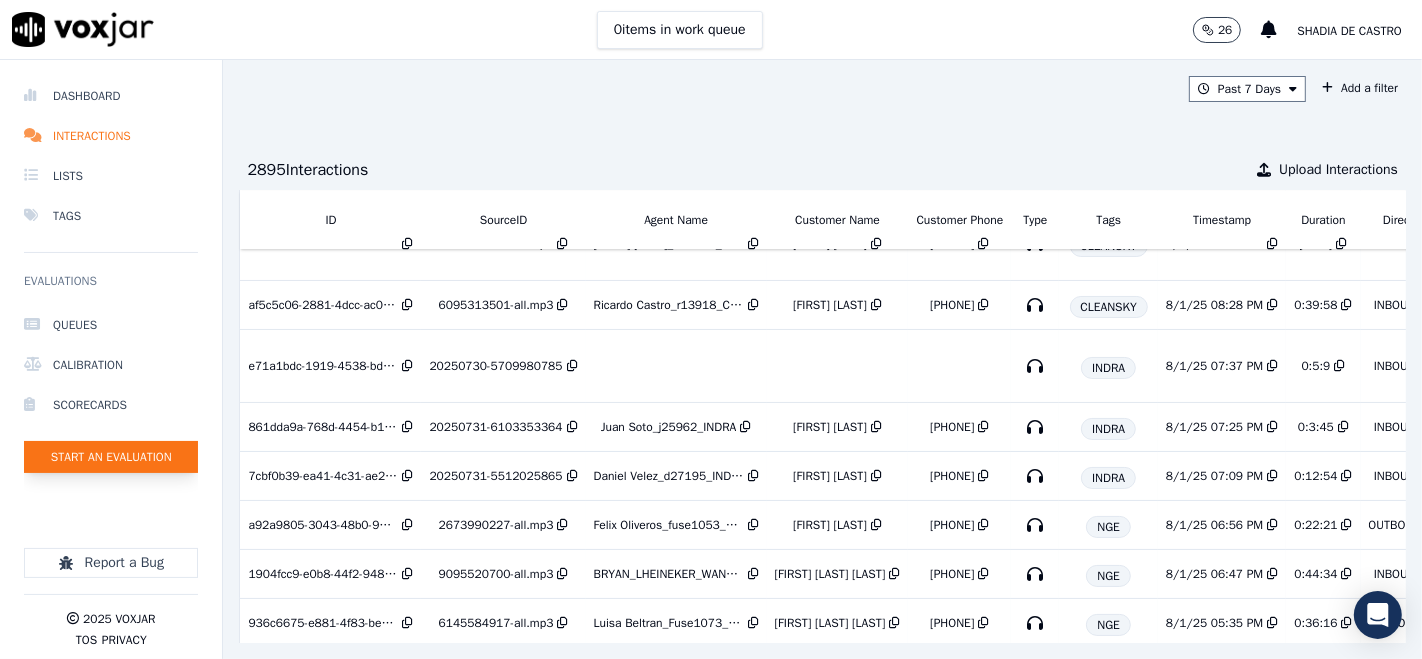 click on "Start an Evaluation" 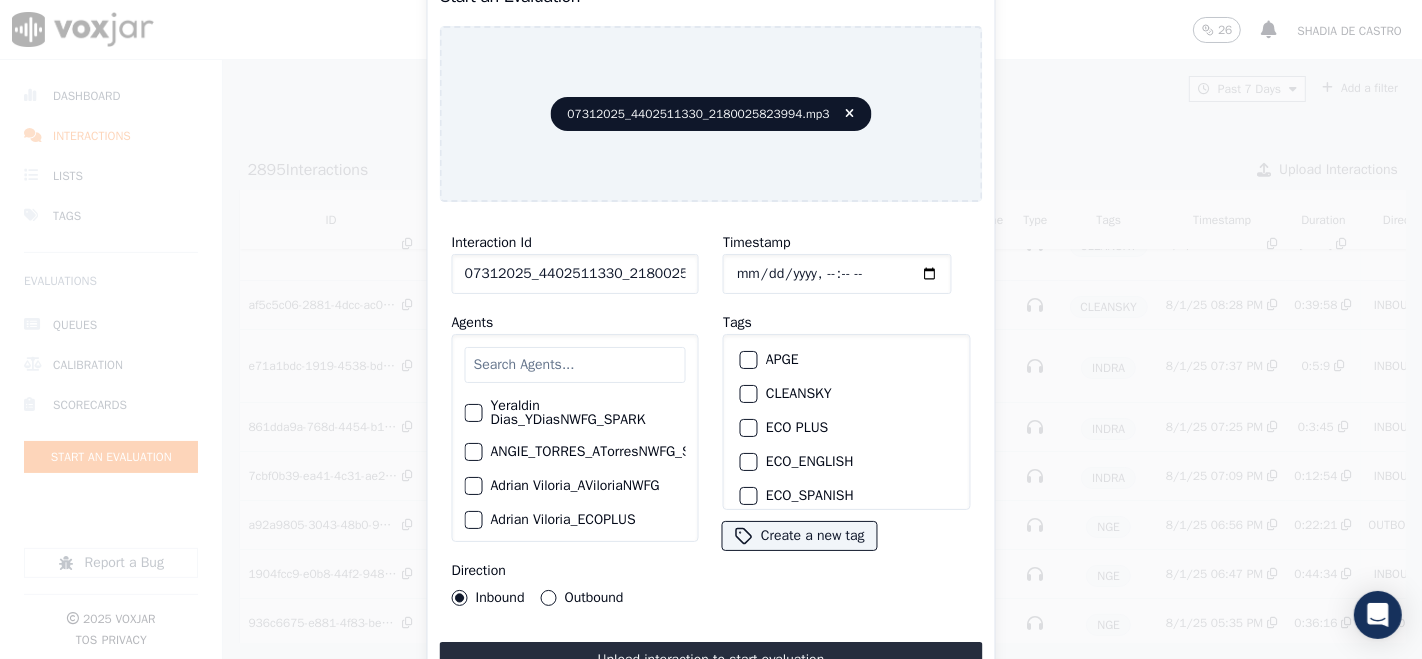 click on "07312025_4402511330_2180025823994.mp3" 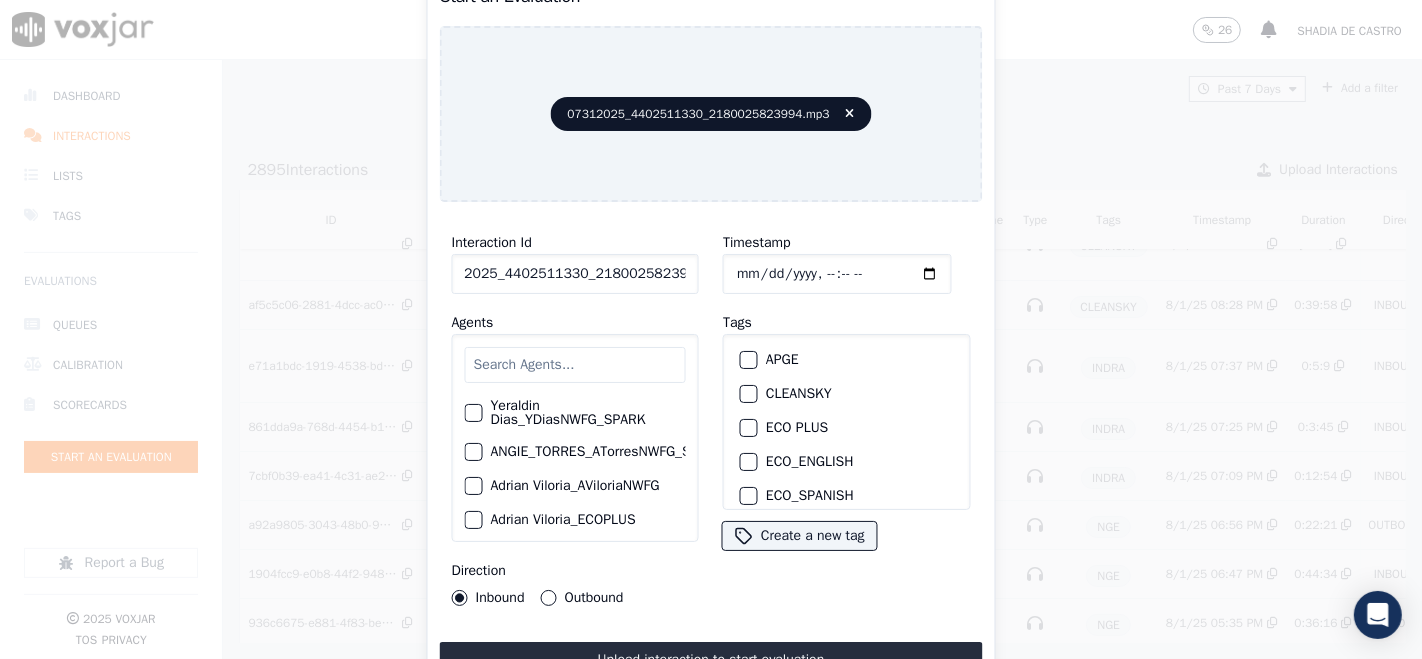 scroll, scrollTop: 0, scrollLeft: 31, axis: horizontal 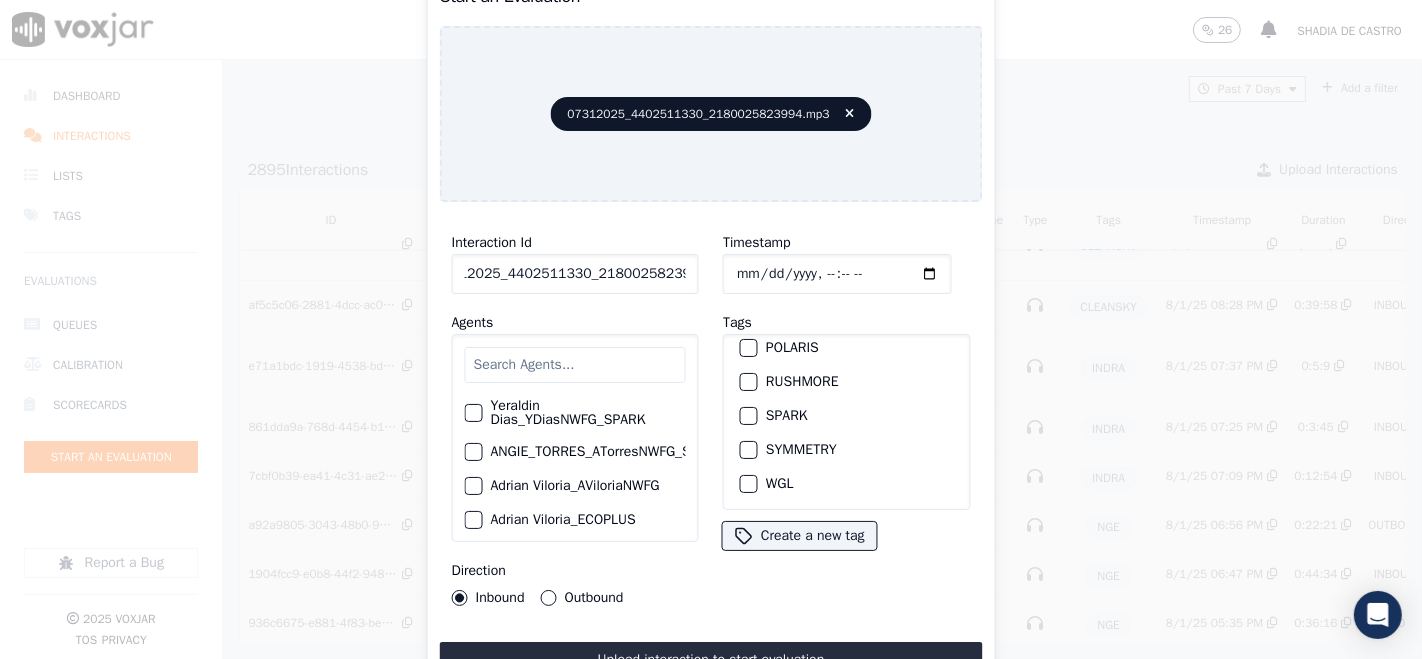 type on "07312025_4402511330_2180025823994" 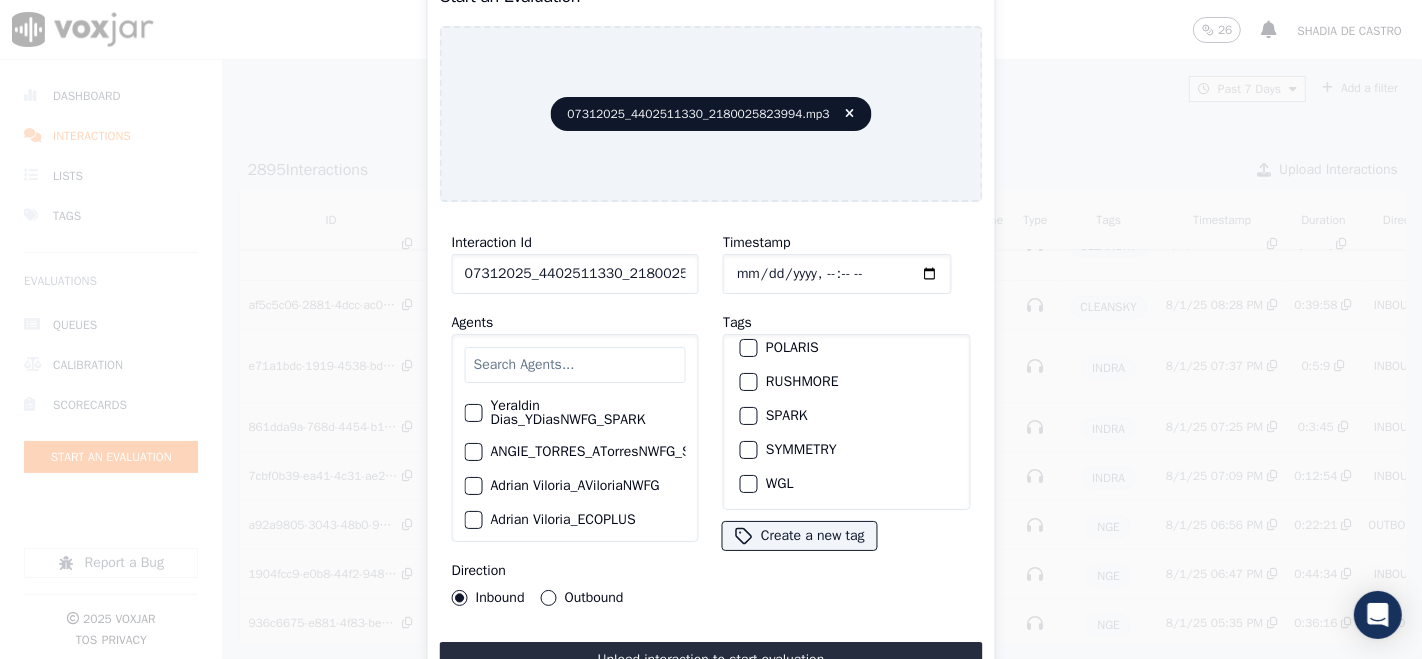 click at bounding box center (748, 450) 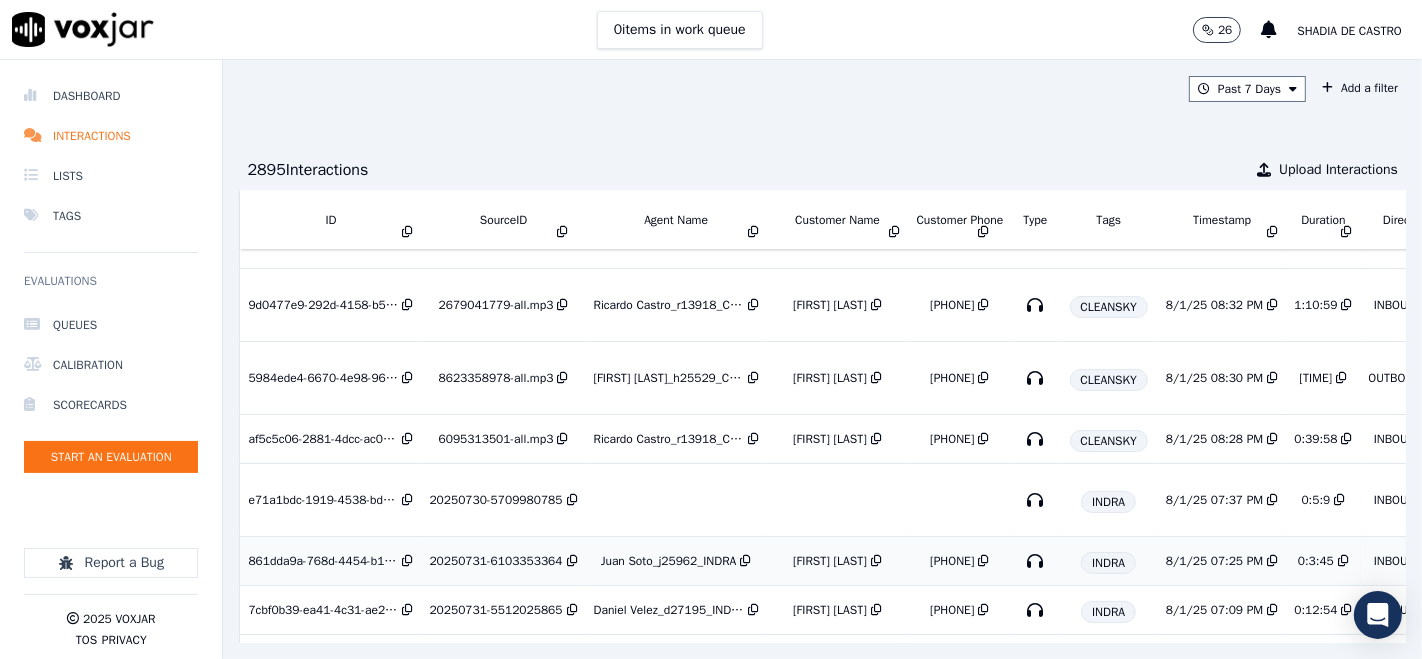 scroll, scrollTop: 0, scrollLeft: 0, axis: both 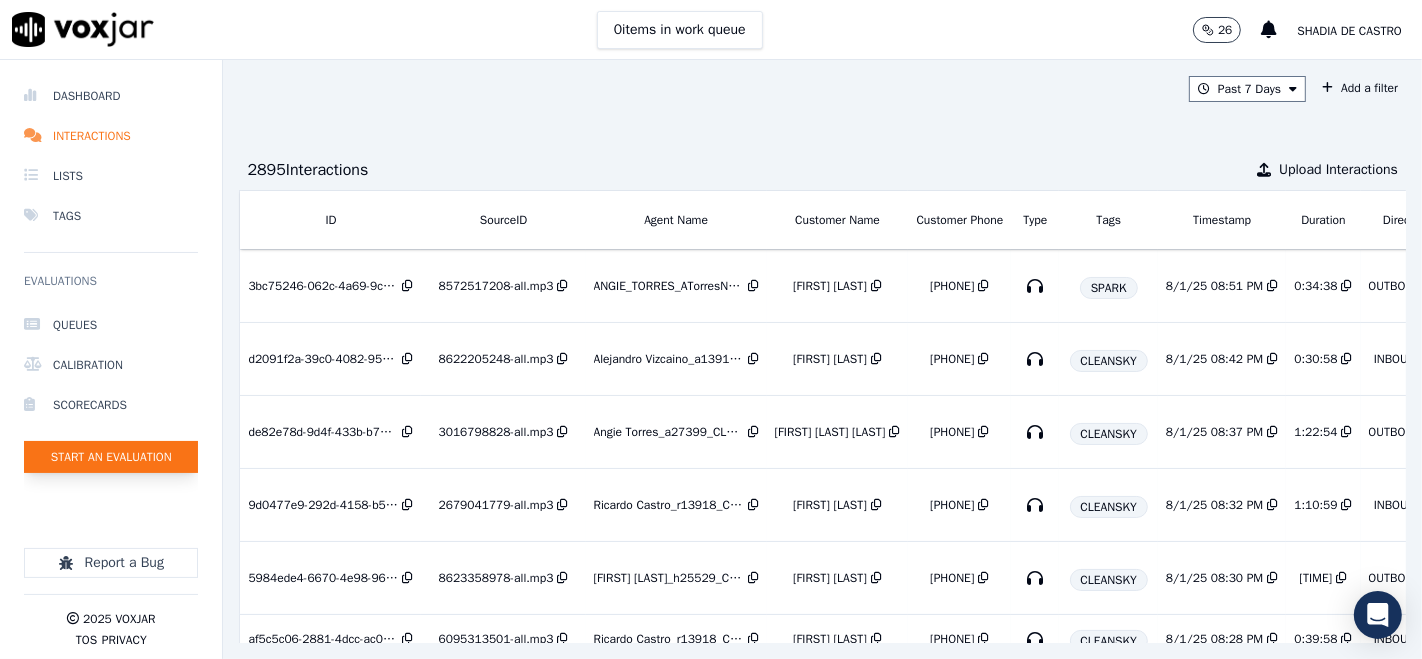 click on "Start an Evaluation" 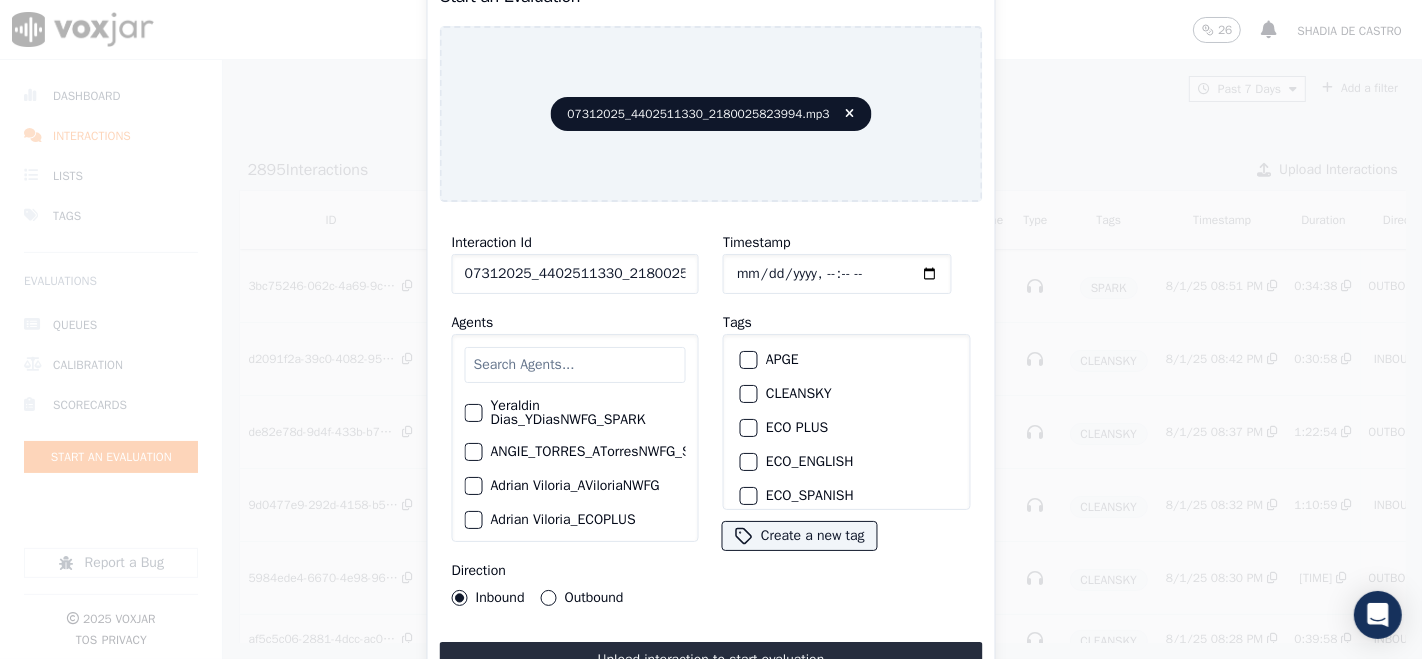 drag, startPoint x: 633, startPoint y: 257, endPoint x: 634, endPoint y: 267, distance: 10.049875 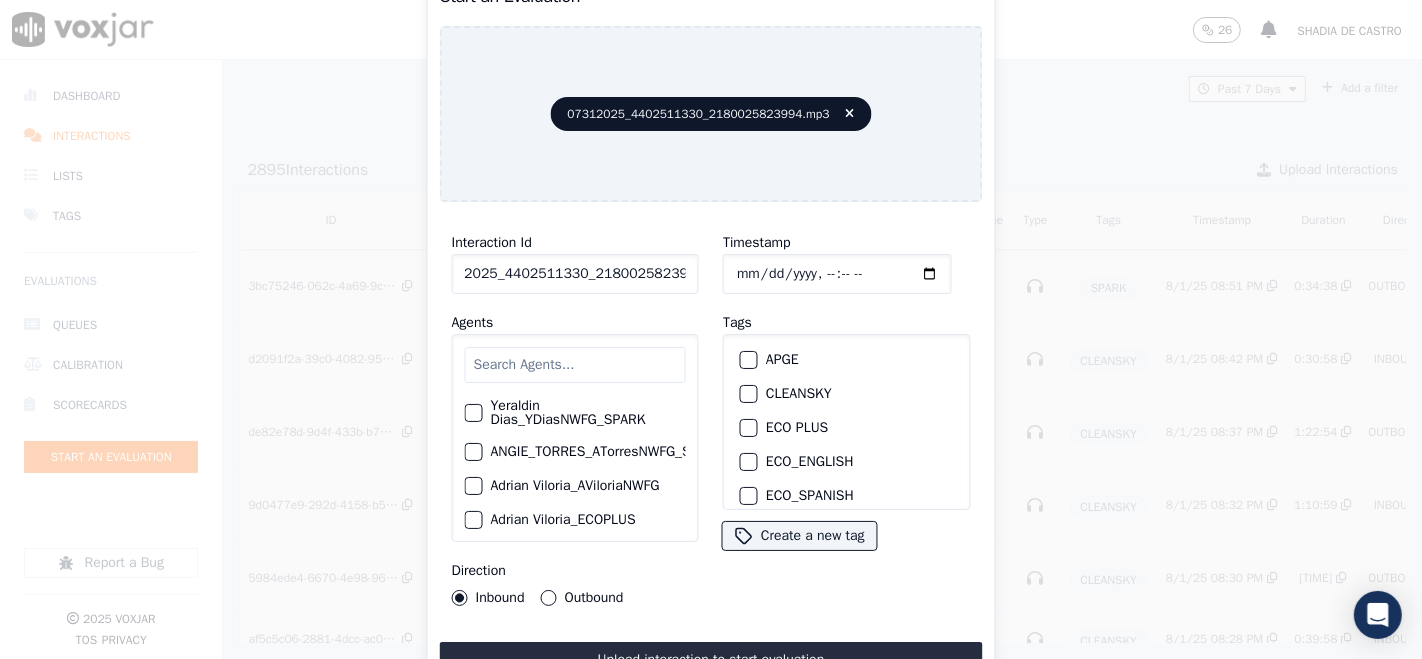 scroll, scrollTop: 0, scrollLeft: 31, axis: horizontal 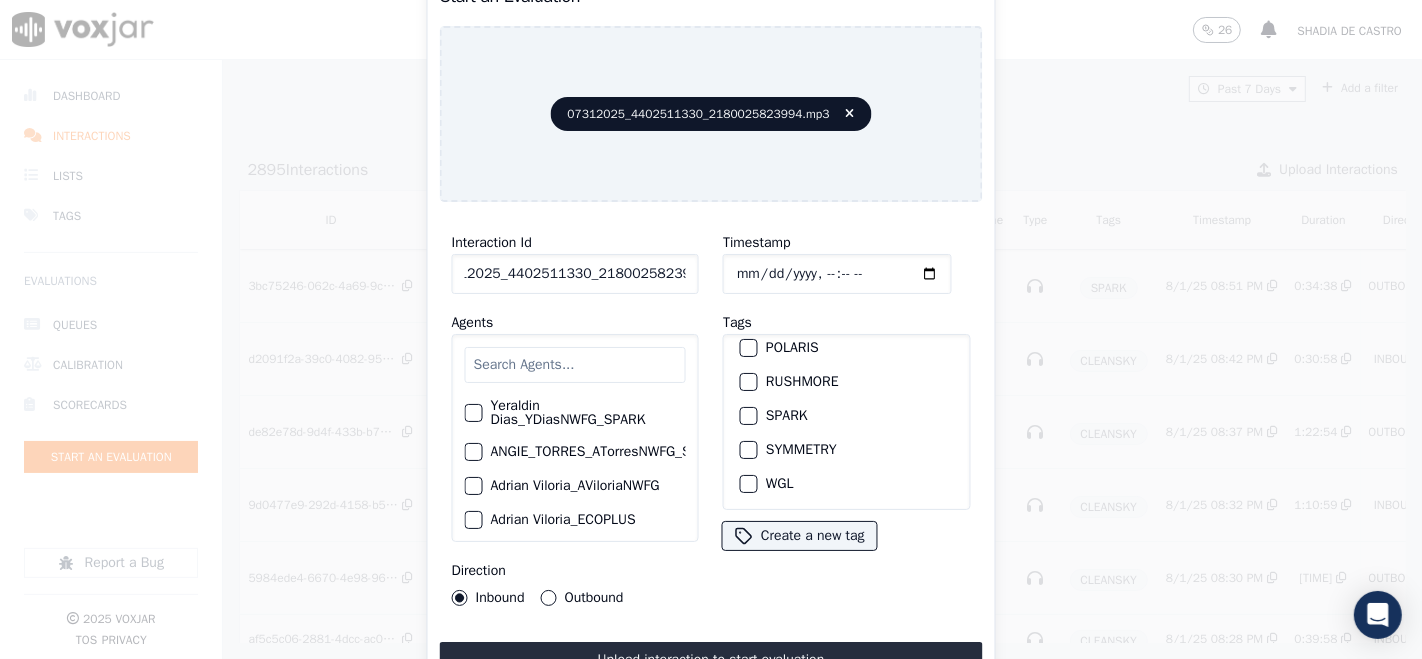 type on "07312025_4402511330_2180025823994" 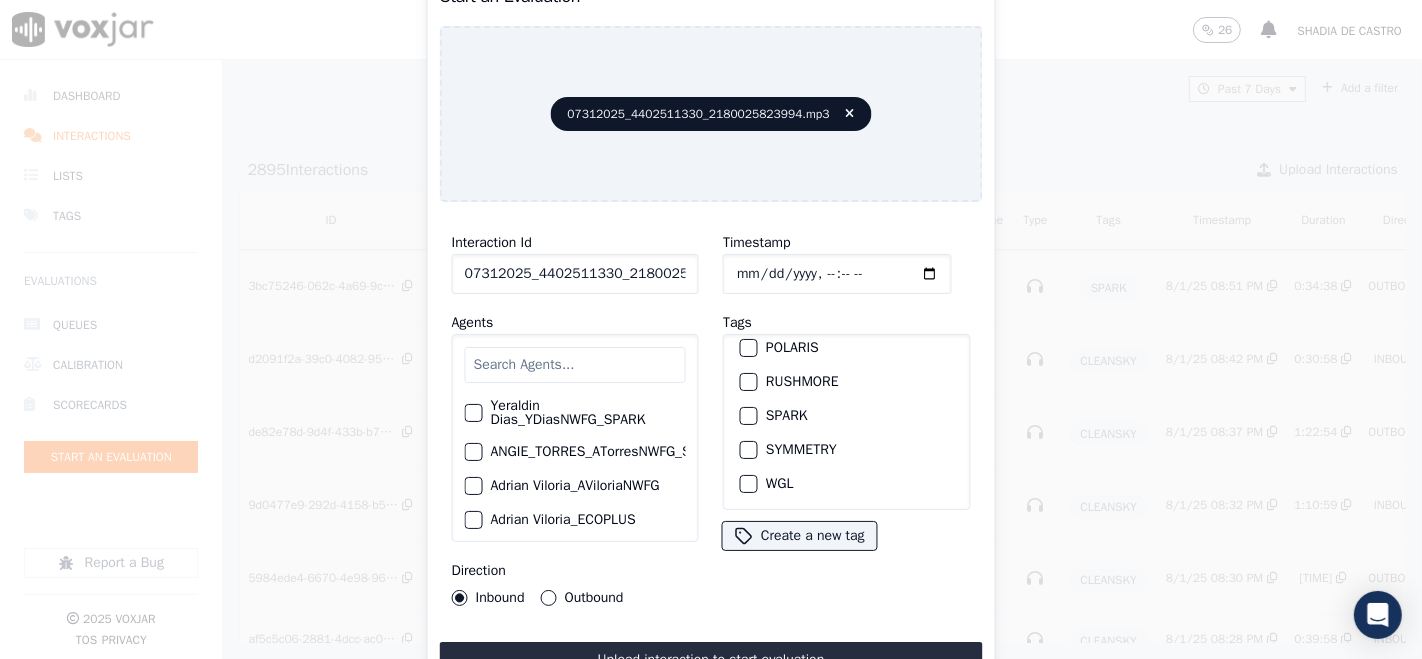drag, startPoint x: 742, startPoint y: 425, endPoint x: 738, endPoint y: 460, distance: 35.22783 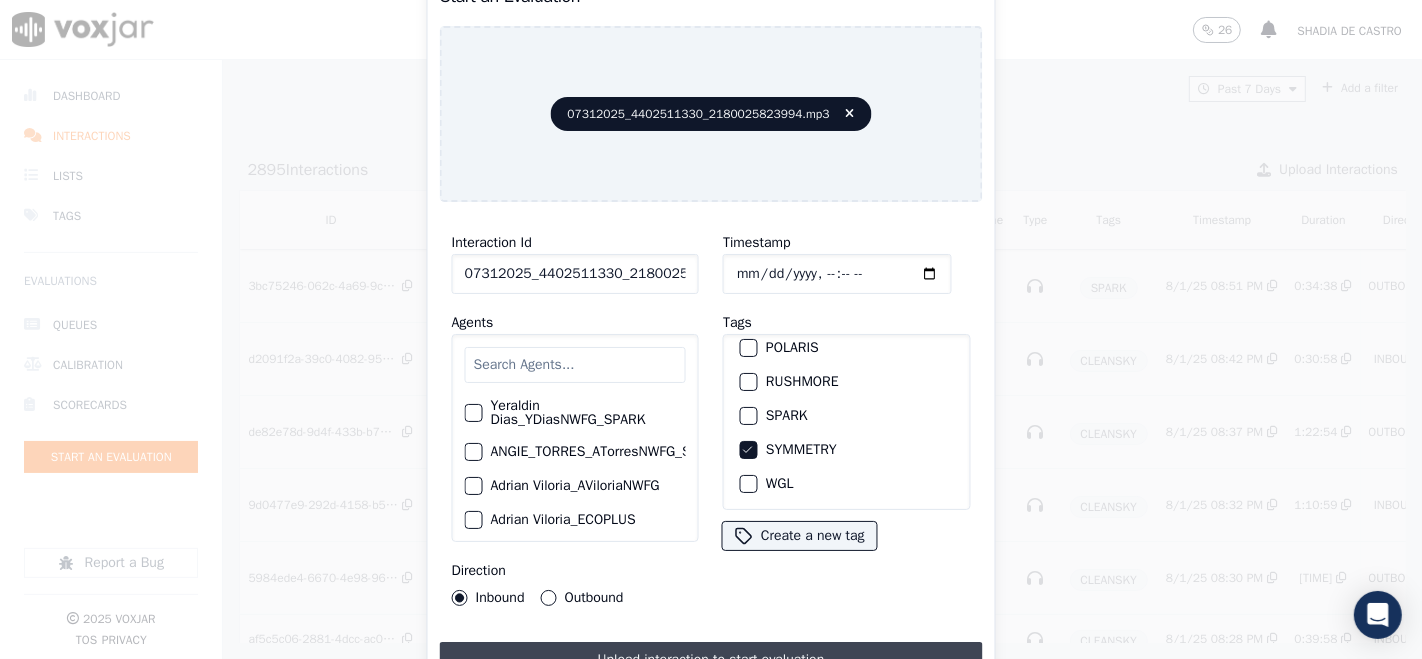 click on "Upload interaction to start evaluation" at bounding box center [711, 660] 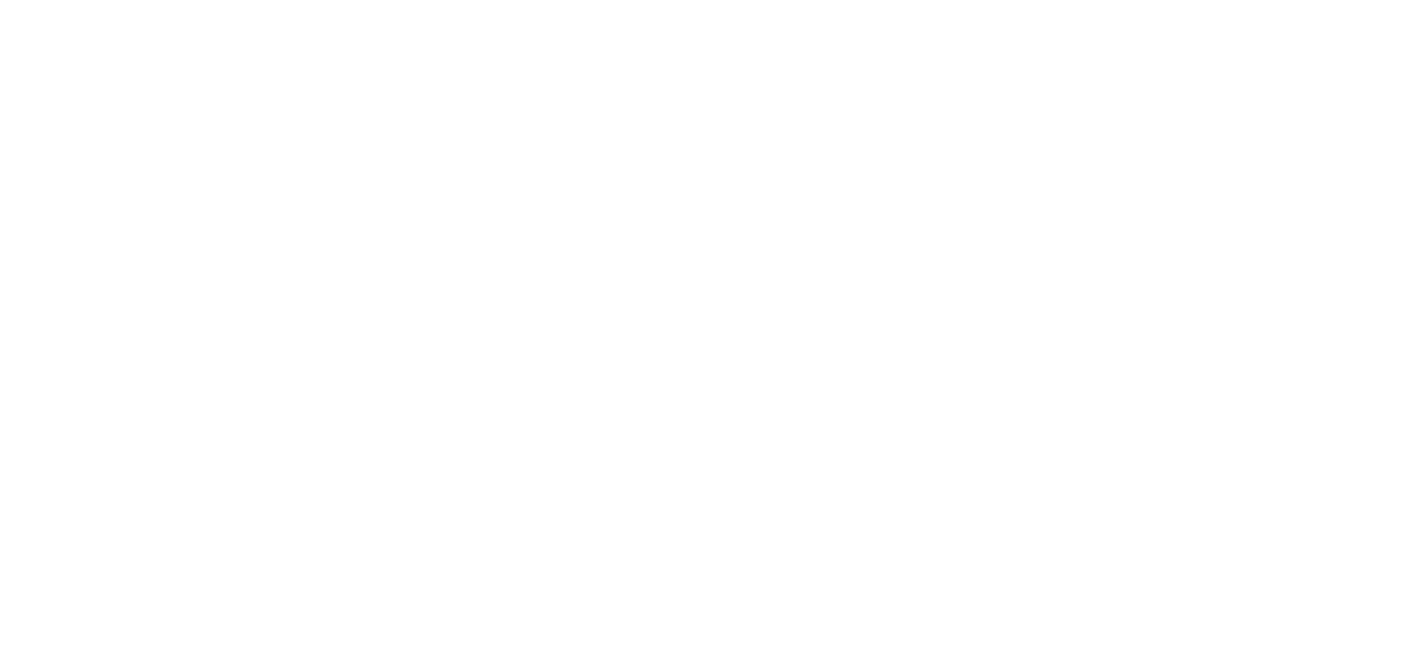 scroll, scrollTop: 0, scrollLeft: 0, axis: both 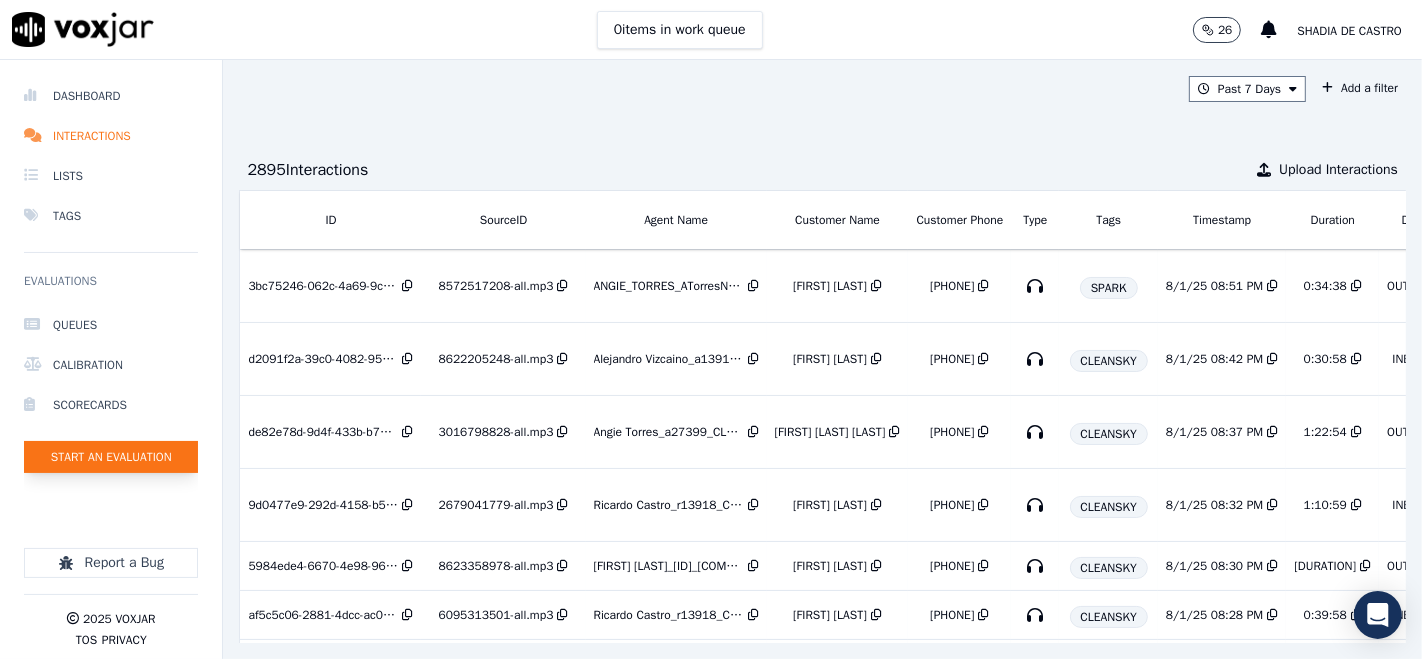 click on "Start an Evaluation" 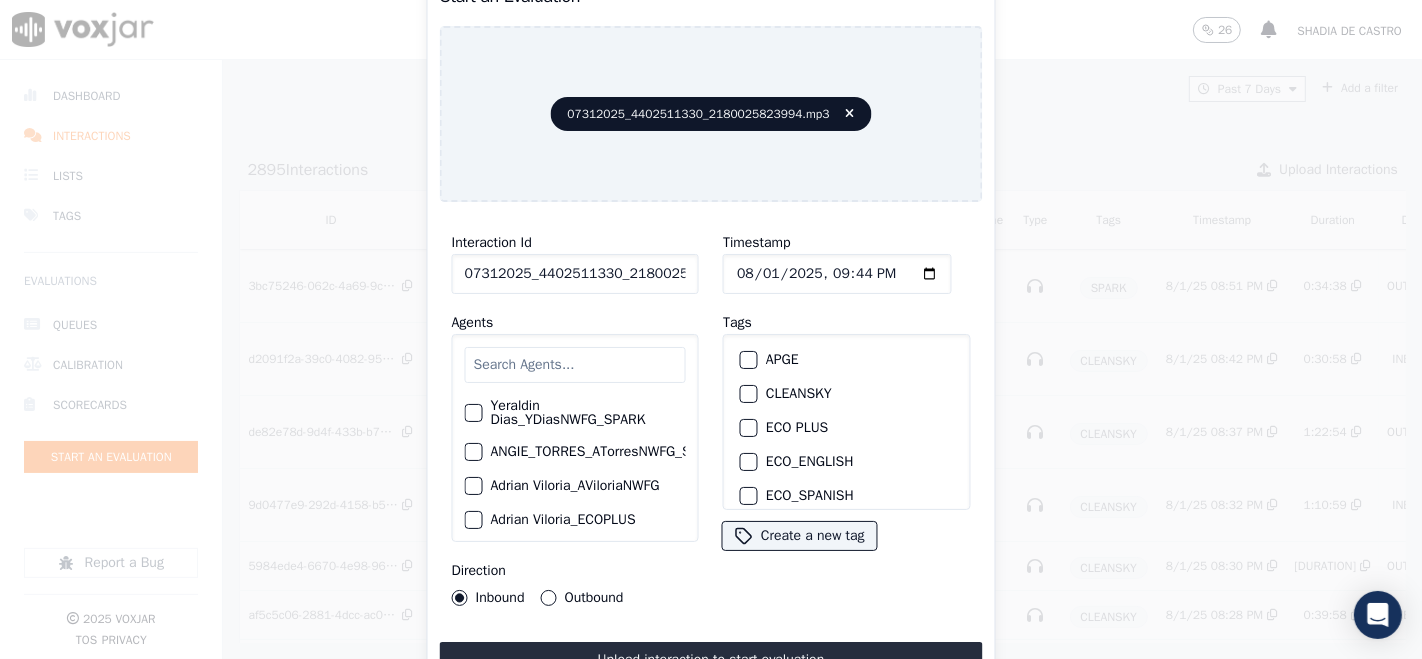 drag, startPoint x: 659, startPoint y: 268, endPoint x: 600, endPoint y: 272, distance: 59.135437 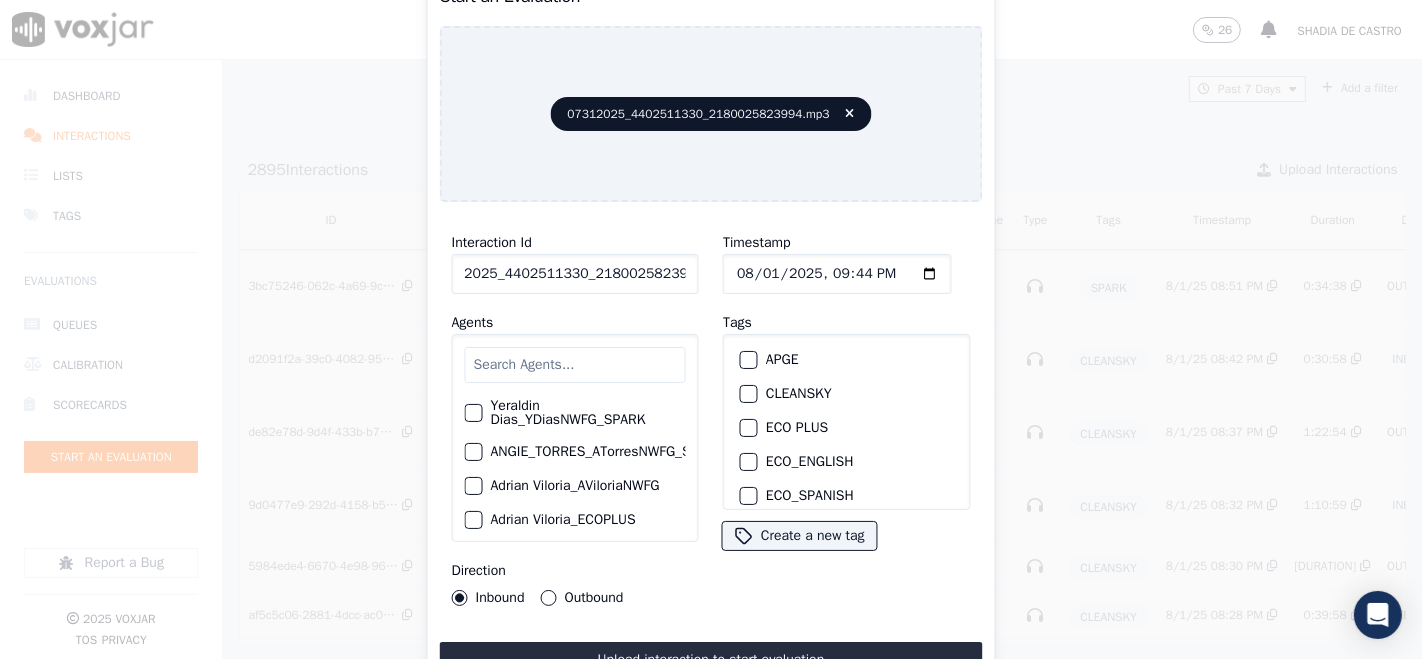 scroll, scrollTop: 0, scrollLeft: 31, axis: horizontal 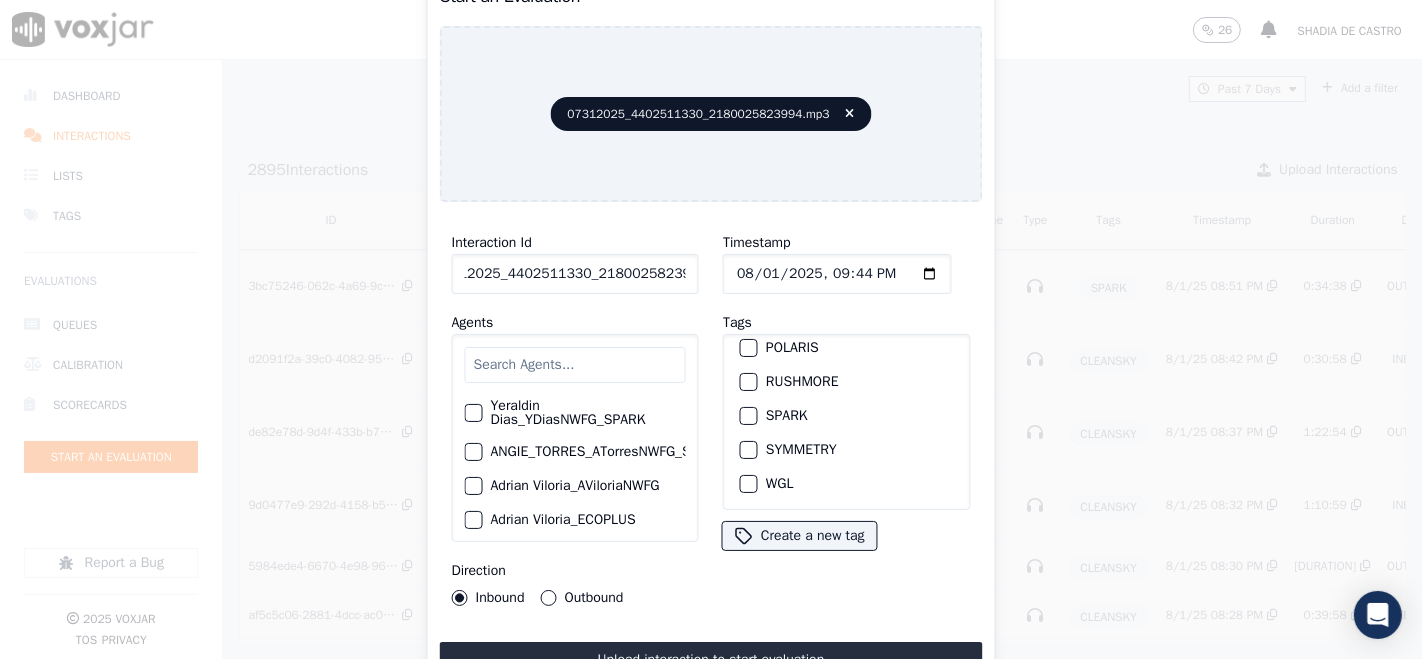 type on "07312025_4402511330_2180025823994" 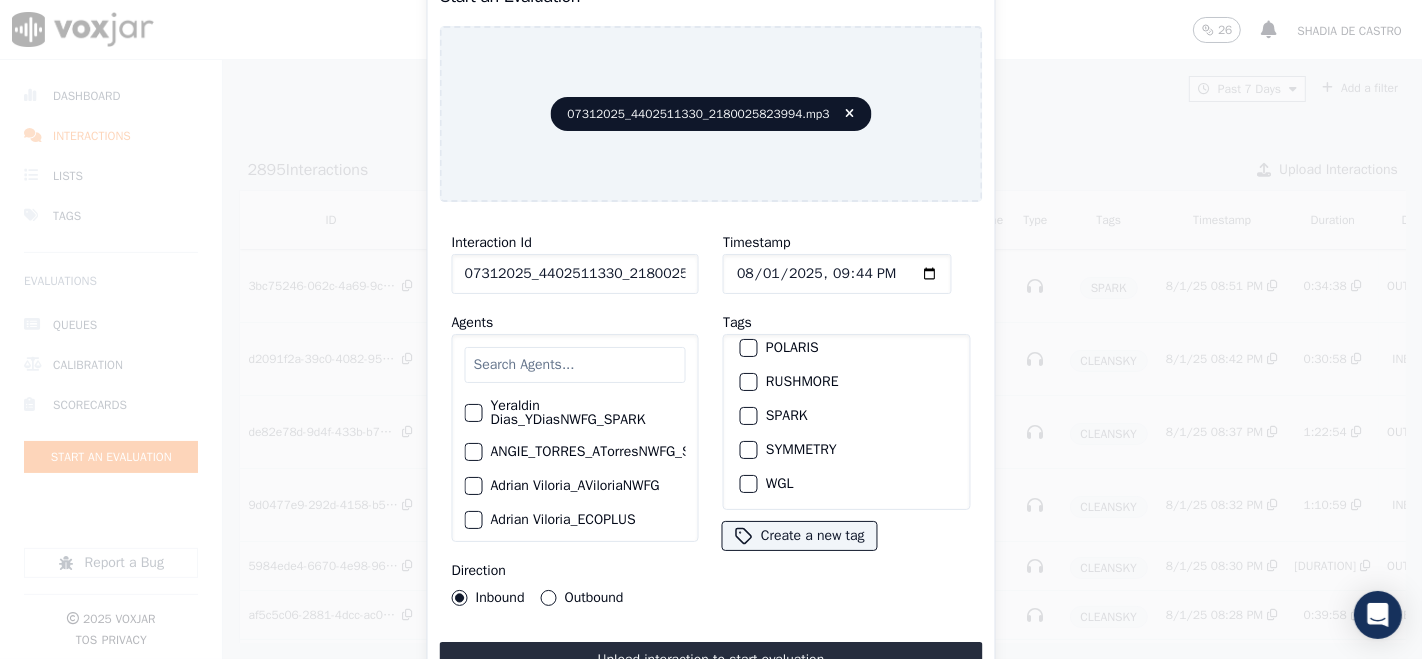 click at bounding box center [748, 450] 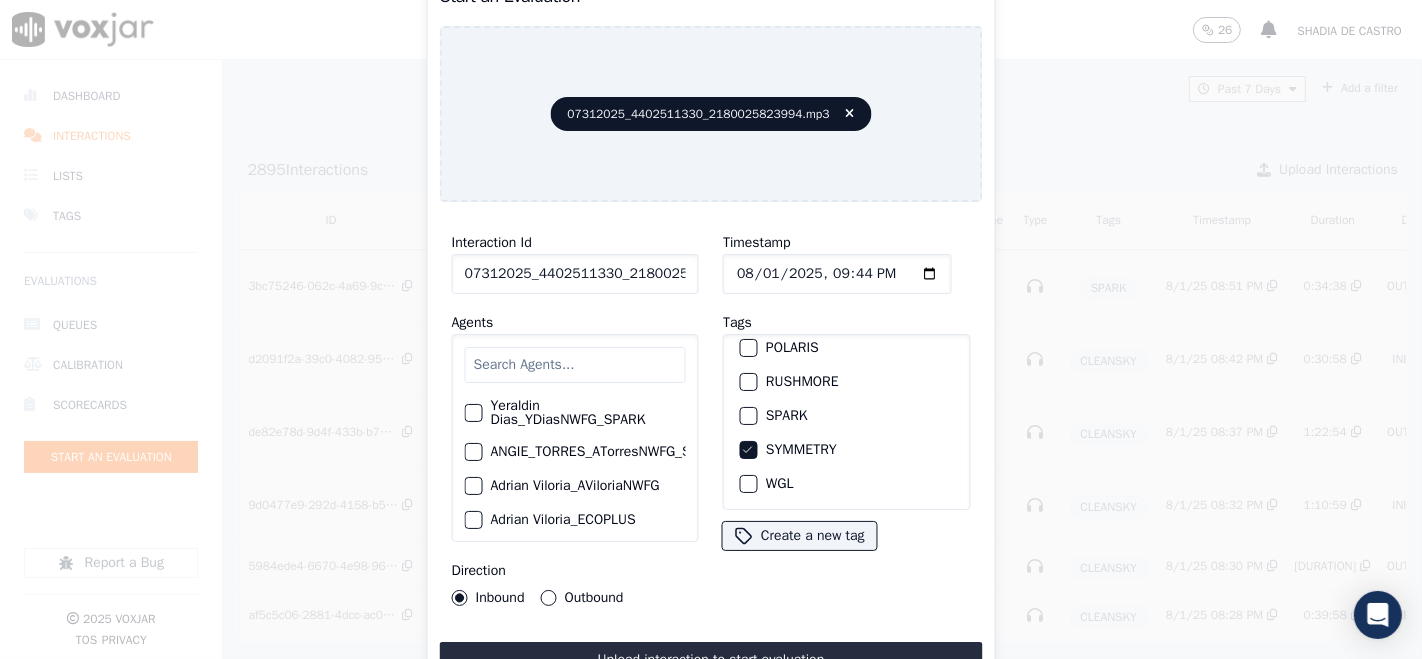 click on "Upload interaction to start evaluation" at bounding box center [711, 660] 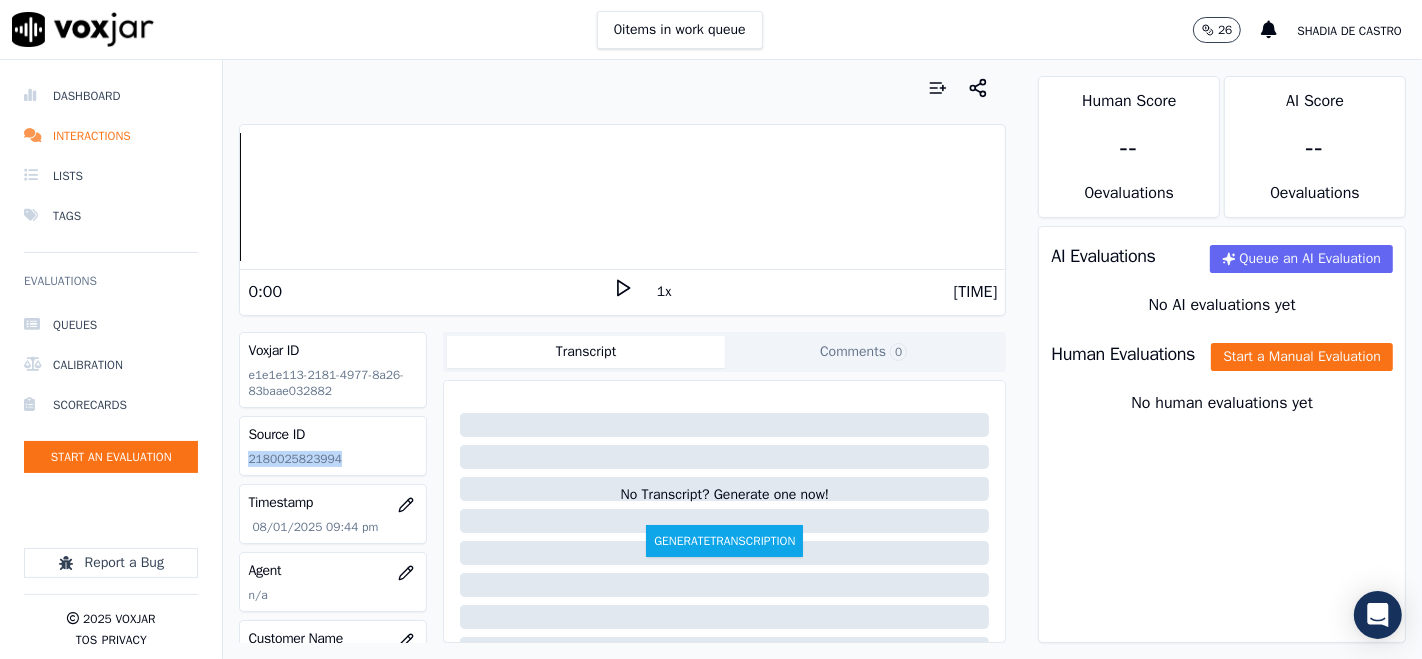 drag, startPoint x: 247, startPoint y: 459, endPoint x: 408, endPoint y: 464, distance: 161.07762 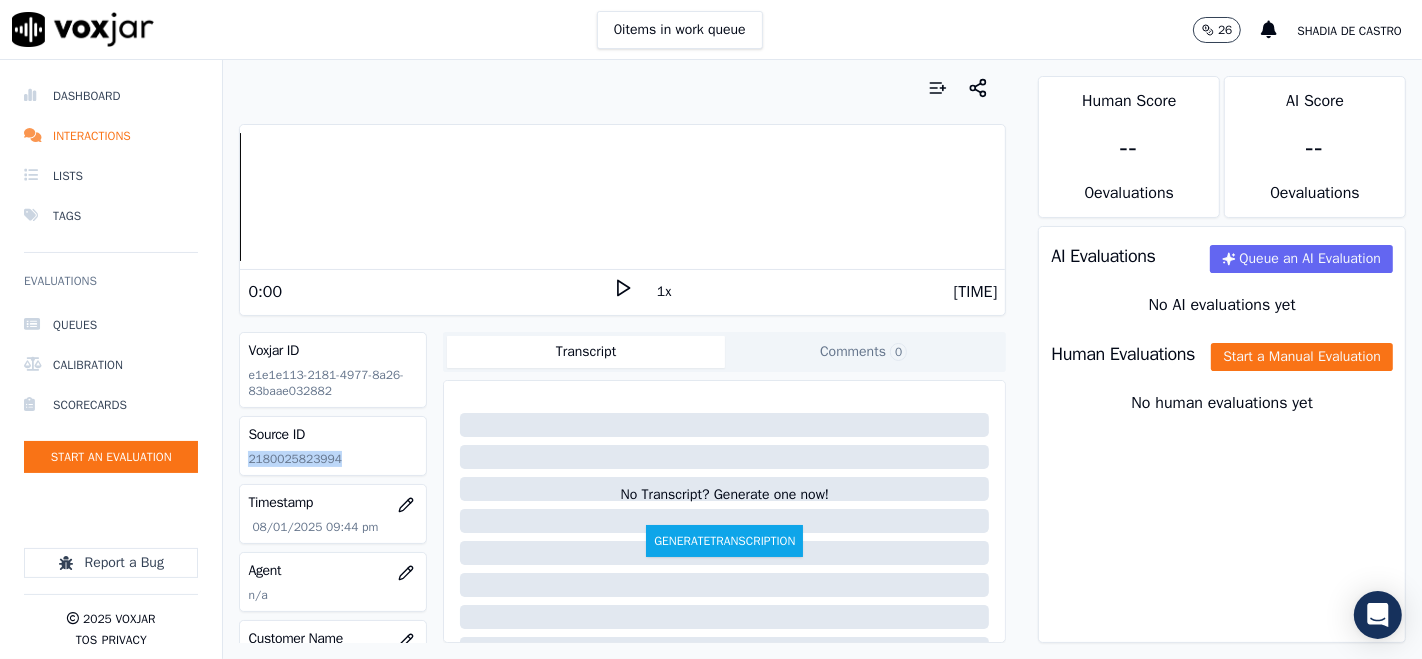 copy on "2180025823994" 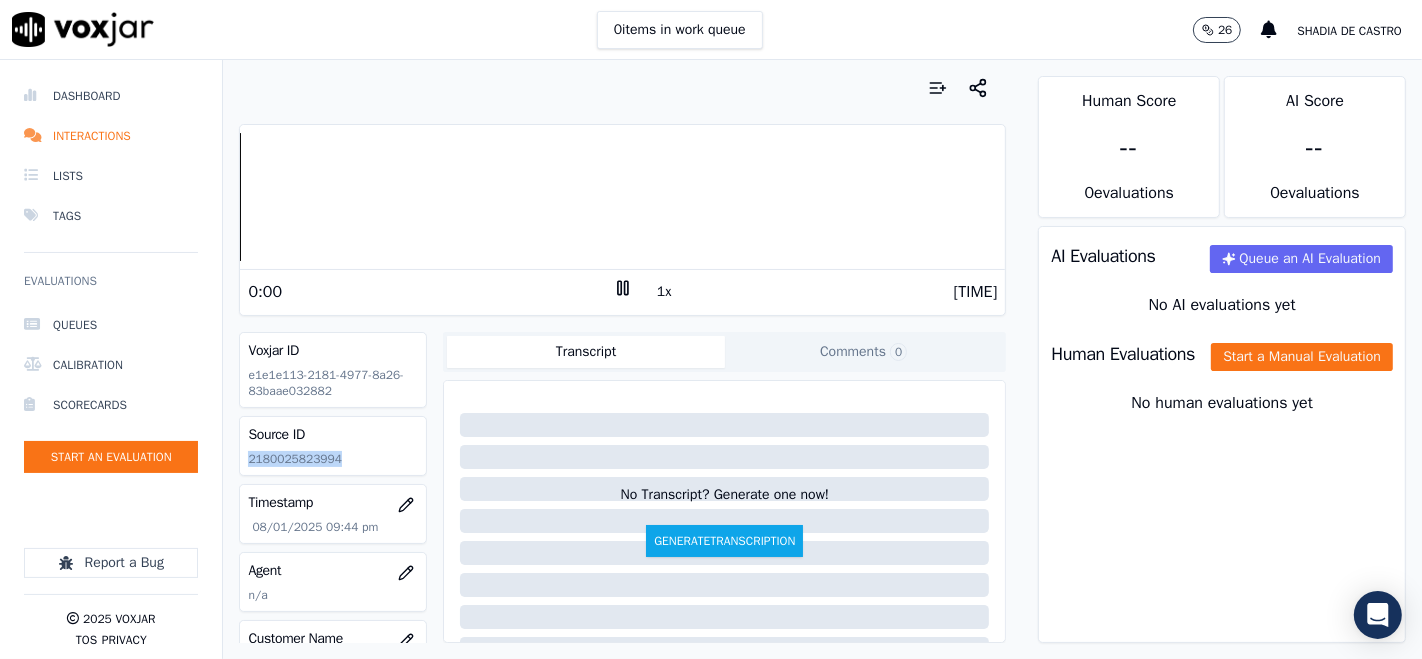 click on "Dashboard   Interactions   Lists   Tags       Evaluations     Queues   Calibration   Scorecards   Start an Evaluation
Report a Bug       2025   Voxjar   TOS   Privacy             Your browser does not support the audio element.   0:00     1x   21:27   Voxjar ID   e1e1e113-2181-4977-8a26-83baae032882   Source ID   2180025823994   Timestamp
08/01/2025 09:44 pm     Agent
n/a     Customer Name     n/a     Customer Phone     n/a     Tags
SYMMETRY     Source     manualUpload   Type     AUDIO       Transcript   Comments  0   No Transcript? Generate one now!   Generate  Transcription         Add Comment   Scores   Transcript   Metadata   Comments         Human Score   --   0  evaluation s   AI Score   --   0  evaluation s     AI Evaluations
Queue an AI Evaluation   No AI evaluations yet   Human Evaluations   Start a Manual Evaluation   No human evaluations yet" at bounding box center (711, 359) 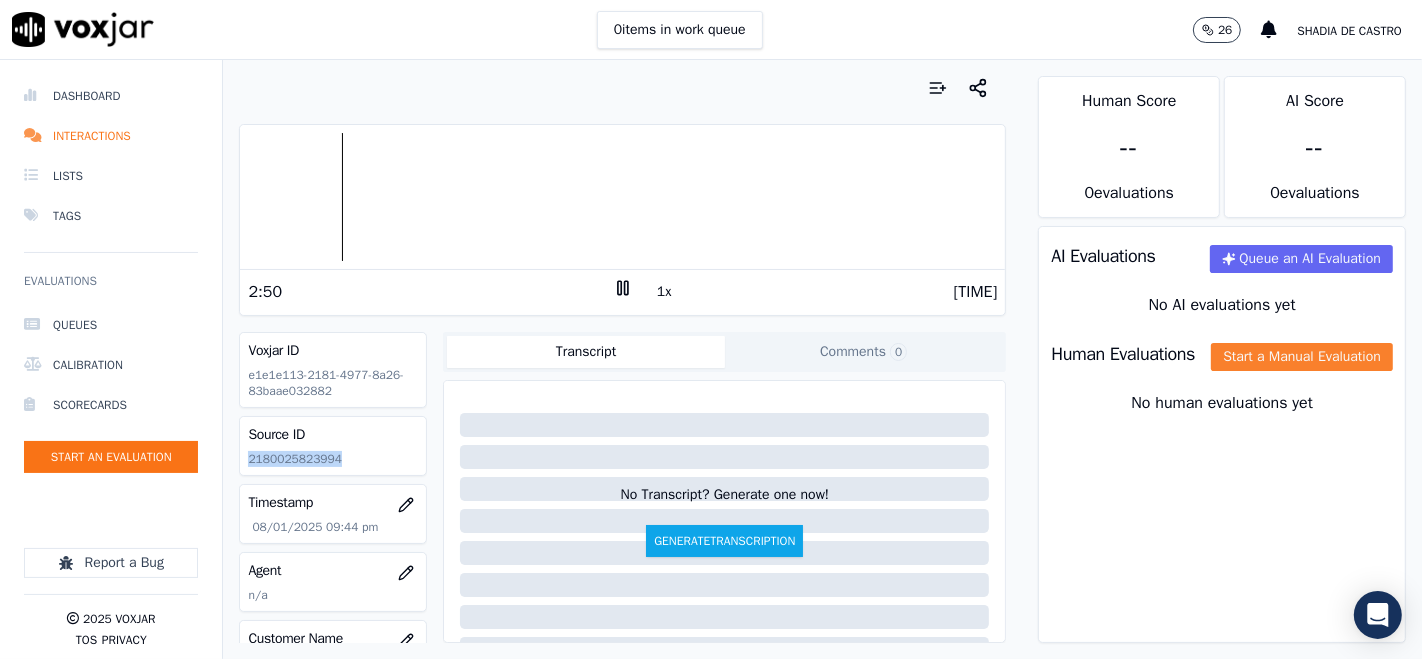 click on "Start a Manual Evaluation" 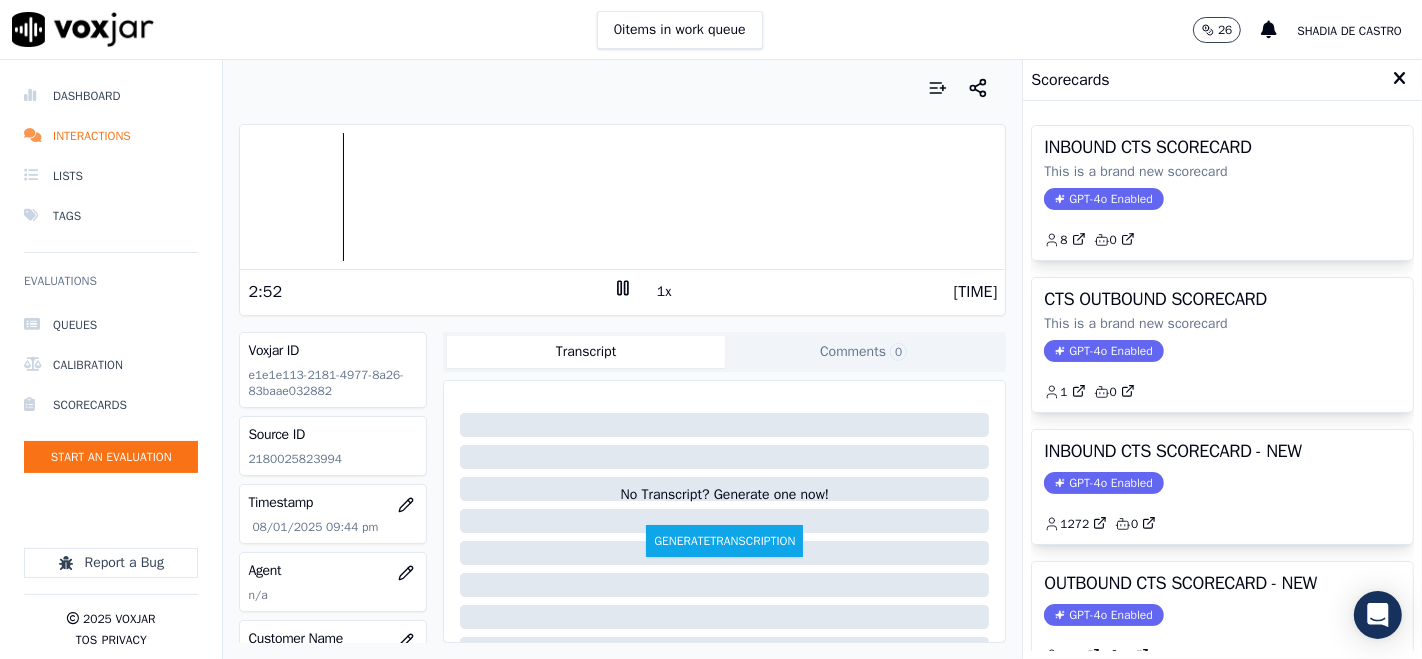 click on "GPT-4o Enabled" 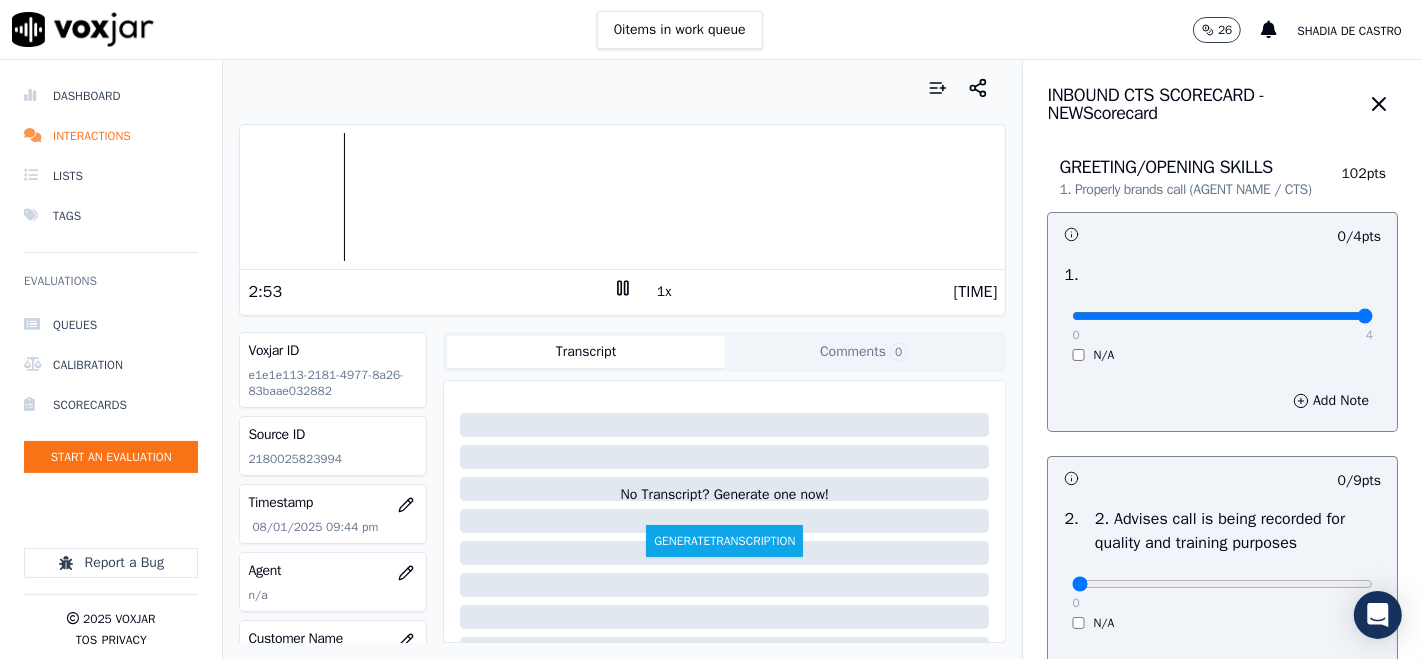 type on "4" 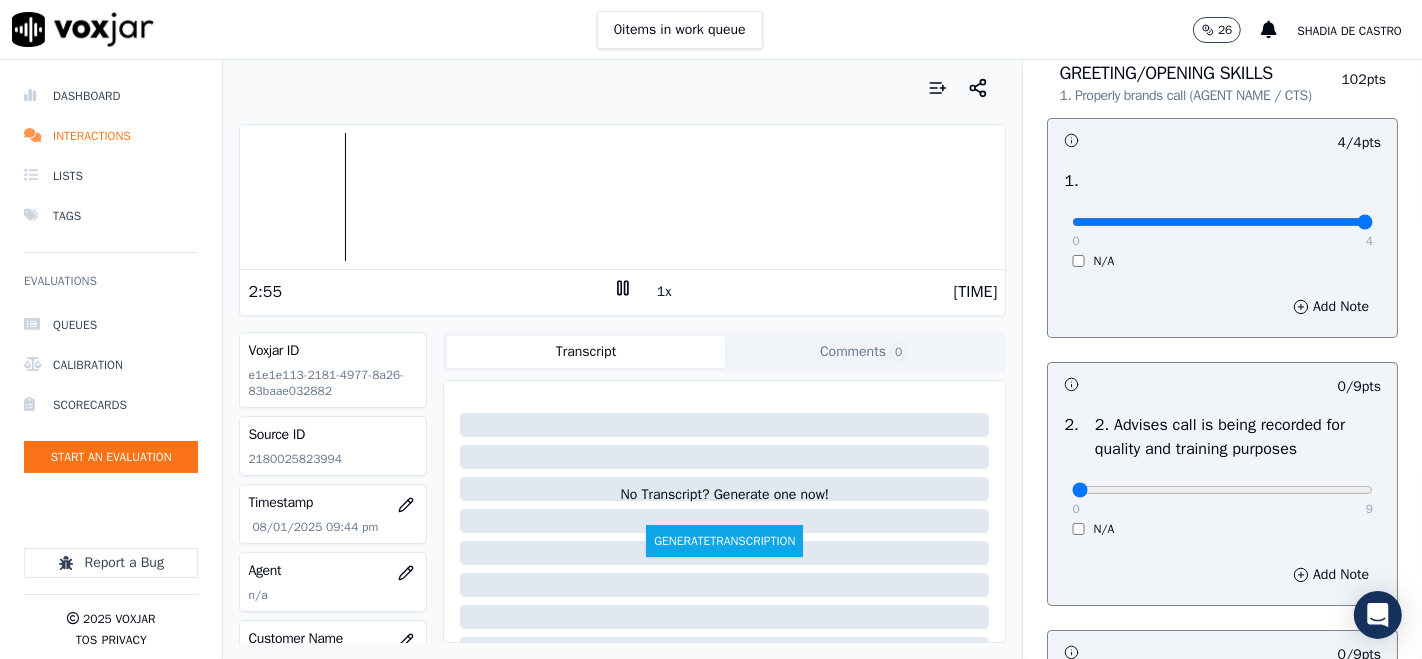scroll, scrollTop: 222, scrollLeft: 0, axis: vertical 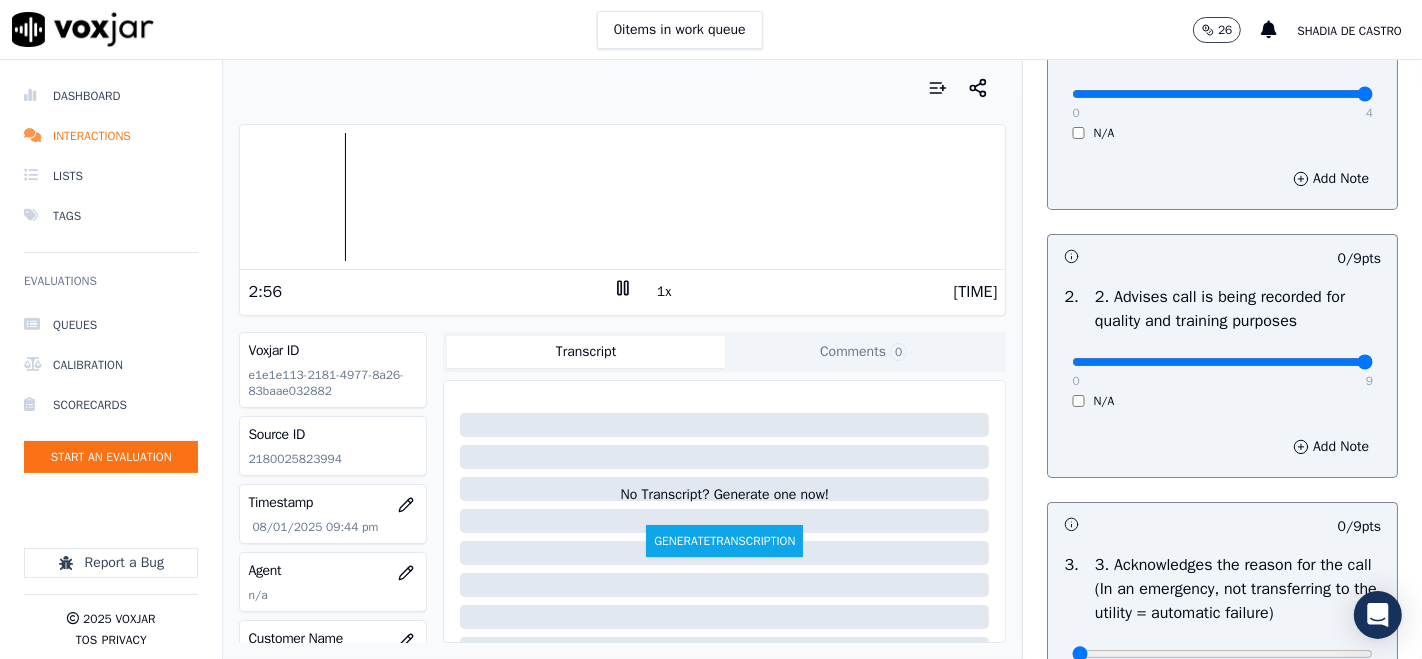 type on "9" 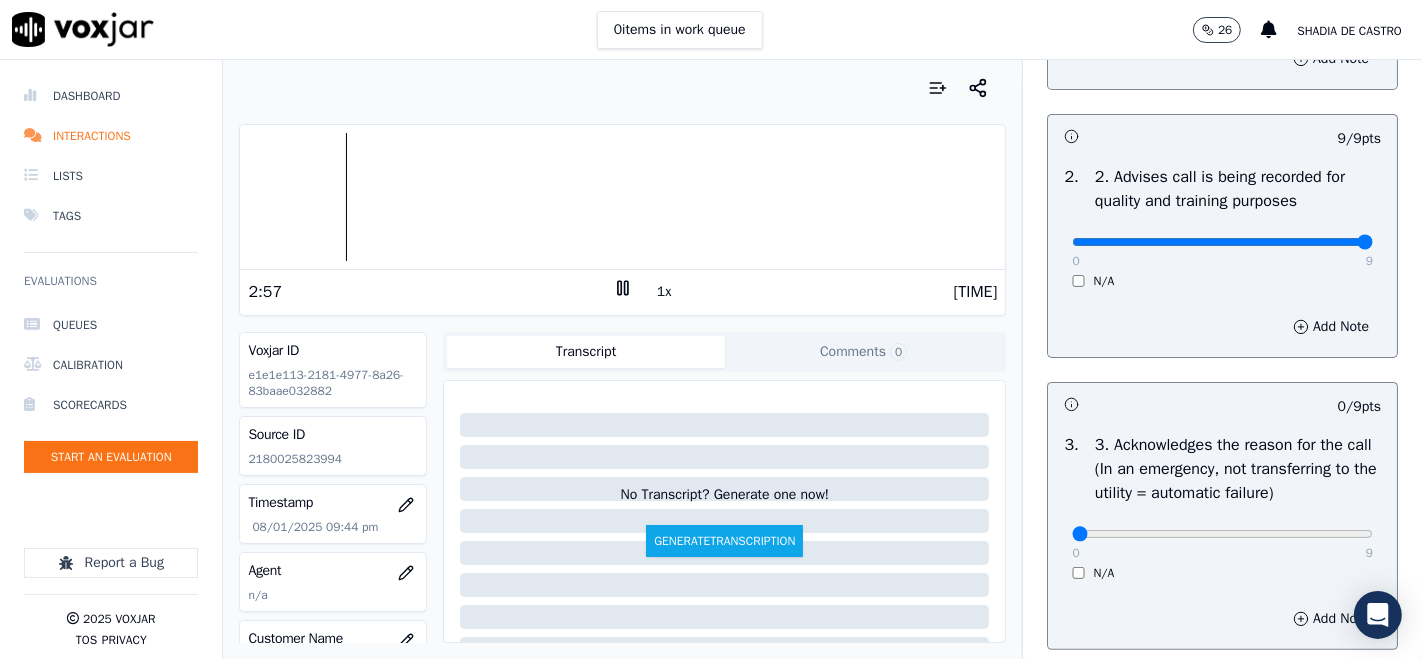 scroll, scrollTop: 444, scrollLeft: 0, axis: vertical 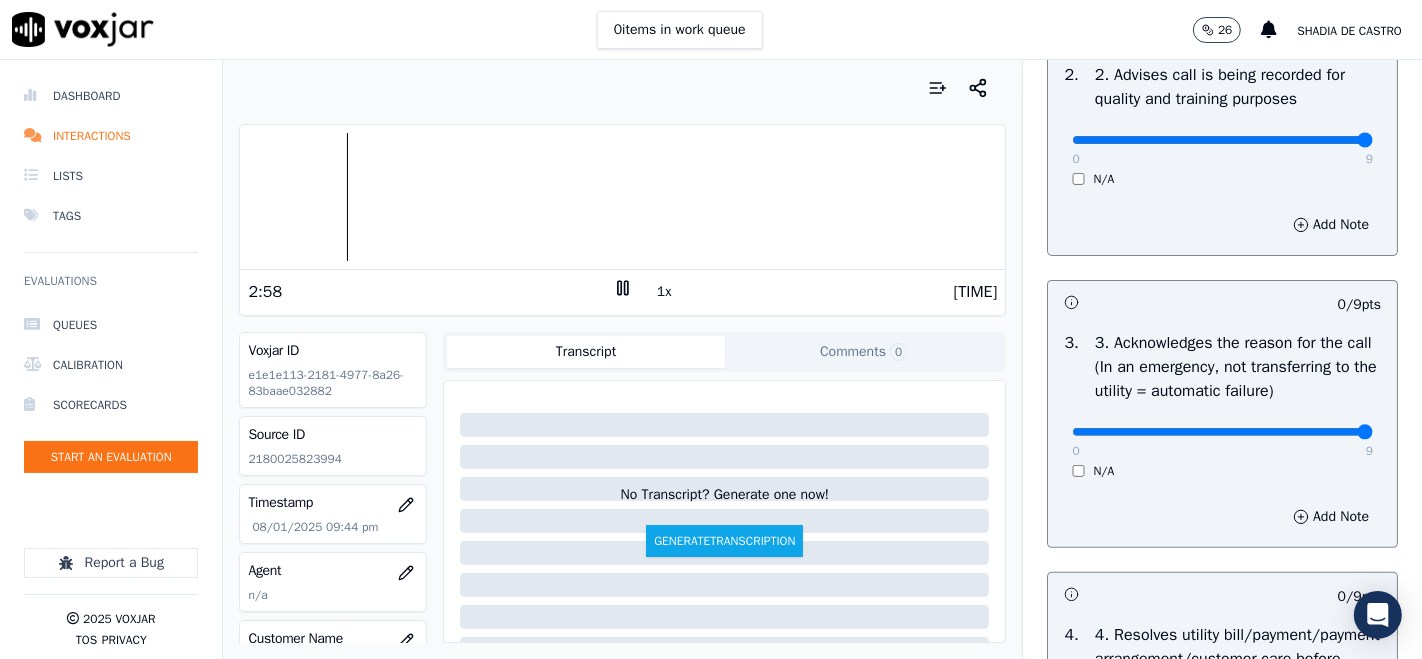 type on "9" 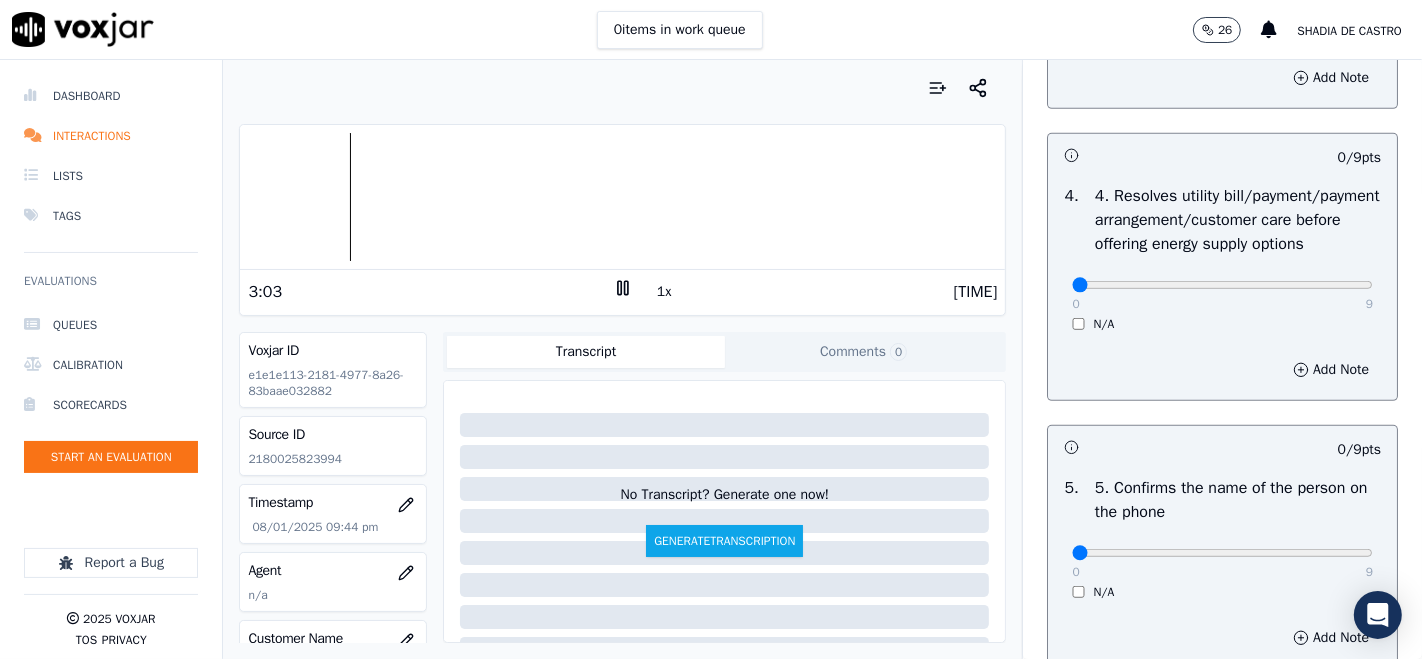 scroll, scrollTop: 888, scrollLeft: 0, axis: vertical 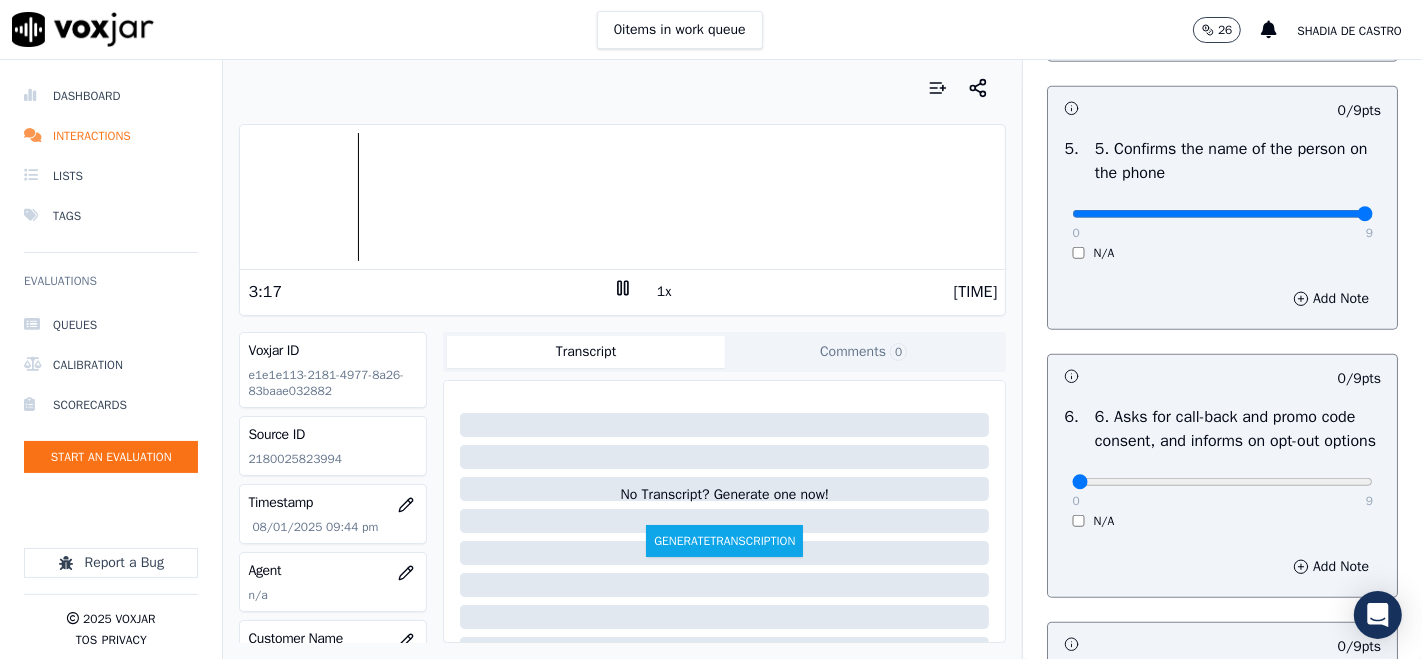 drag, startPoint x: 1308, startPoint y: 275, endPoint x: 1296, endPoint y: 287, distance: 16.970562 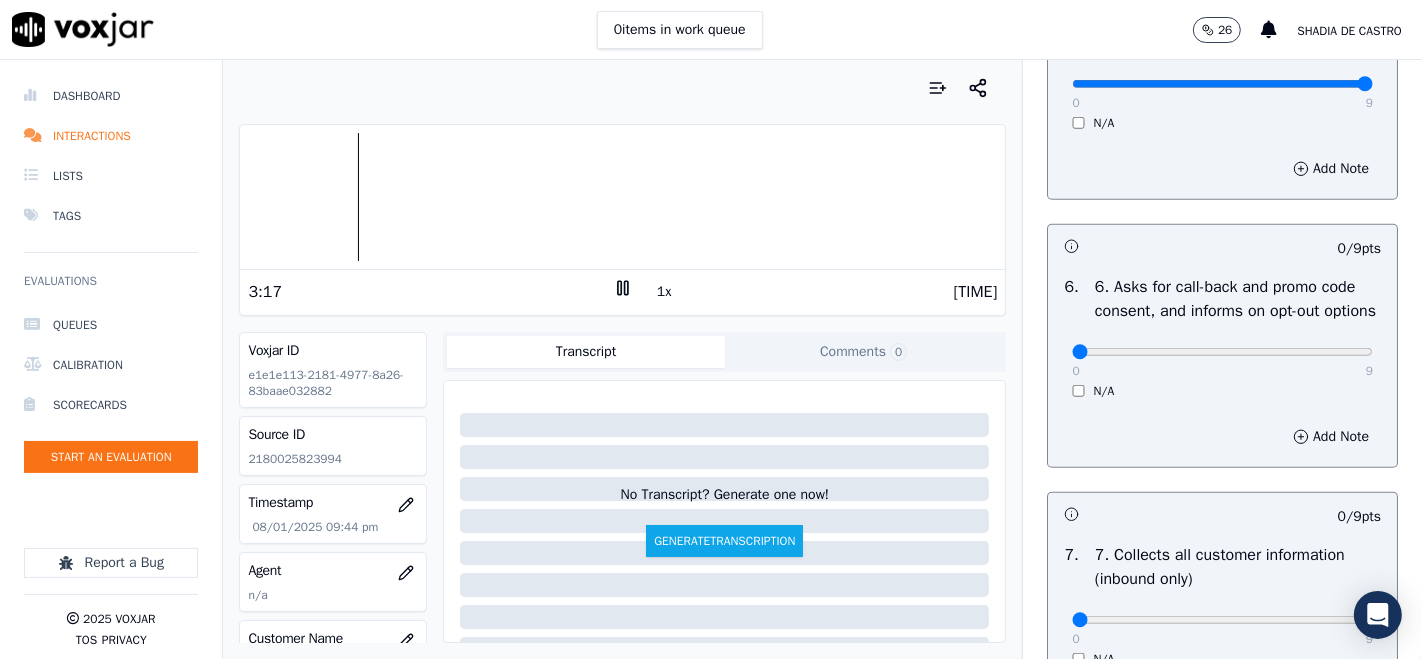 scroll, scrollTop: 1555, scrollLeft: 0, axis: vertical 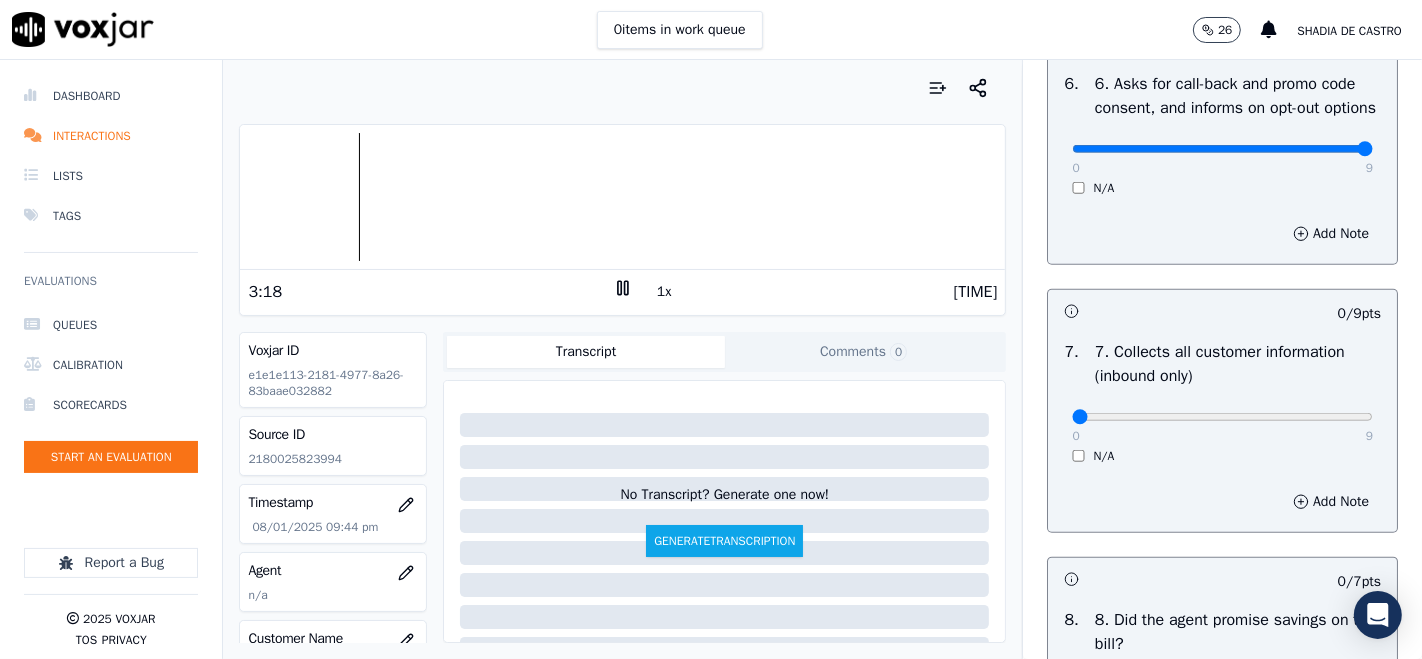 type on "9" 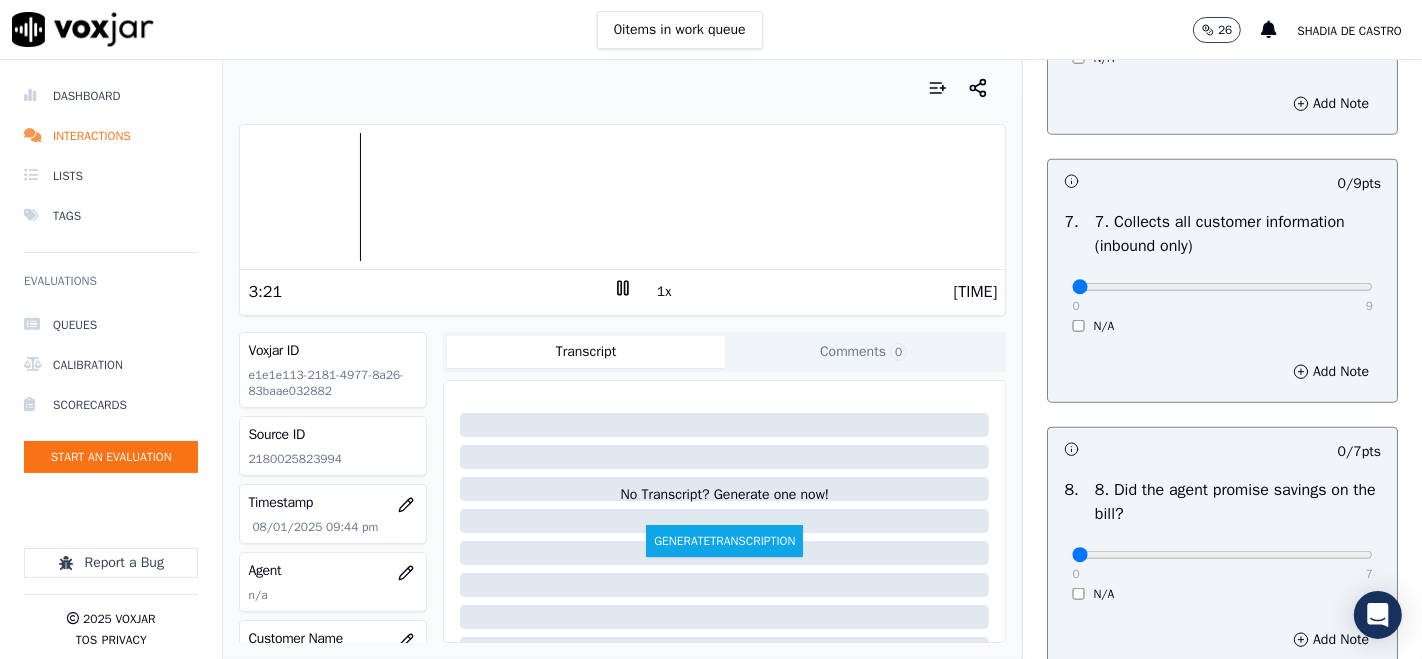 scroll, scrollTop: 1777, scrollLeft: 0, axis: vertical 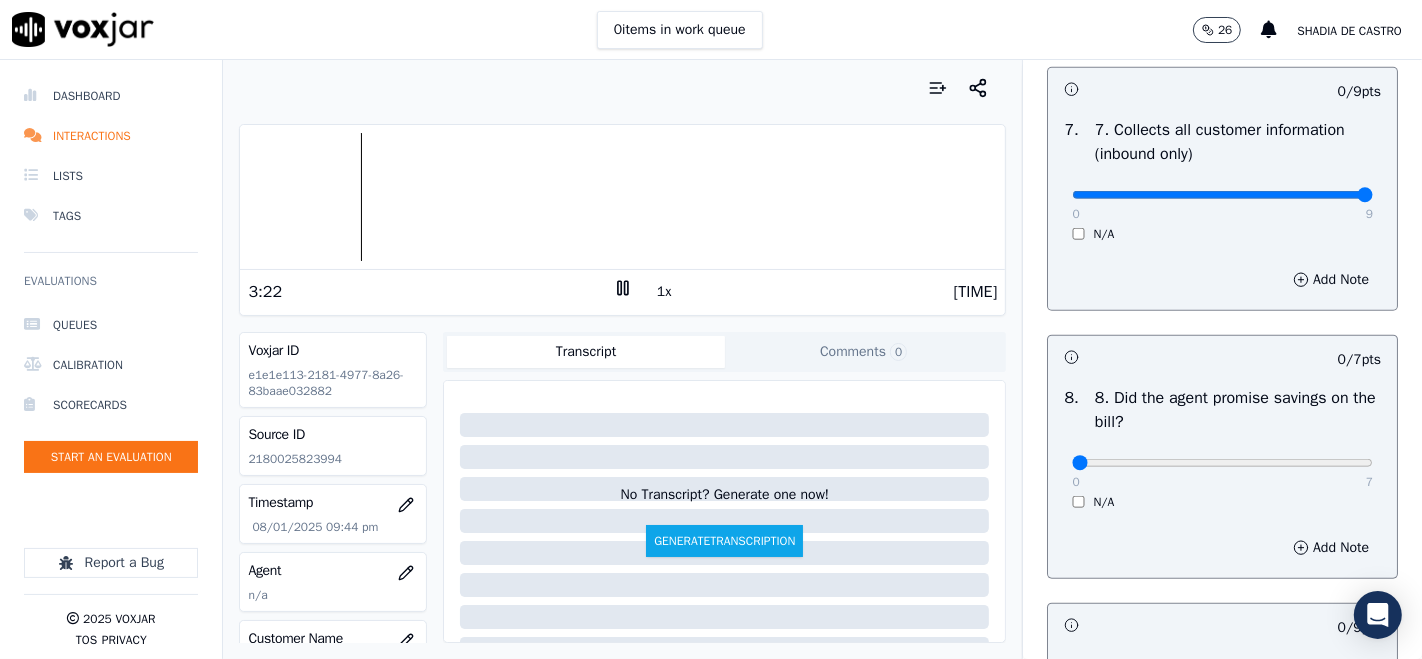type on "9" 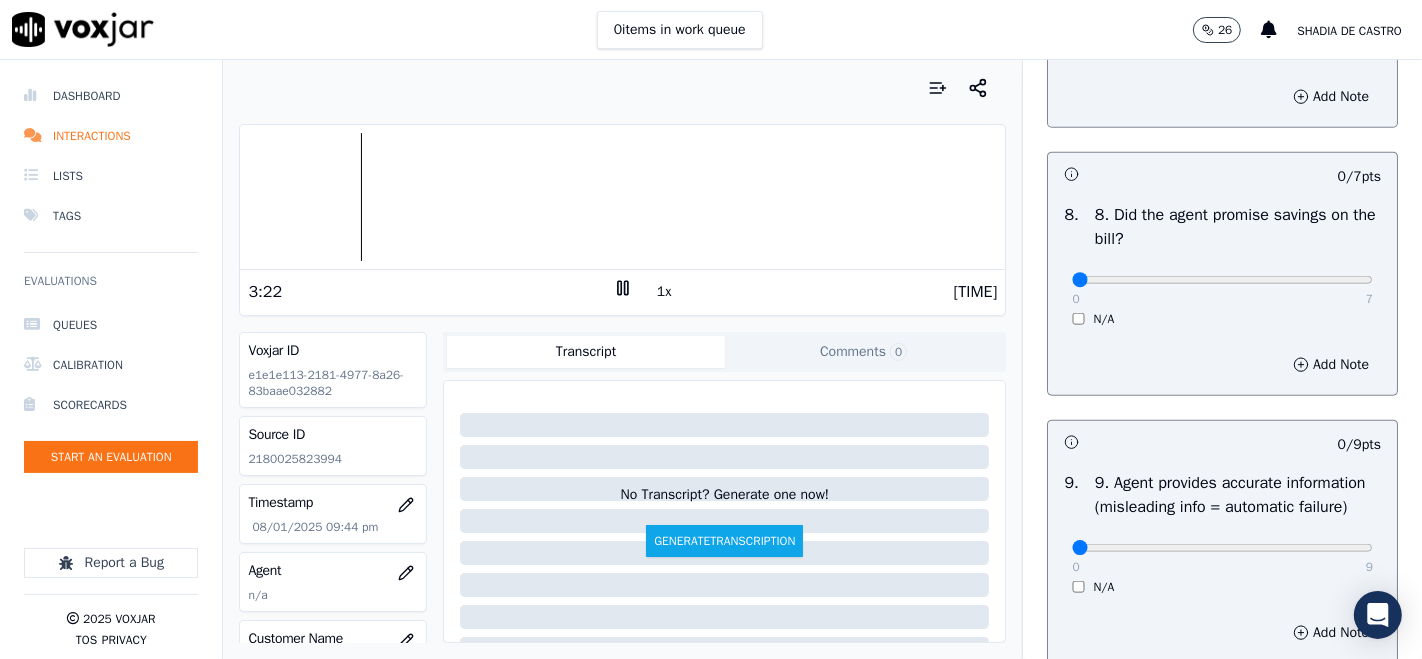 scroll, scrollTop: 2111, scrollLeft: 0, axis: vertical 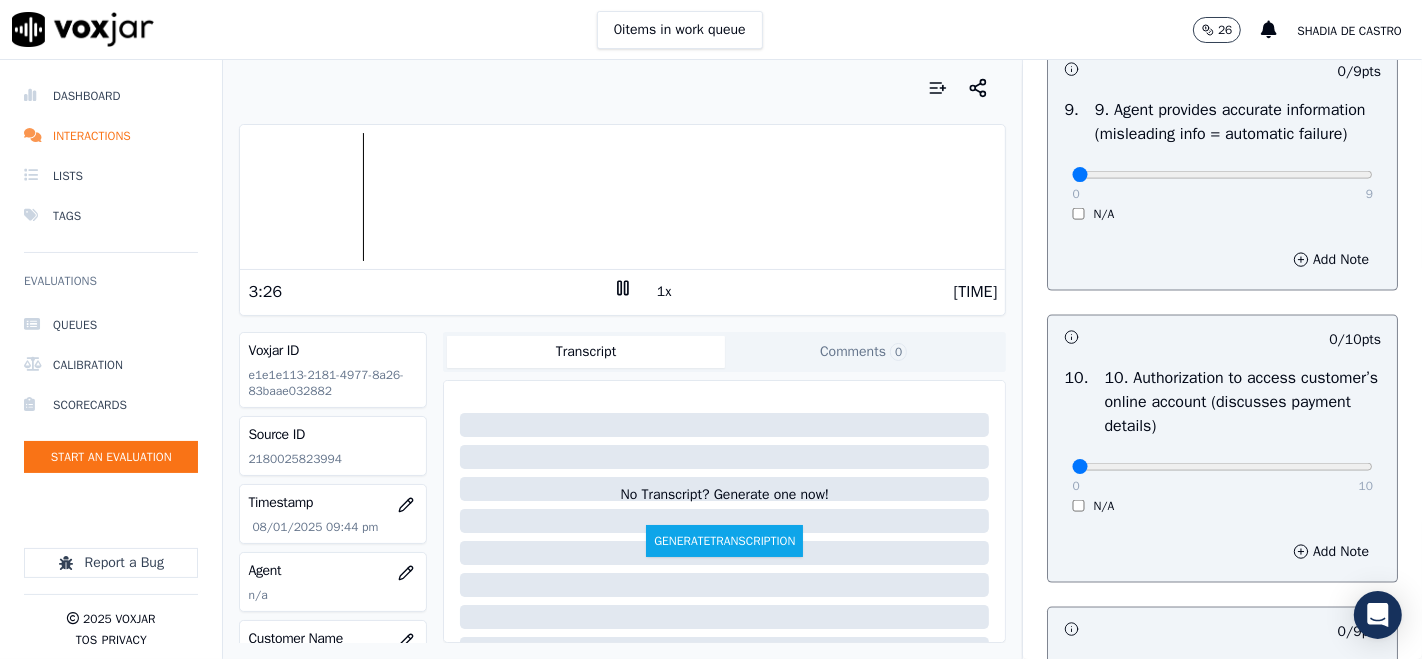 click on "0   9" at bounding box center [1222, 174] 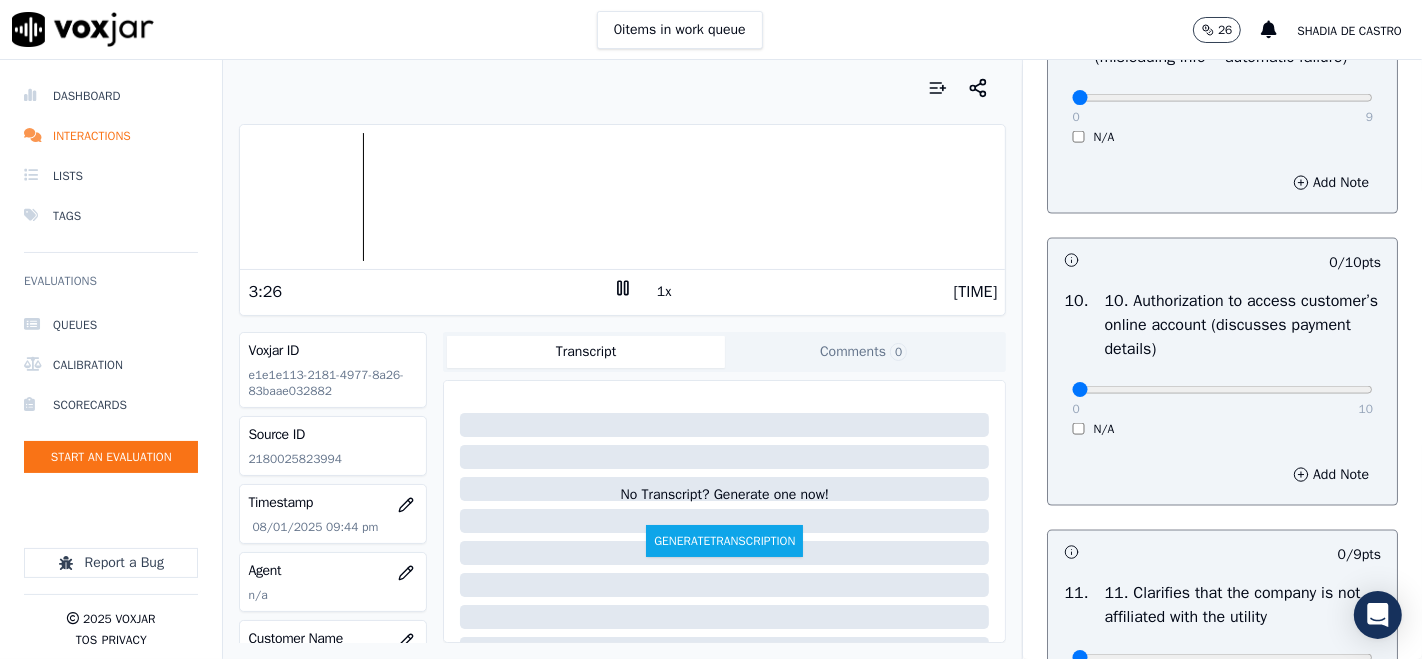 scroll, scrollTop: 2444, scrollLeft: 0, axis: vertical 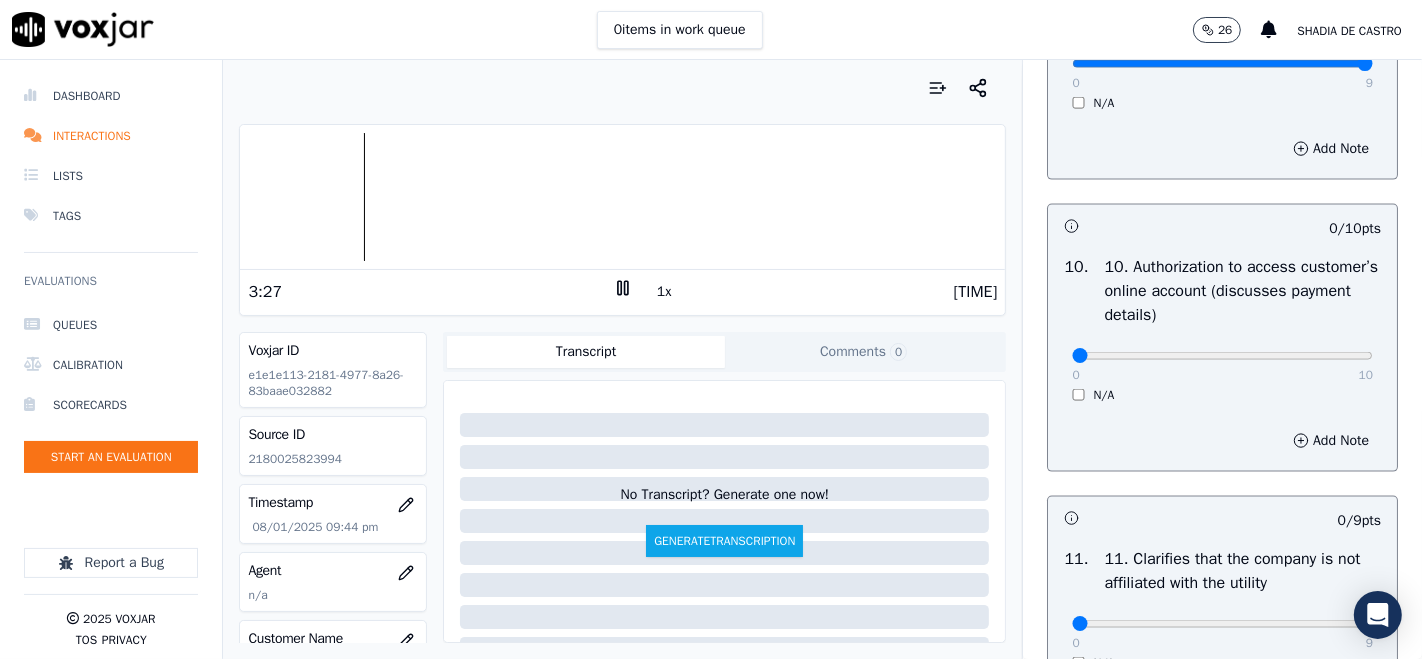 type on "9" 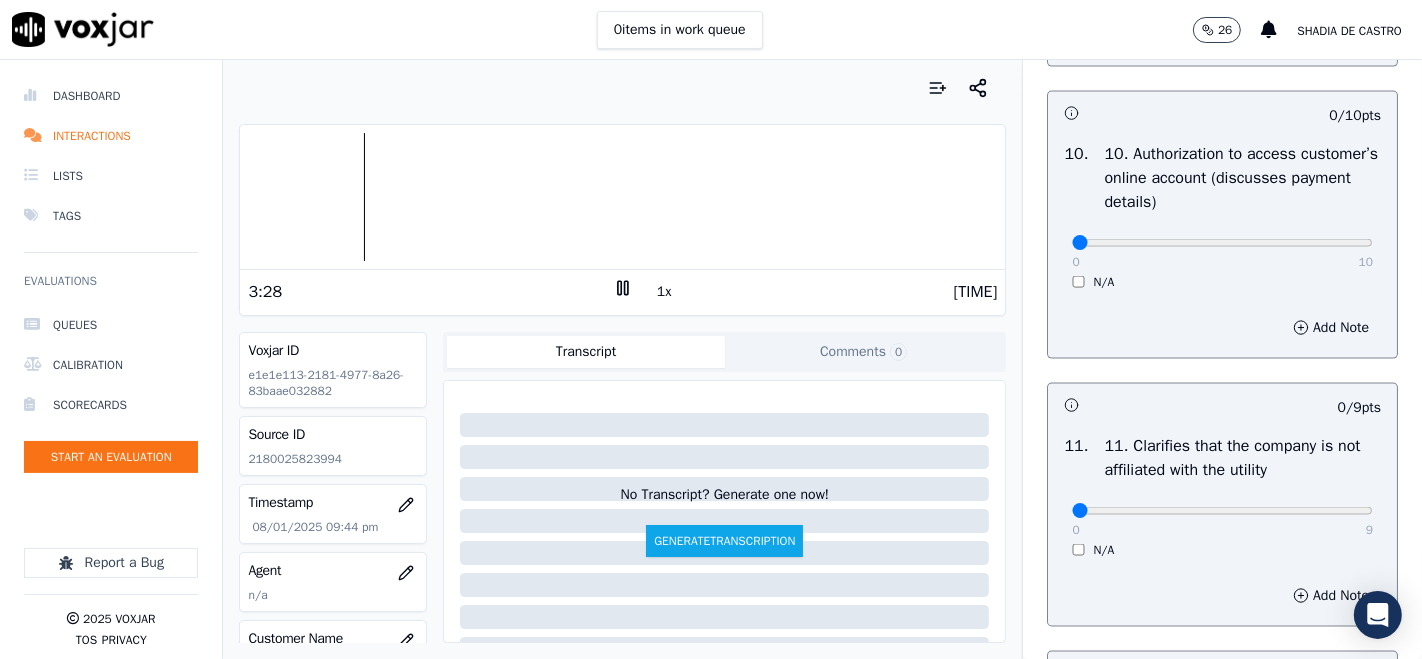scroll, scrollTop: 2666, scrollLeft: 0, axis: vertical 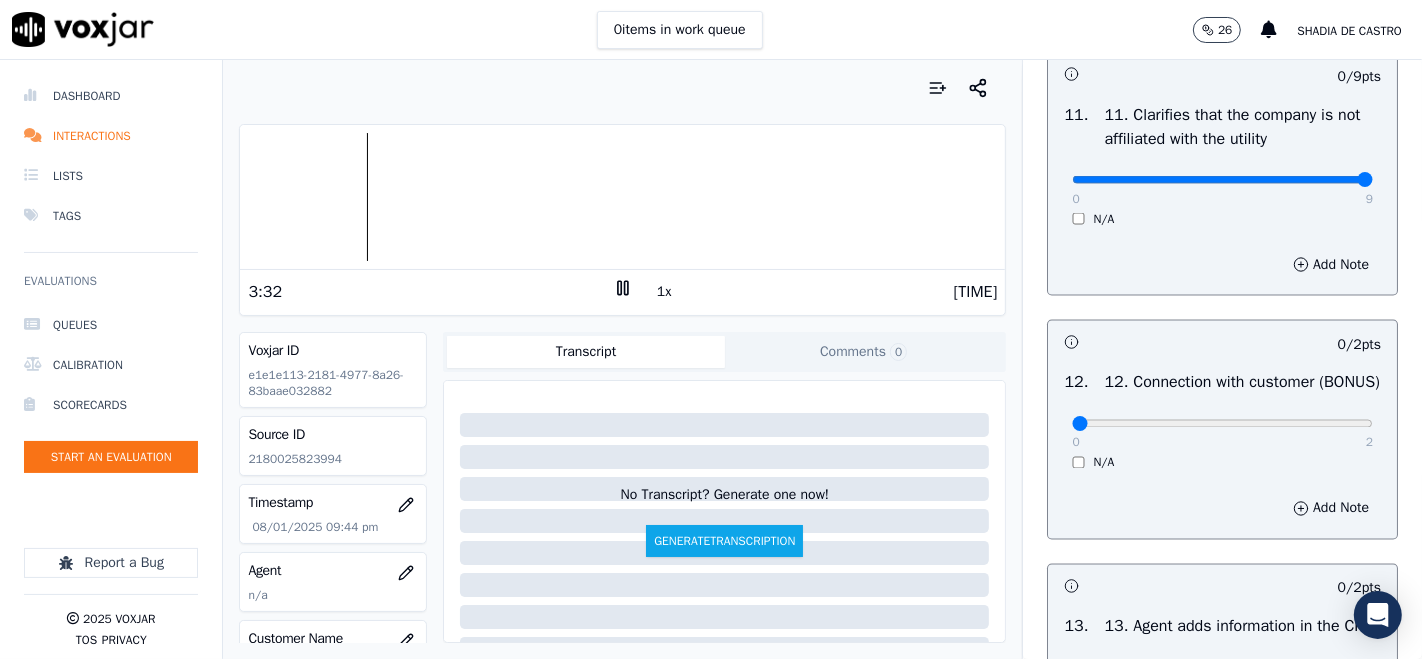 type on "9" 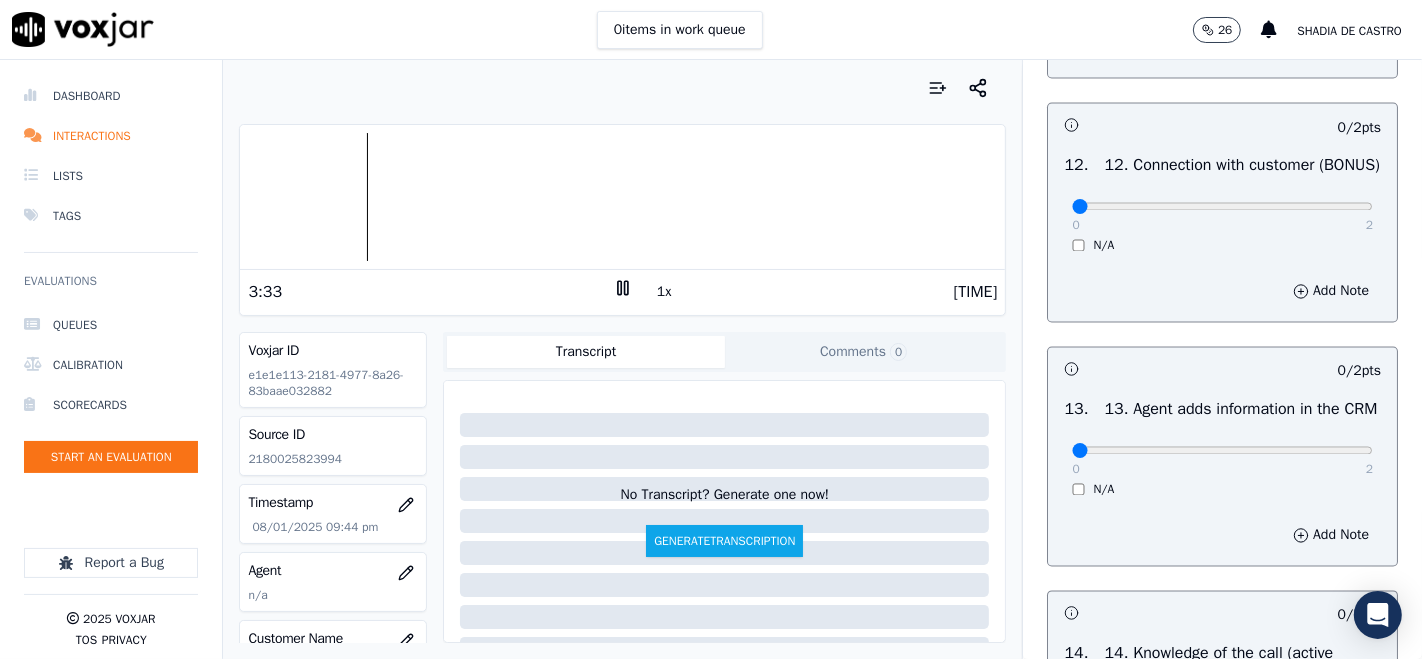 scroll, scrollTop: 3111, scrollLeft: 0, axis: vertical 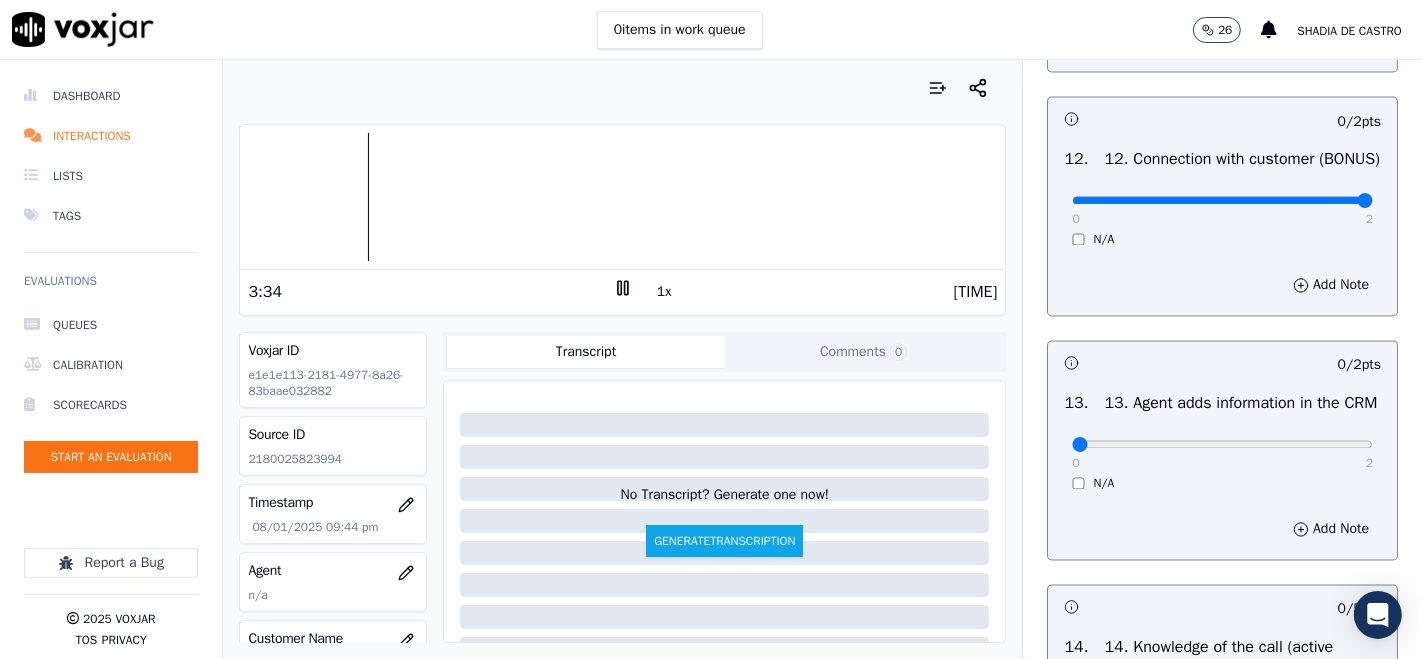 type on "2" 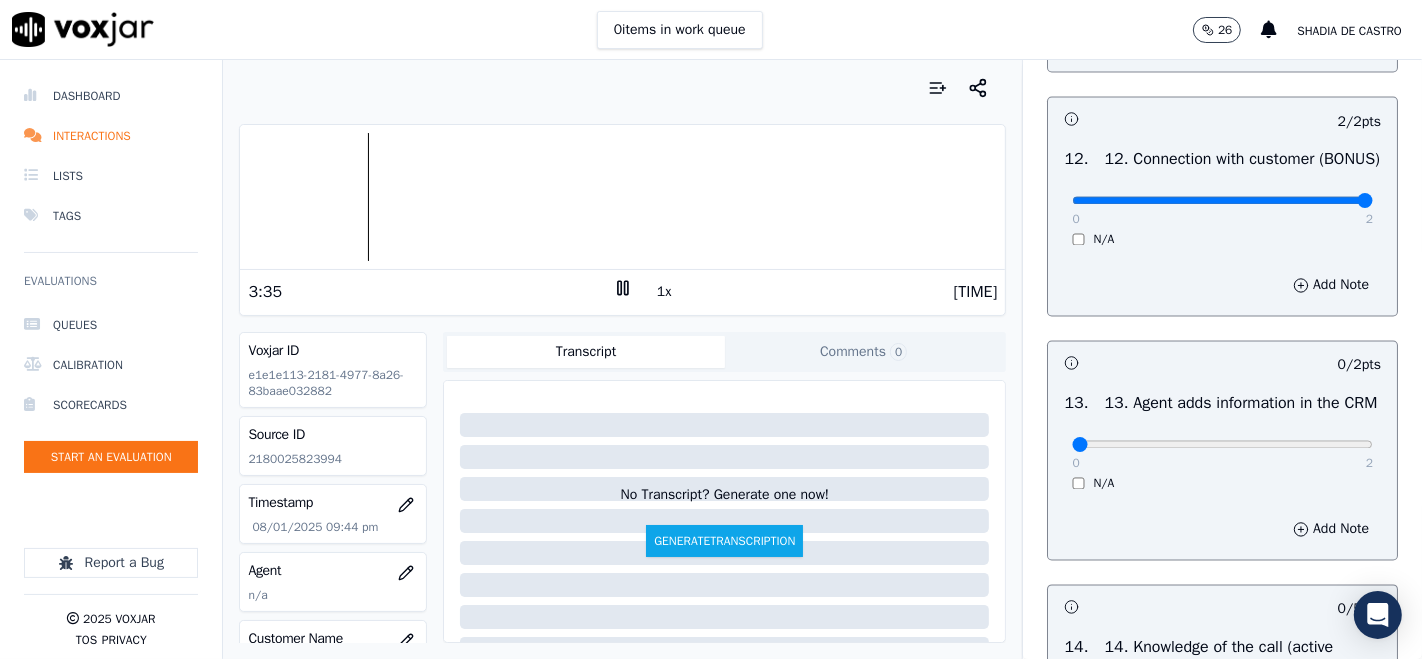 scroll, scrollTop: 3333, scrollLeft: 0, axis: vertical 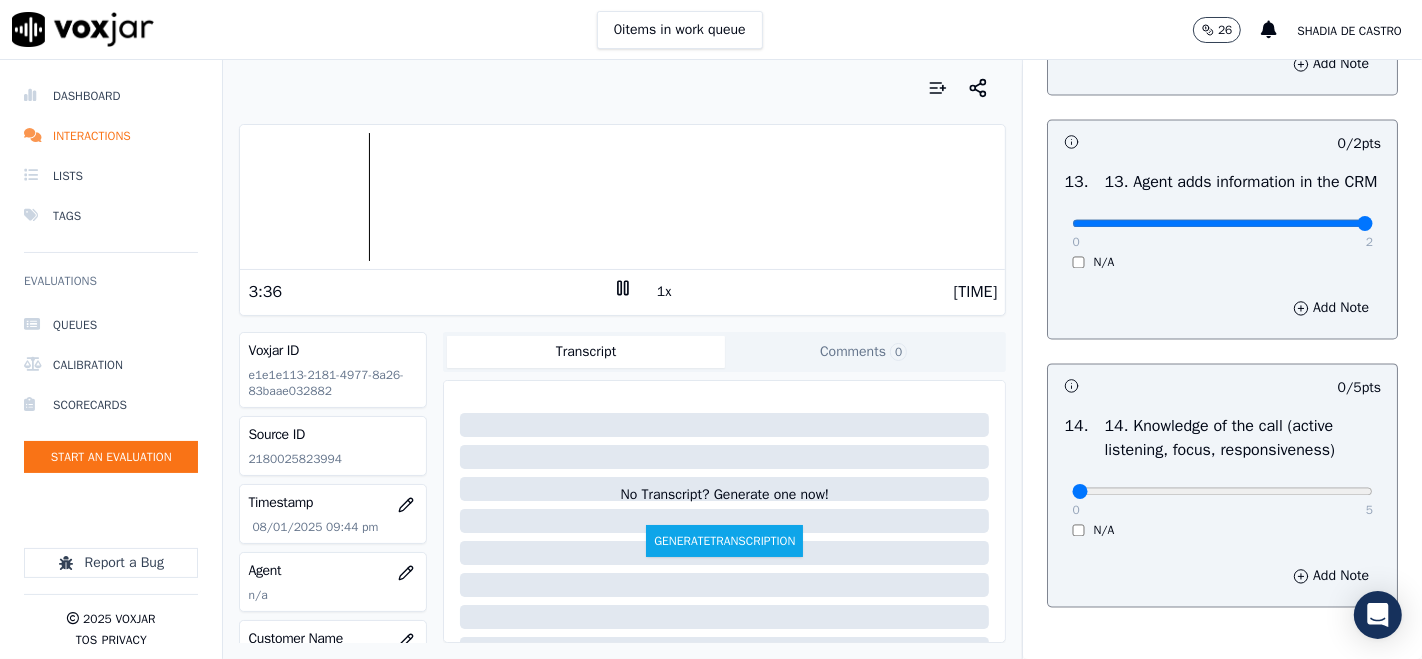 type on "2" 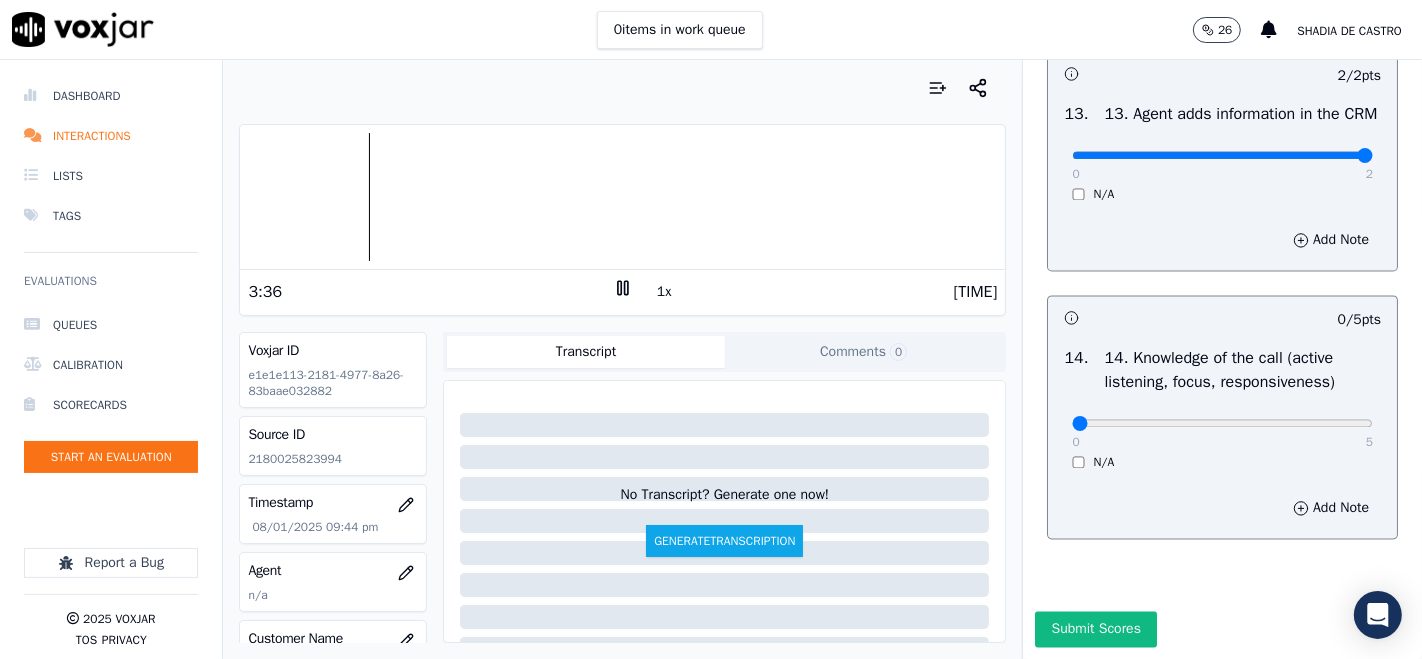 scroll, scrollTop: 3606, scrollLeft: 0, axis: vertical 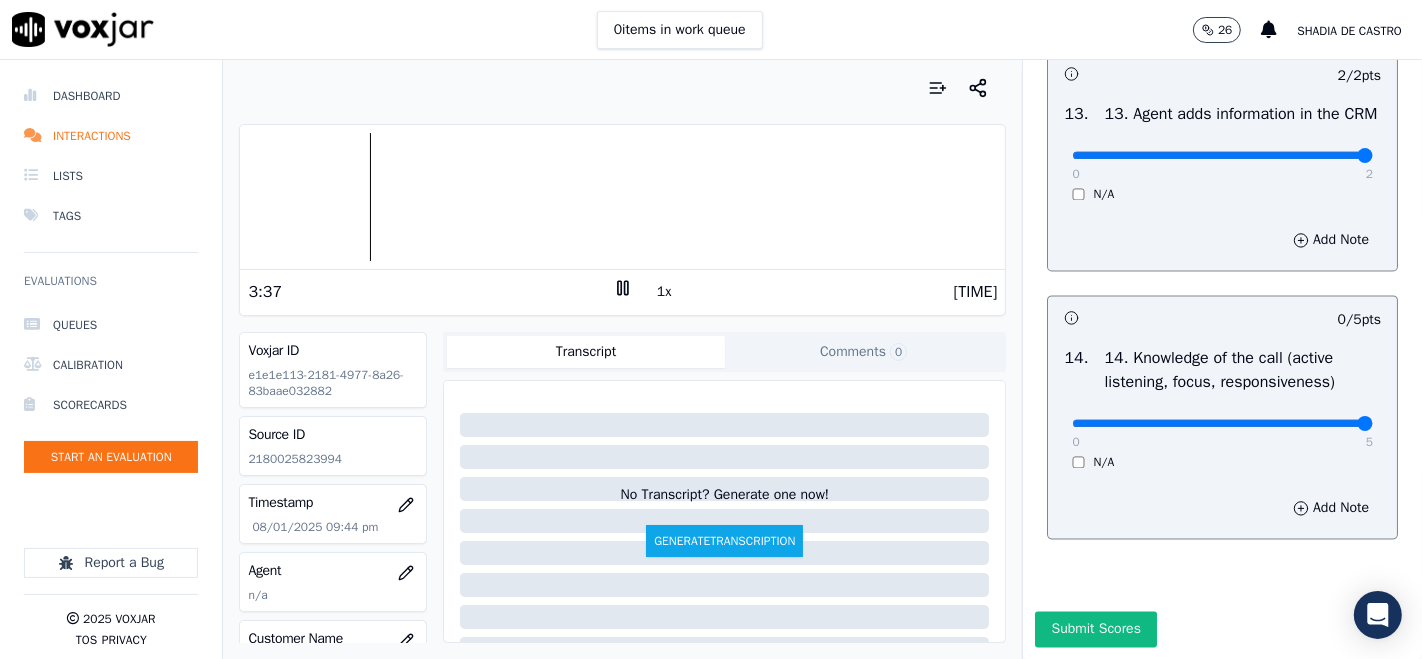 type on "5" 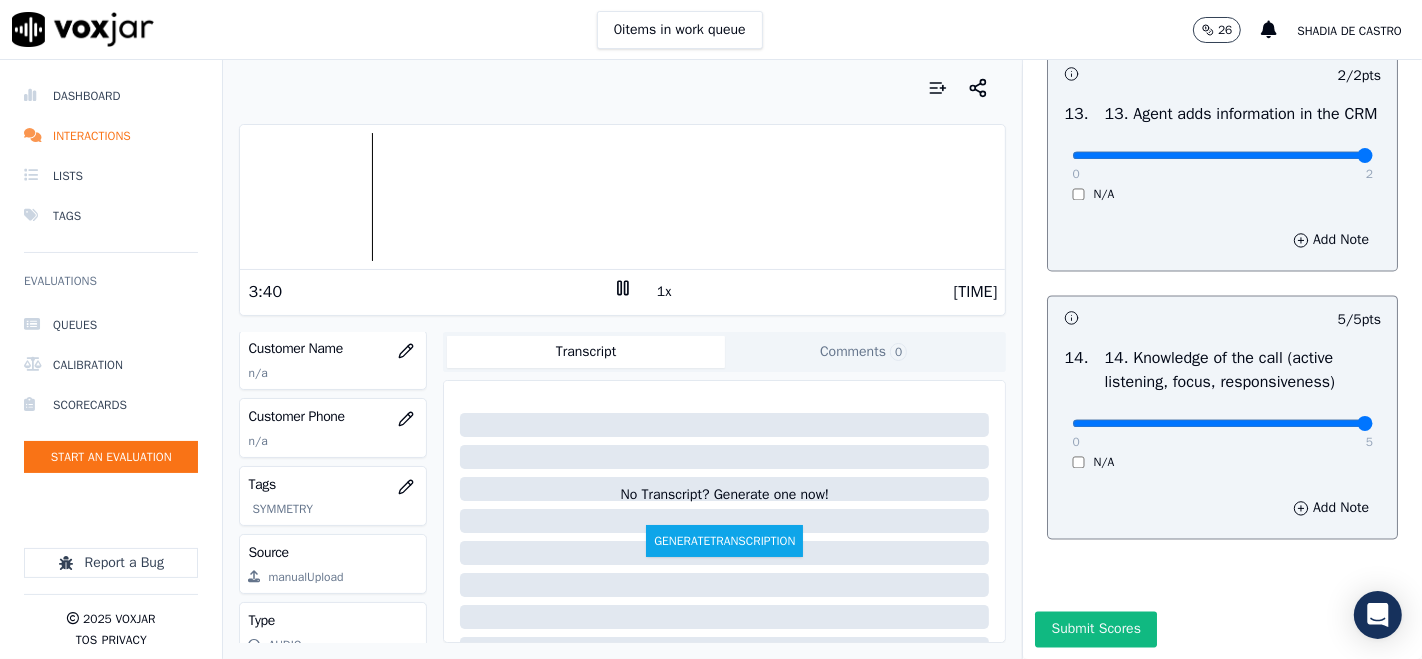 scroll, scrollTop: 222, scrollLeft: 0, axis: vertical 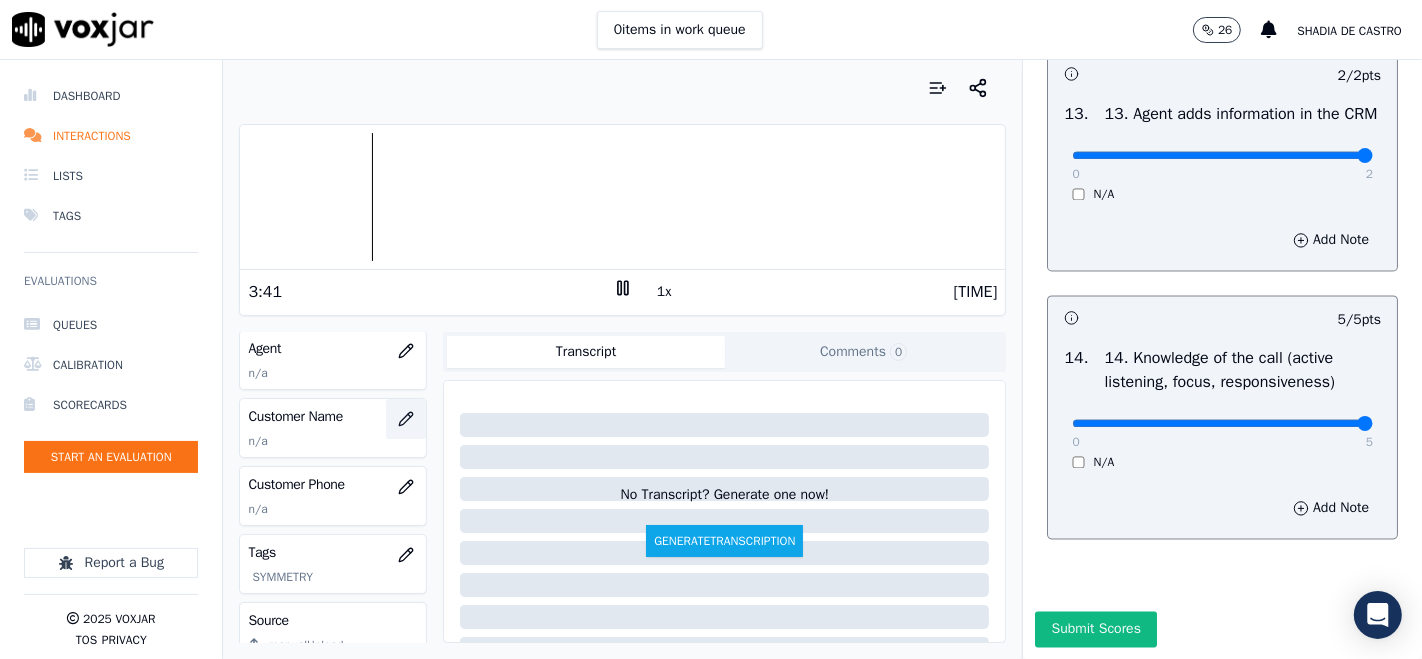 click 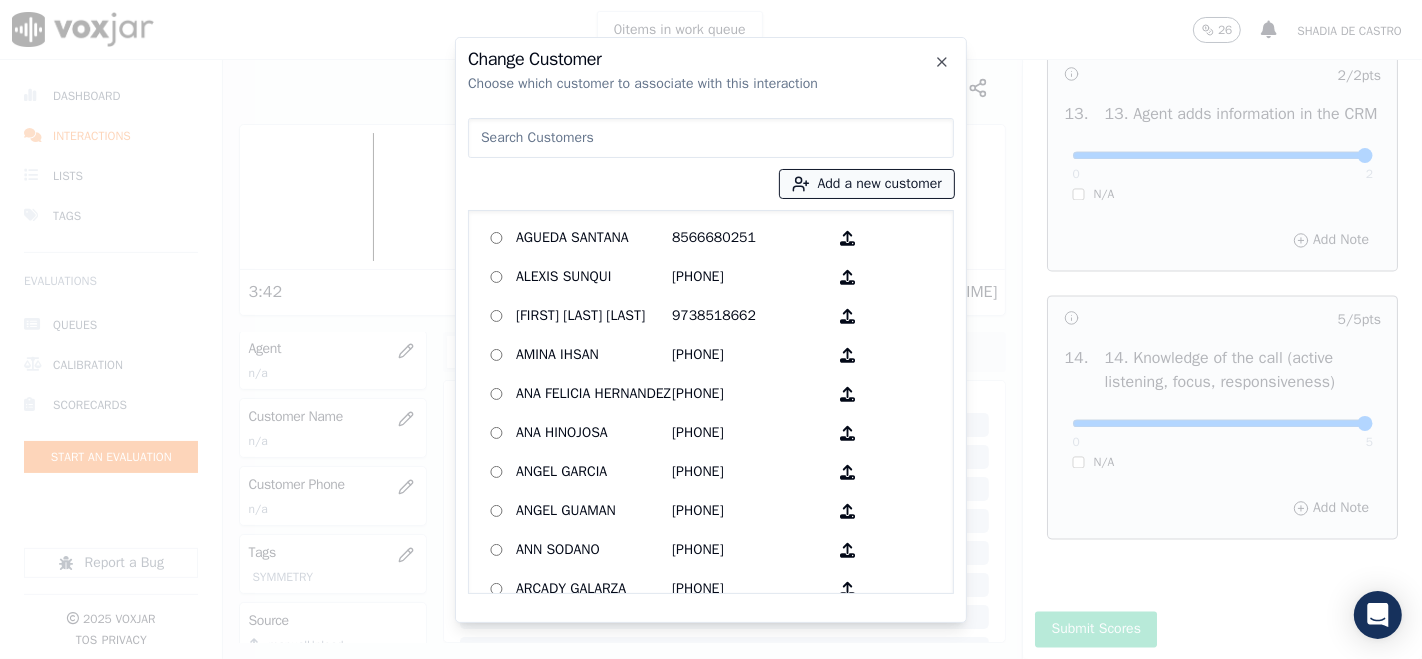 click 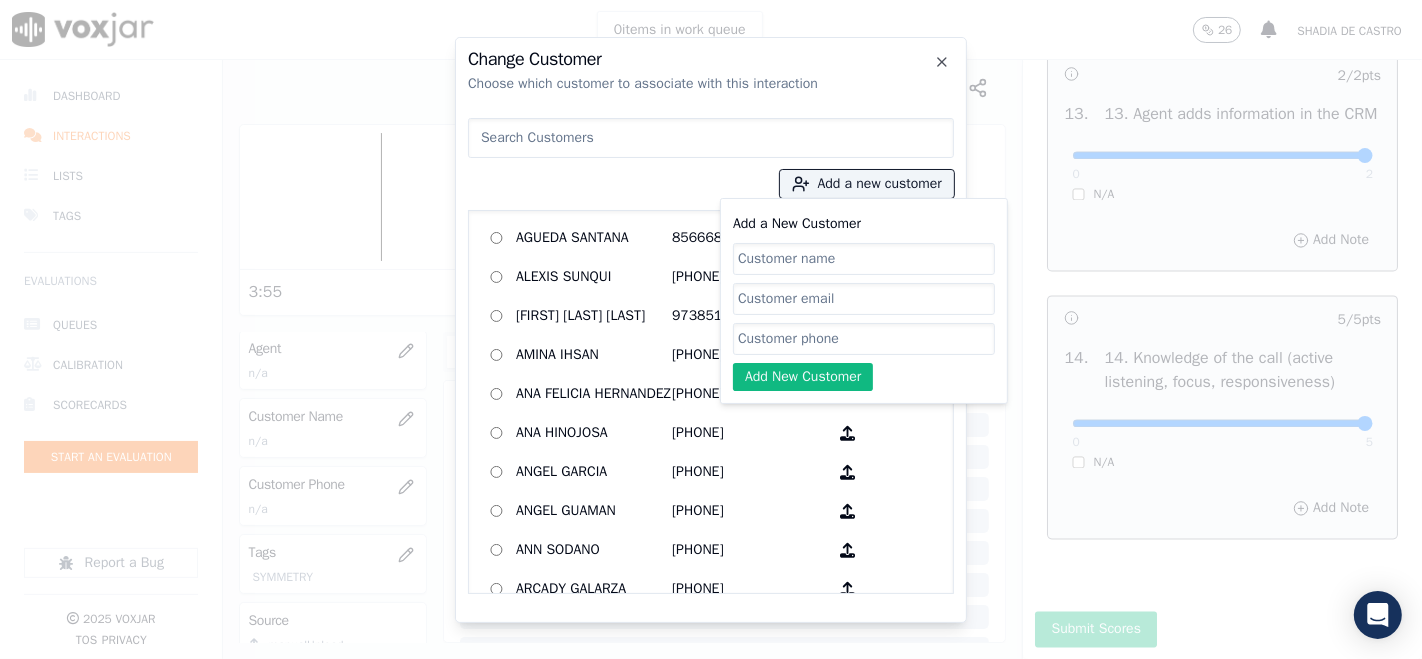 paste on "[FIRST] [LAST]" 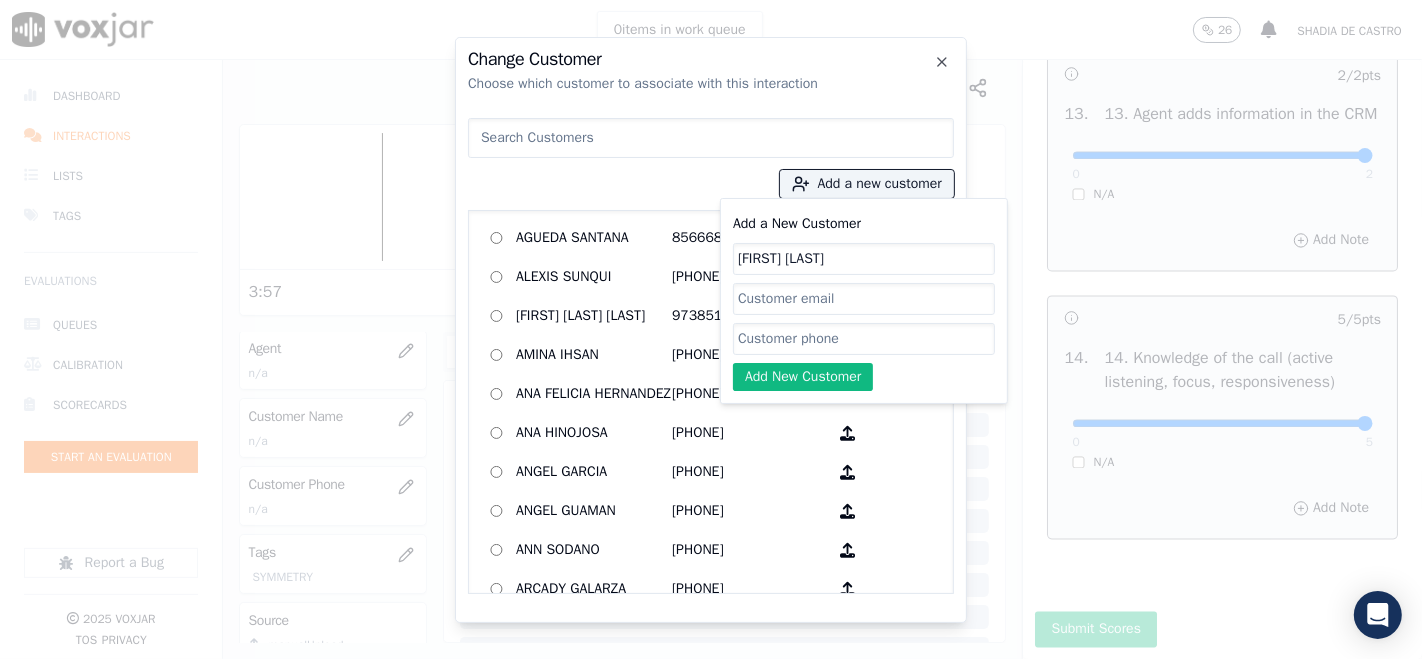 type on "[FIRST] [LAST]" 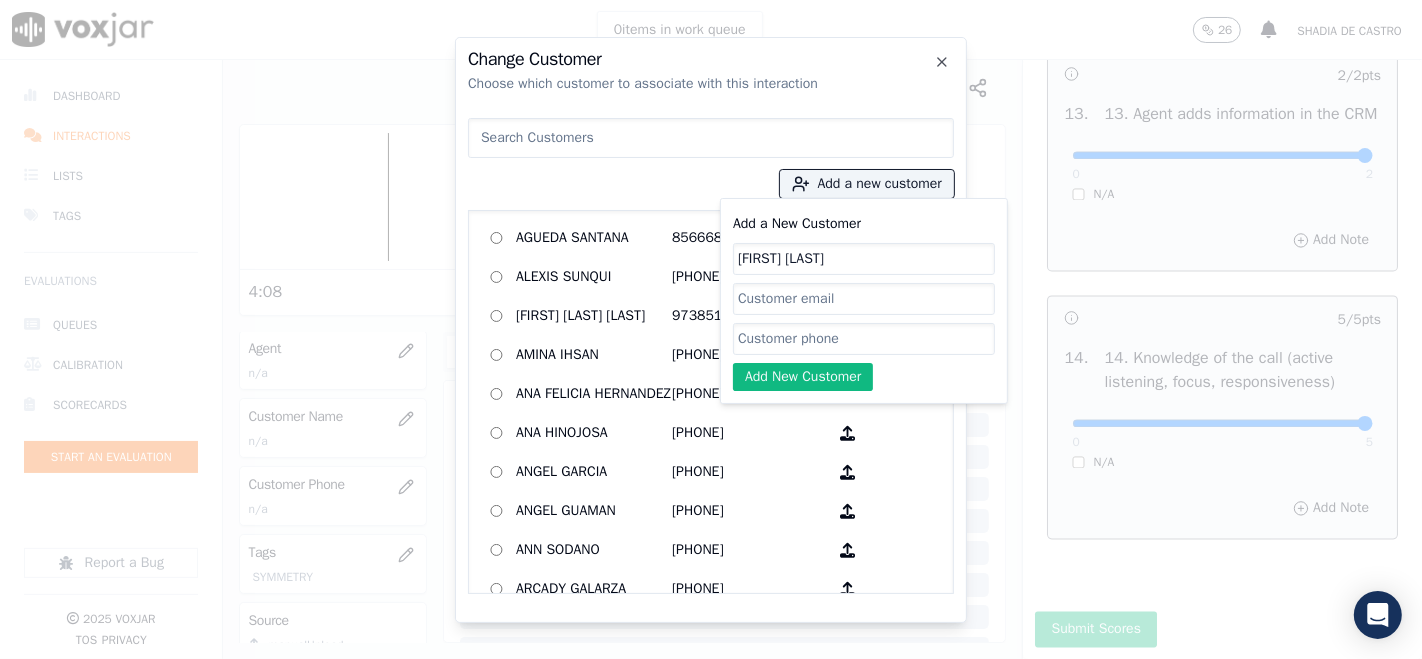paste on "[PHONE]" 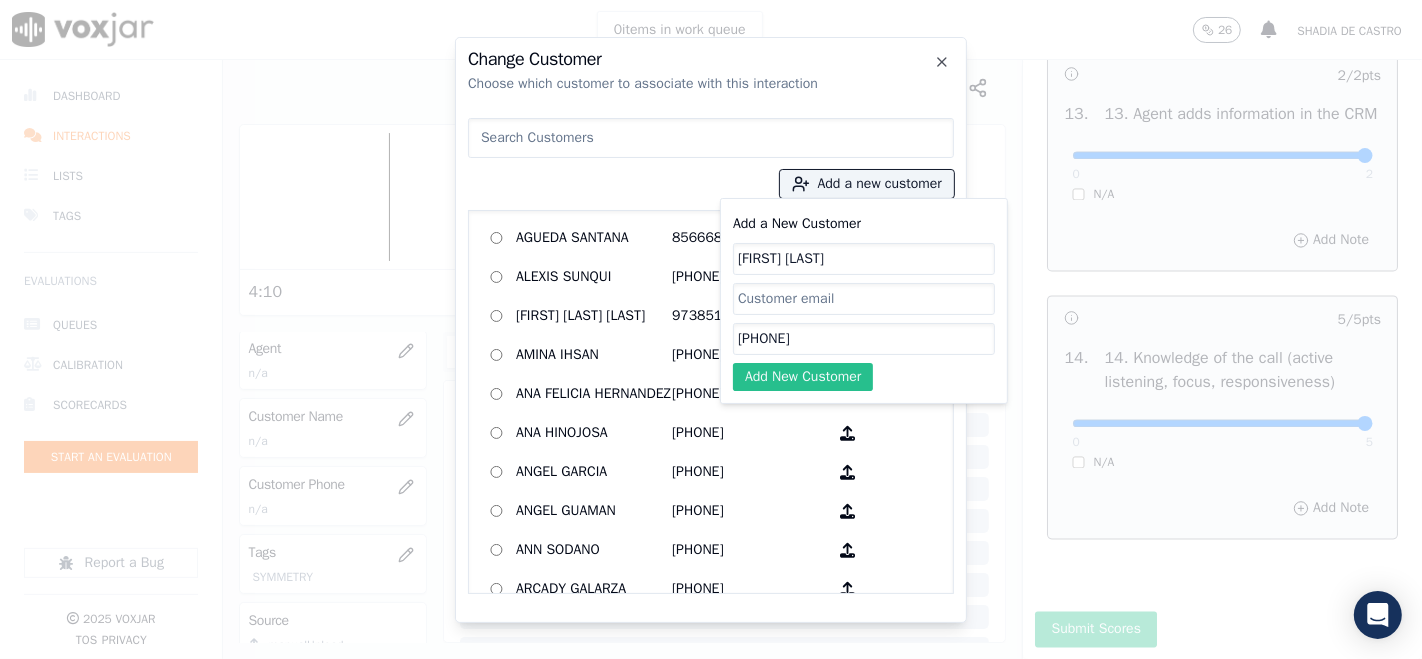 type on "[PHONE]" 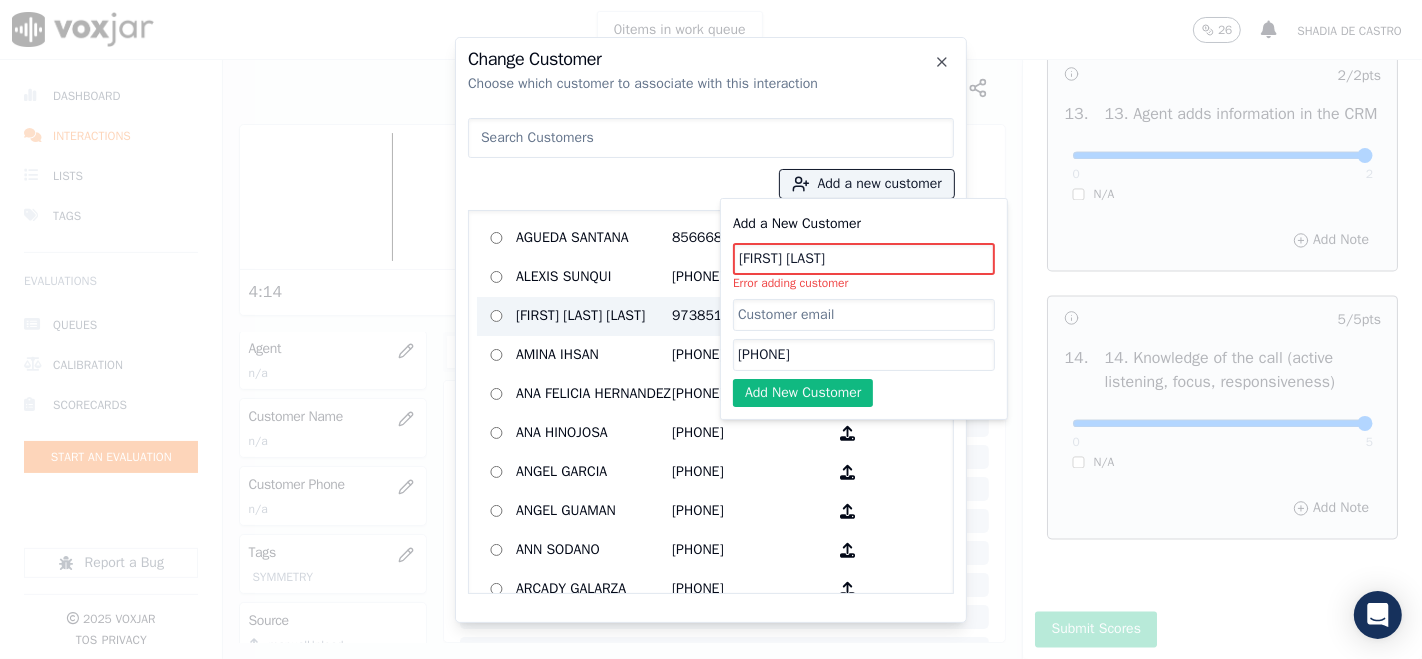 drag, startPoint x: 898, startPoint y: 257, endPoint x: 511, endPoint y: 308, distance: 390.346 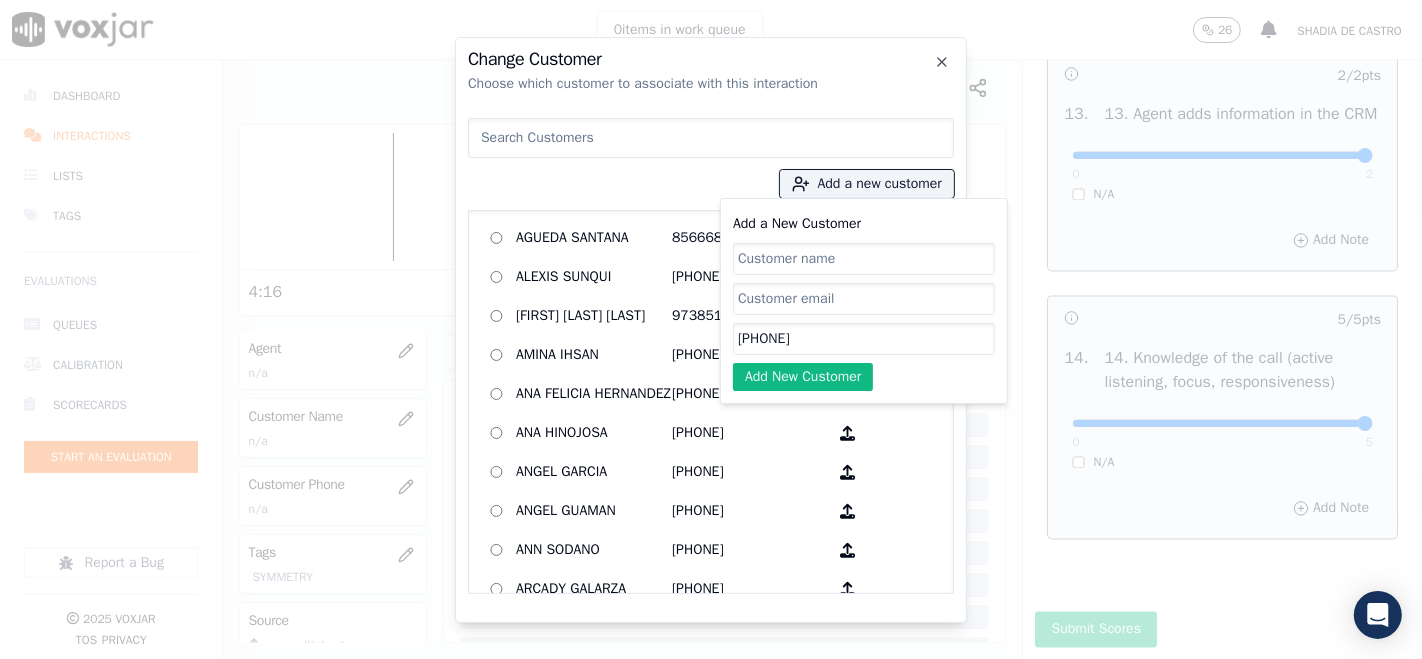type 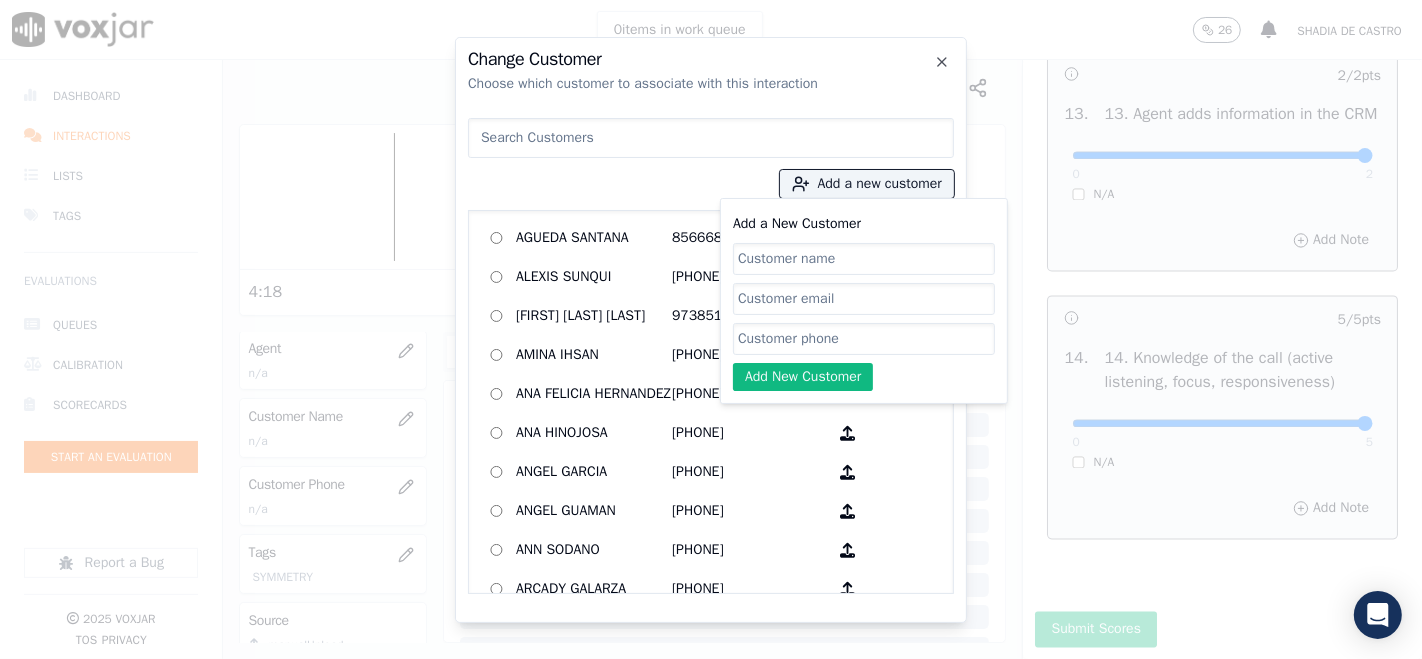 click at bounding box center (711, 138) 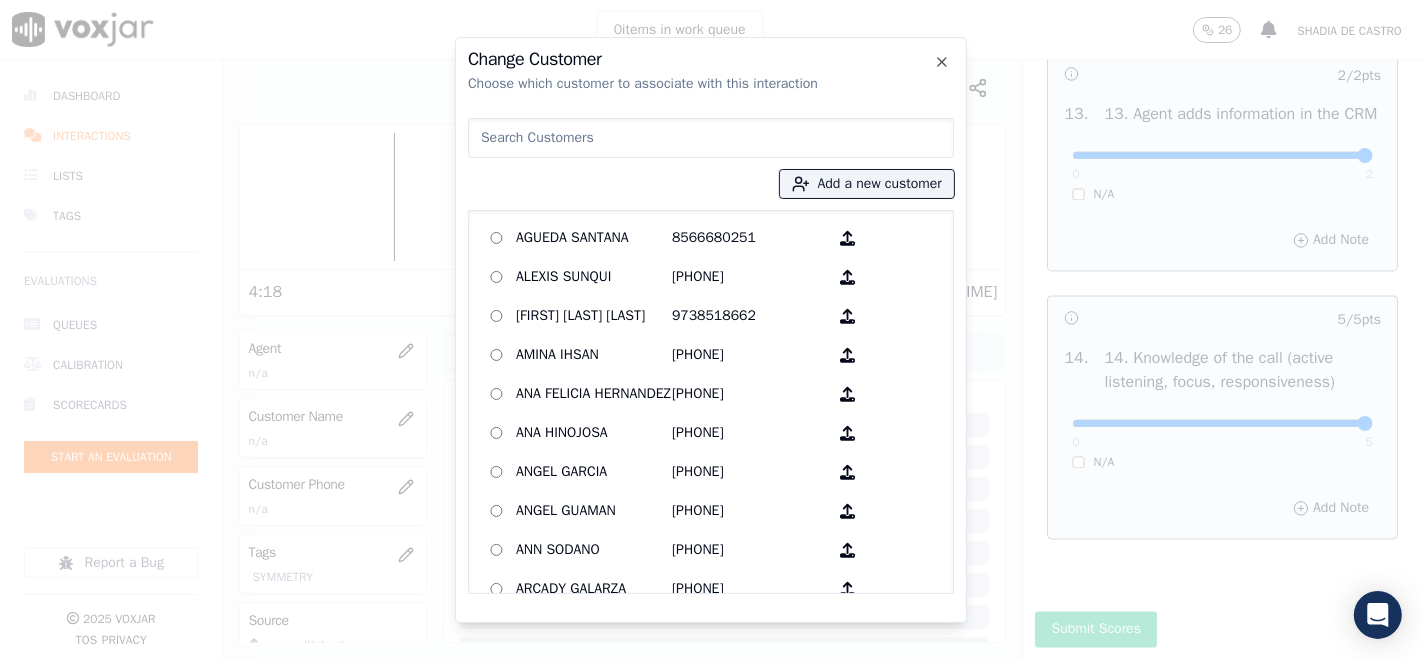 click at bounding box center (711, 138) 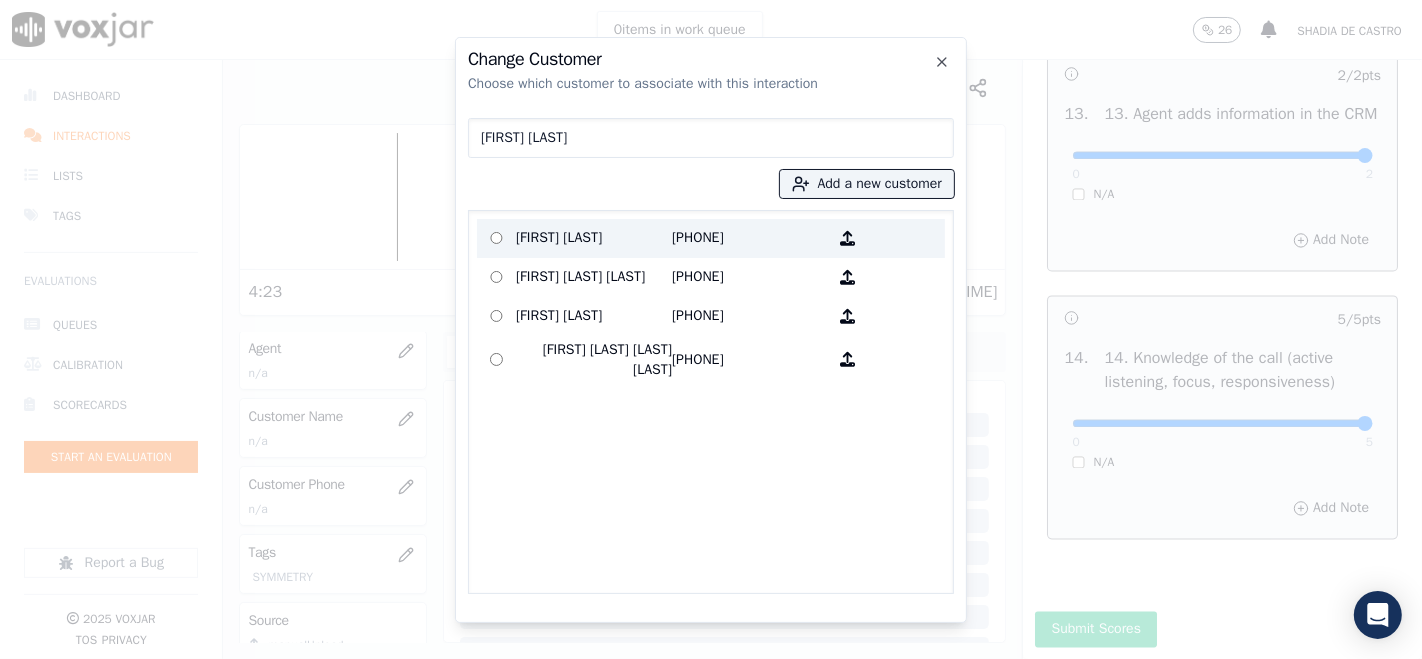 type on "luis f" 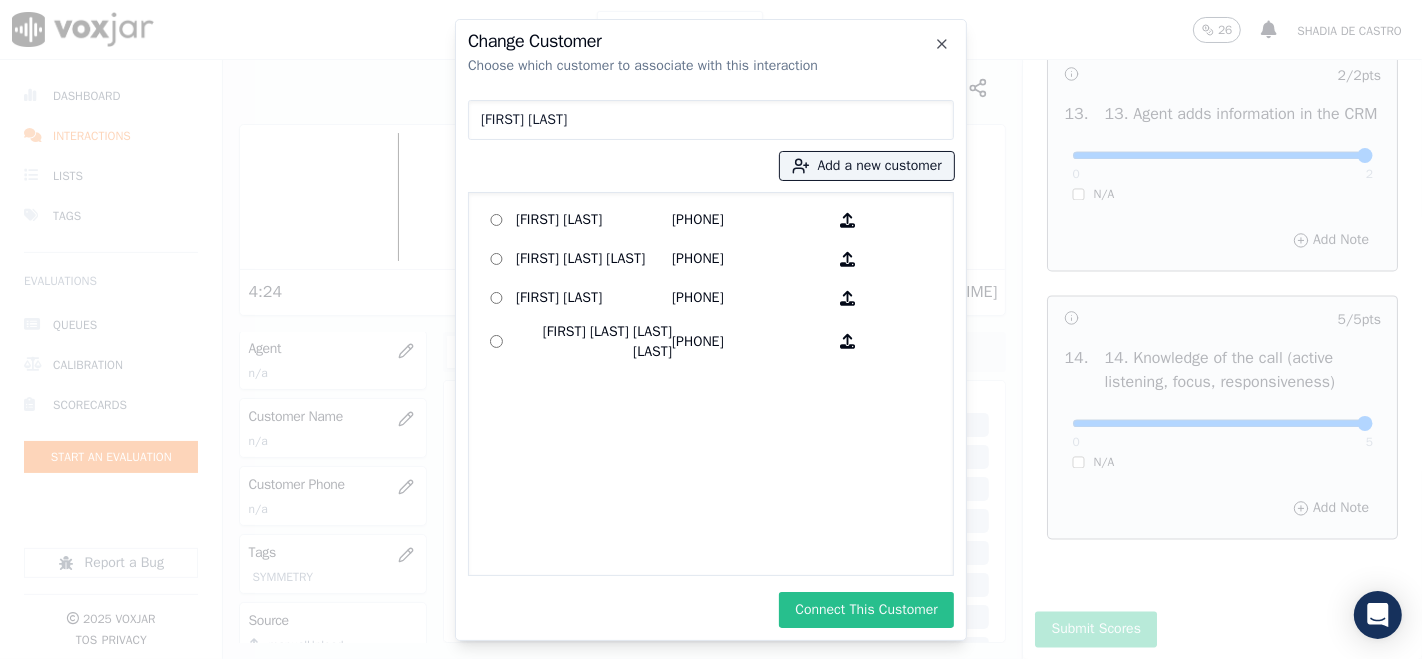 click on "Connect This Customer" at bounding box center [866, 610] 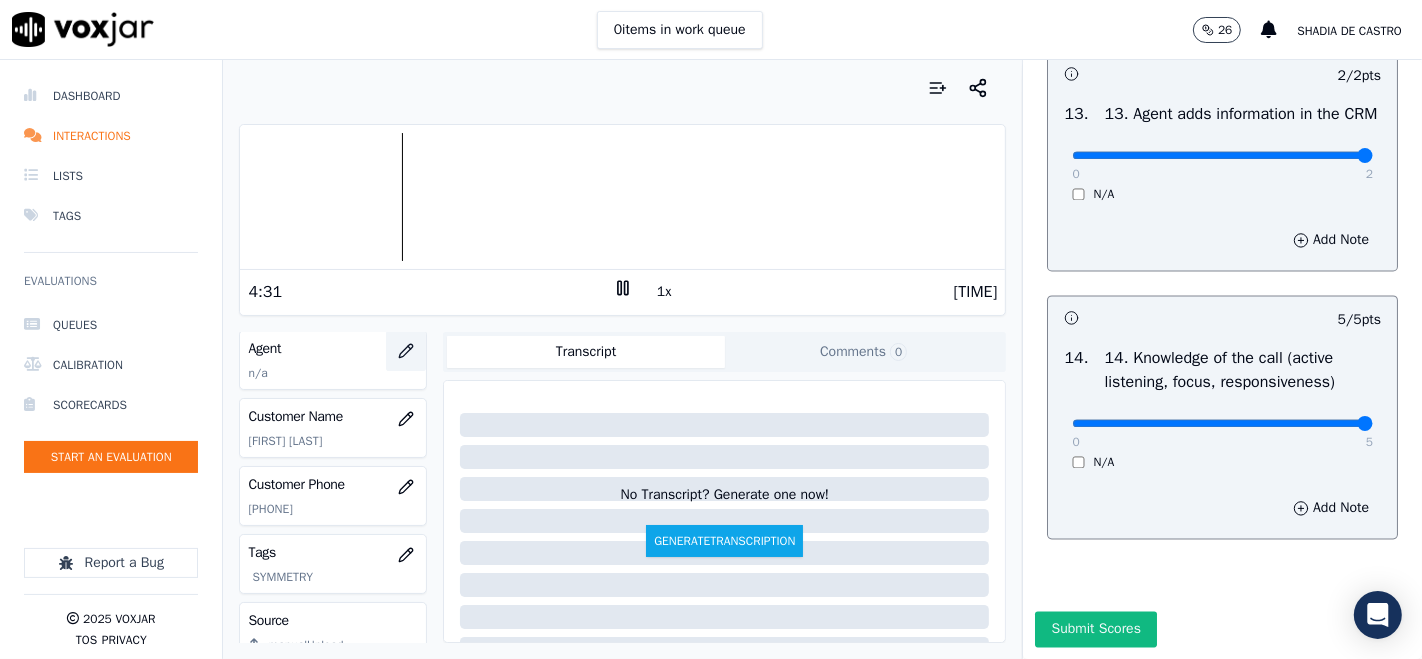 click 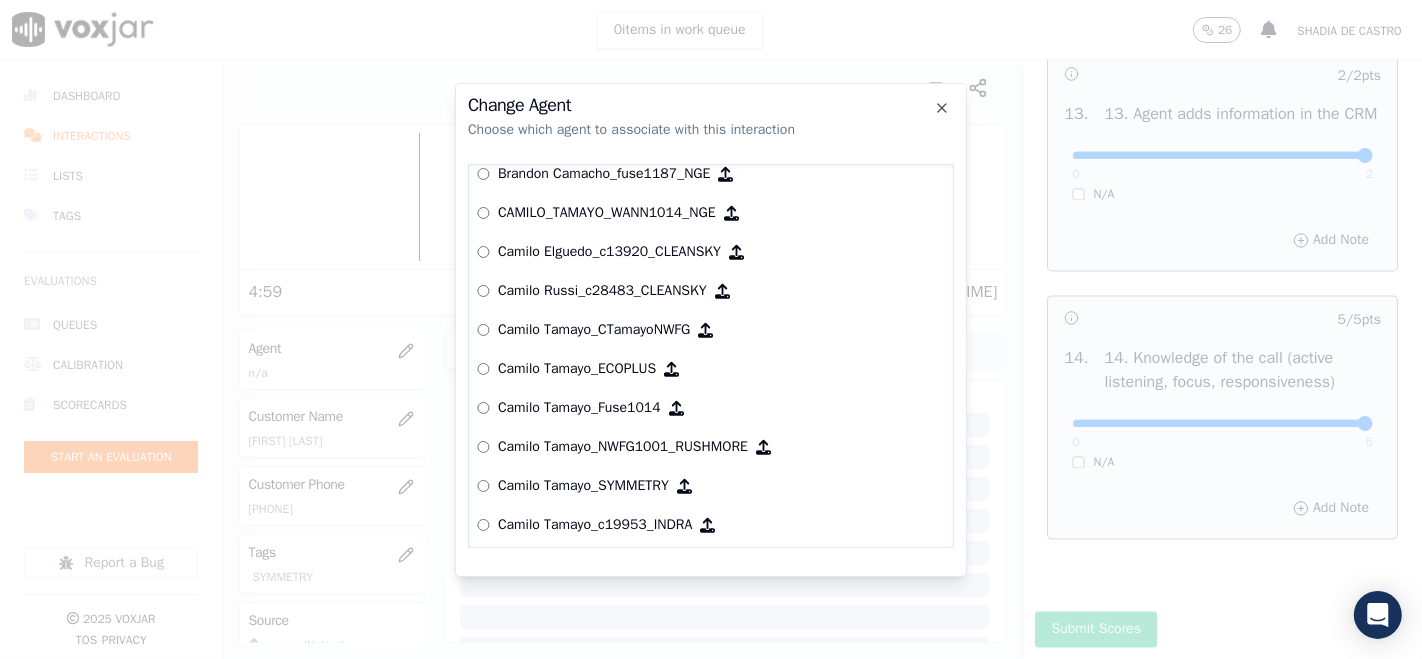 scroll, scrollTop: 1340, scrollLeft: 0, axis: vertical 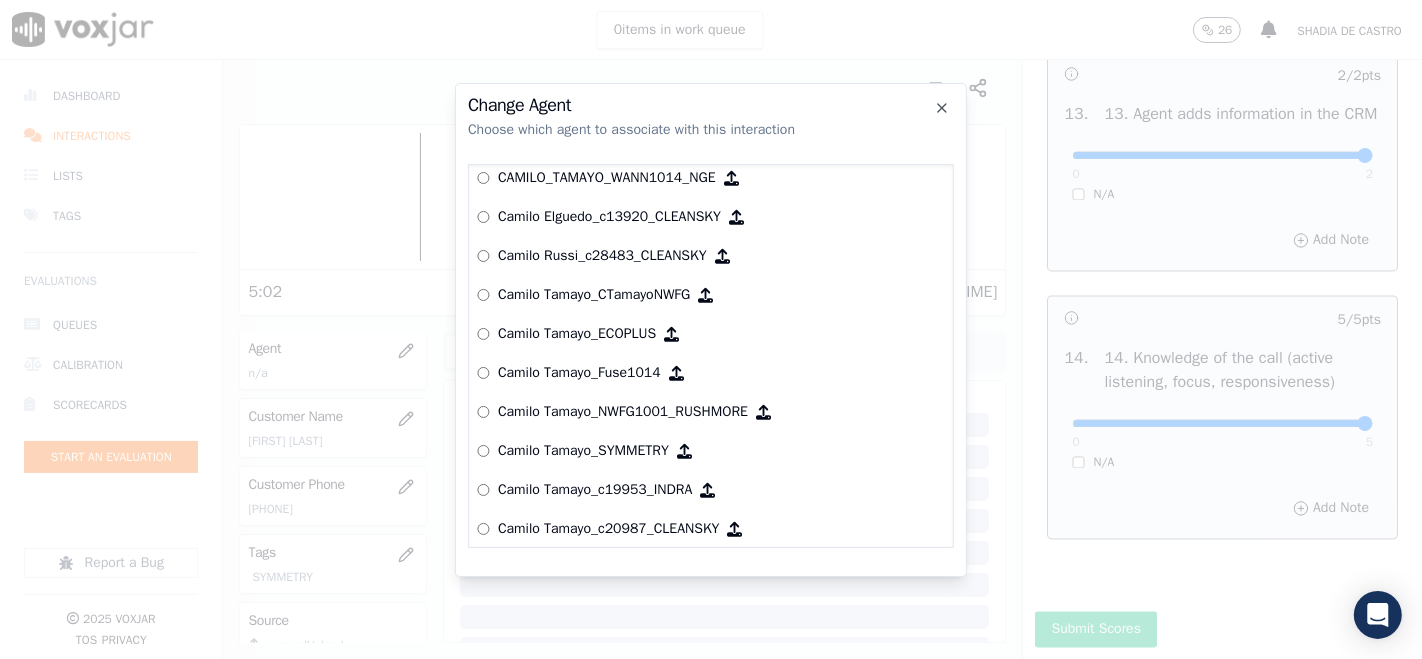 click on "Camilo Tamayo_SYMMETRY" at bounding box center (583, 451) 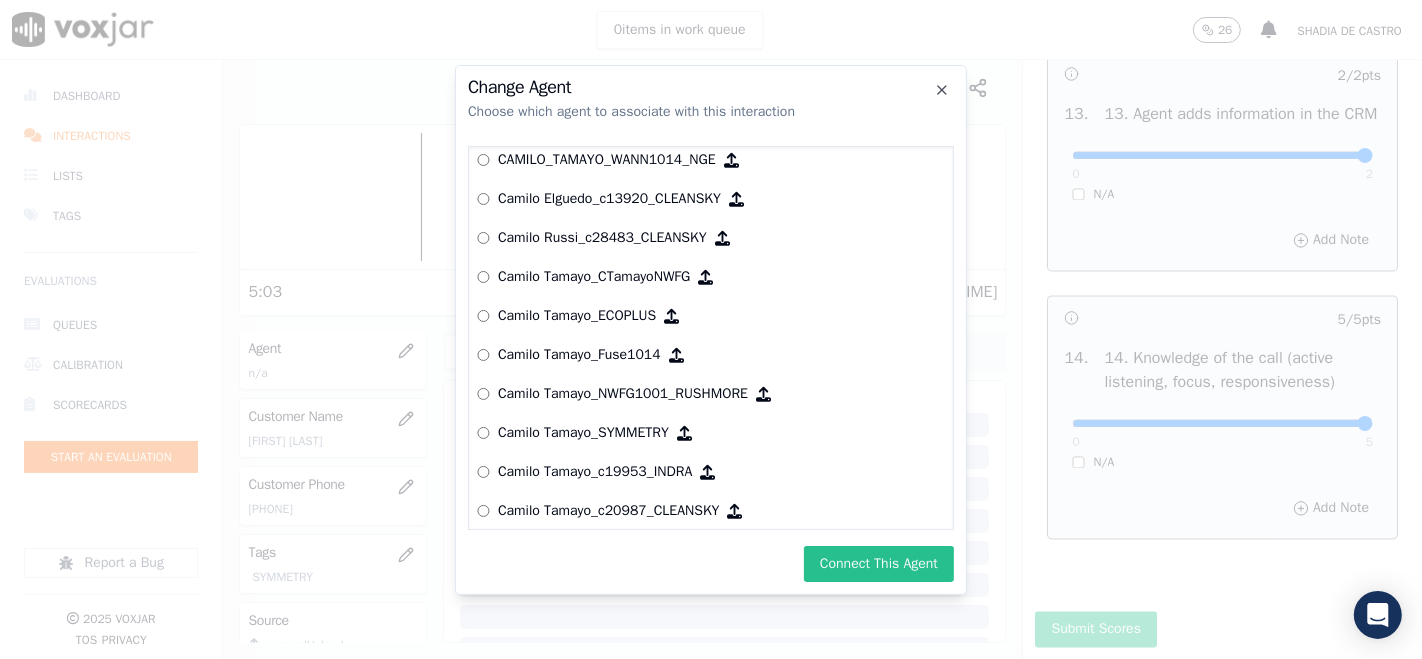 click on "Connect This Agent" at bounding box center [879, 564] 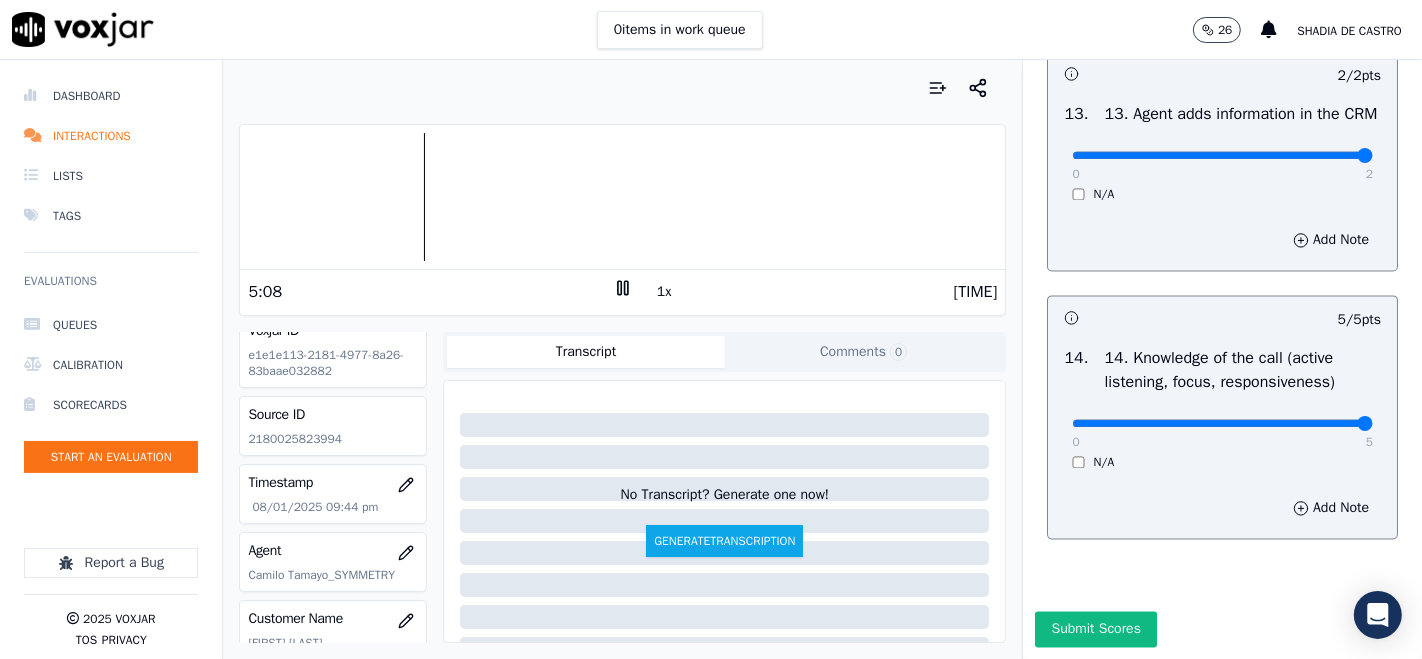 scroll, scrollTop: 0, scrollLeft: 0, axis: both 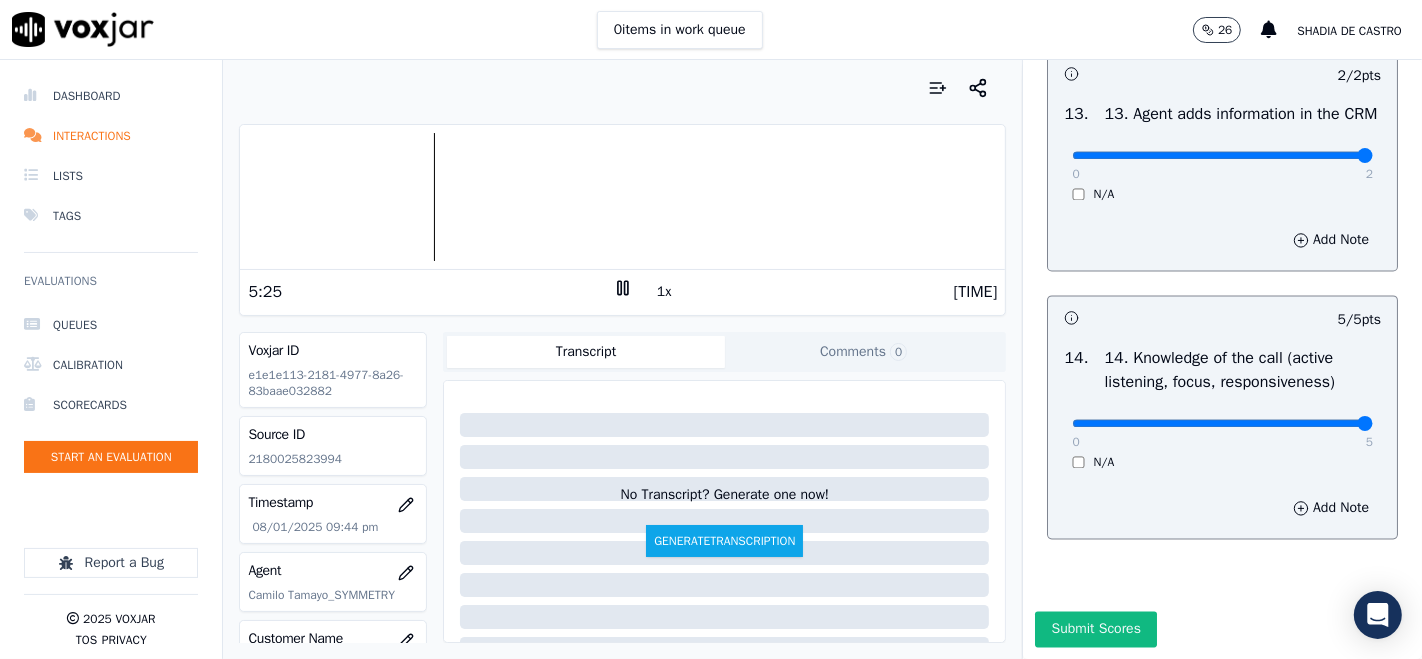 click on "Submit Scores" at bounding box center (1095, 629) 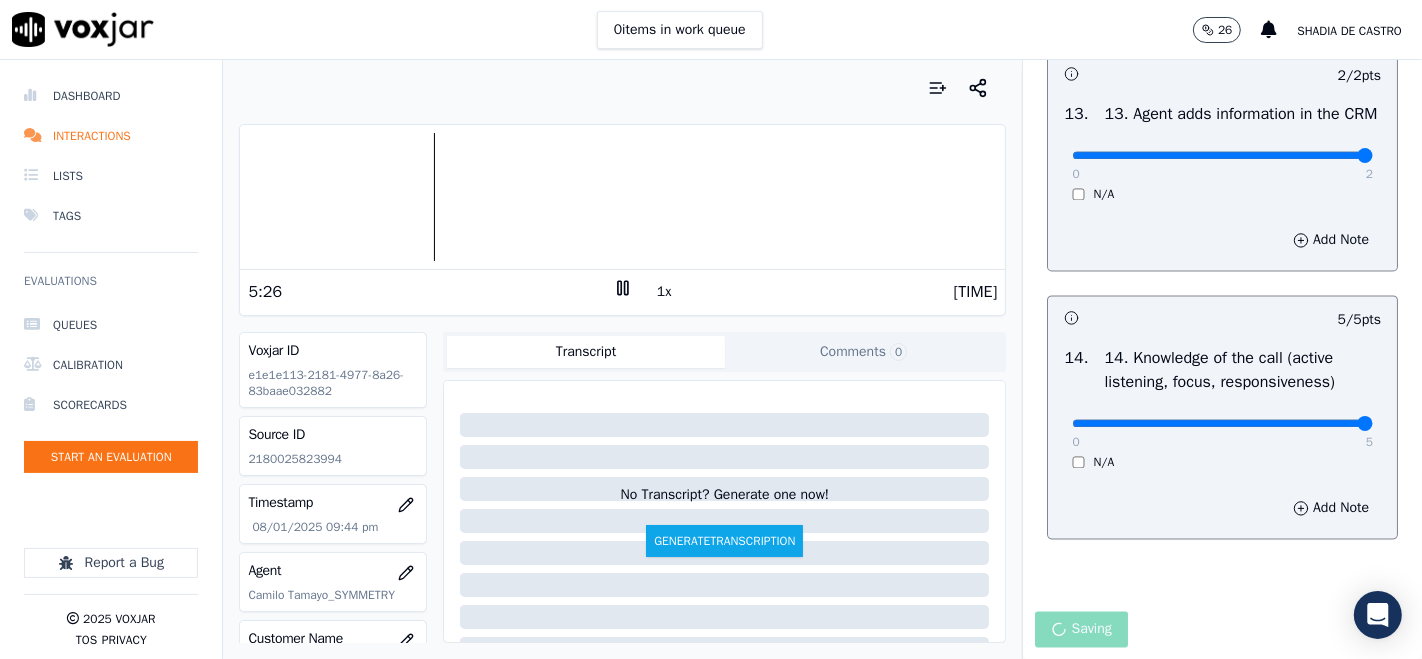 click on "Saving" at bounding box center (1222, 635) 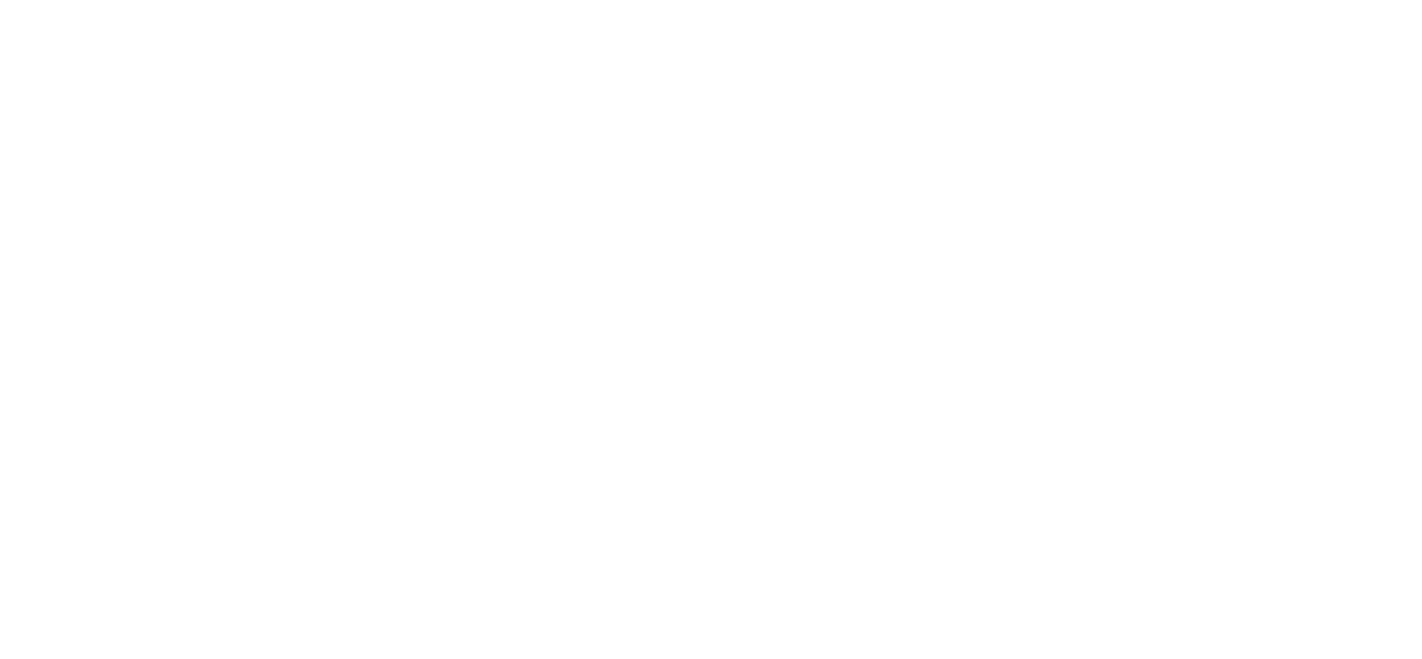 scroll, scrollTop: 0, scrollLeft: 0, axis: both 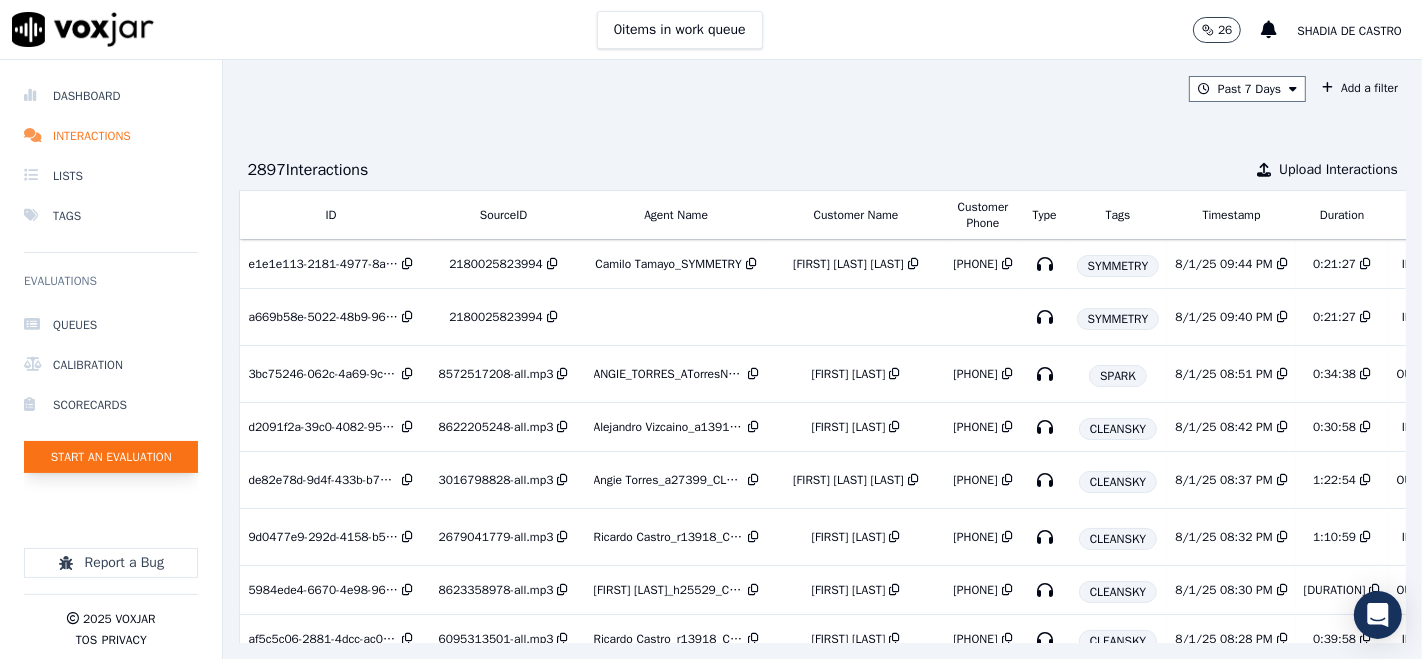 click on "Start an Evaluation" 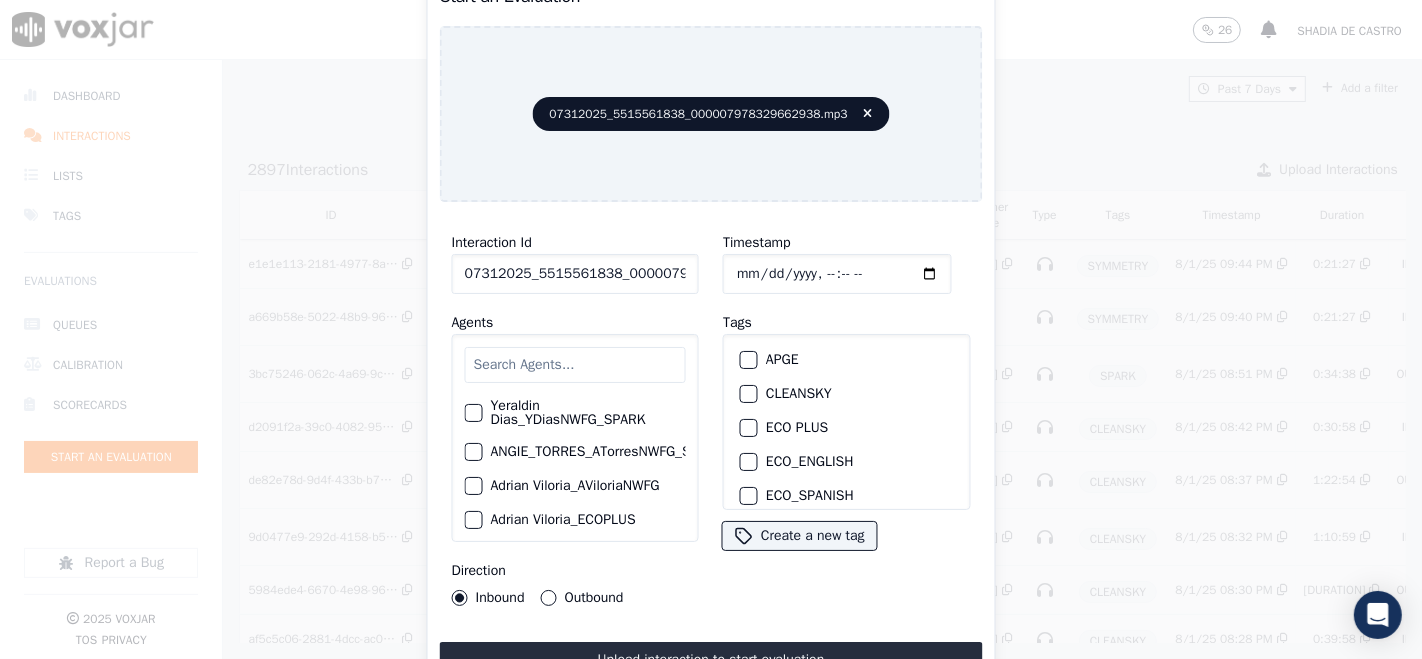 drag, startPoint x: 667, startPoint y: 264, endPoint x: 619, endPoint y: 286, distance: 52.801514 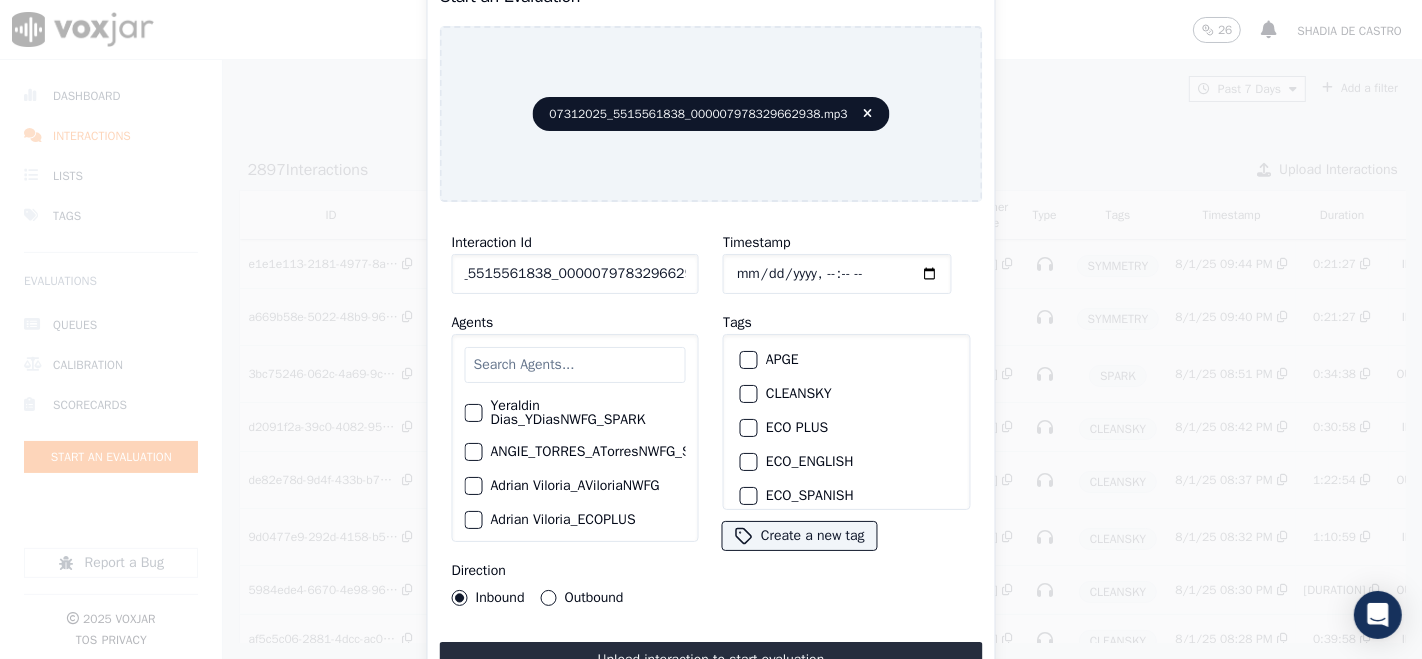 scroll, scrollTop: 0, scrollLeft: 68, axis: horizontal 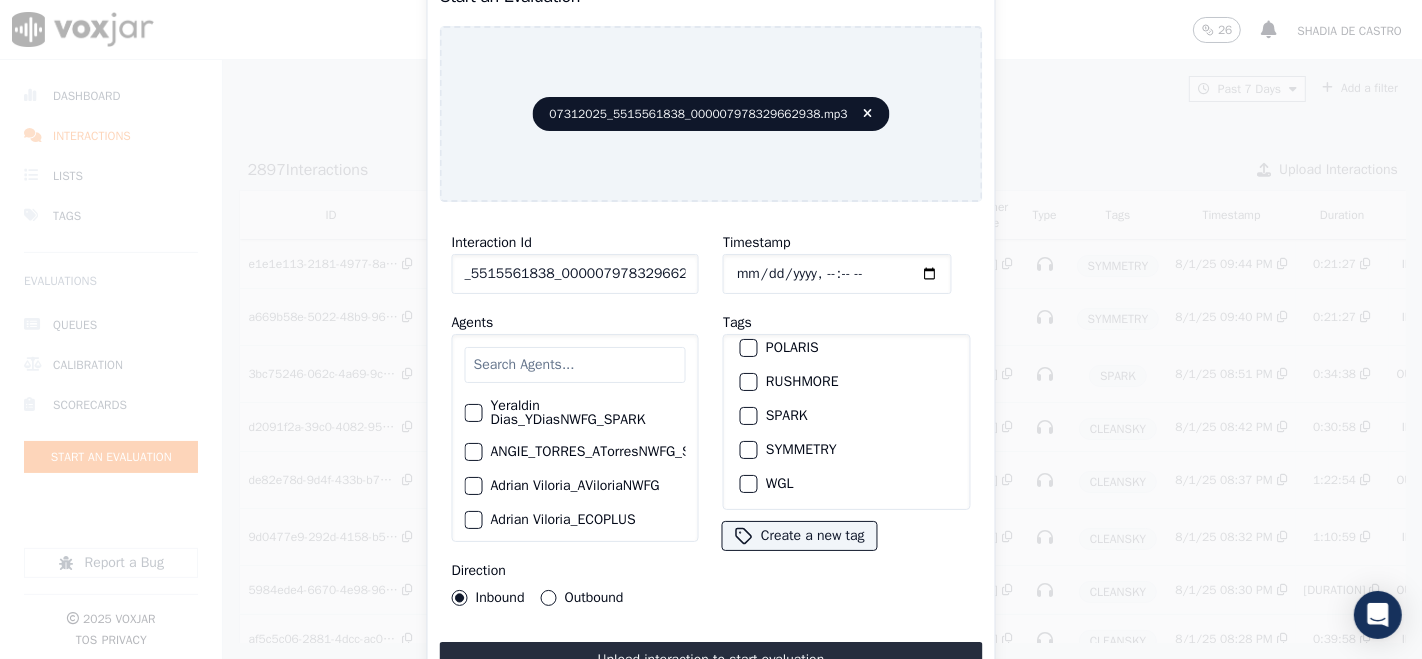 type on "07312025_5515561838_000007978329662938" 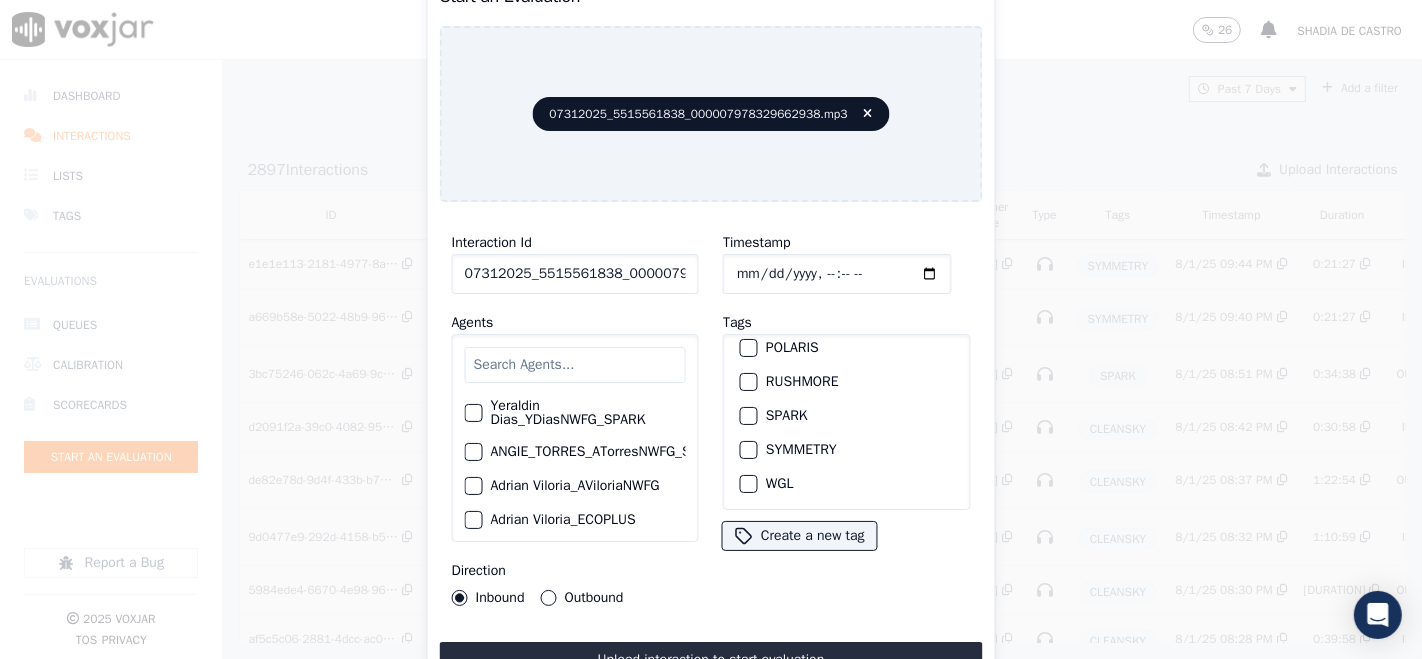 click on "SYMMETRY" at bounding box center (846, 450) 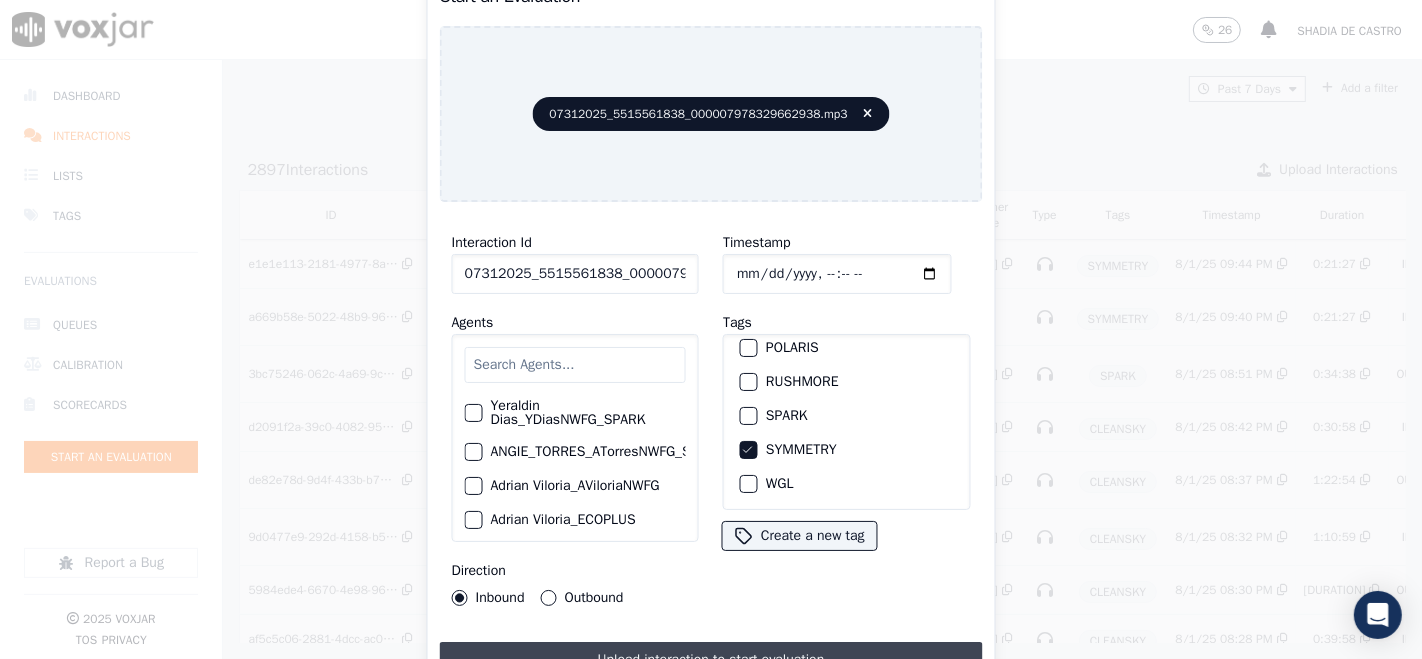 click on "Upload interaction to start evaluation" at bounding box center (711, 660) 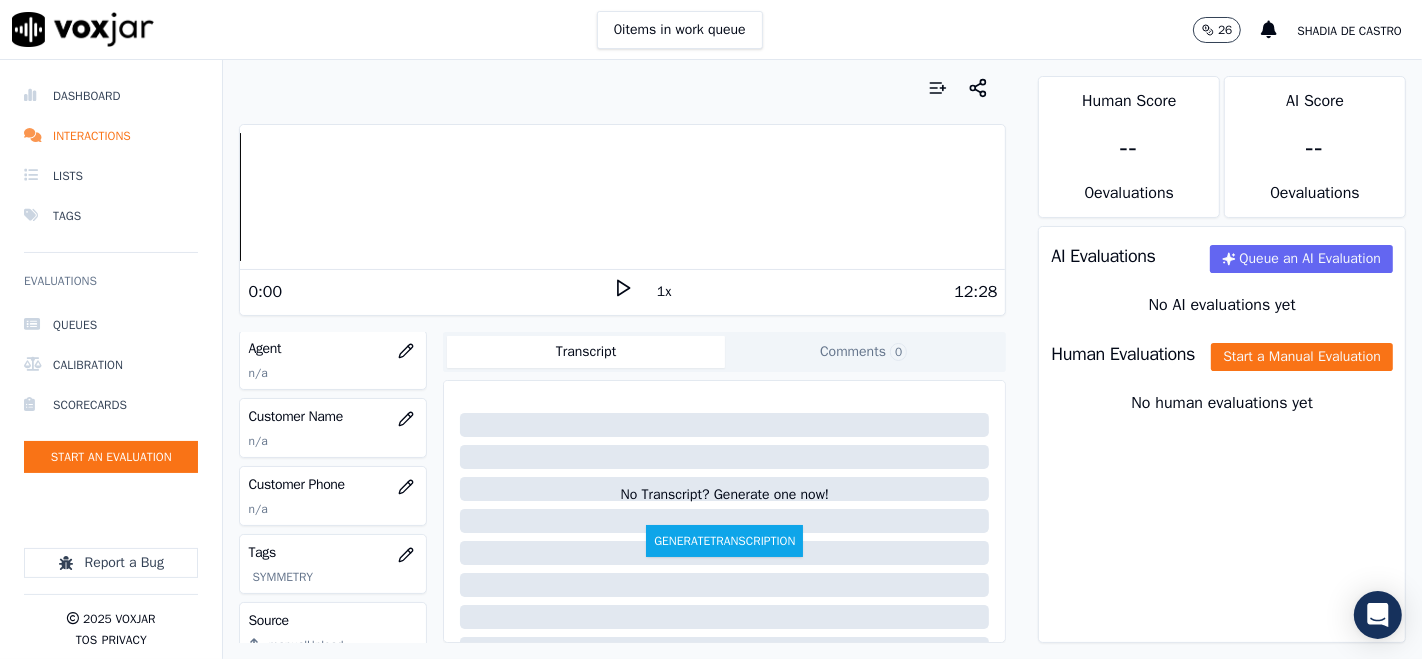 scroll, scrollTop: 0, scrollLeft: 0, axis: both 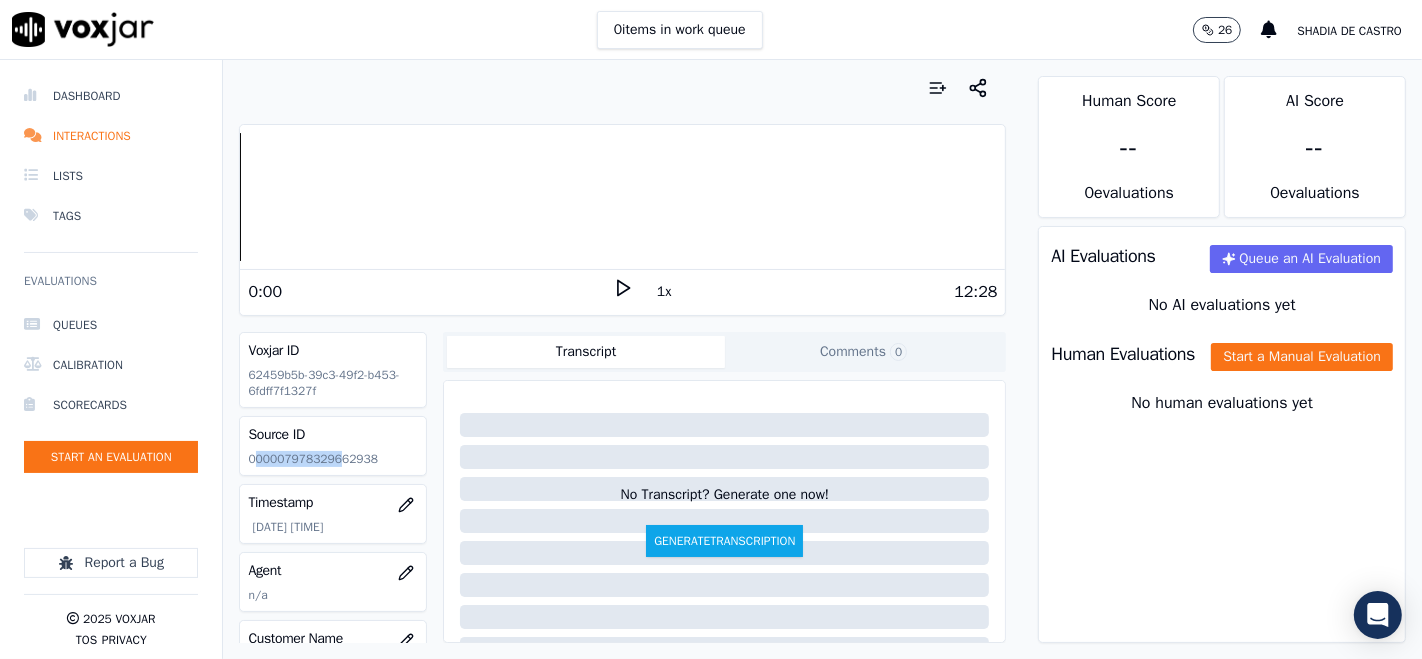 drag, startPoint x: 252, startPoint y: 453, endPoint x: 332, endPoint y: 468, distance: 81.394104 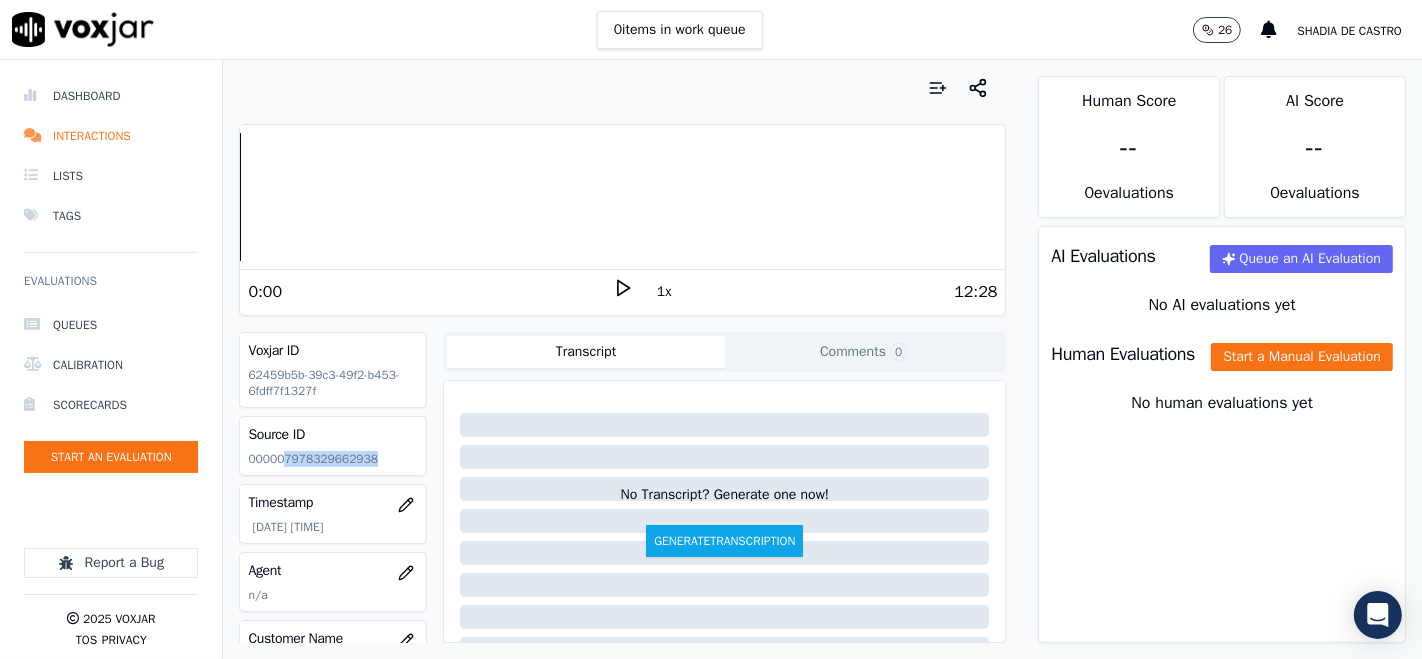 drag, startPoint x: 281, startPoint y: 457, endPoint x: 394, endPoint y: 452, distance: 113.110565 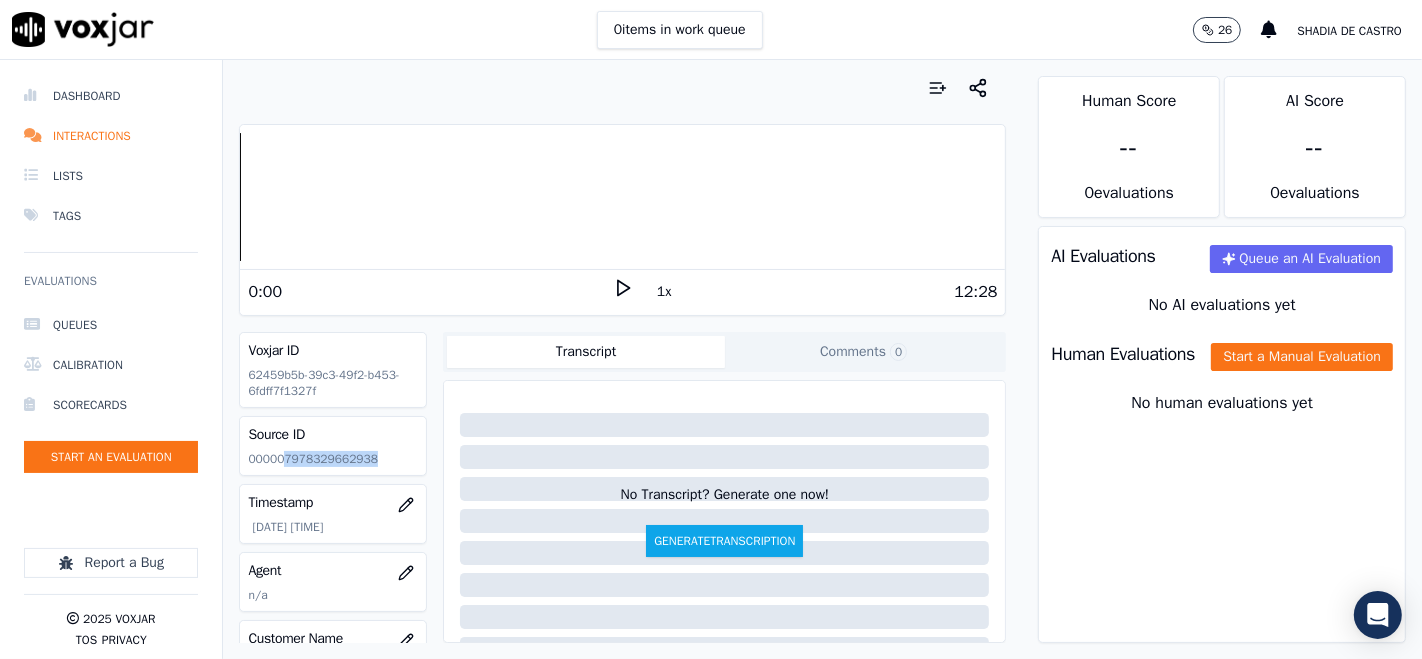 copy on "7978329662938" 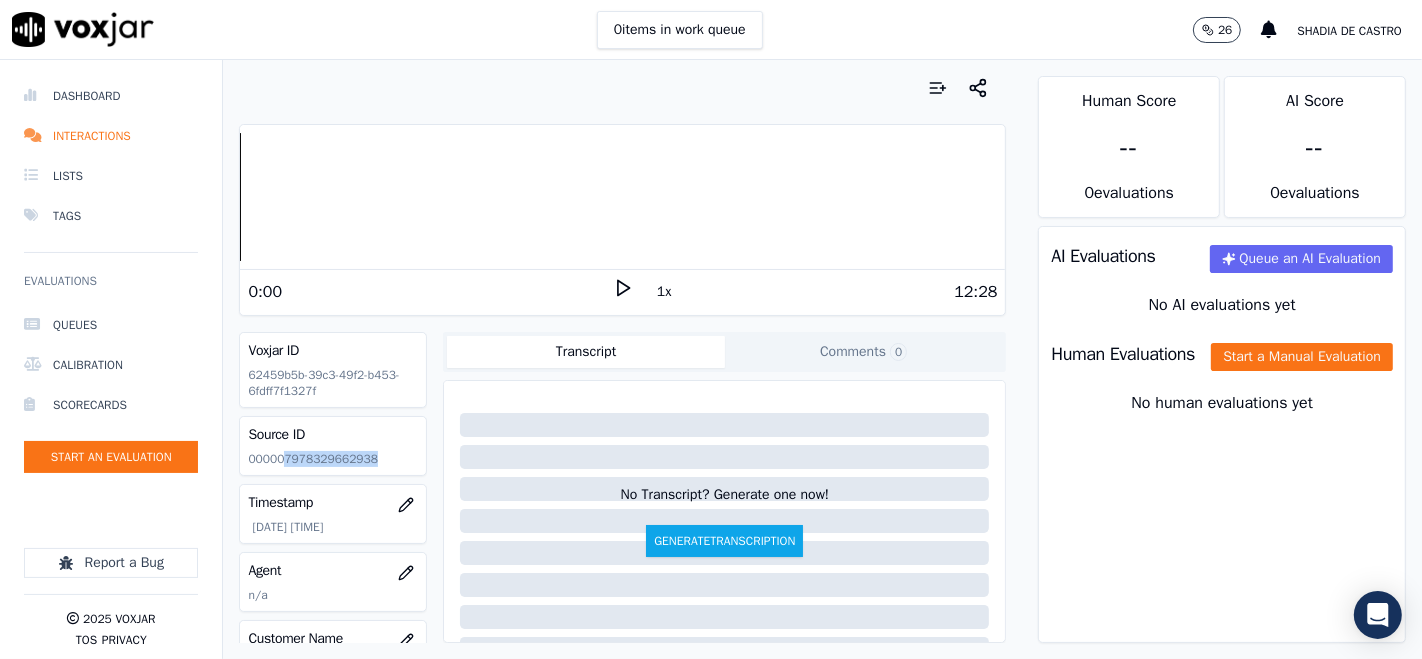 click 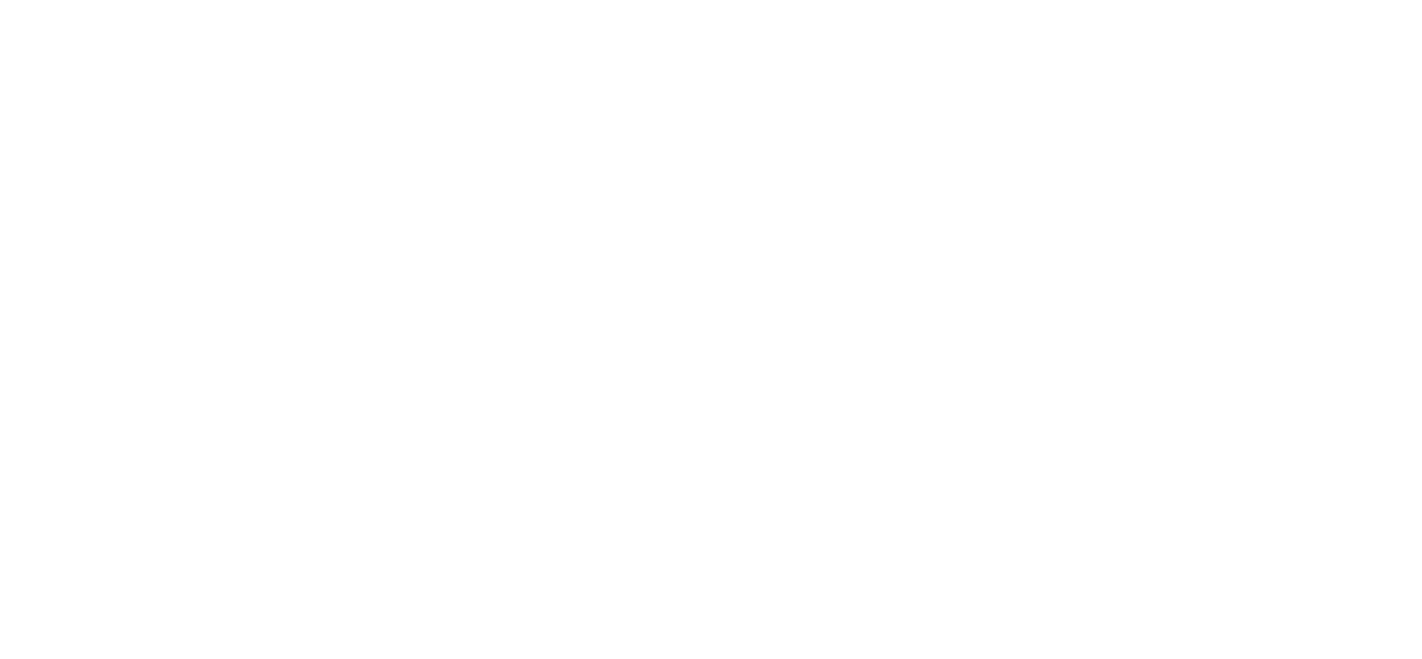 scroll, scrollTop: 0, scrollLeft: 0, axis: both 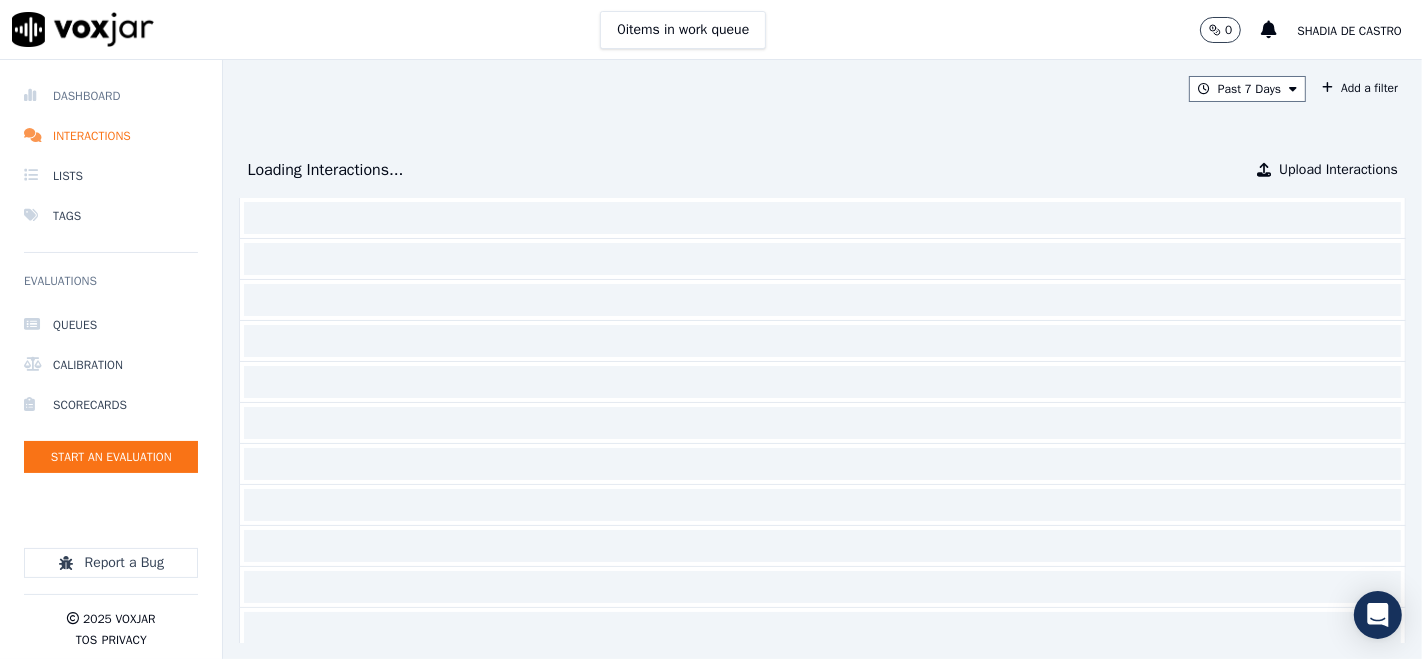 click on "Dashboard" at bounding box center [111, 96] 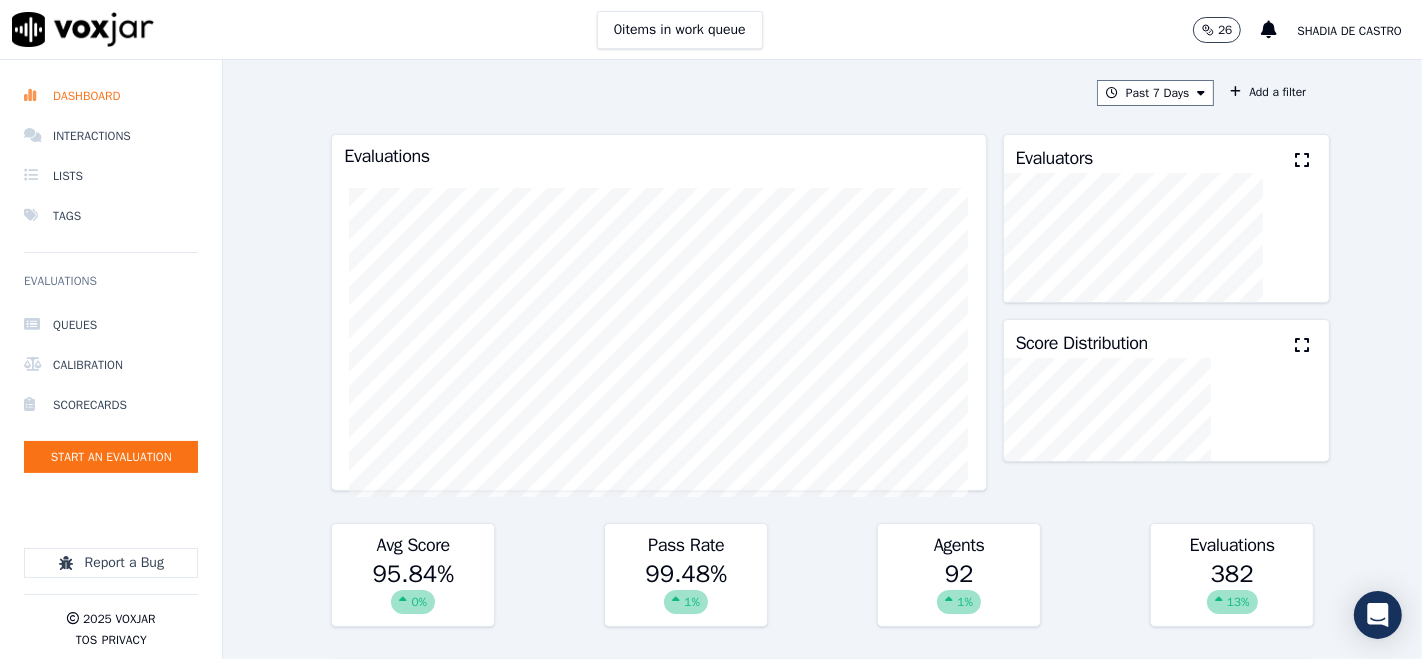 click on "Past 7 Days
Add a filter
Evaluations         Evaluators           Score Distribution             Avg Score   95.84 %
0 %   Pass Rate   99.48 %
1 %   Agents   92     1 %   Evaluations   382     13 %   Scores by Scorecard   Scorecards   Evals   Avg Score   Passrate     INBOUND CTS SCORECARD - NEW    258   97.15 %   99.22 %   export     OUTBOUND CTS SCORECARD - NEW    124   93.13 %   100.00 %   export       Agent Leaderboard     Agents   Evals   Avg Score   Passrate   Recent Evals   Camilo Tamayo_c19953_INDRA   7   100.00 %   100.00 %                           Luisa Beltran_INDRA   8   100.00 %   100.00 %                           Angie Torres_a27445_INDRA   1   100.00 %   100.00 %           Joidy Fontalvo_j19980_INDRA   3   100.00 %   100.00 %                   Andres Higuita_Fuse3185_NGE   1   100.00 %   100.00 %           Elkin Avila_e27929_INDRA   1   100.00 %   100.00 %           Camilo Tamayo_Fuse1014   1   100.00 %   100.00 %" at bounding box center [822, 359] 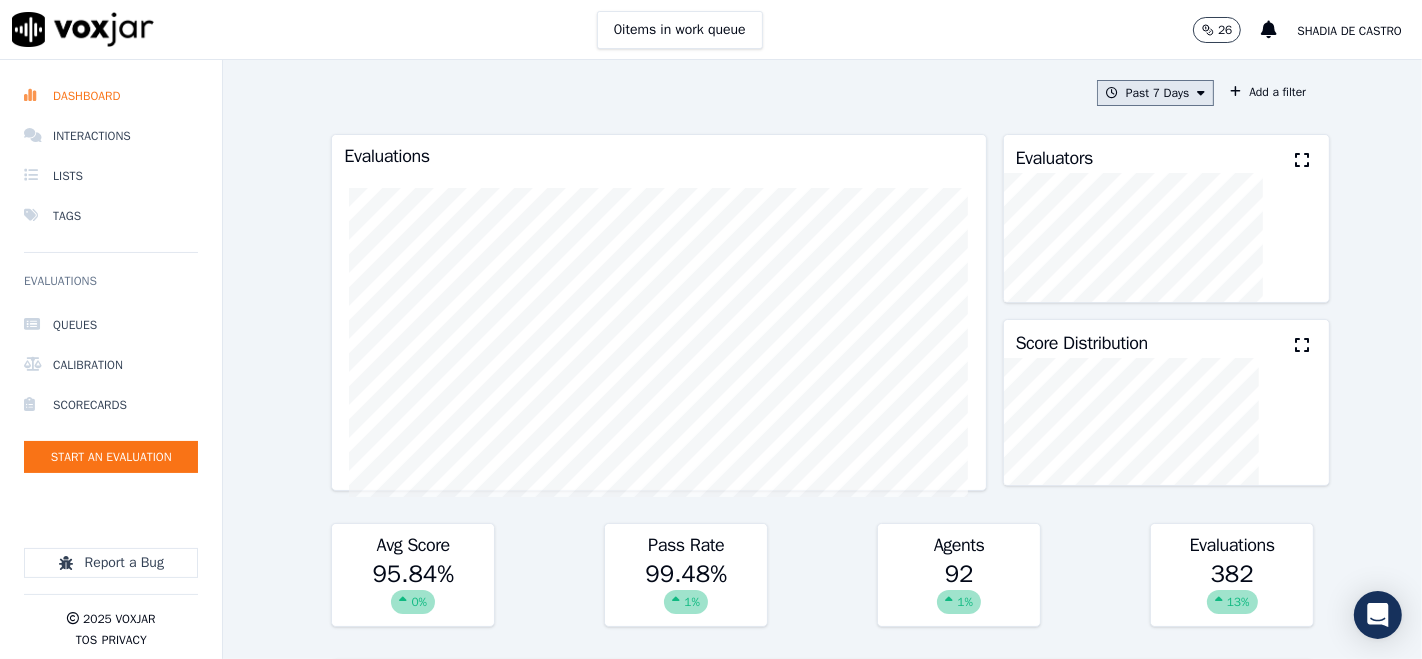 click on "Past 7 Days" at bounding box center [1155, 93] 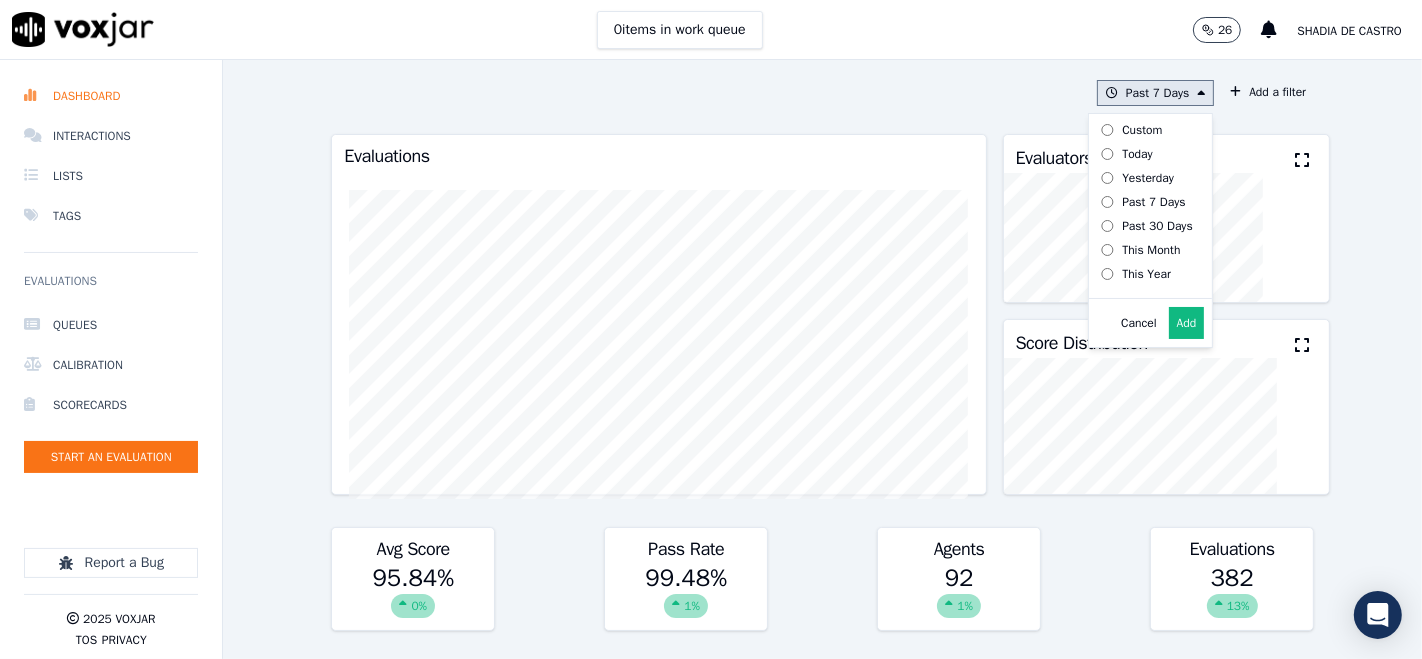 click on "Add" at bounding box center (1187, 323) 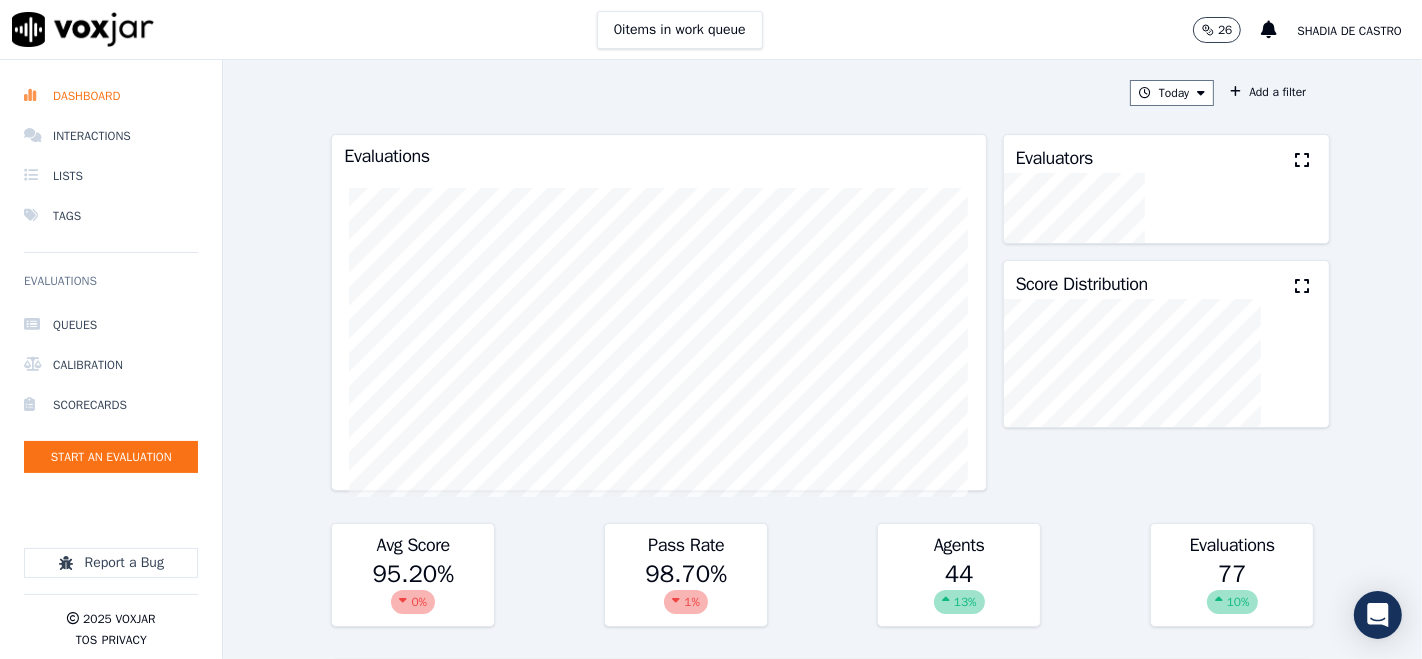 click at bounding box center (1302, 160) 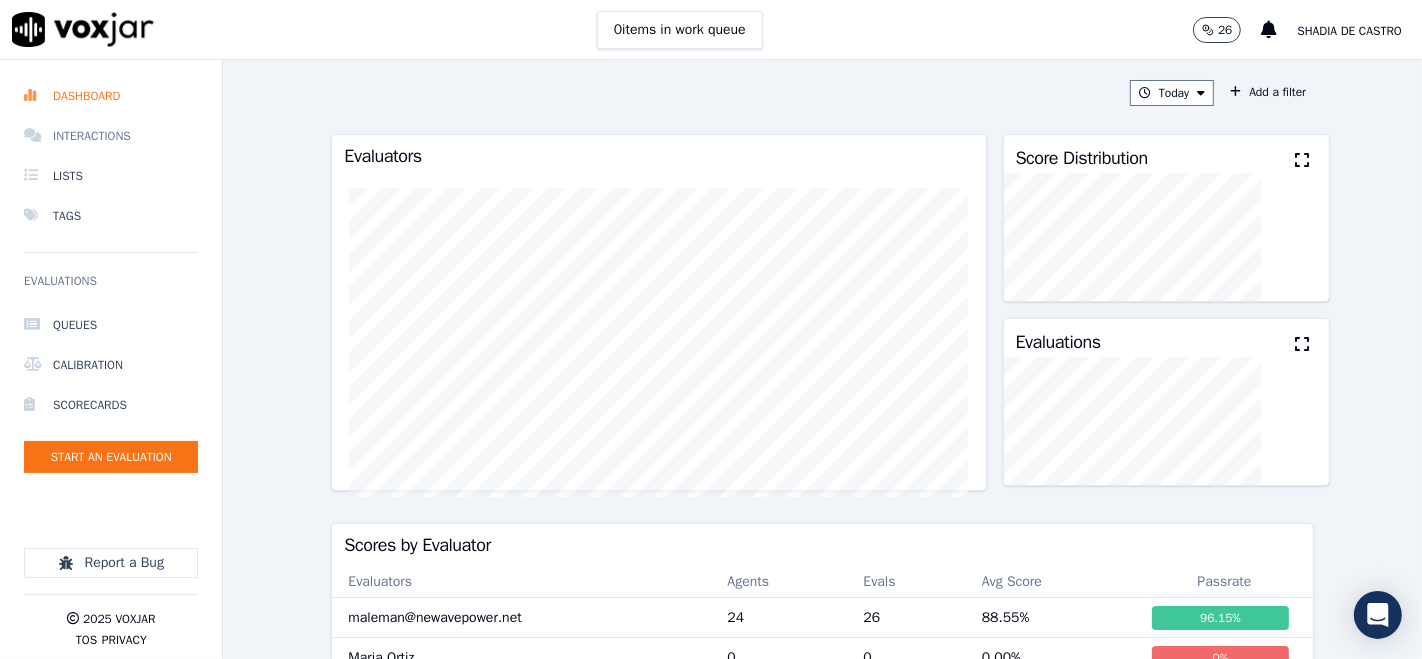 click on "Interactions" at bounding box center (111, 136) 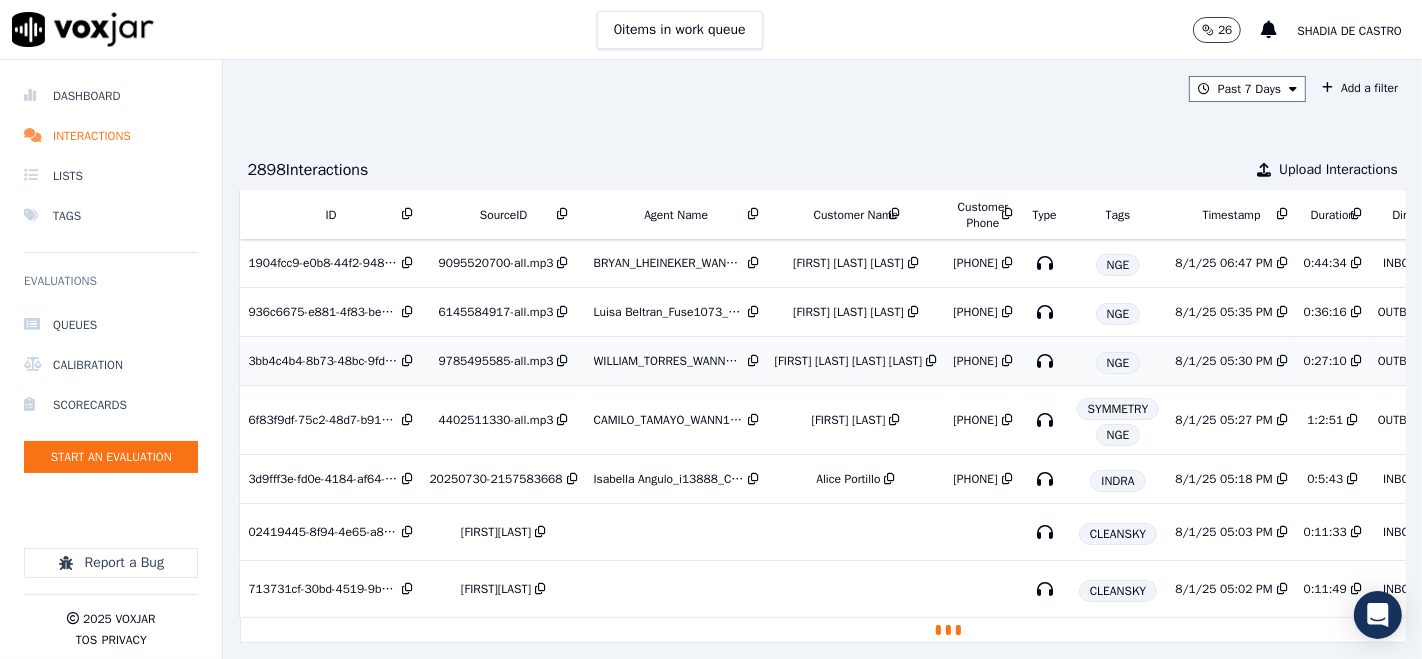 scroll, scrollTop: 720, scrollLeft: 0, axis: vertical 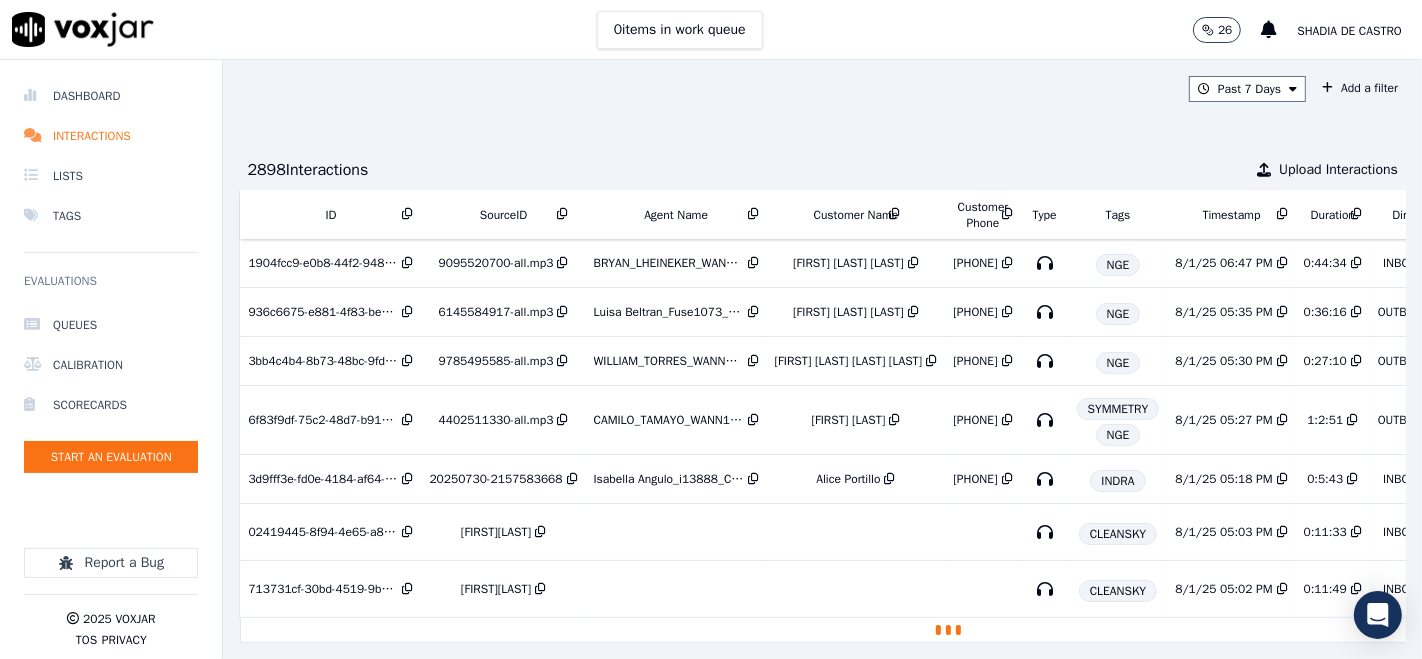 drag, startPoint x: 254, startPoint y: 479, endPoint x: 227, endPoint y: 510, distance: 41.109608 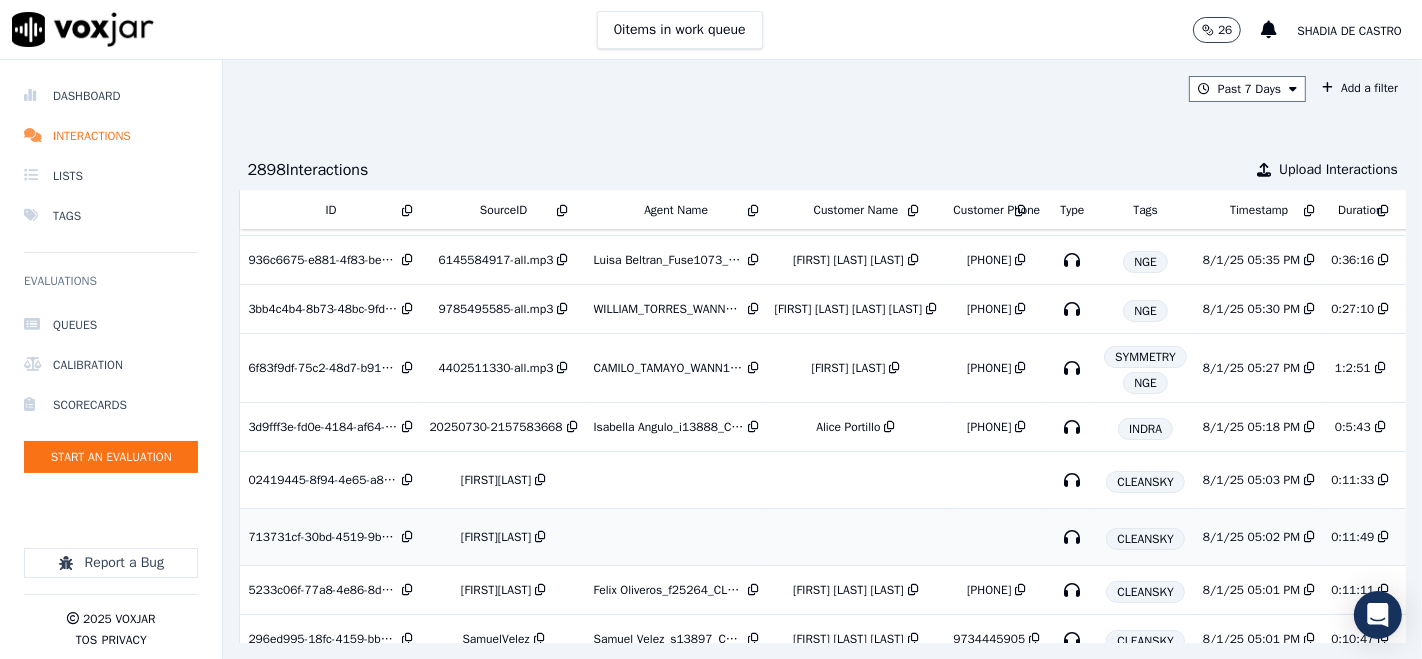 drag, startPoint x: 227, startPoint y: 510, endPoint x: 246, endPoint y: 531, distance: 28.319605 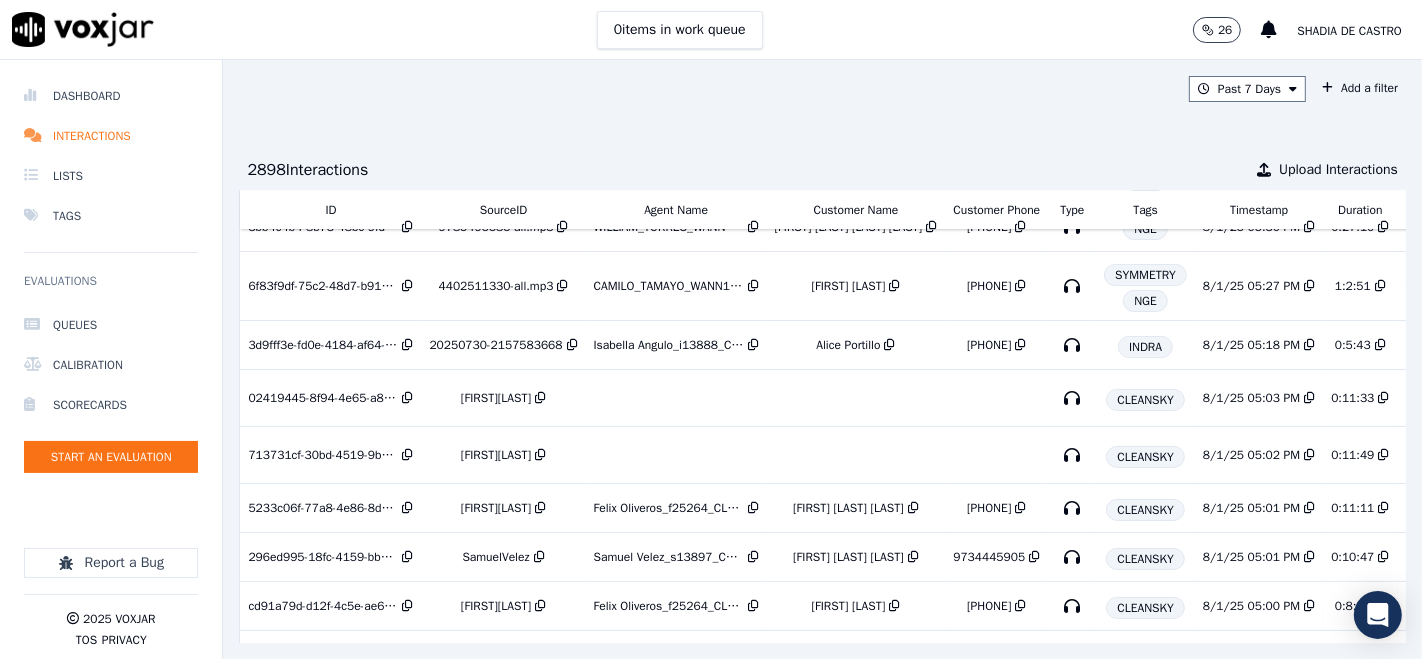 scroll, scrollTop: 831, scrollLeft: 0, axis: vertical 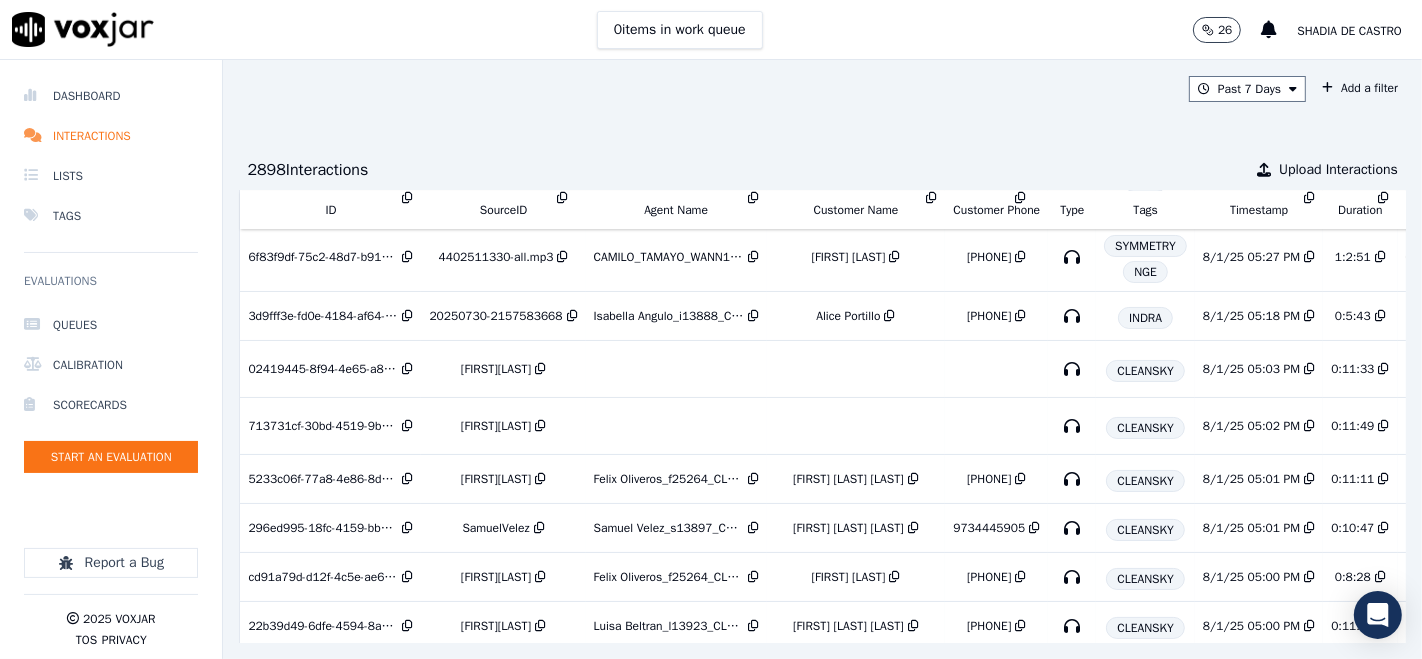 drag, startPoint x: 449, startPoint y: 571, endPoint x: 427, endPoint y: 636, distance: 68.622154 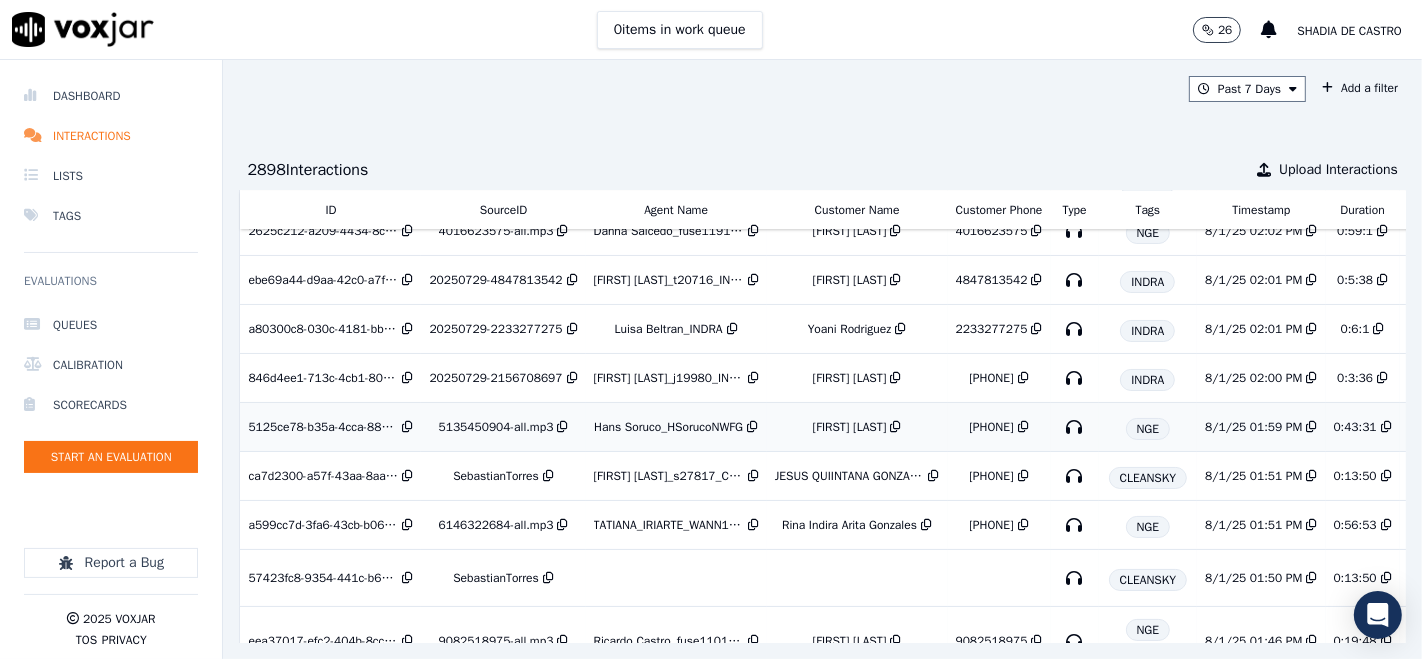 scroll, scrollTop: 2591, scrollLeft: 0, axis: vertical 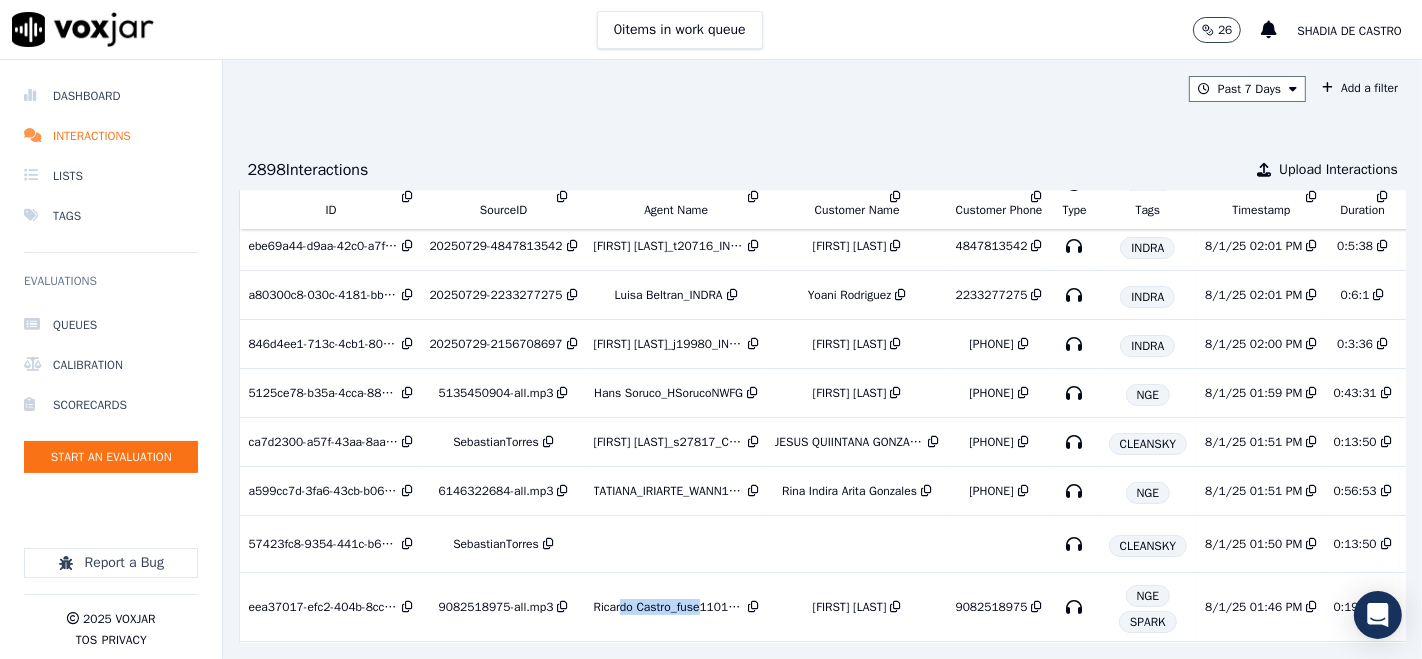 drag, startPoint x: 611, startPoint y: 610, endPoint x: 752, endPoint y: 627, distance: 142.02112 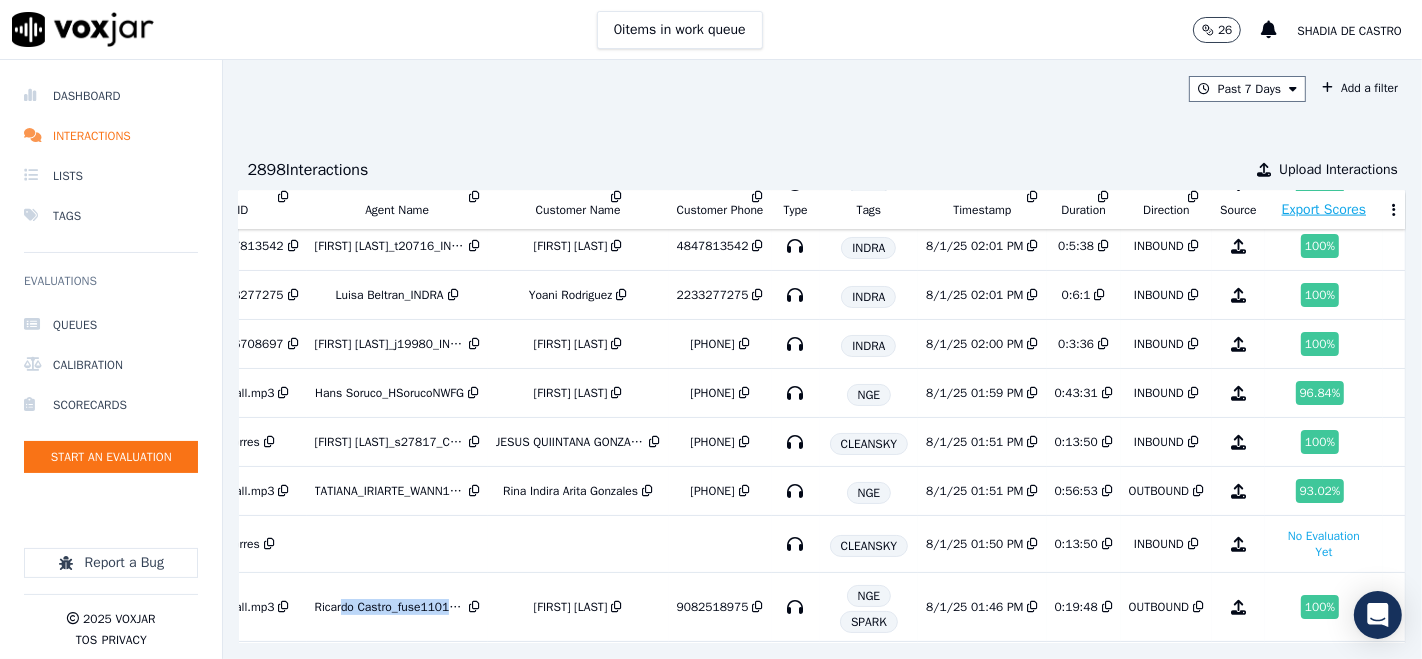 scroll, scrollTop: 2591, scrollLeft: 0, axis: vertical 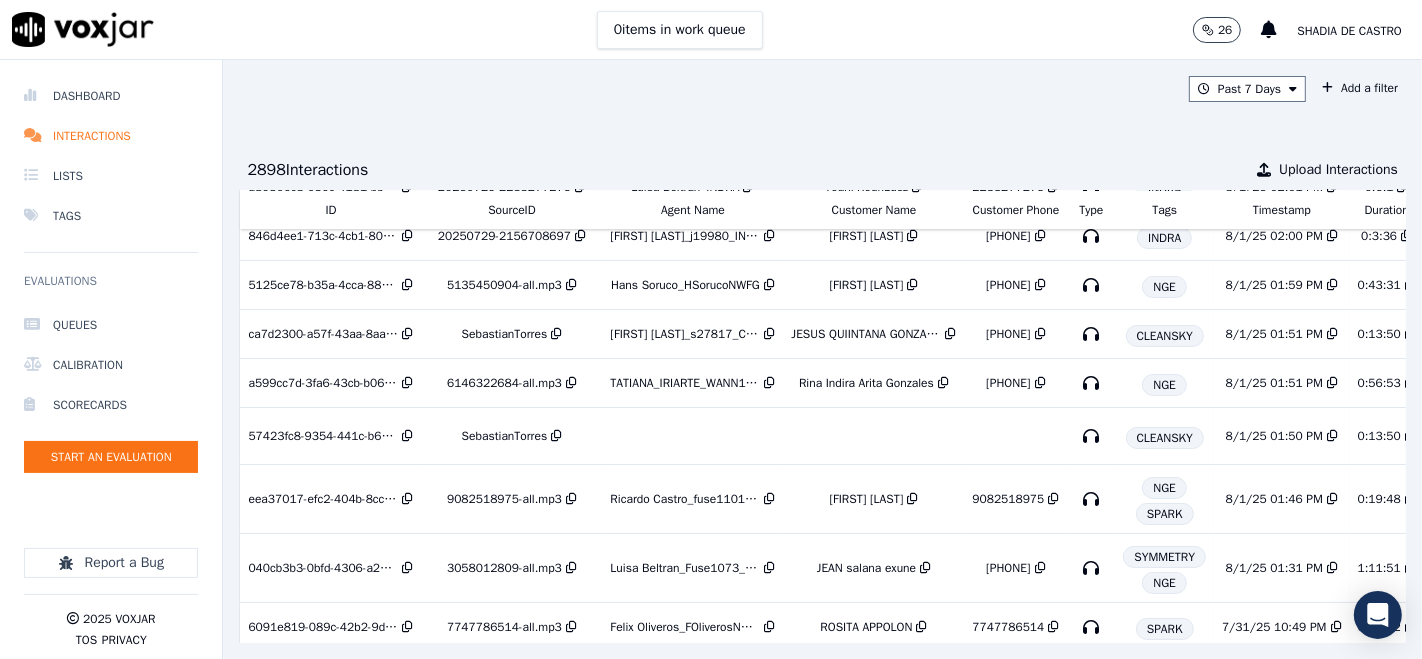 drag, startPoint x: 27, startPoint y: 627, endPoint x: 386, endPoint y: 67, distance: 665.19244 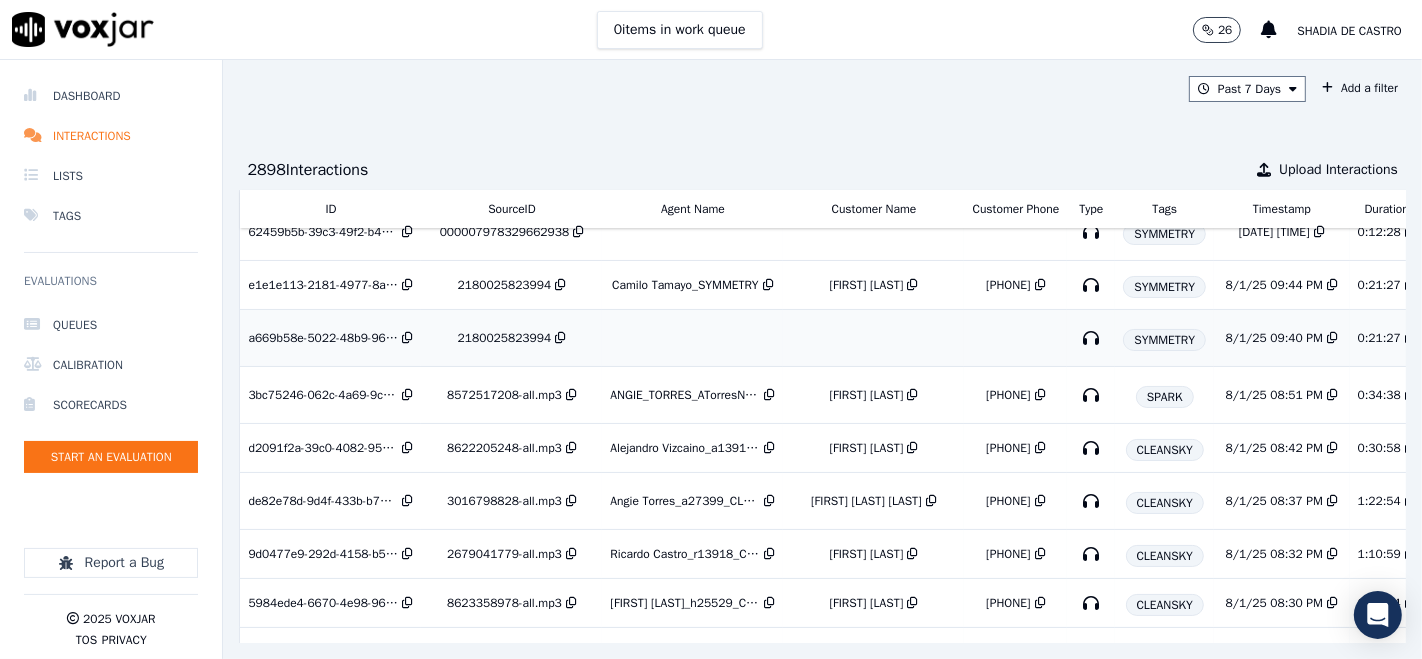 scroll, scrollTop: 0, scrollLeft: 0, axis: both 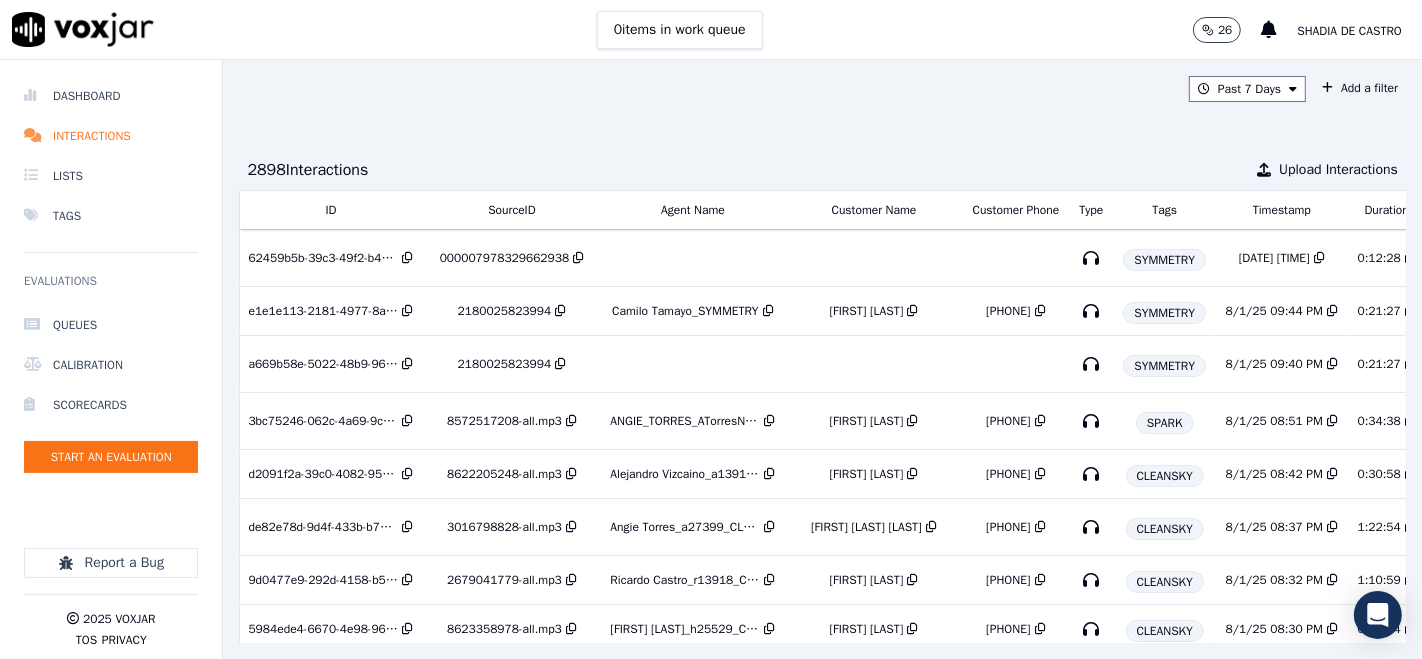 click on "2898  Interaction s       Upload Interactions" at bounding box center (822, 170) 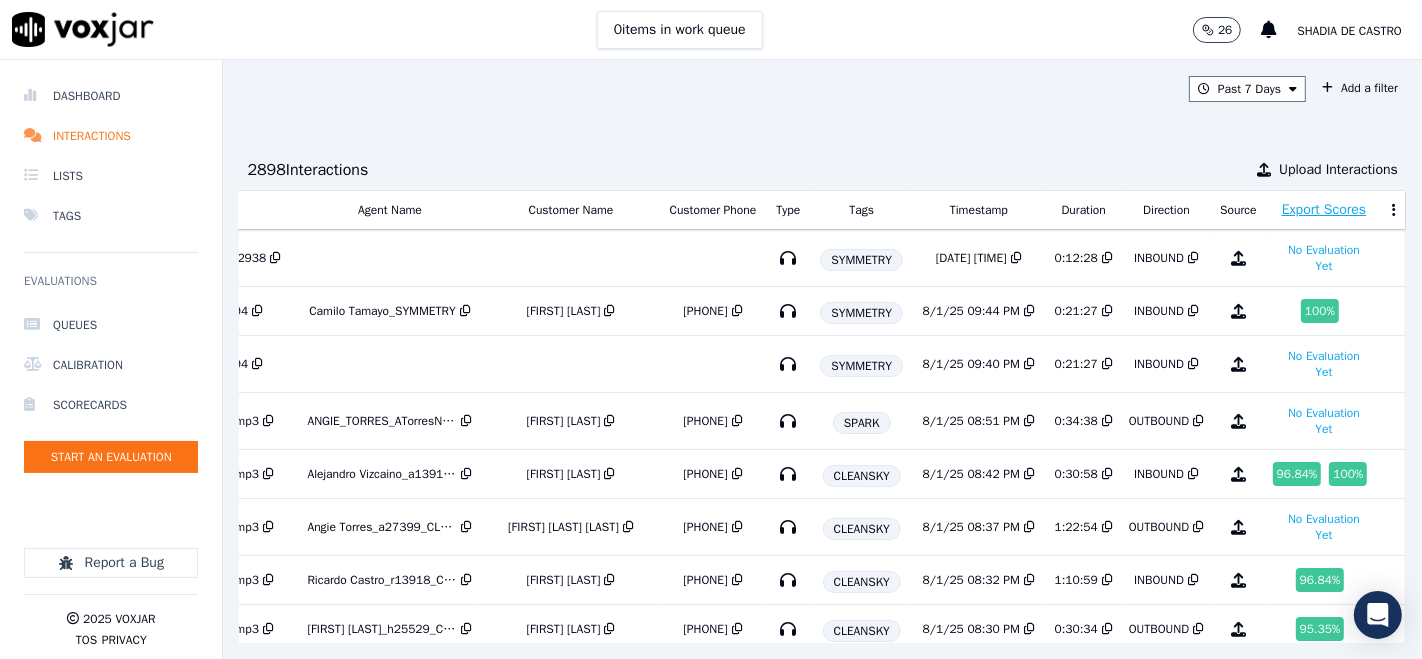 scroll, scrollTop: 0, scrollLeft: 0, axis: both 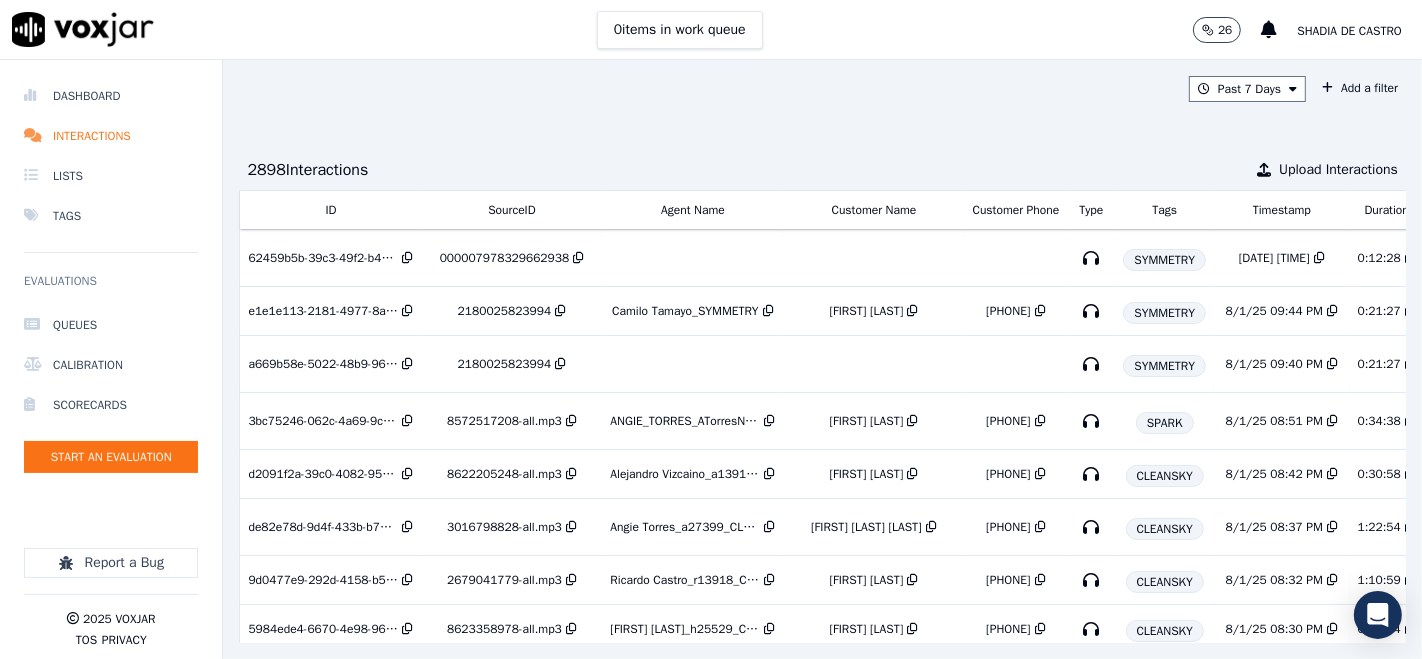 click on "Past 7 Days
Add a filter" at bounding box center [822, 89] 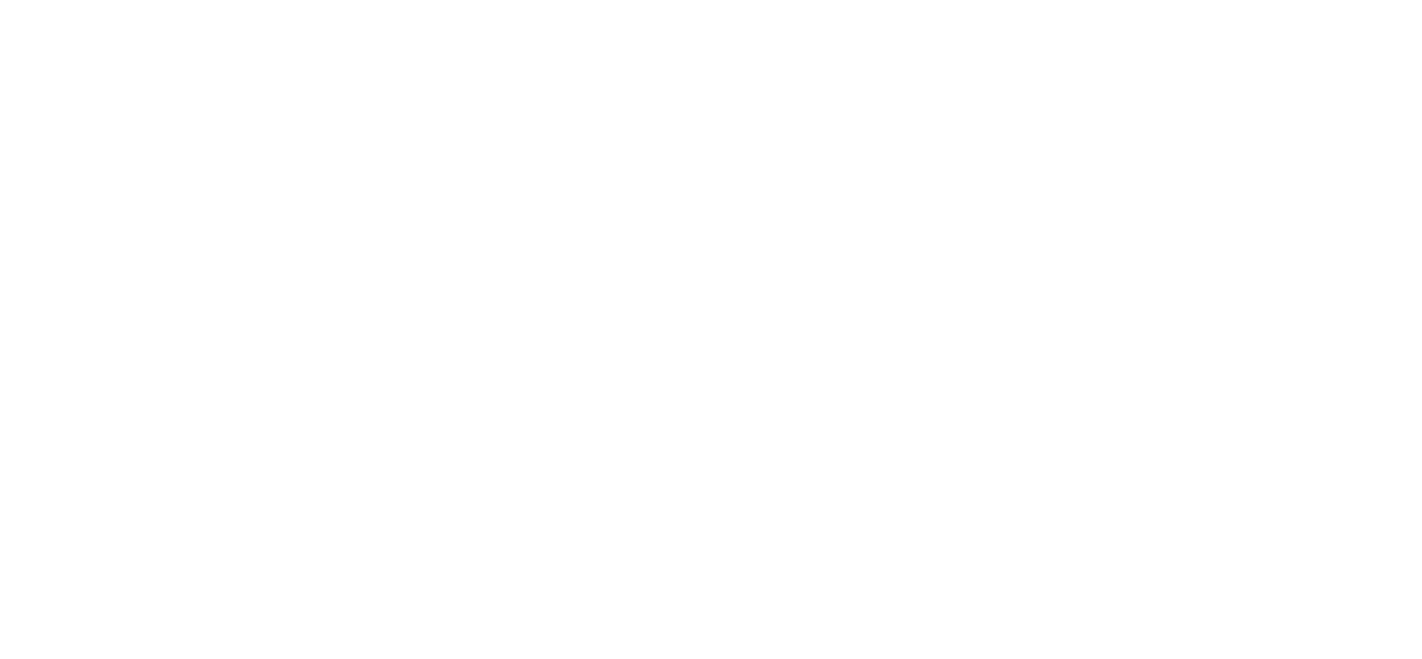 scroll, scrollTop: 0, scrollLeft: 0, axis: both 